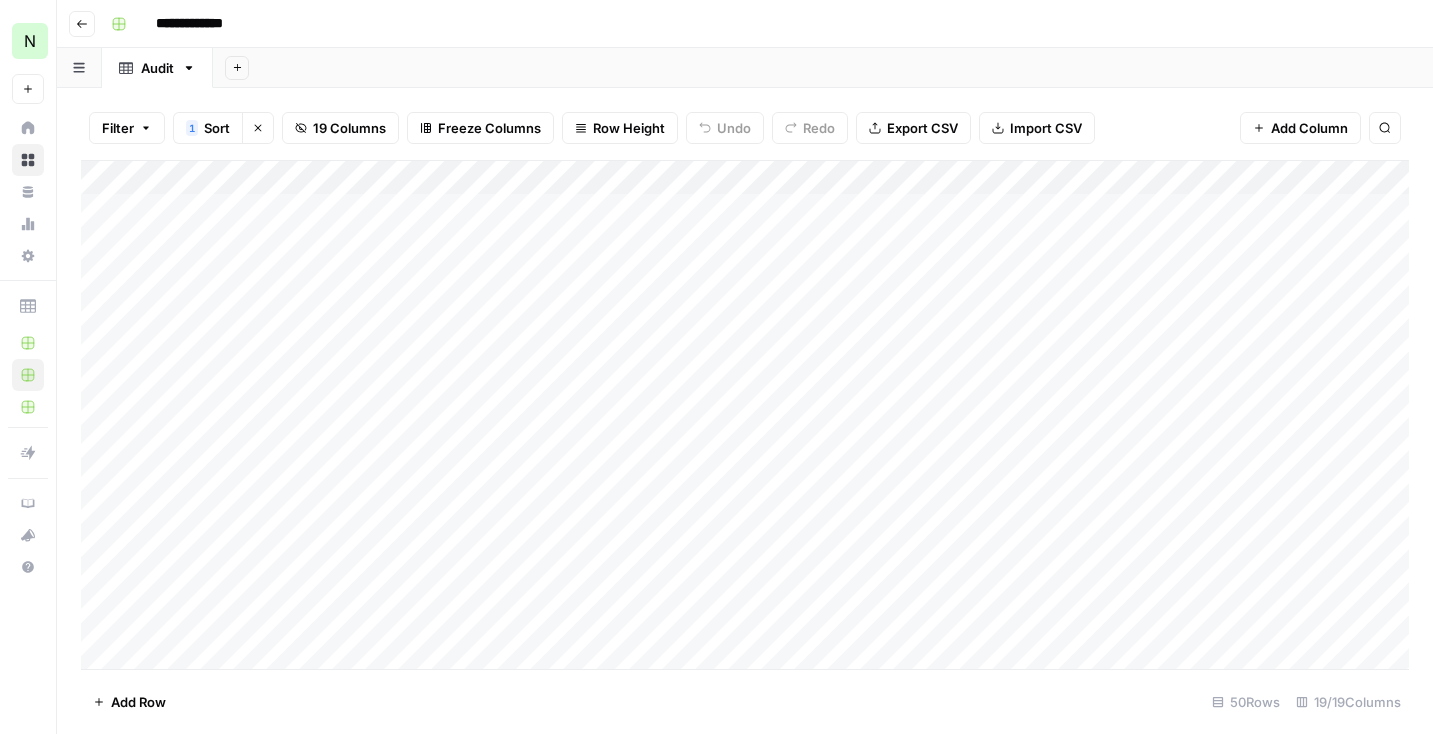 scroll, scrollTop: 0, scrollLeft: 0, axis: both 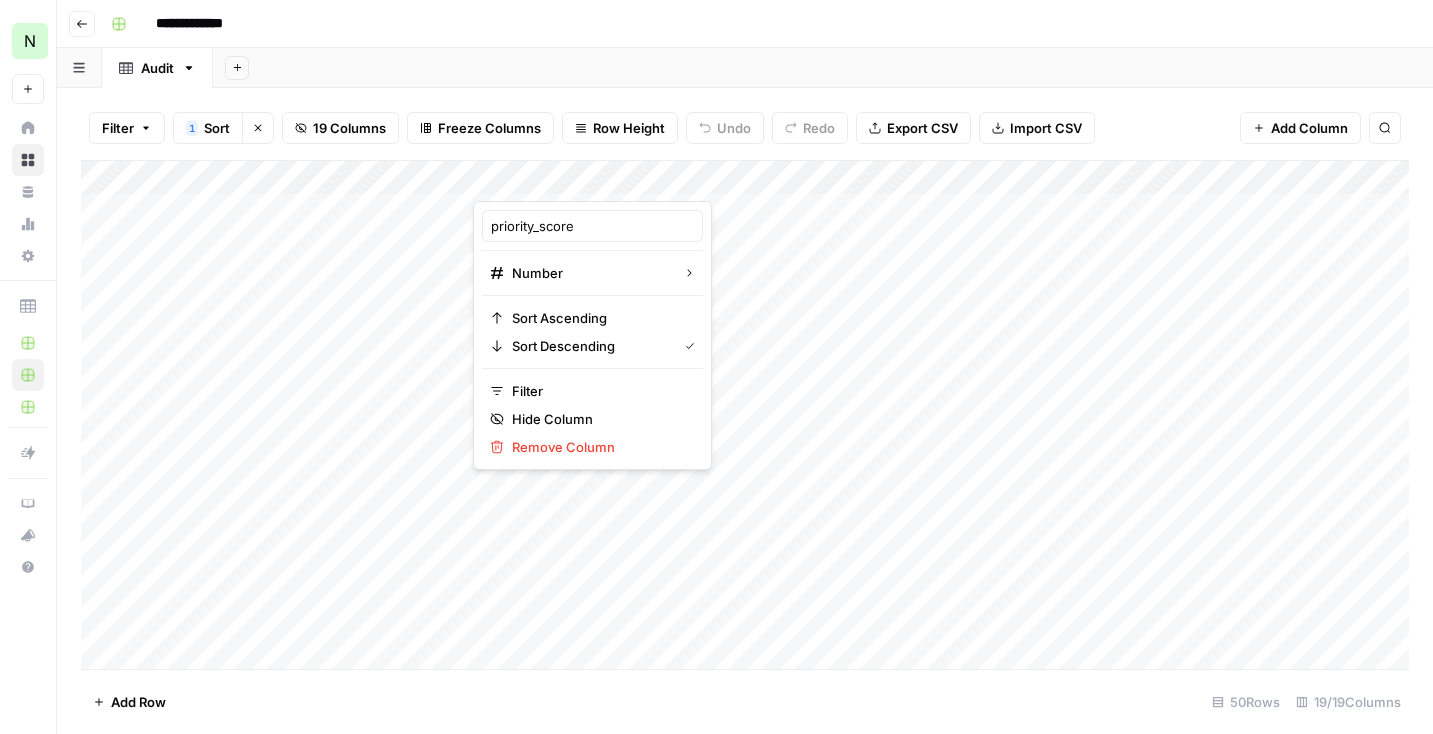 click at bounding box center (563, 181) 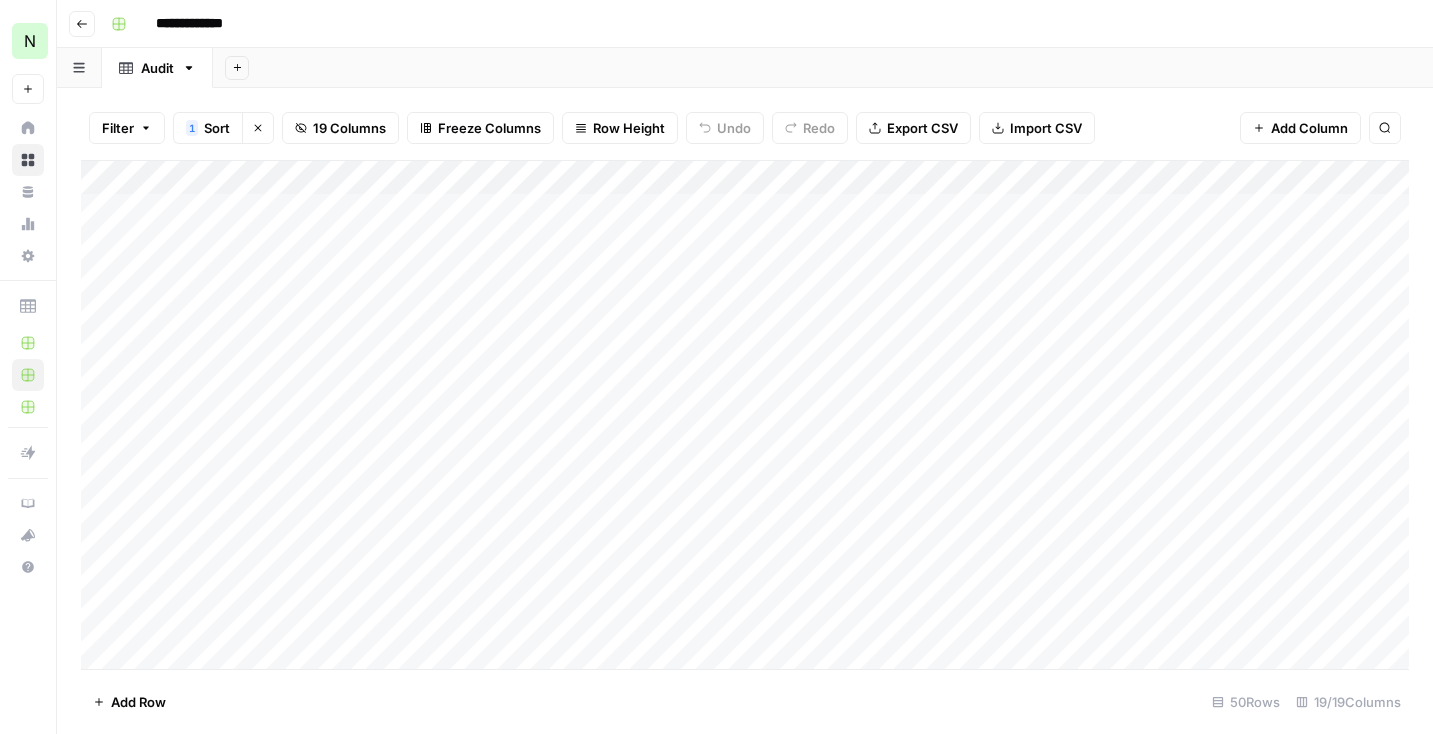 click on "Add Column" at bounding box center [745, 415] 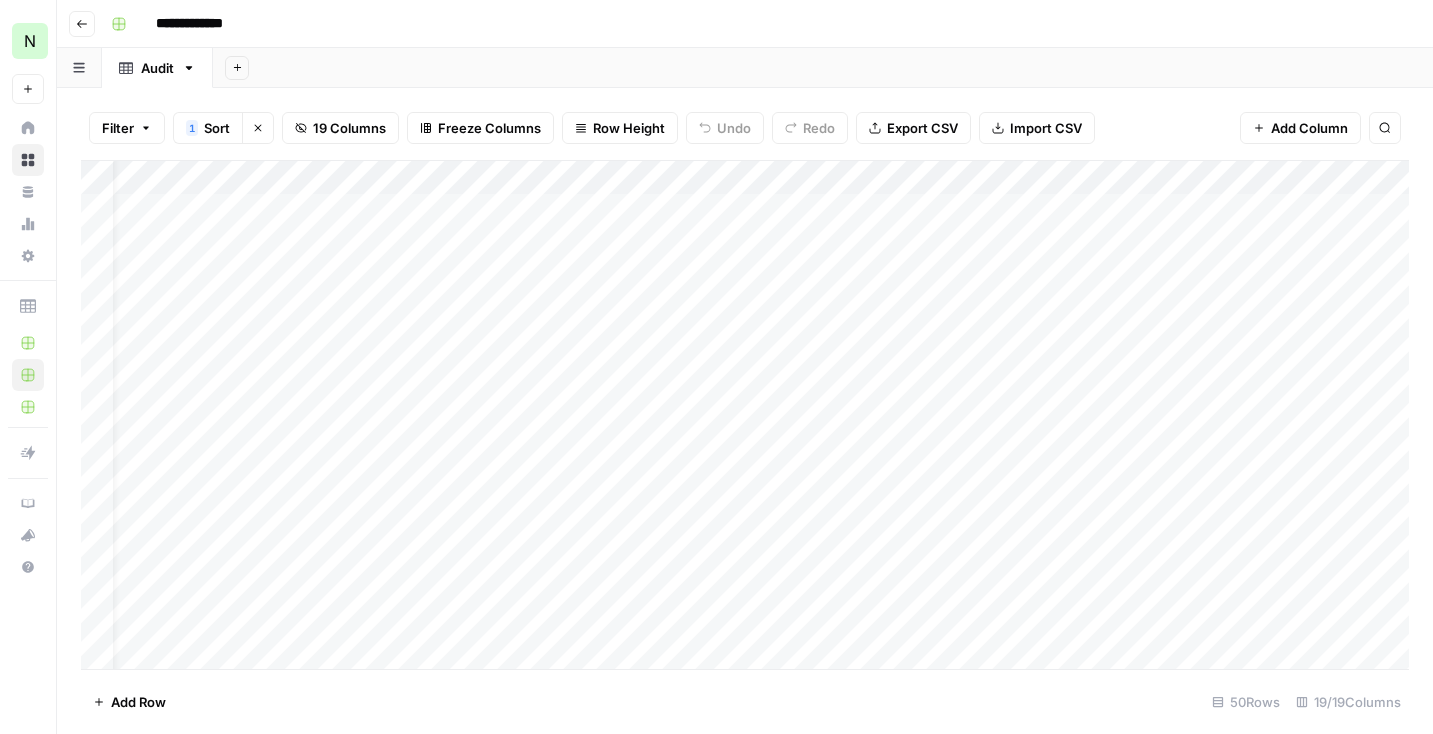 scroll, scrollTop: 0, scrollLeft: 81, axis: horizontal 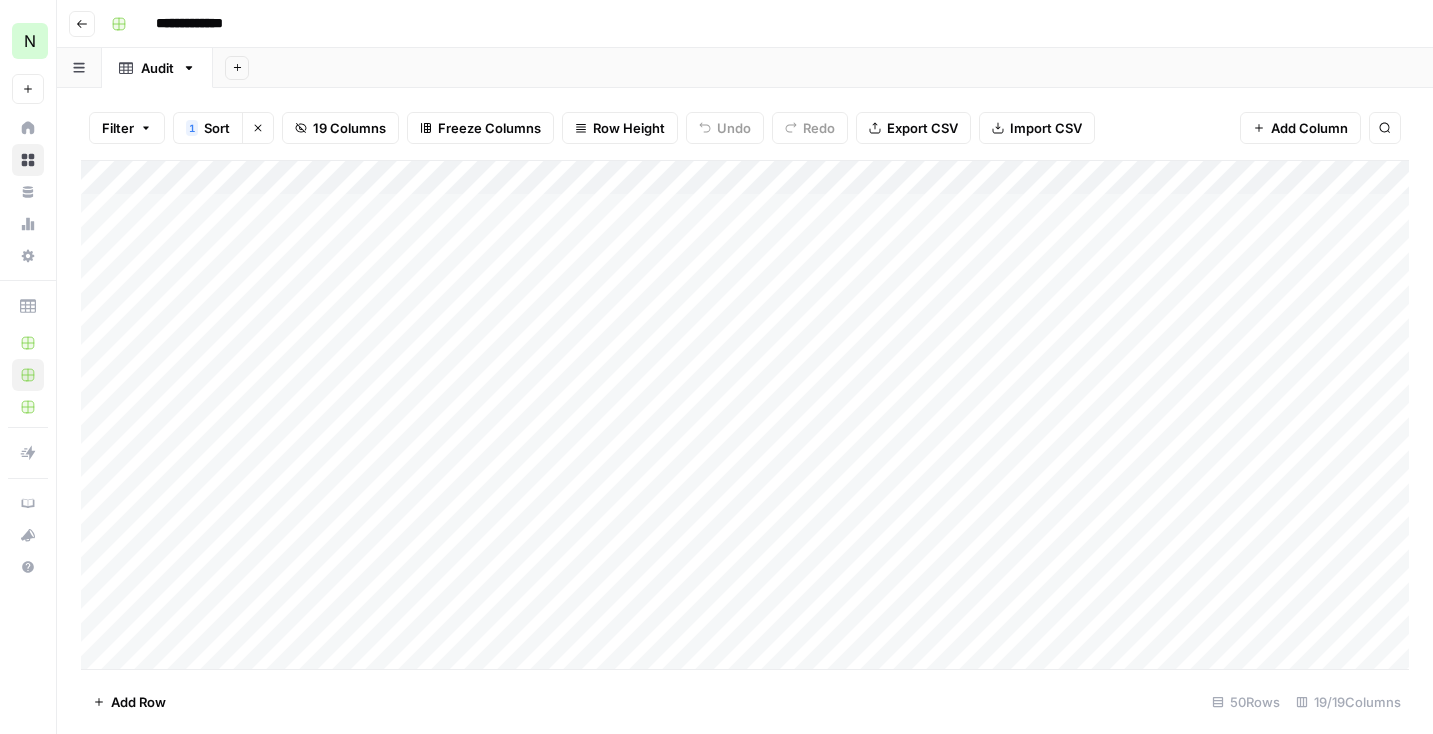 click on "Add Column" at bounding box center [745, 415] 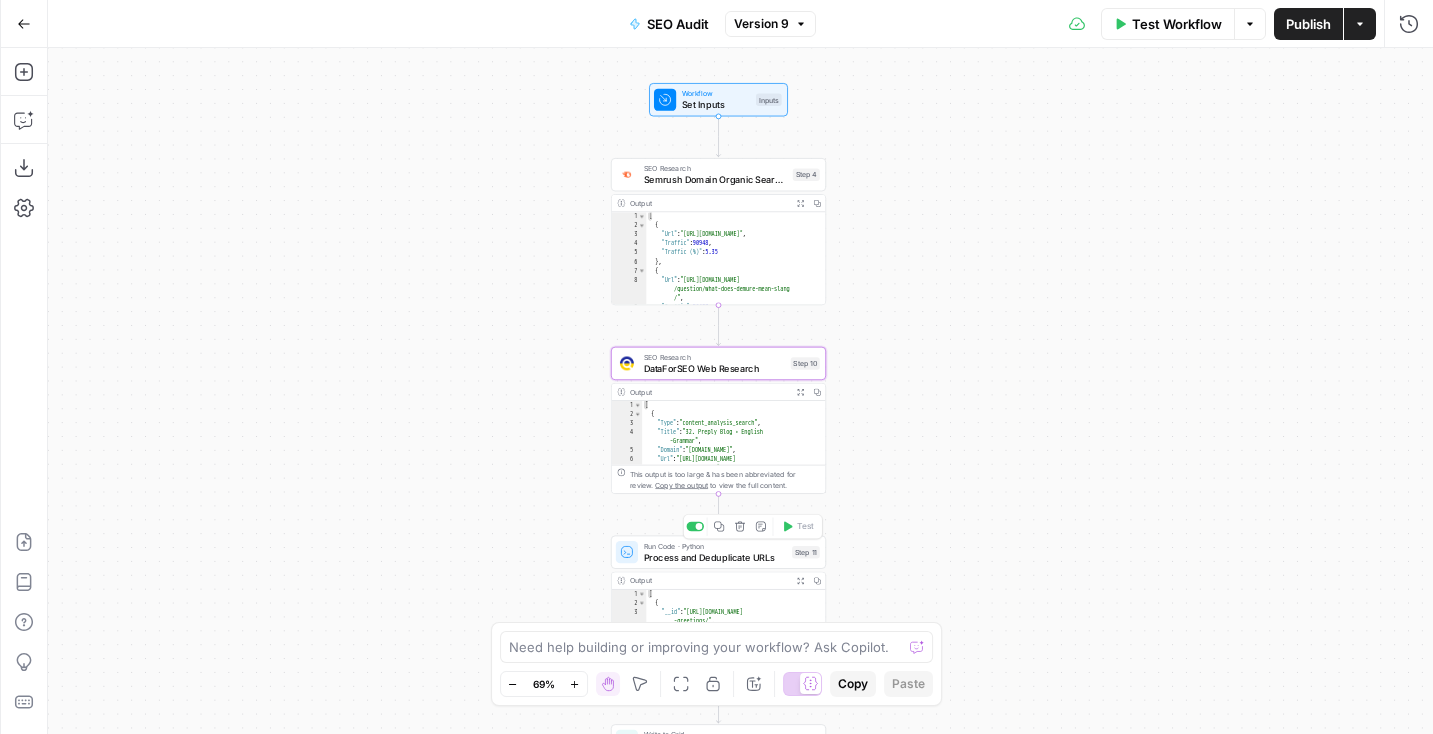 scroll, scrollTop: 0, scrollLeft: 0, axis: both 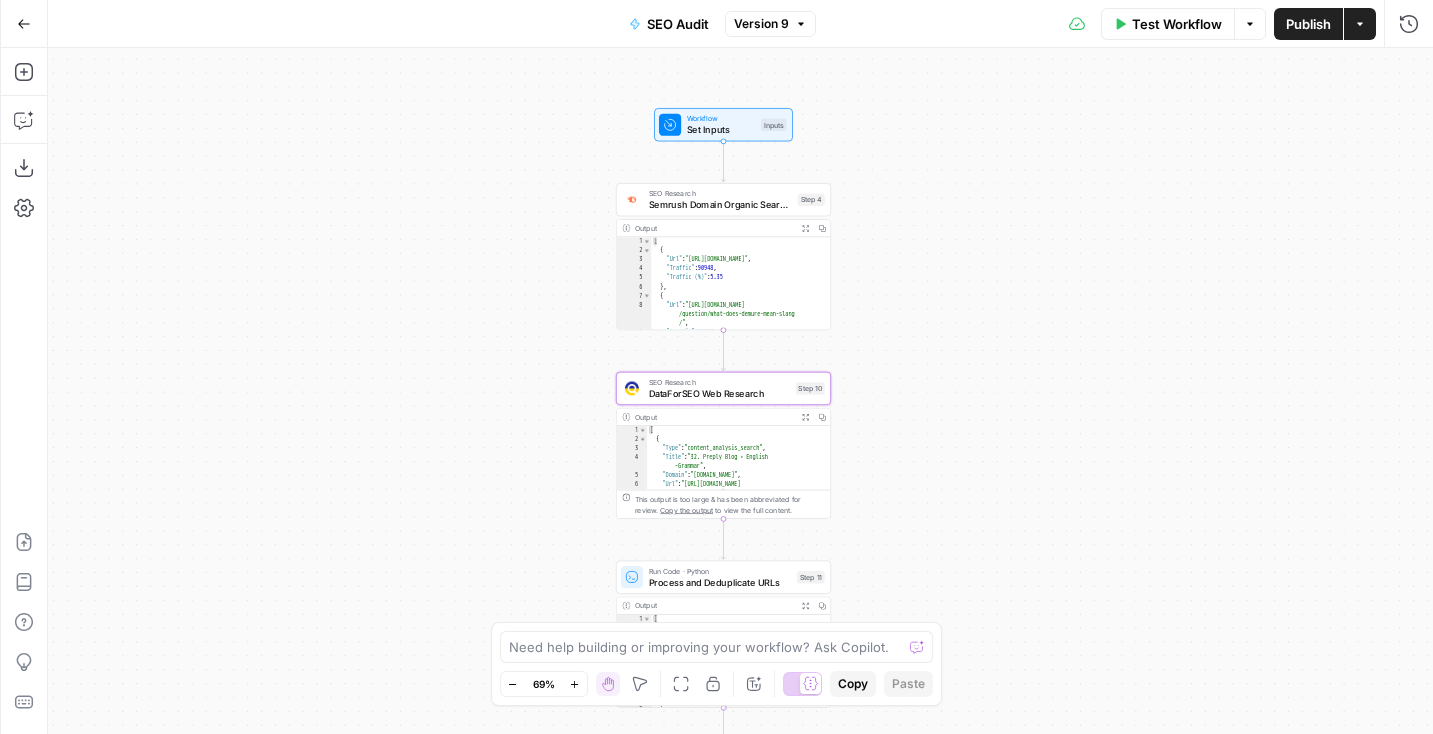 type 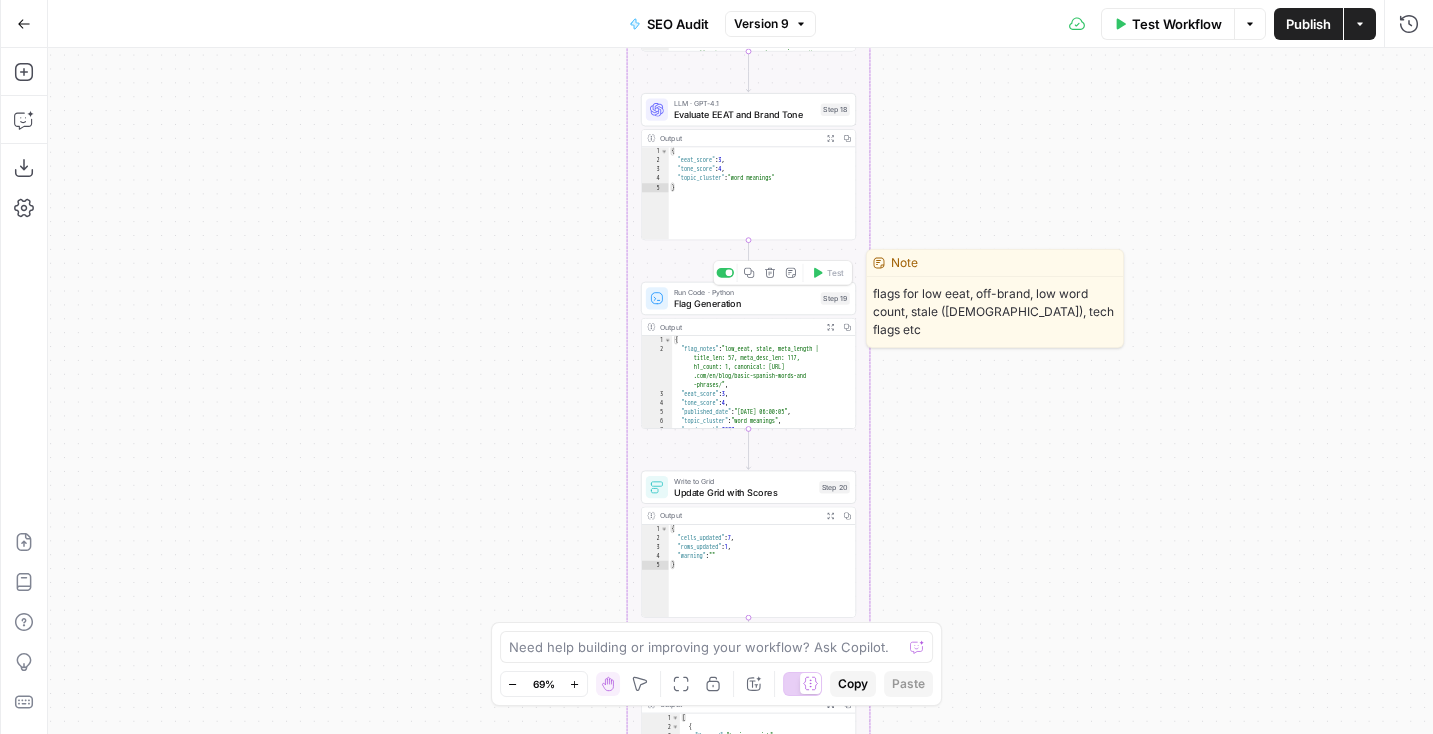click on "Flag Generation" at bounding box center (745, 303) 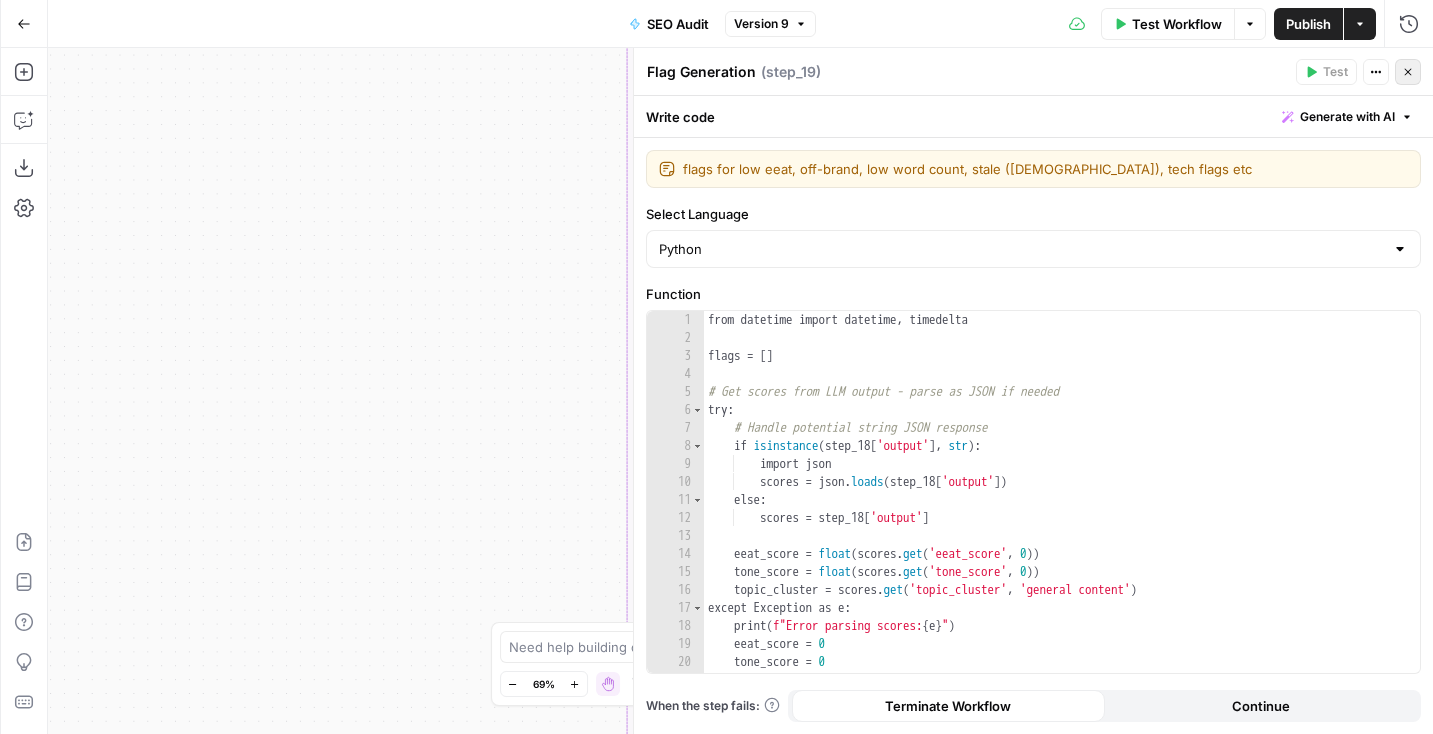 click 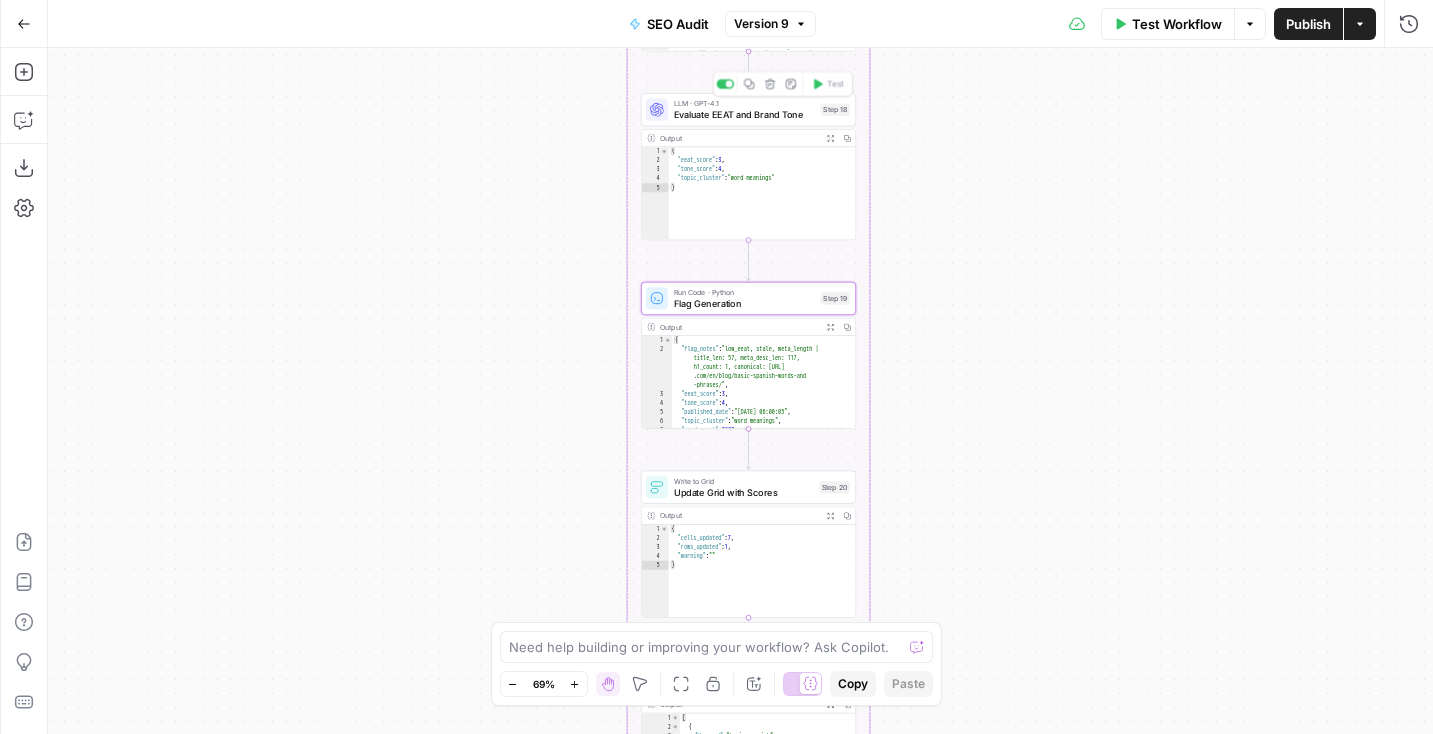 click on "Evaluate EEAT and Brand Tone" at bounding box center (745, 115) 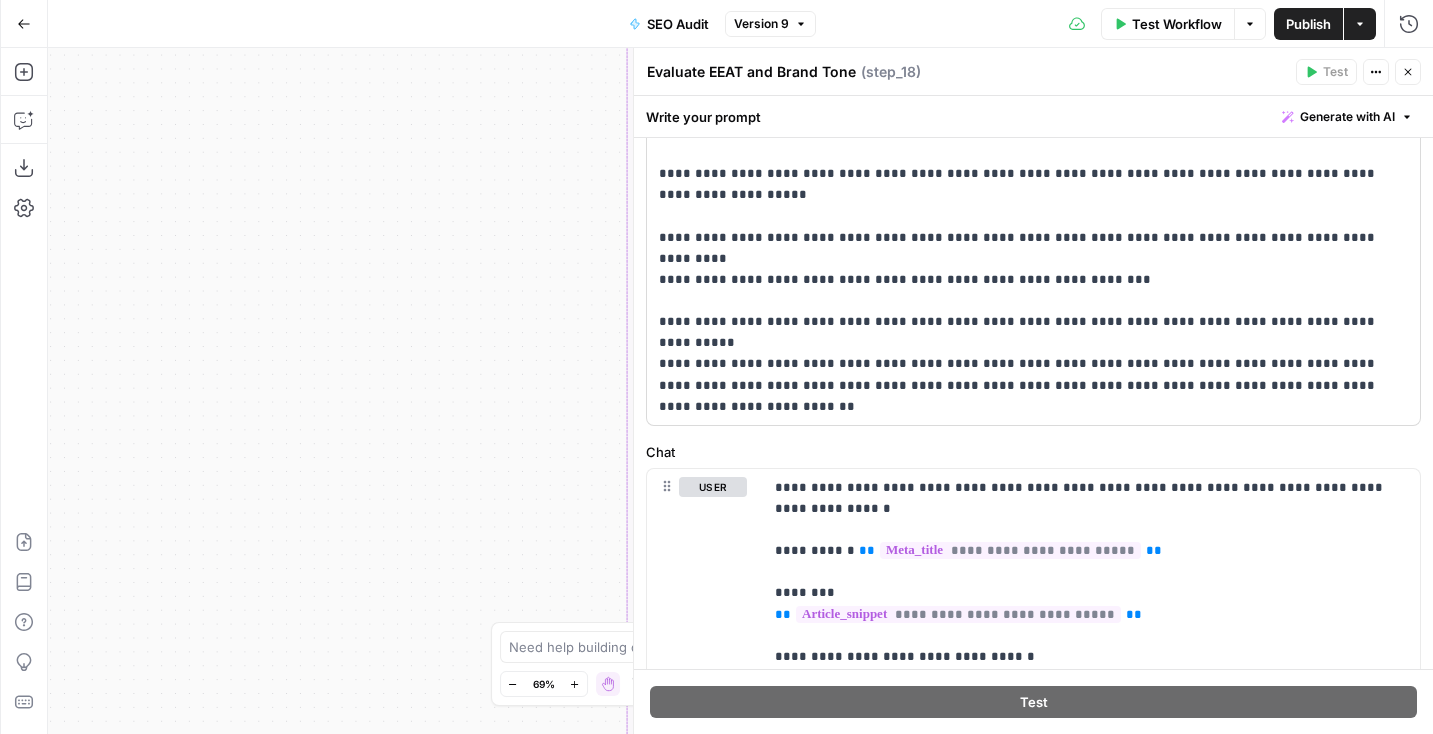 scroll, scrollTop: 615, scrollLeft: 0, axis: vertical 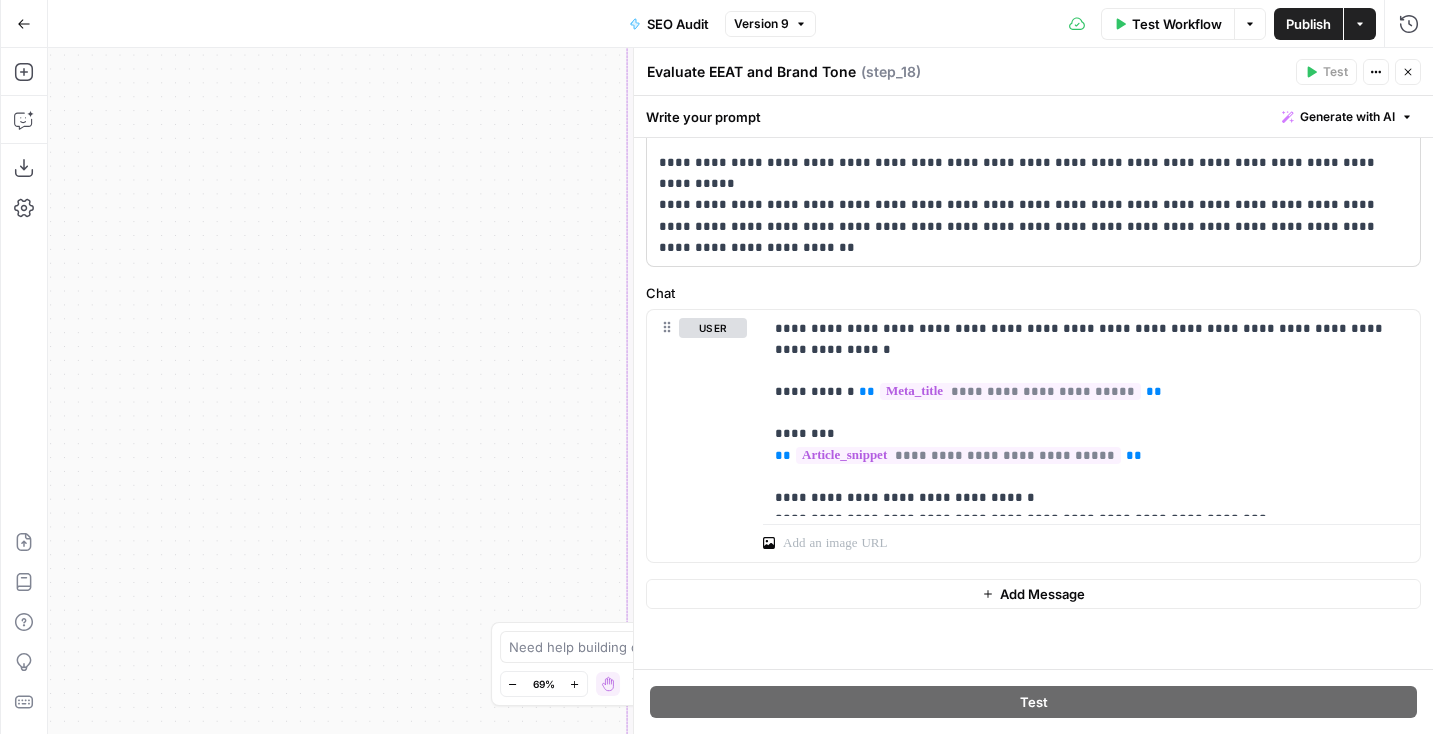 click on "Close" at bounding box center (1408, 72) 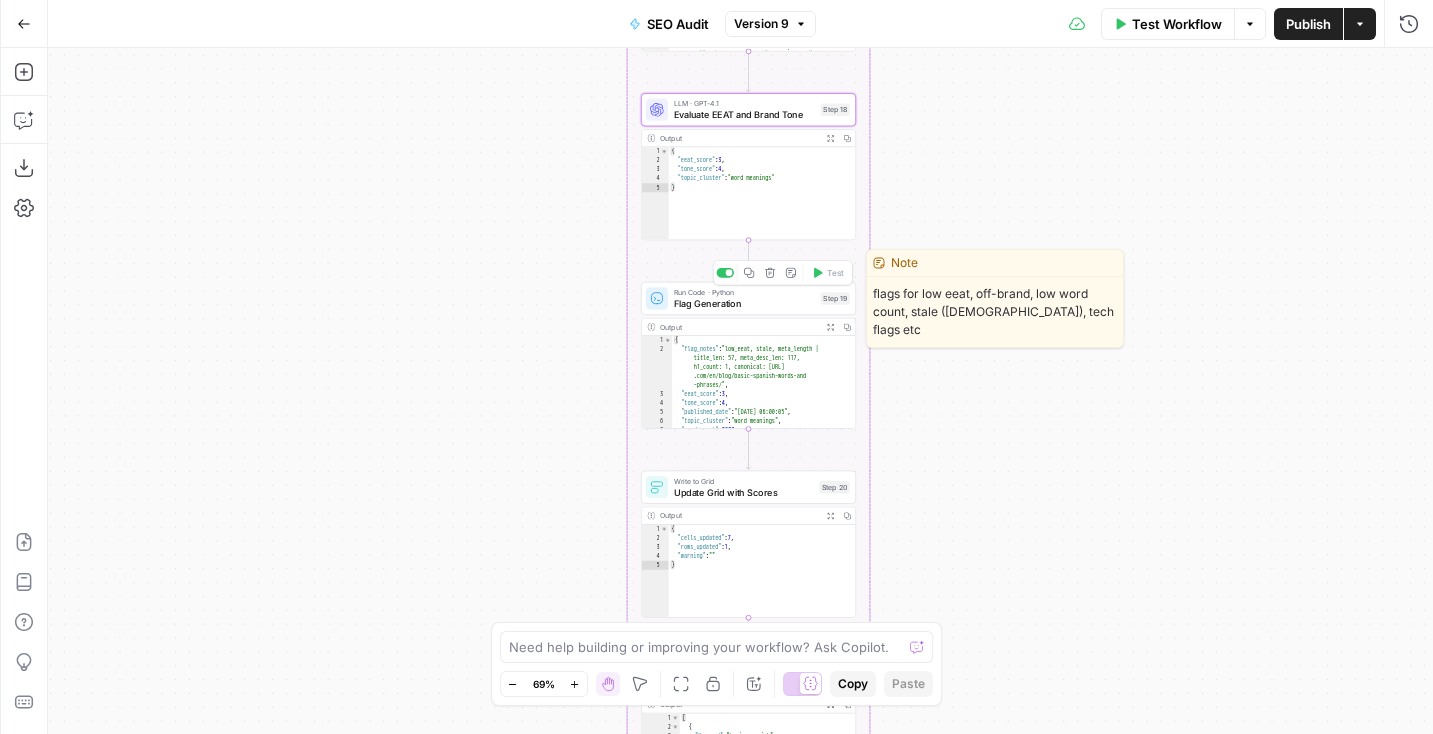 click on "Flag Generation" at bounding box center [745, 303] 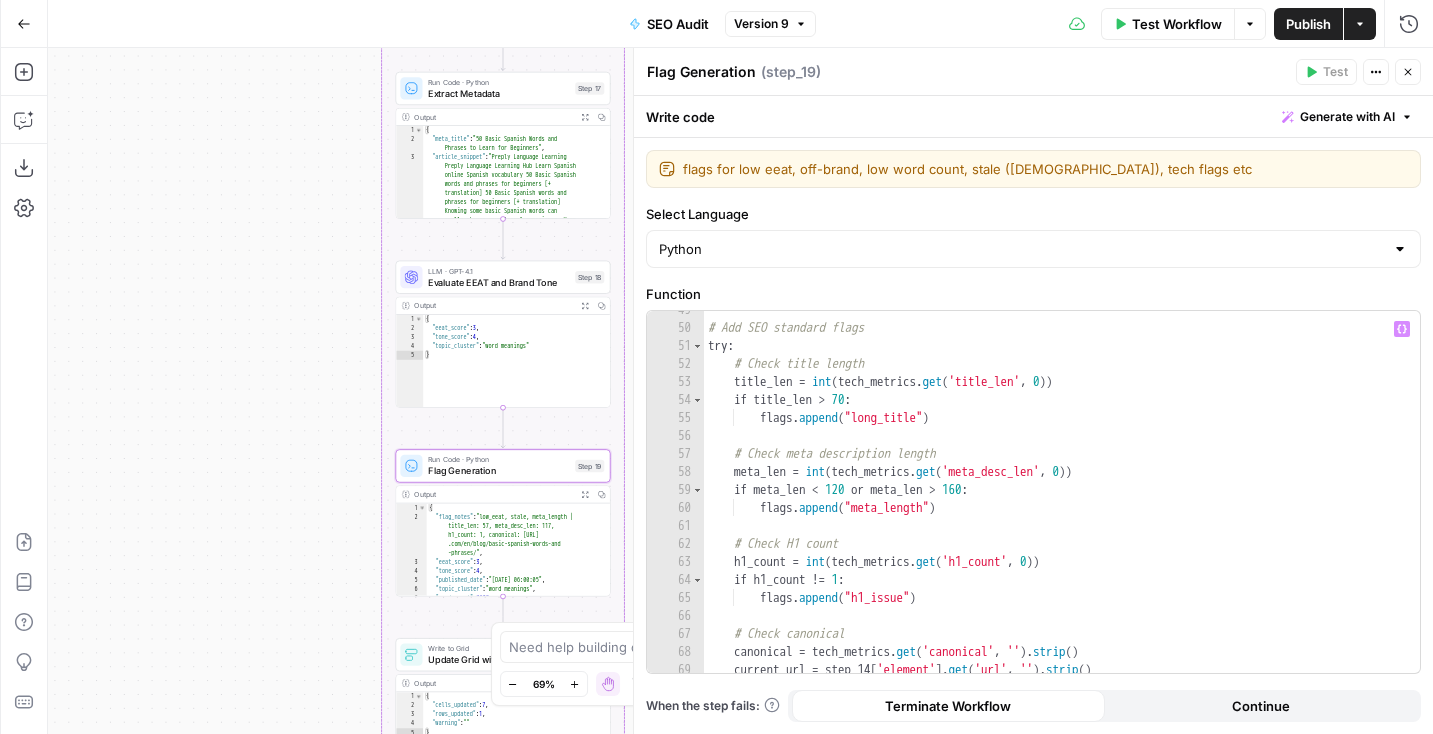 scroll, scrollTop: 1031, scrollLeft: 0, axis: vertical 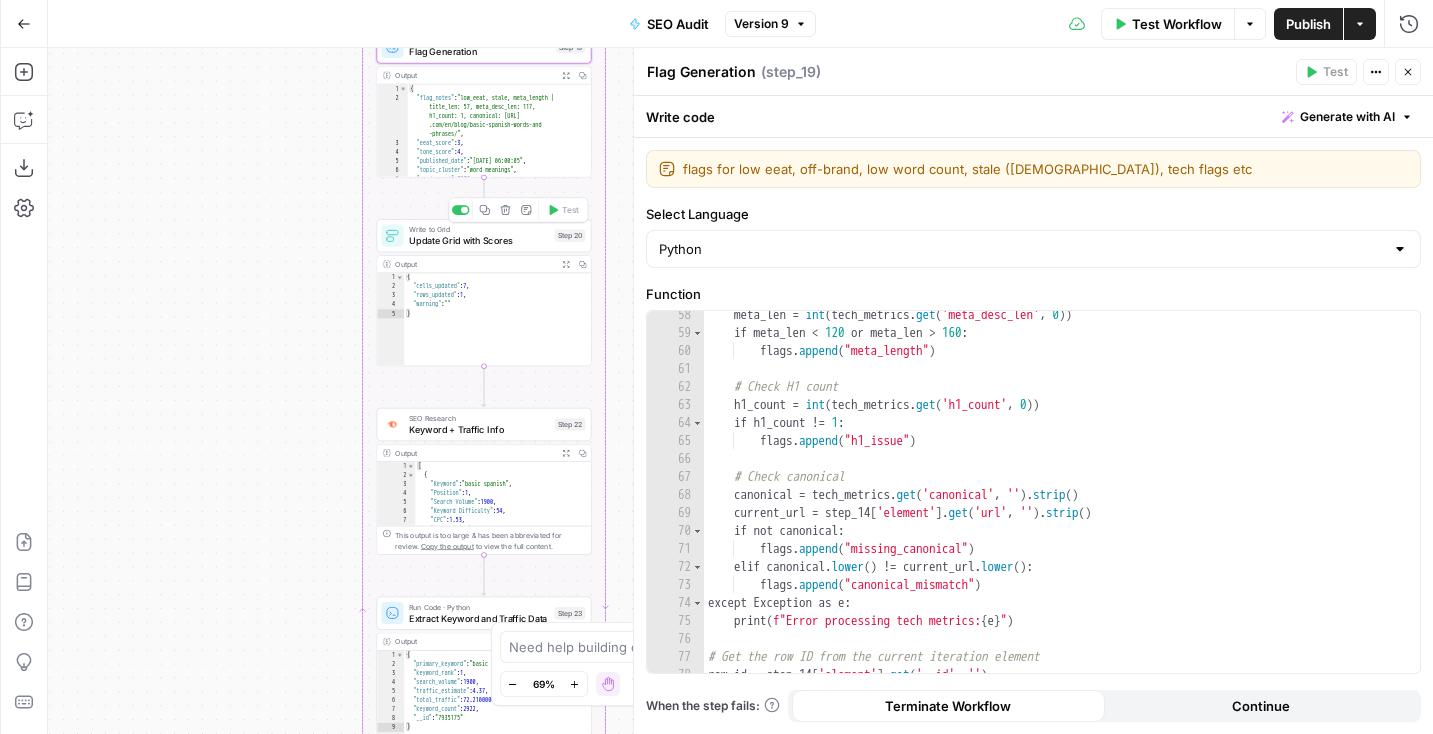 click on "Update Grid with Scores" at bounding box center (479, 241) 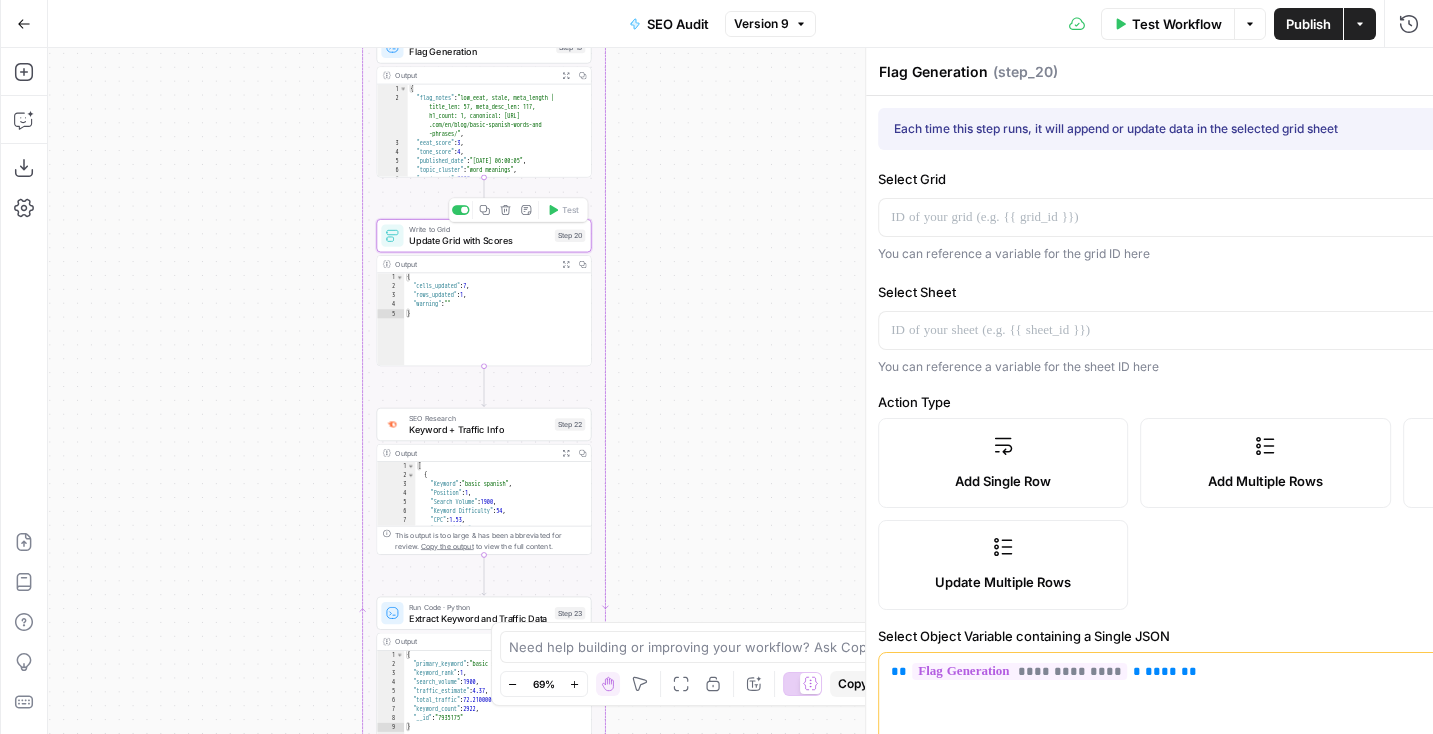 type on "Update Grid with Scores" 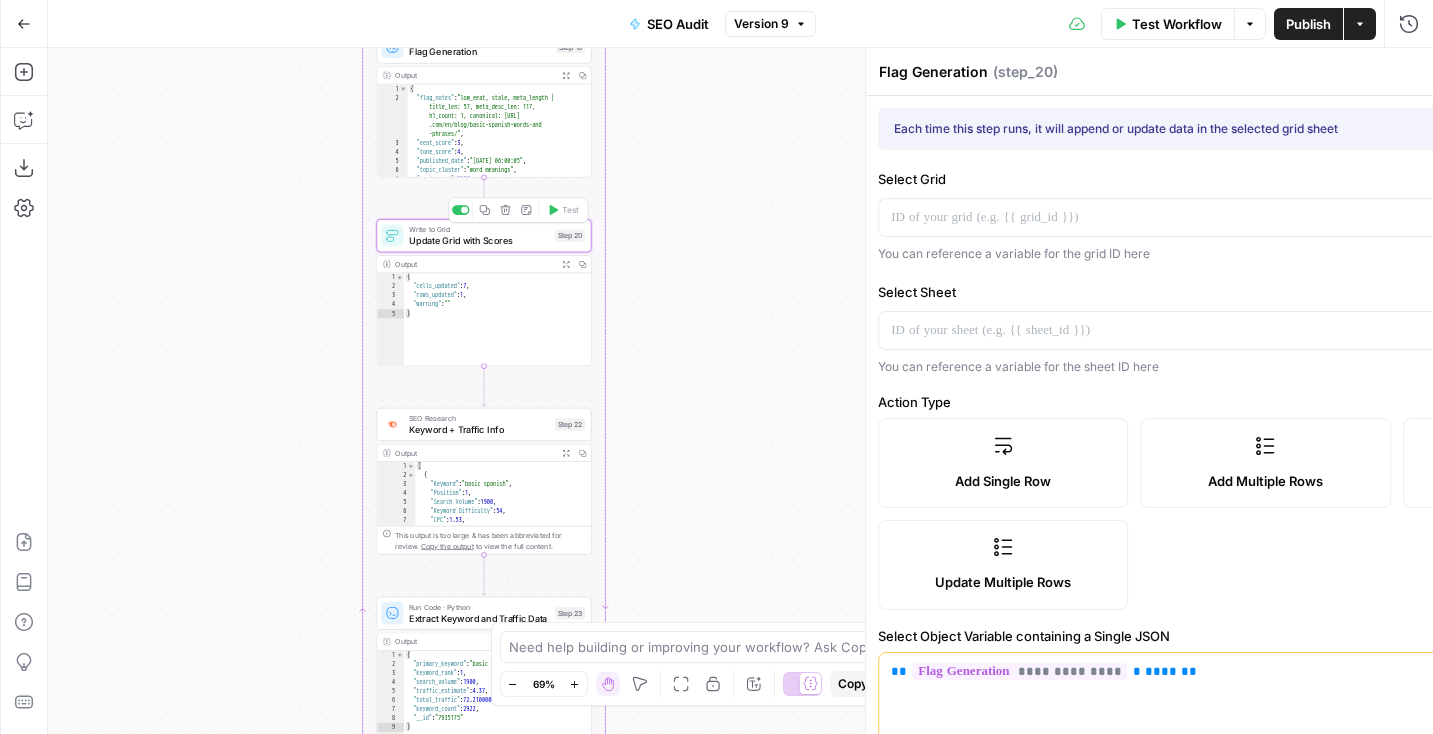type on "eeat_score" 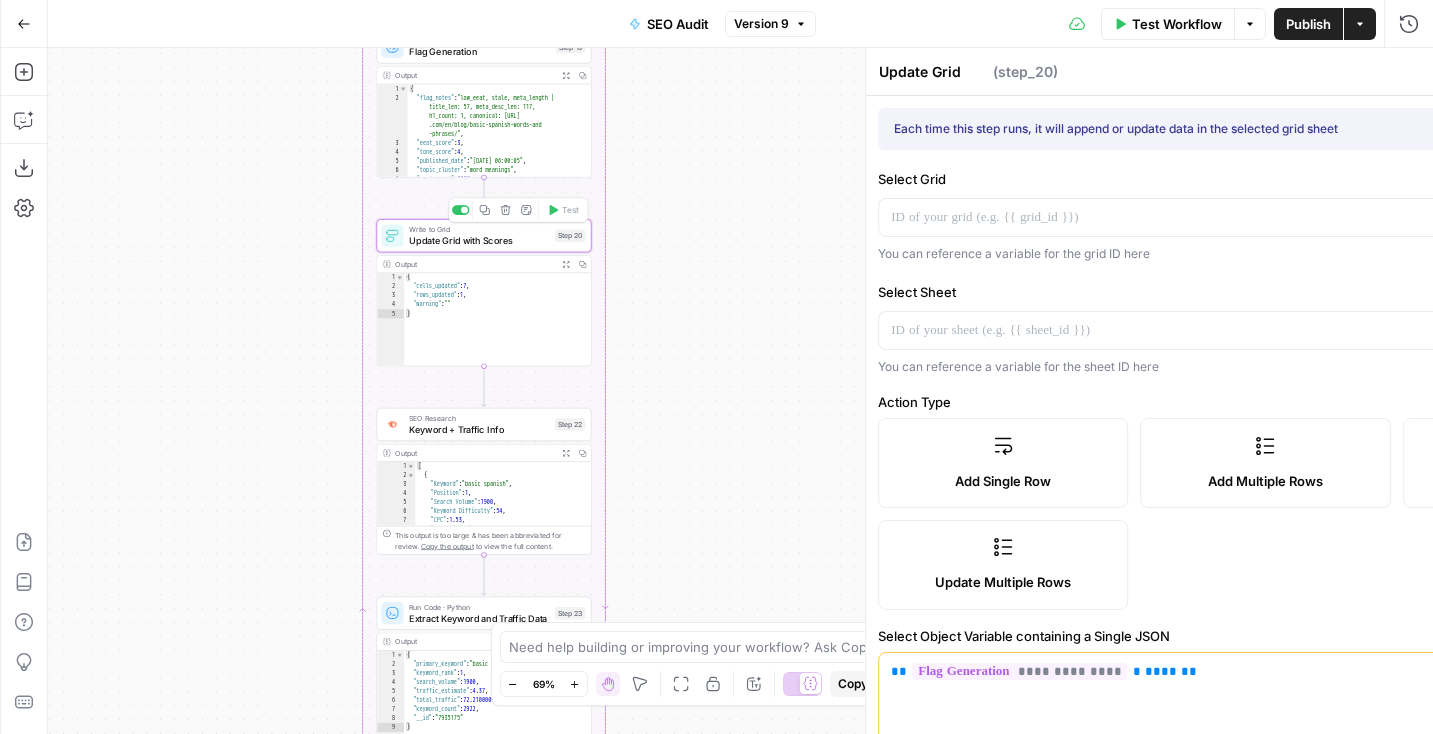 type on "flag_notes" 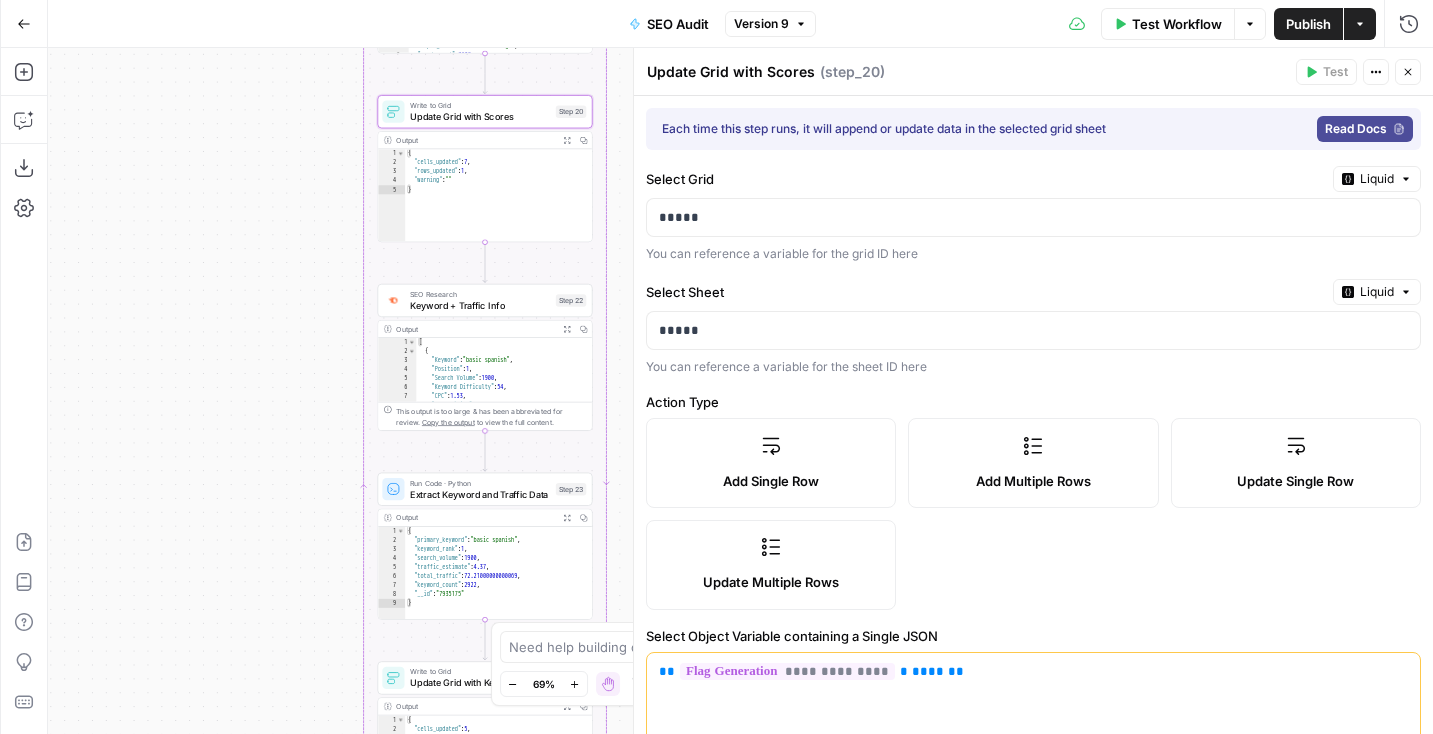 click on "Keyword + Traffic Info" at bounding box center (480, 305) 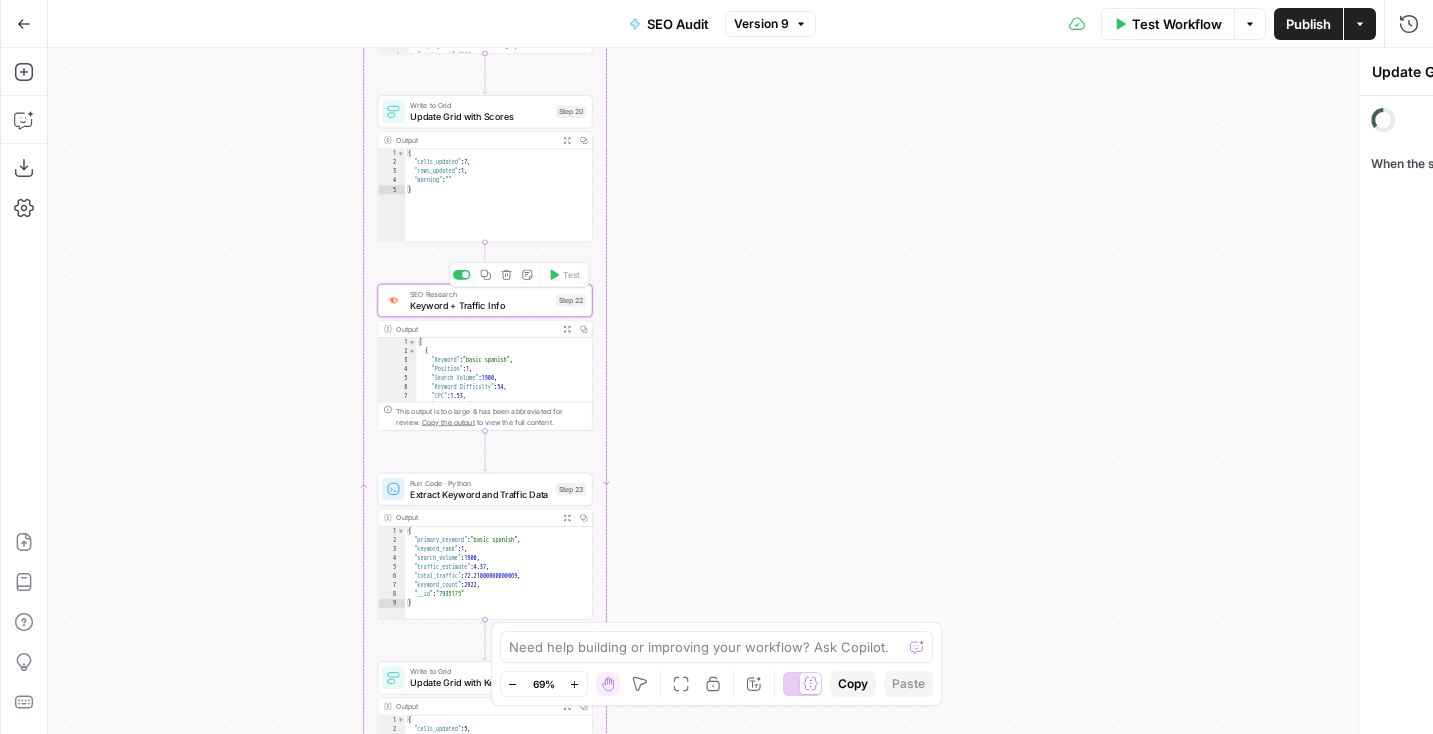 type on "Keyword + Traffic Info" 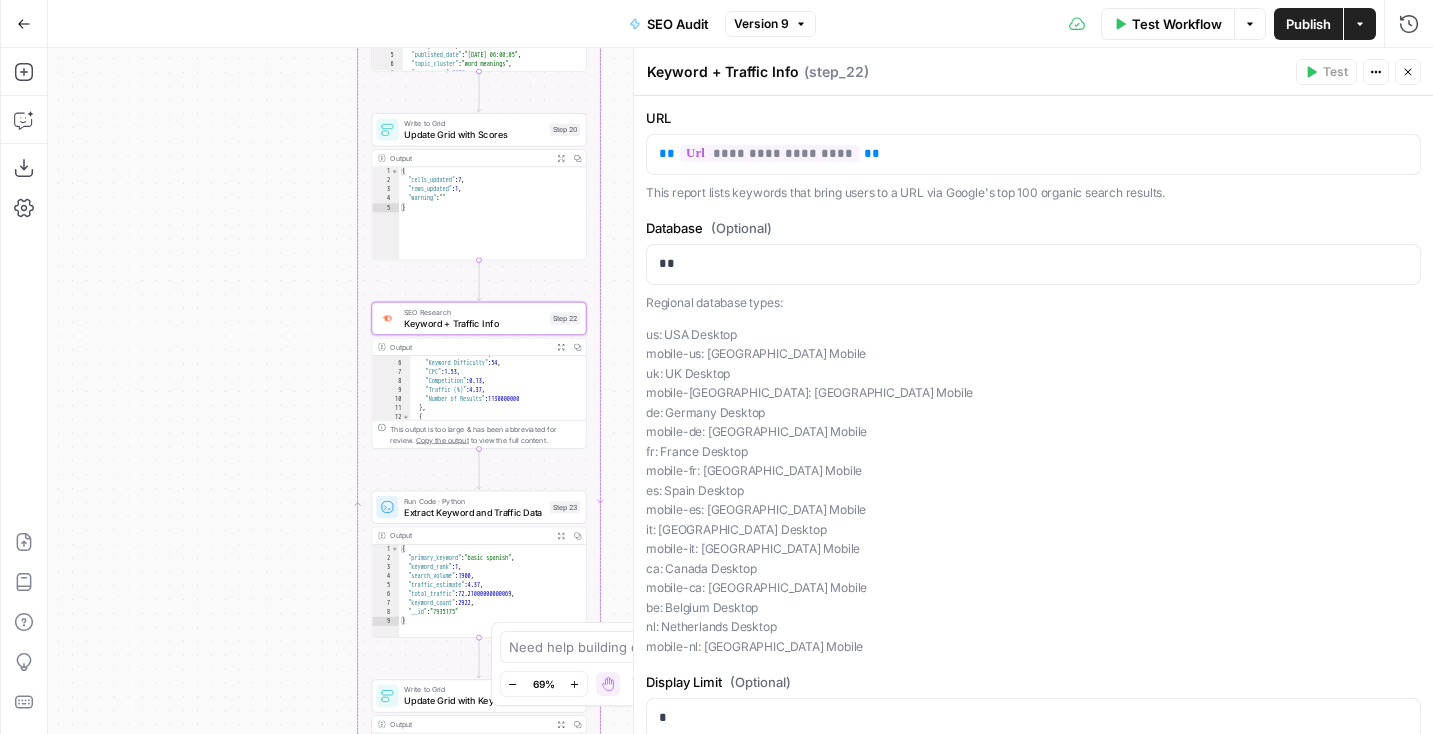 scroll, scrollTop: 0, scrollLeft: 0, axis: both 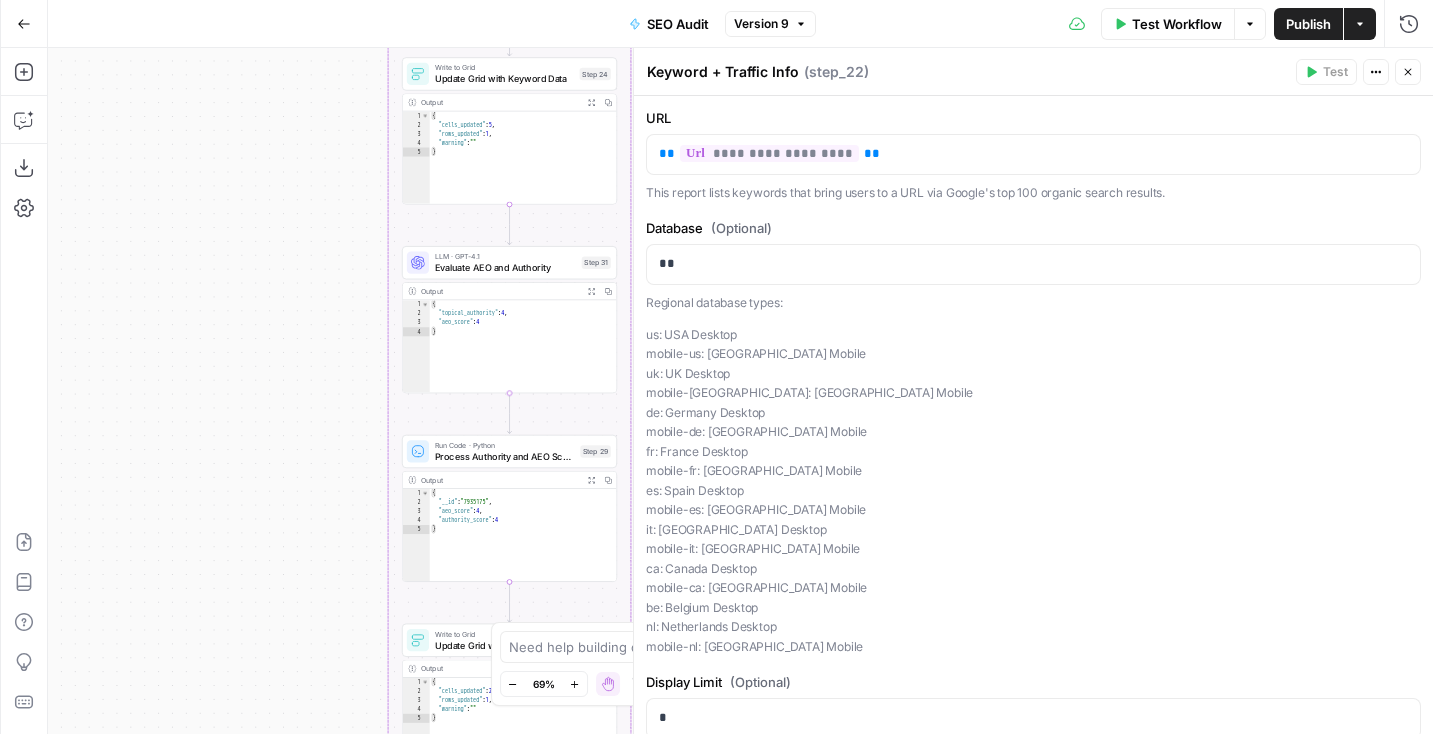 click on "LLM · GPT-4.1 Evaluate AEO and Authority Step 31 Copy step Delete step Edit Note Test" at bounding box center [509, 262] 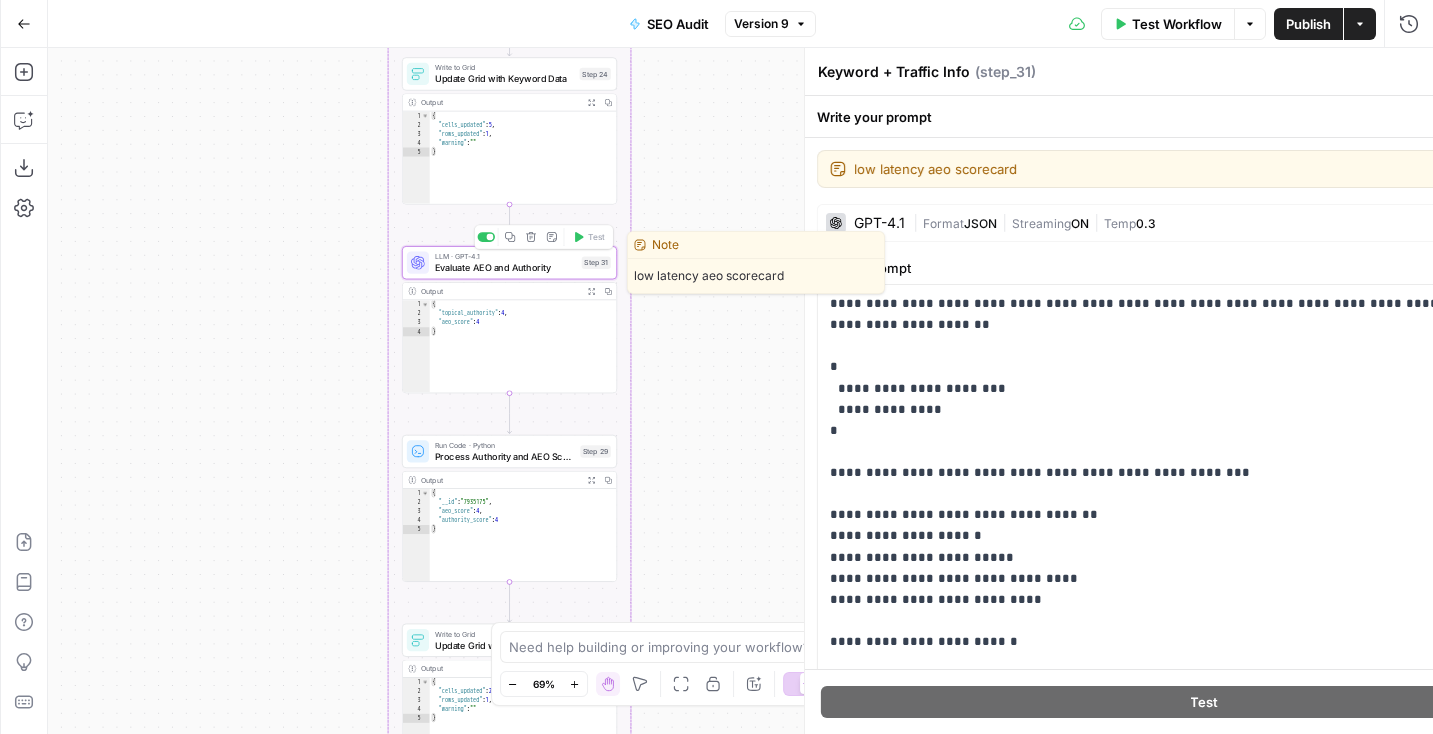 type on "Evaluate AEO and Authority" 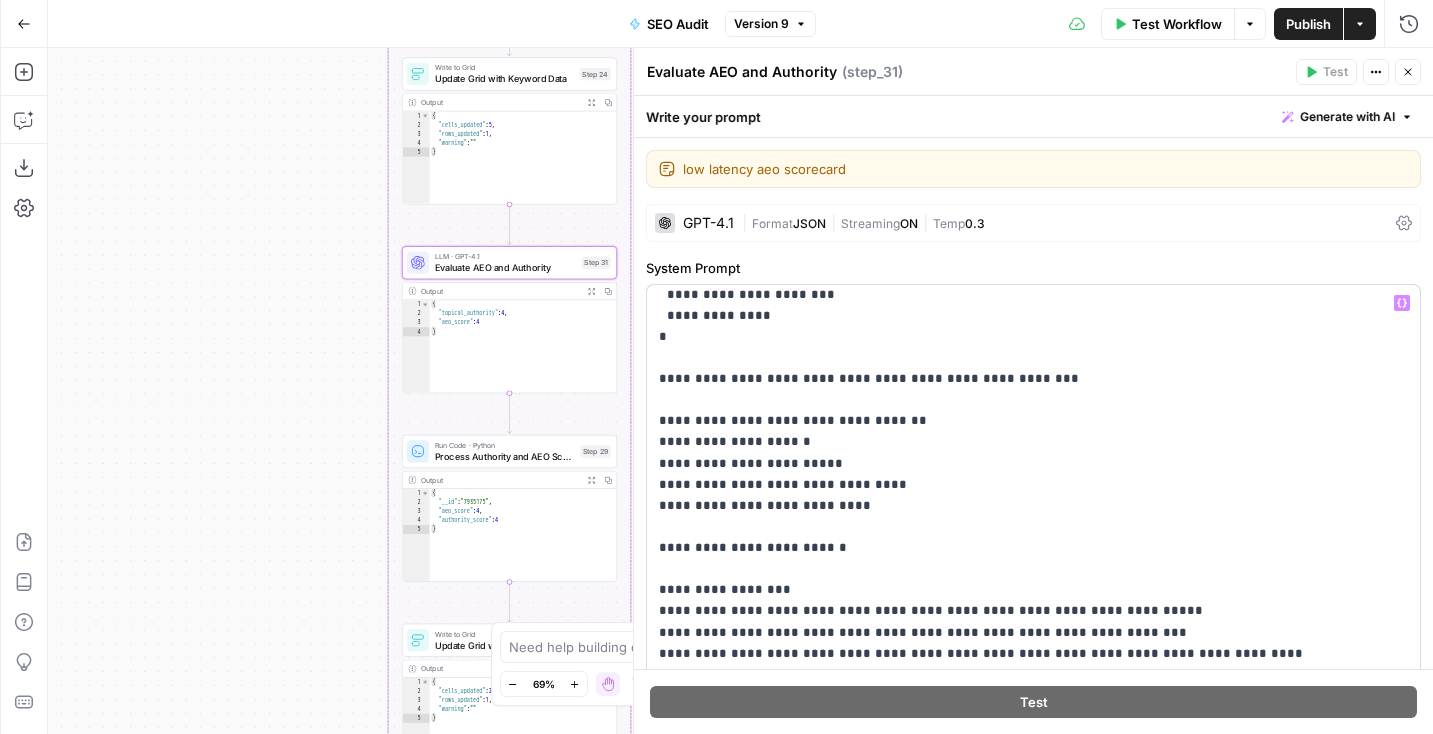 scroll, scrollTop: 236, scrollLeft: 0, axis: vertical 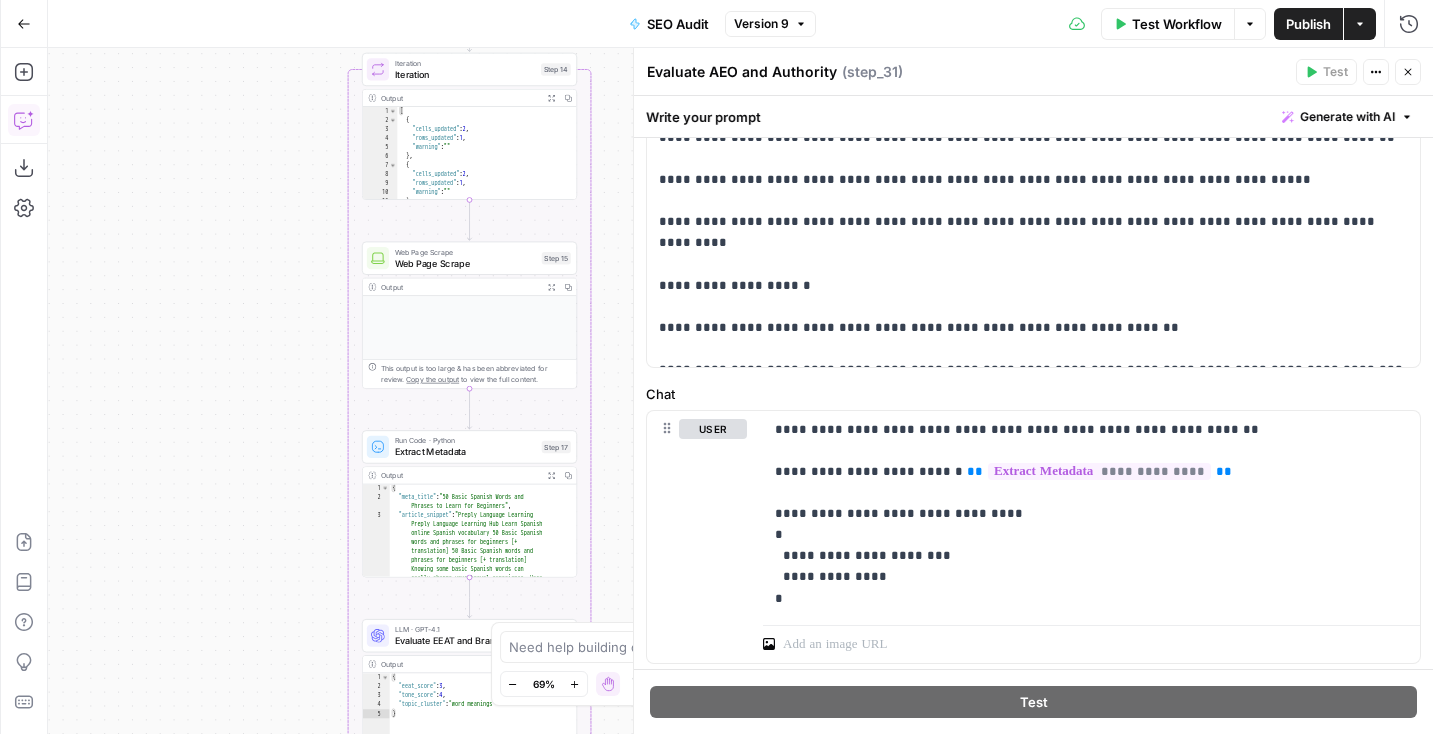 click 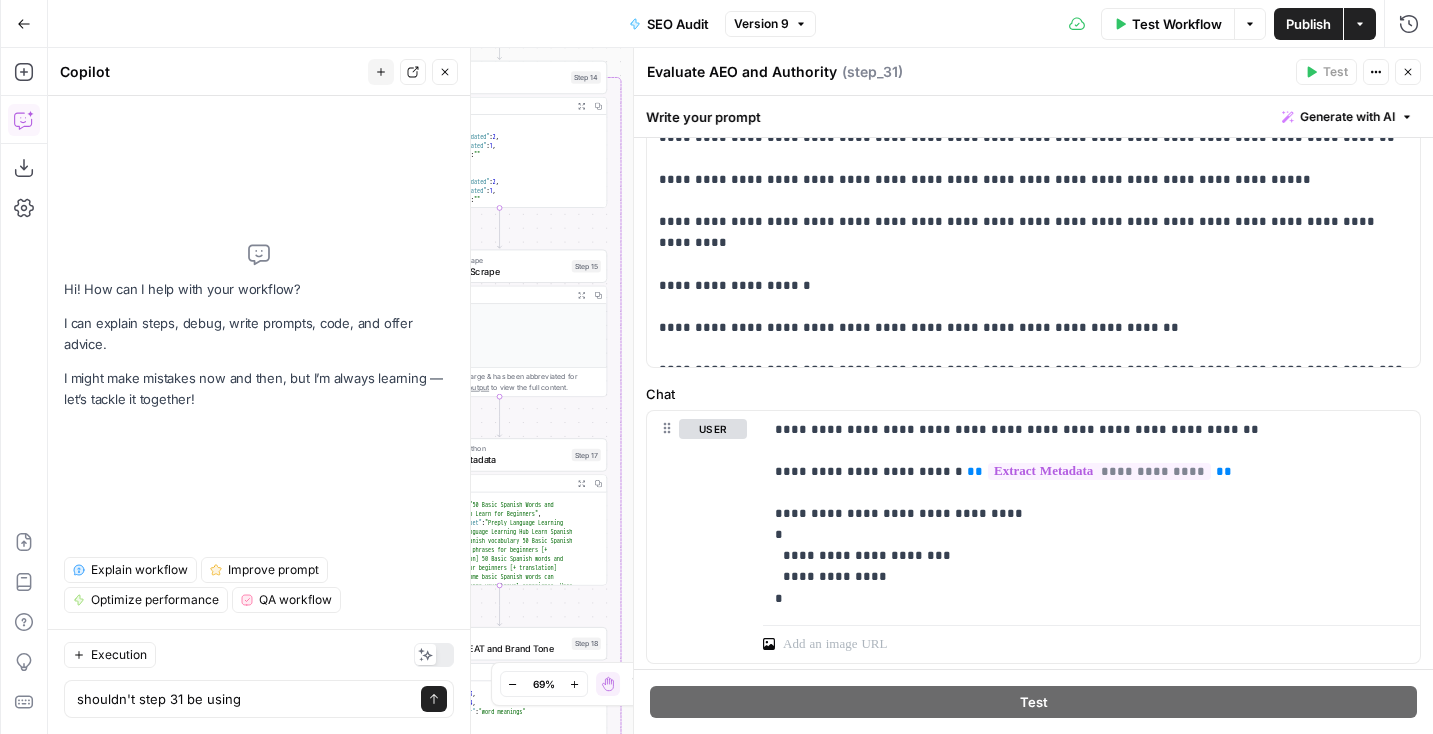 drag, startPoint x: 497, startPoint y: 409, endPoint x: 439, endPoint y: 417, distance: 58.549126 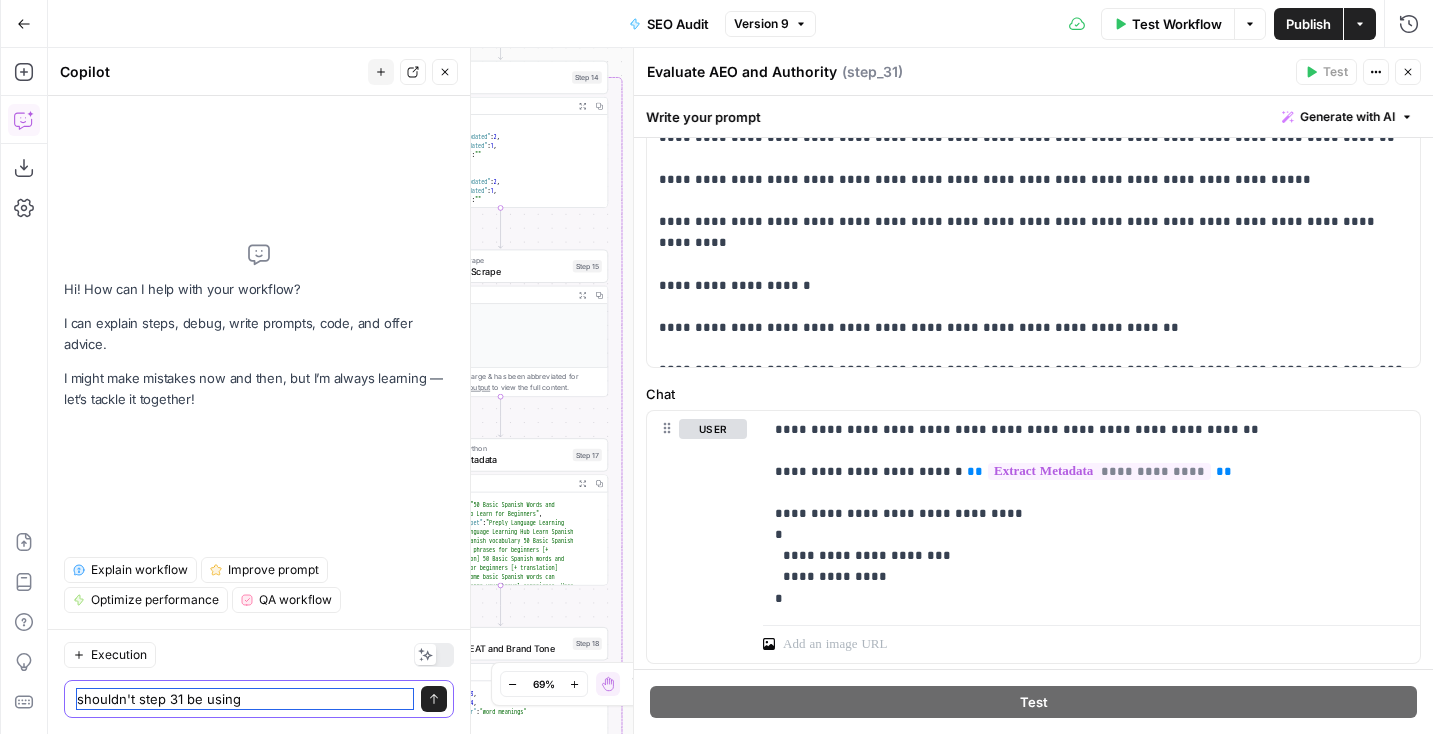 click on "shouldn't step 31 be using" at bounding box center (245, 699) 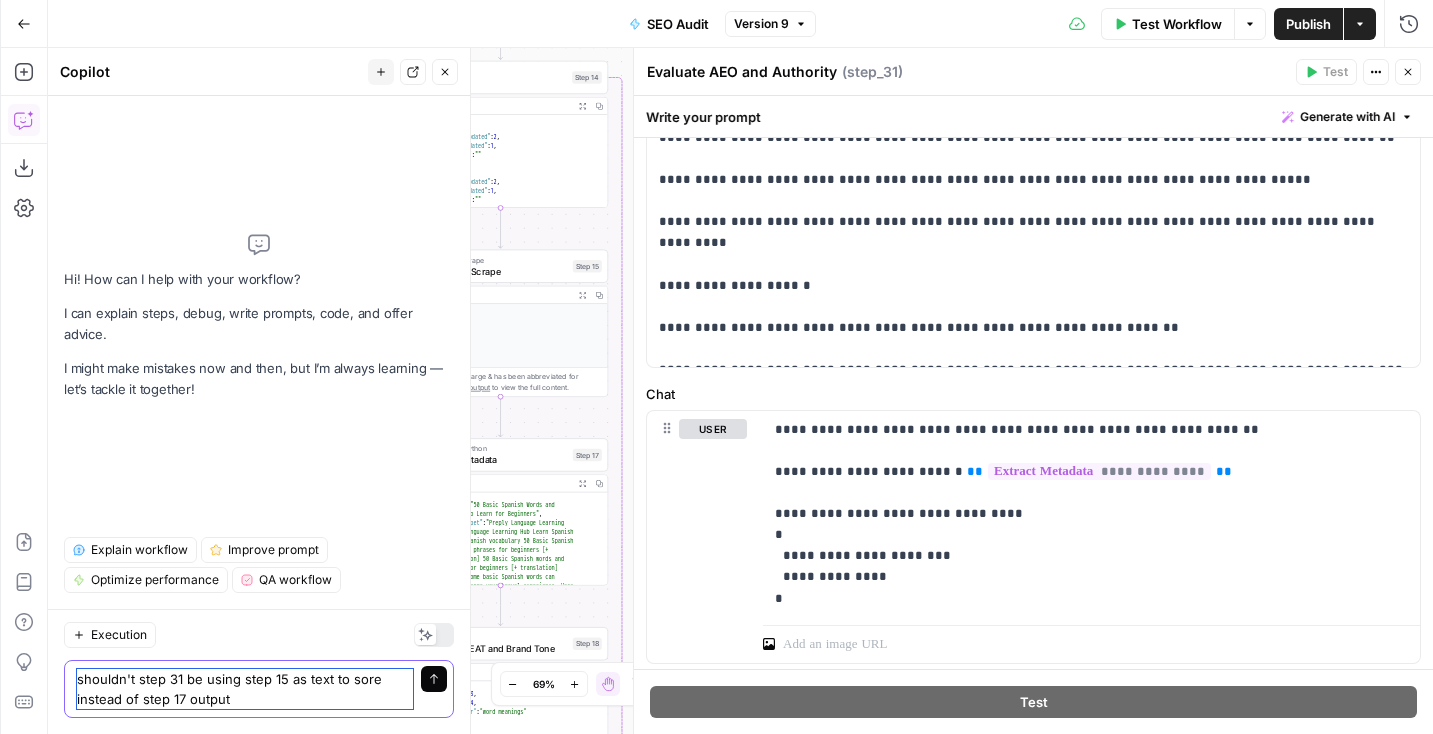 type on "shouldn't step 31 be using step 15 as text to sore instead of step 17 output" 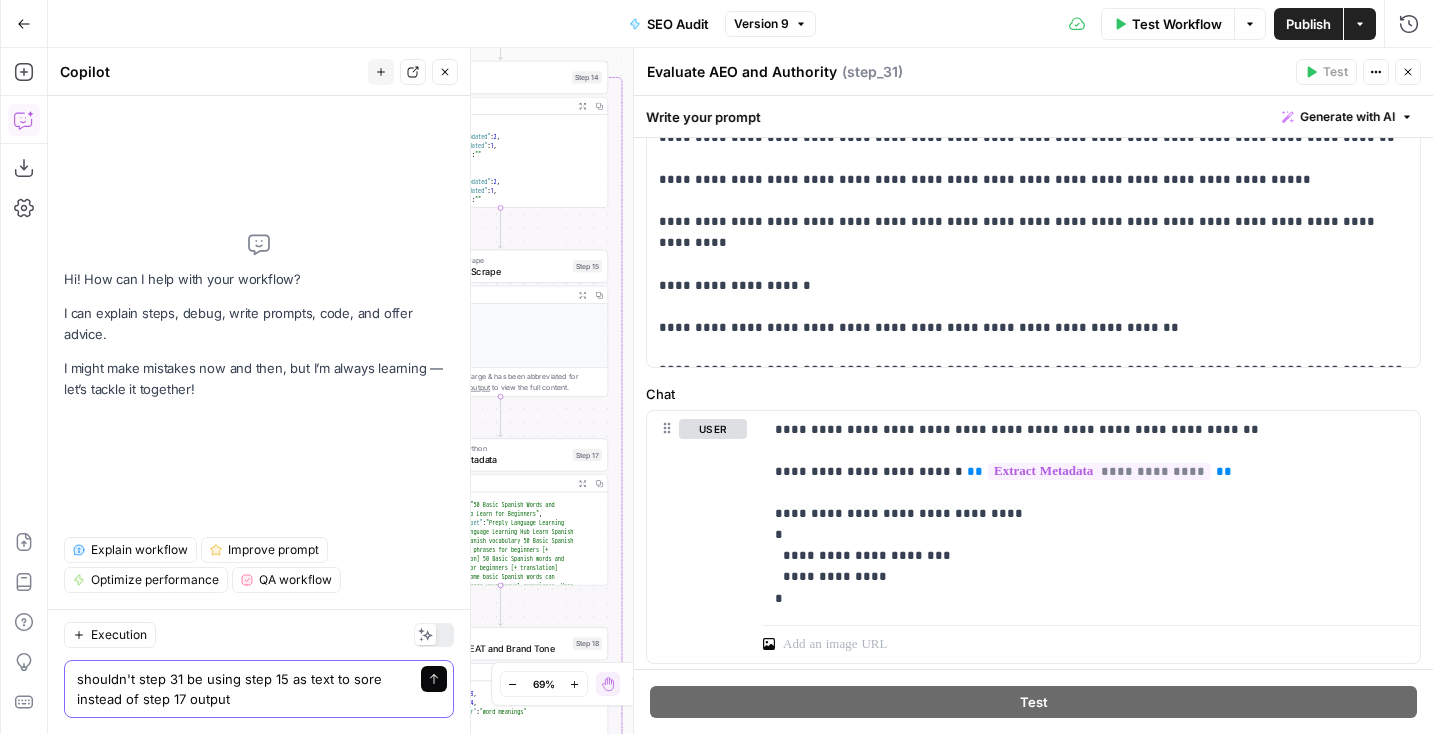 click 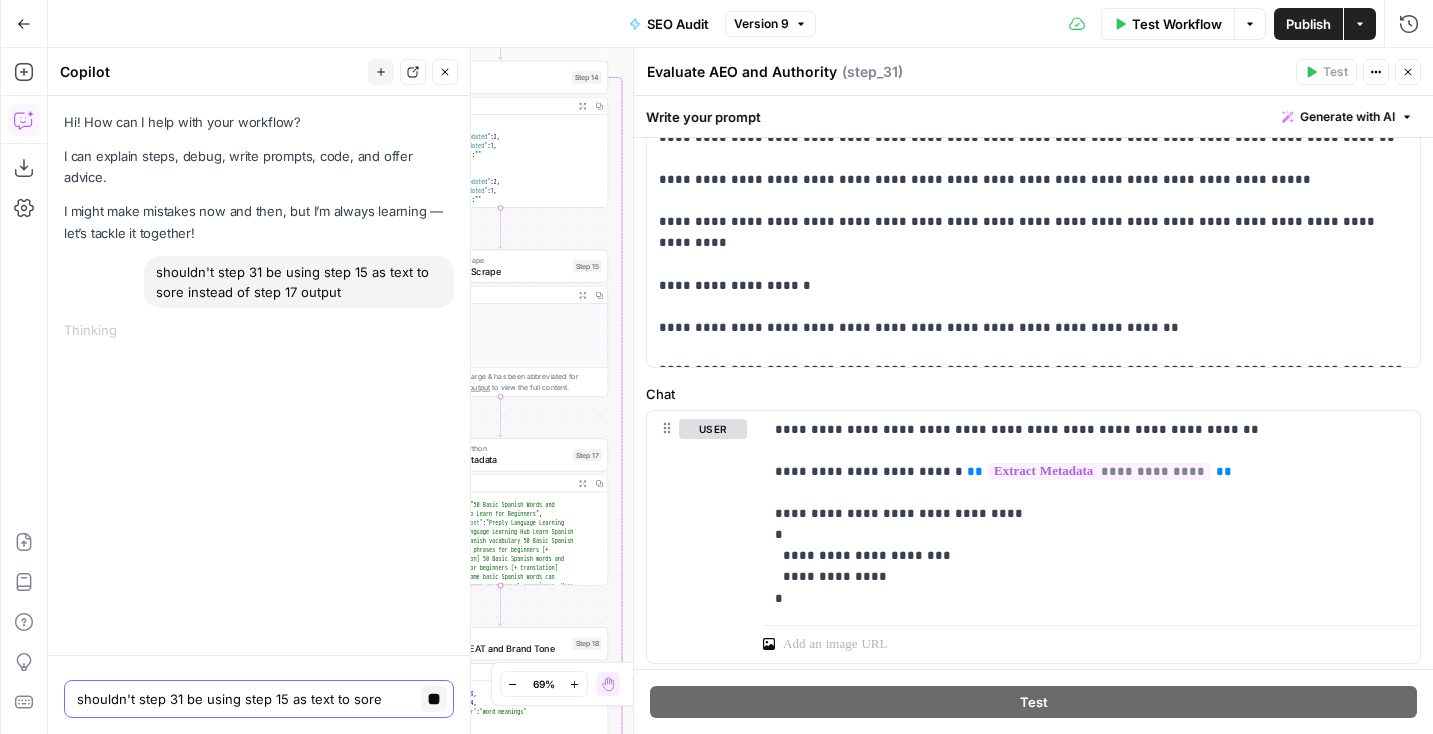 type 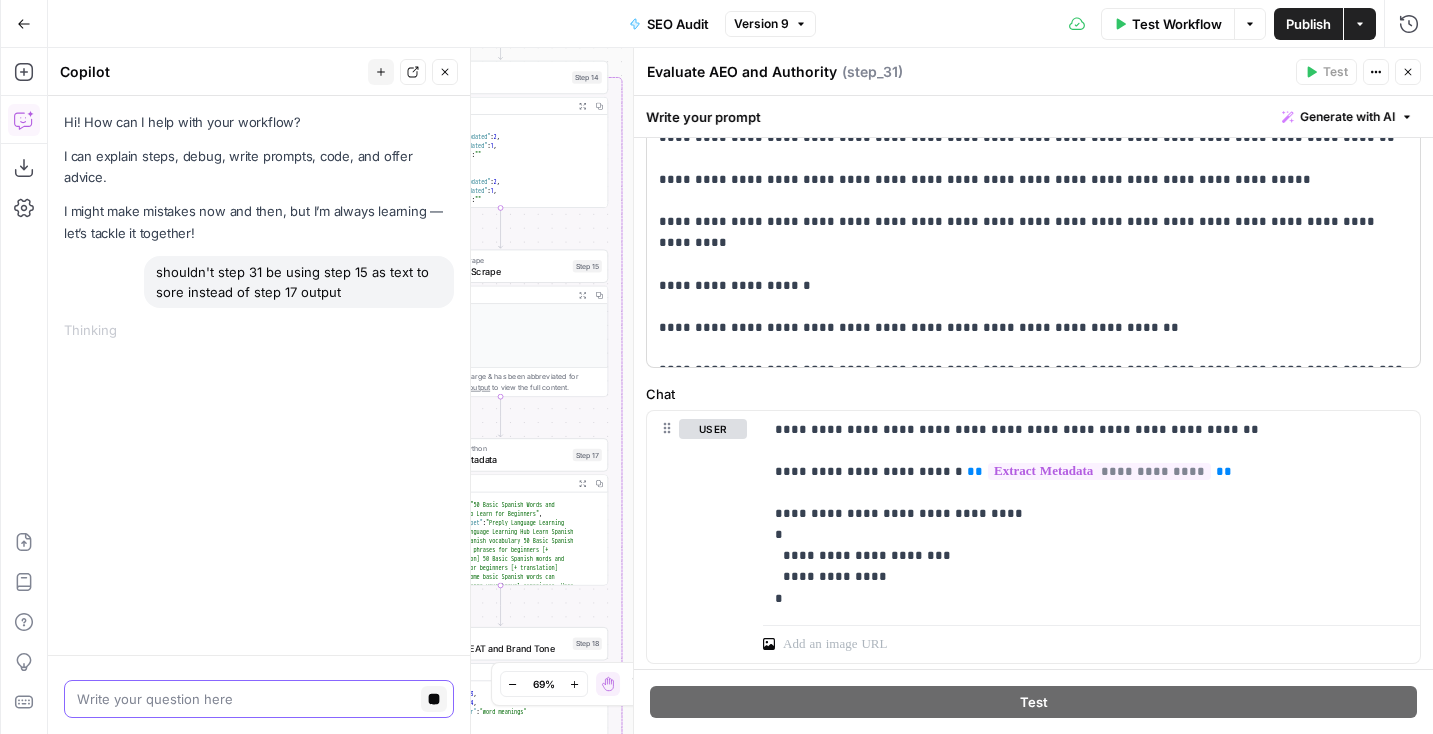 scroll, scrollTop: 0, scrollLeft: 0, axis: both 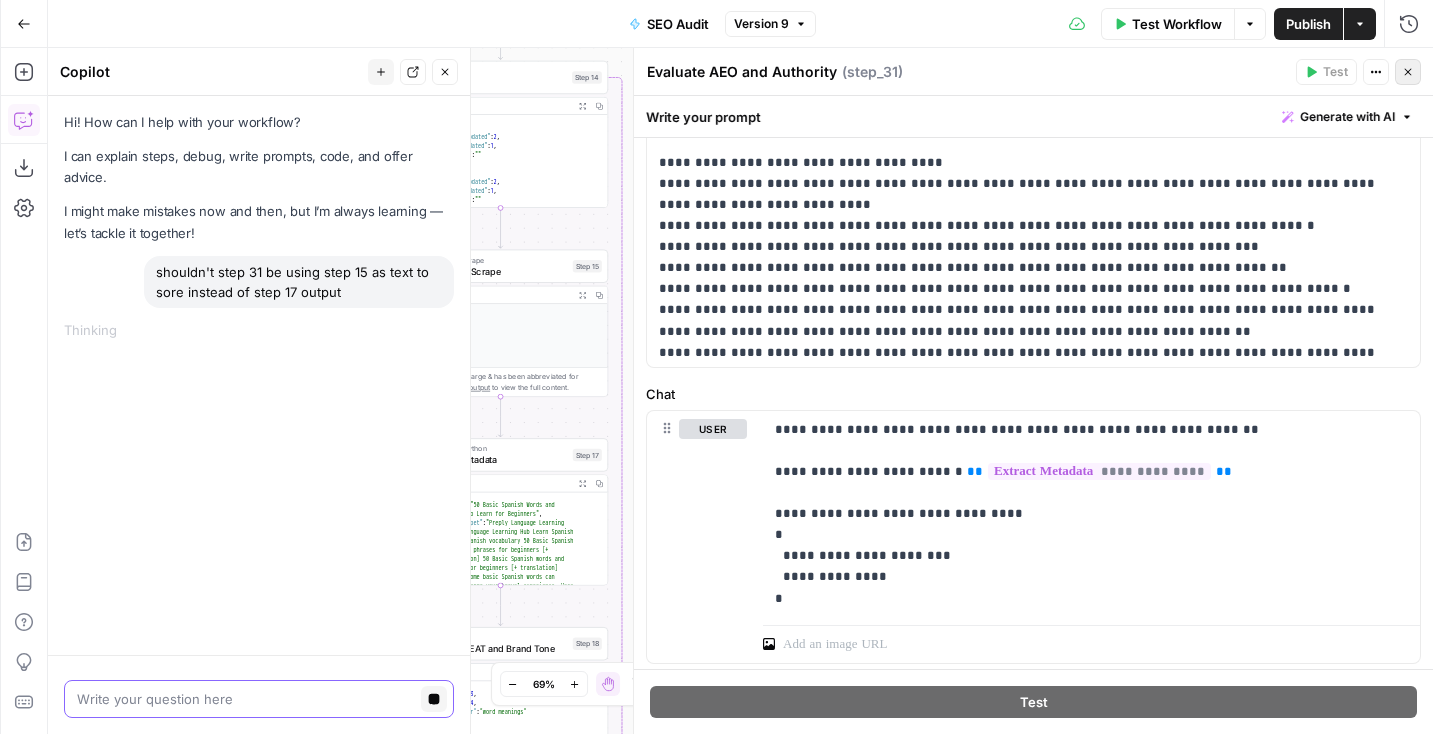 click 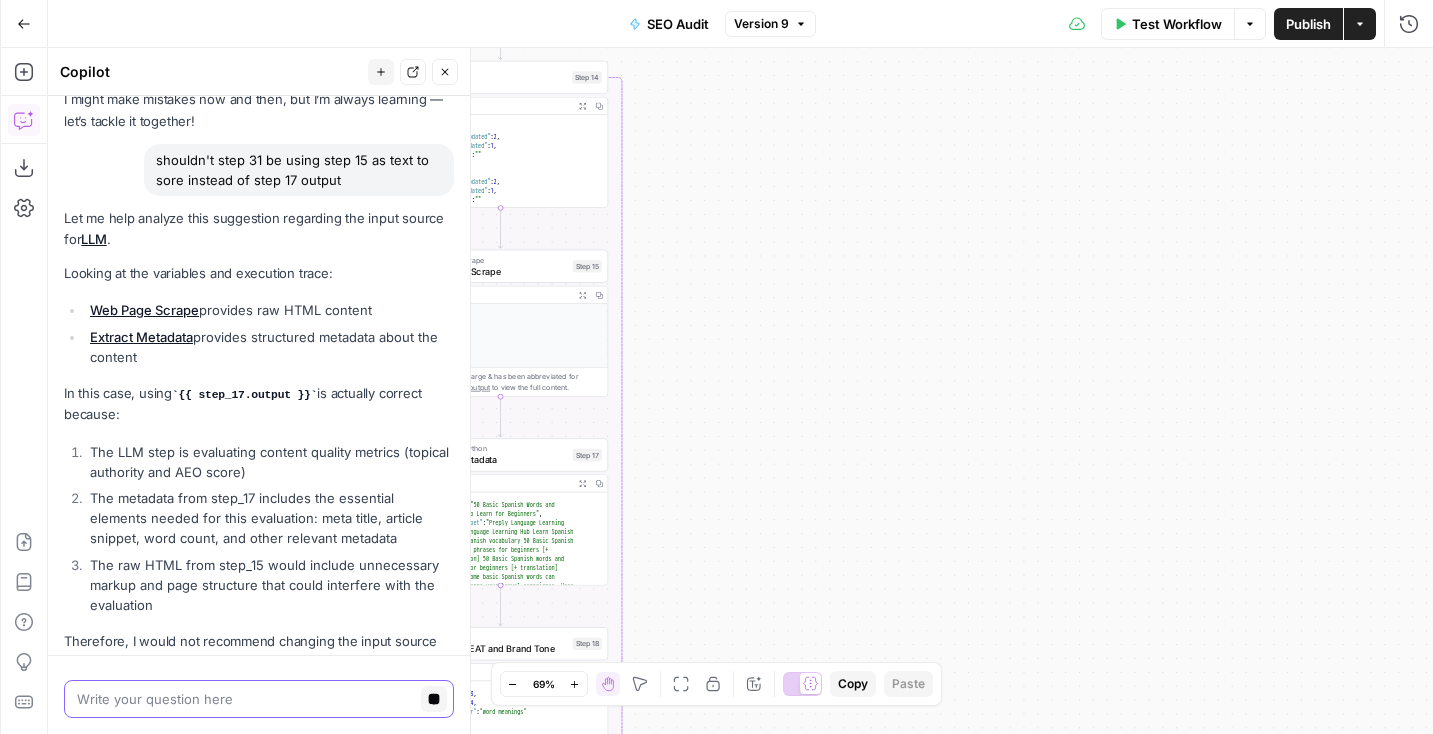 scroll, scrollTop: 101, scrollLeft: 0, axis: vertical 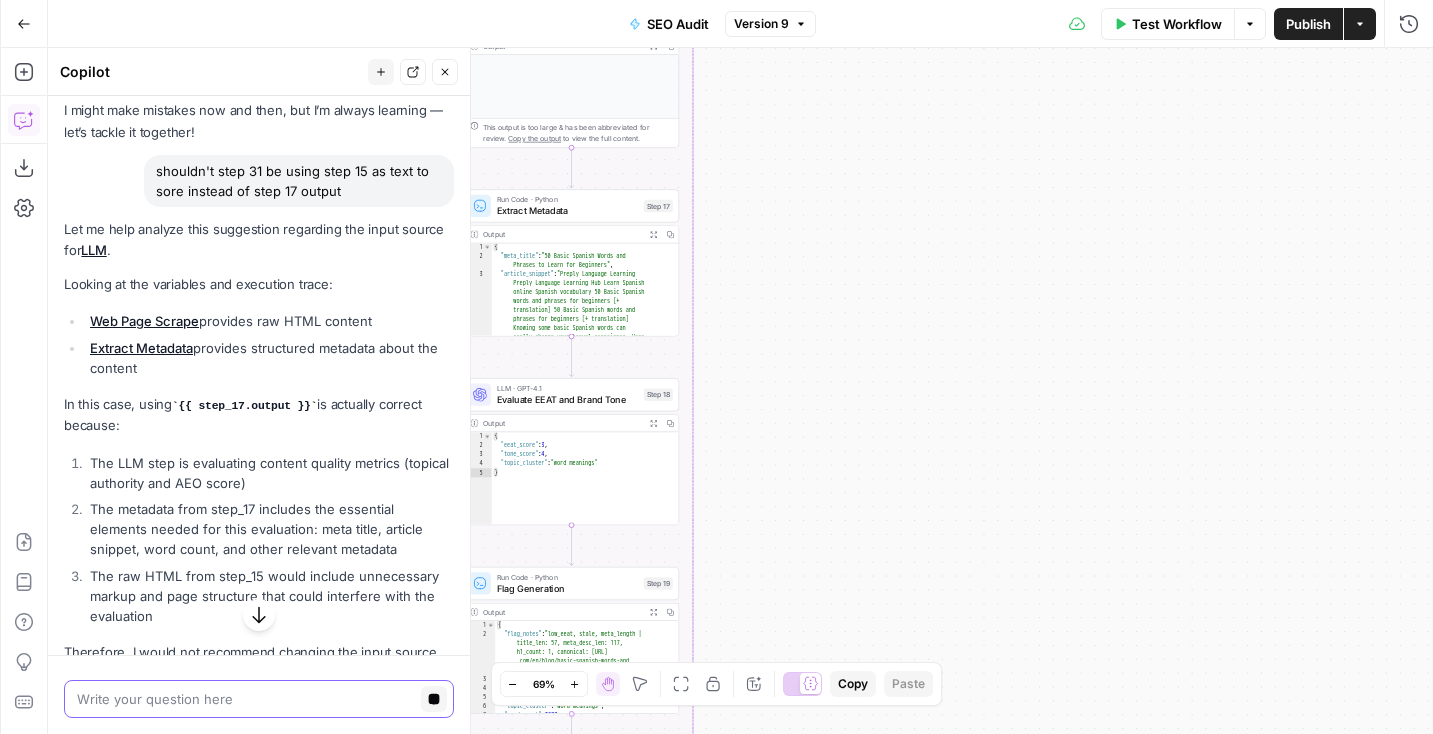 drag, startPoint x: 754, startPoint y: 578, endPoint x: 824, endPoint y: 330, distance: 257.68973 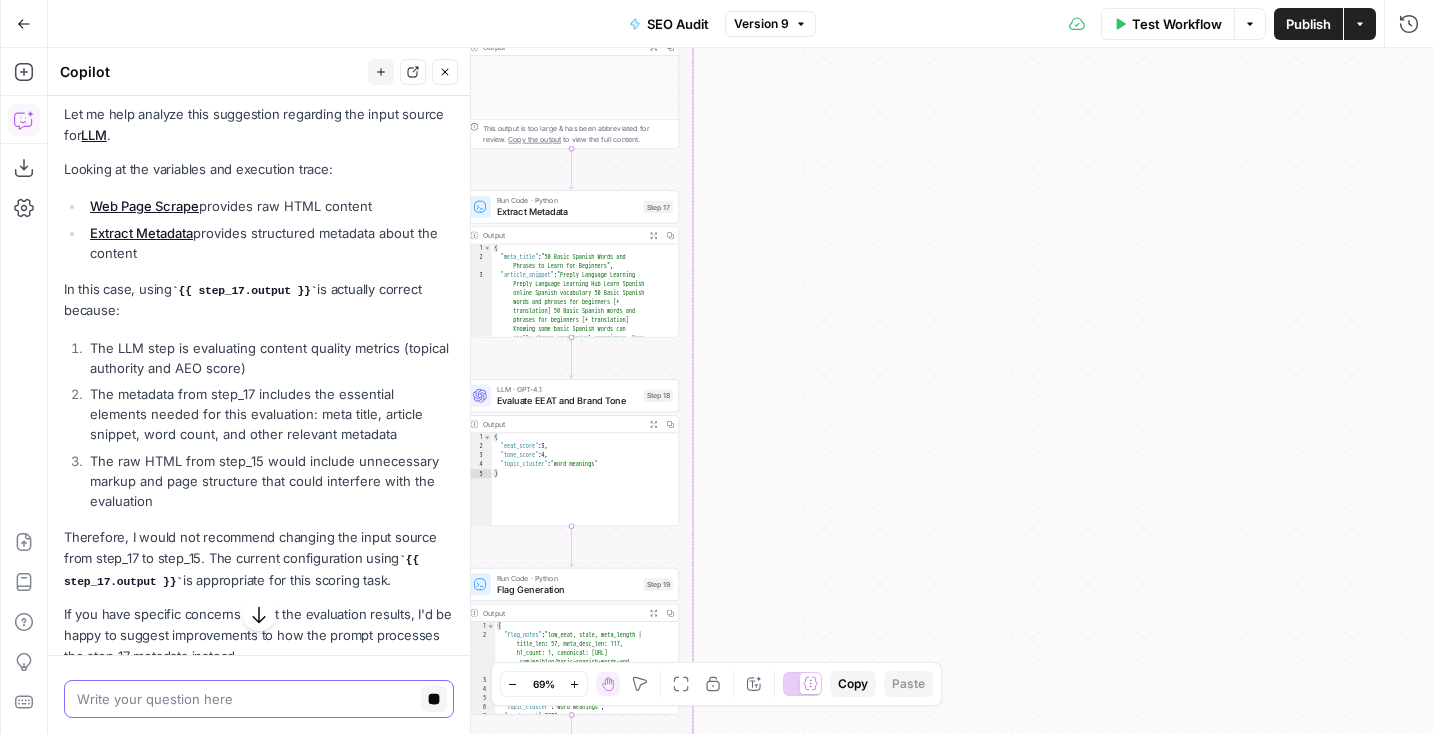 scroll, scrollTop: 222, scrollLeft: 0, axis: vertical 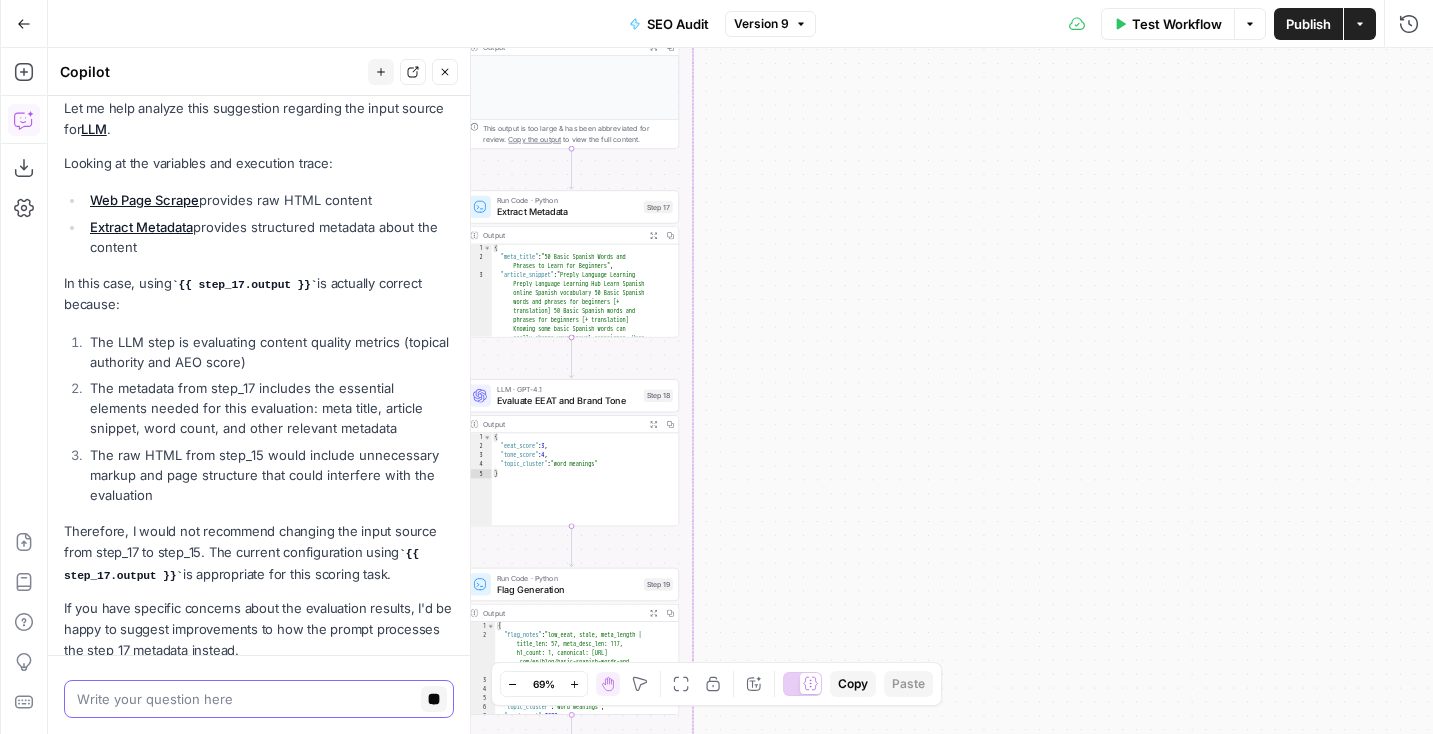 click on "Close" at bounding box center (445, 72) 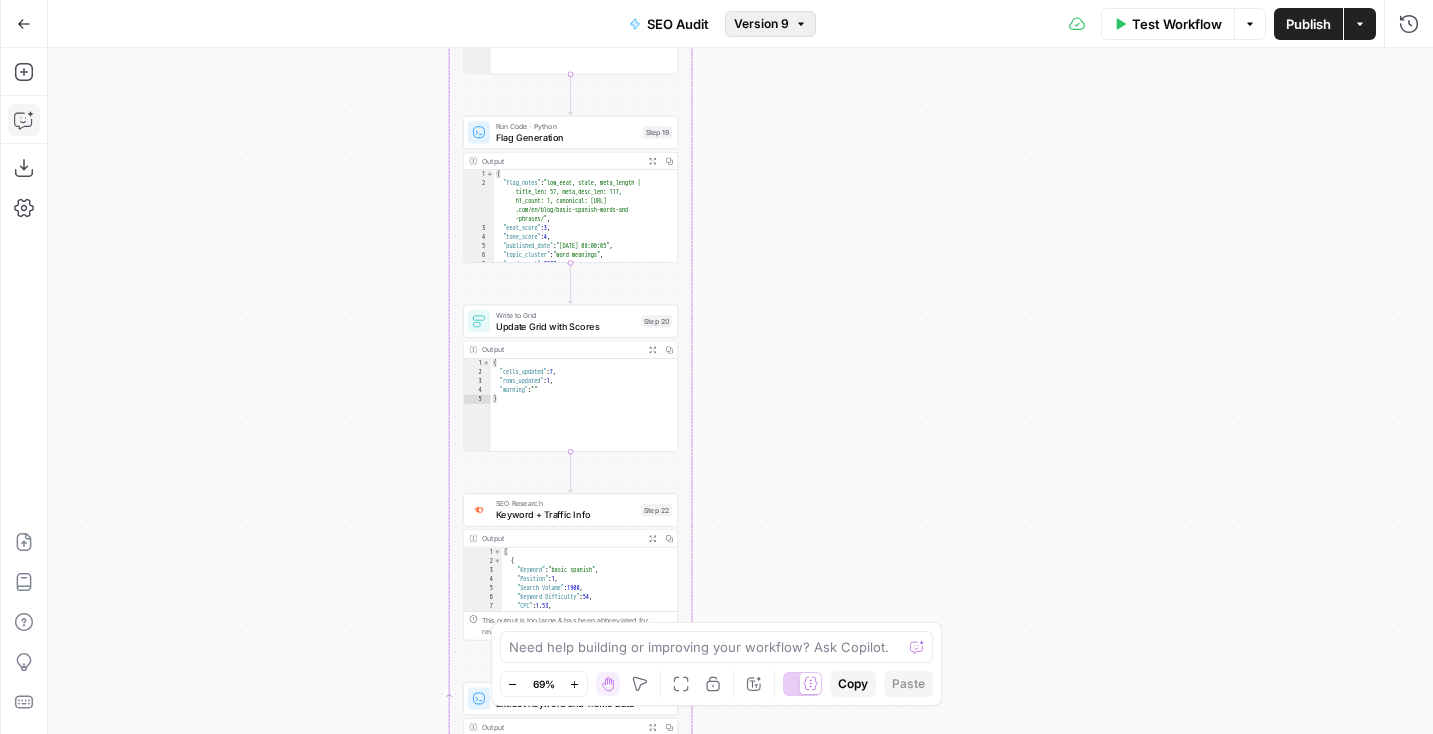 drag, startPoint x: 743, startPoint y: 472, endPoint x: 738, endPoint y: 25, distance: 447.02795 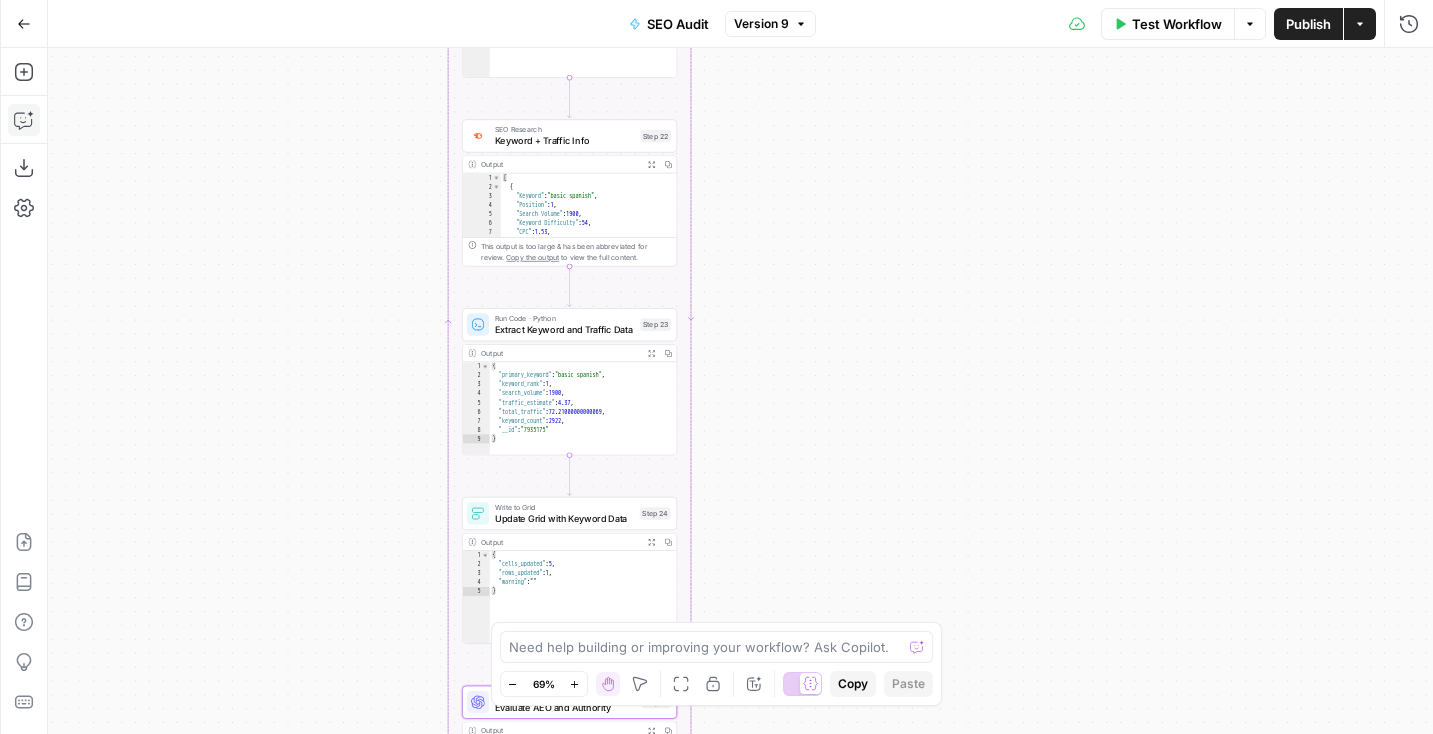 drag, startPoint x: 769, startPoint y: 437, endPoint x: 769, endPoint y: 47, distance: 390 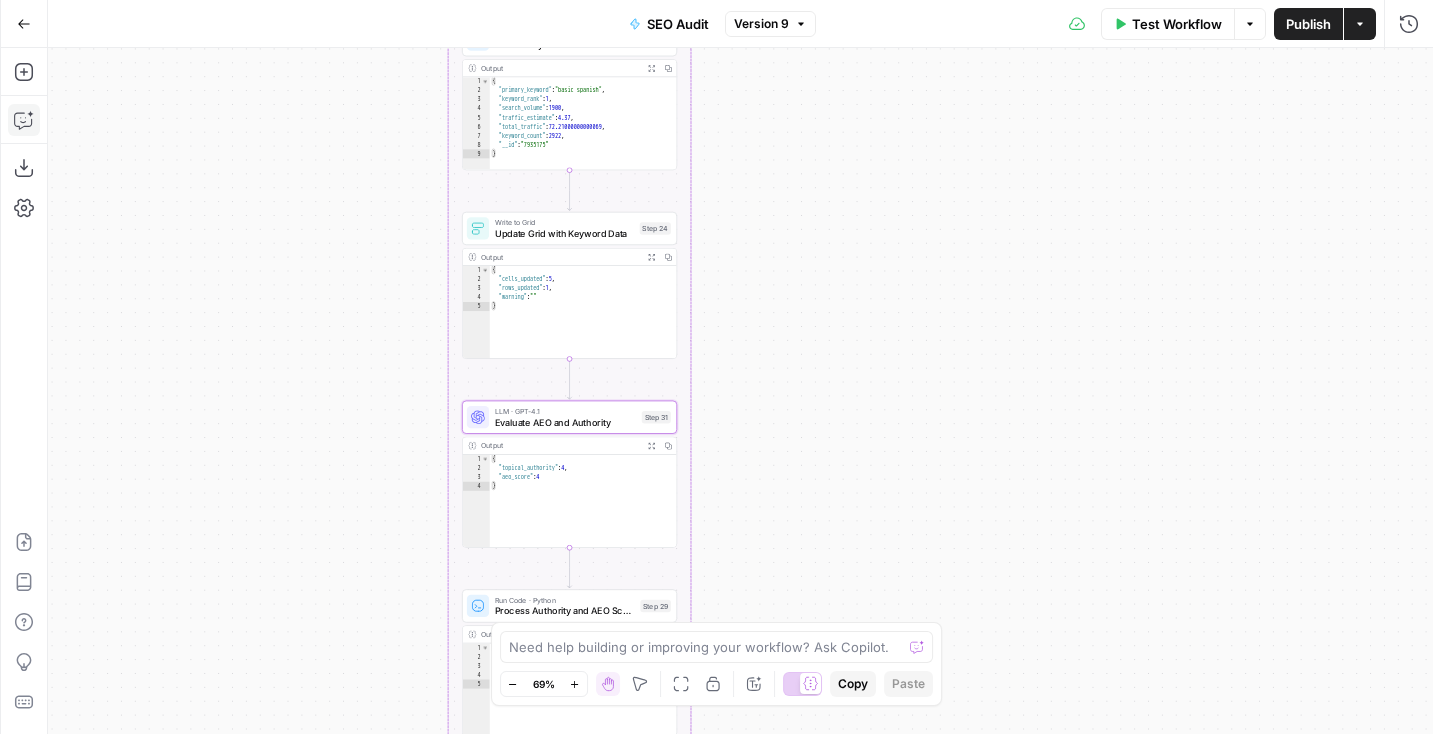 drag, startPoint x: 716, startPoint y: 497, endPoint x: 716, endPoint y: 226, distance: 271 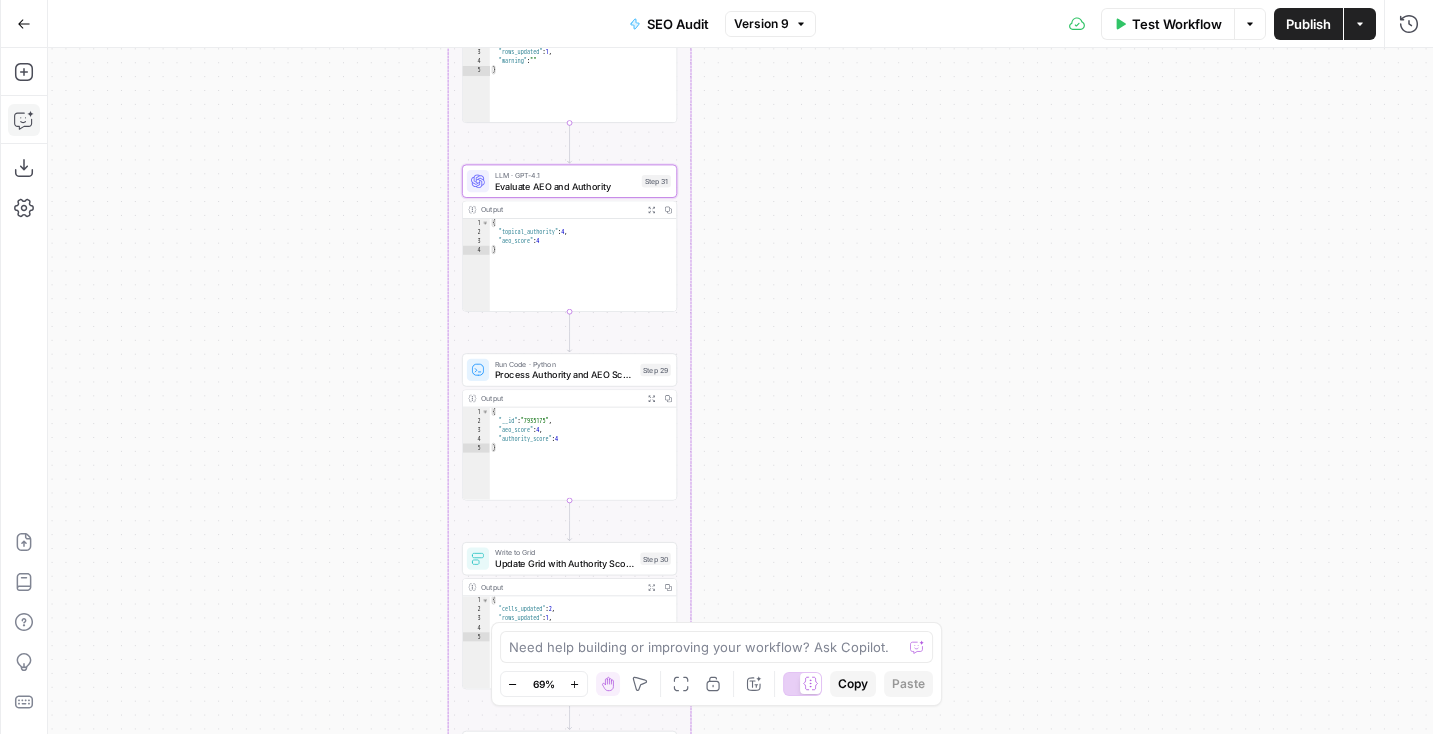 drag, startPoint x: 716, startPoint y: 428, endPoint x: 716, endPoint y: 197, distance: 231 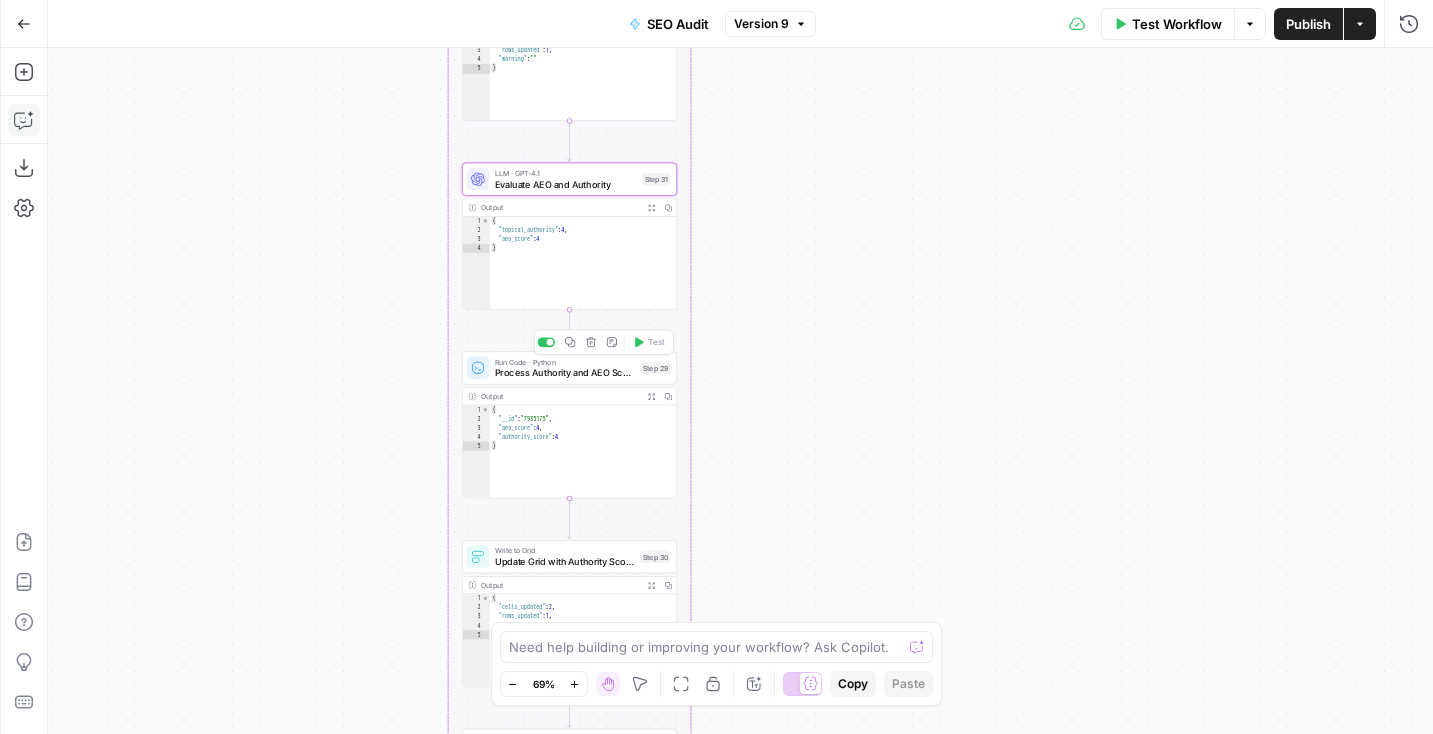 click on "Process Authority and AEO Scores" at bounding box center (565, 373) 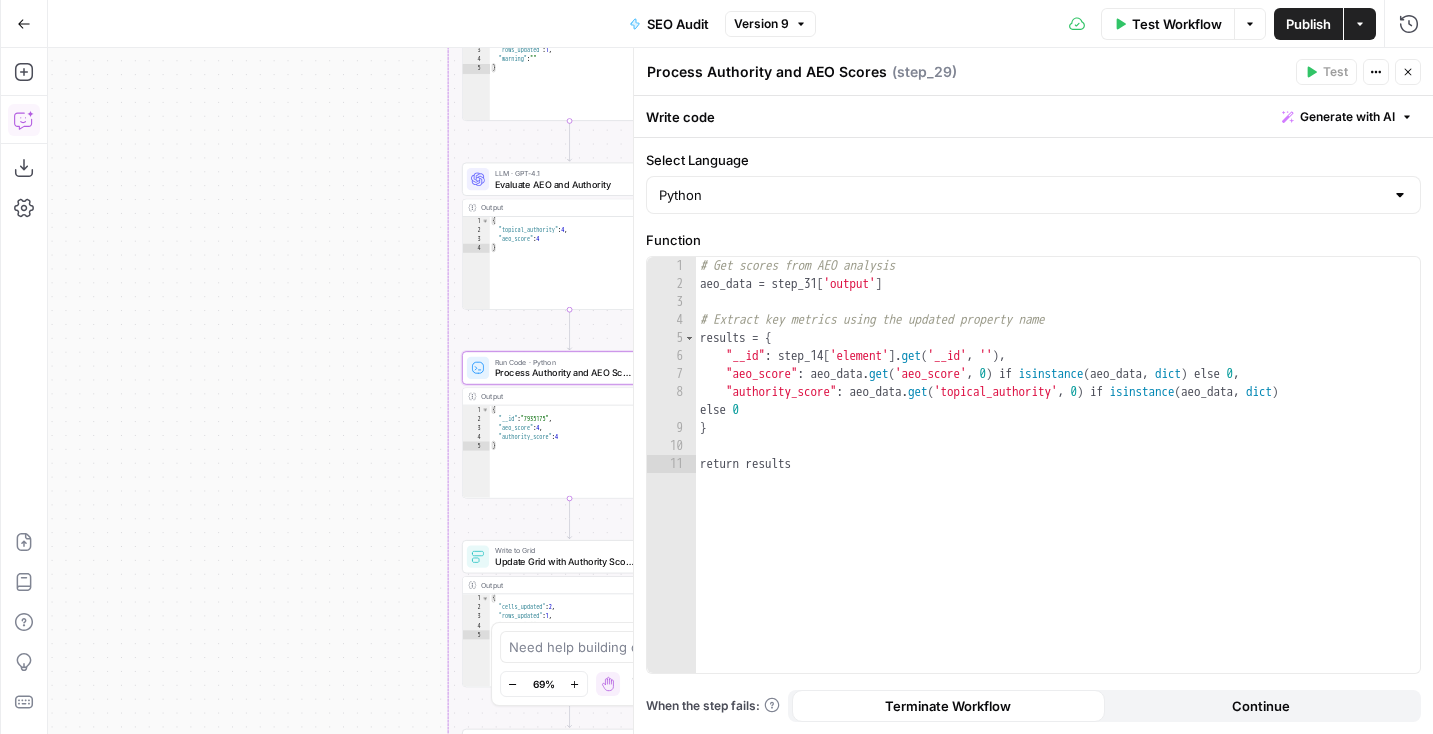 click 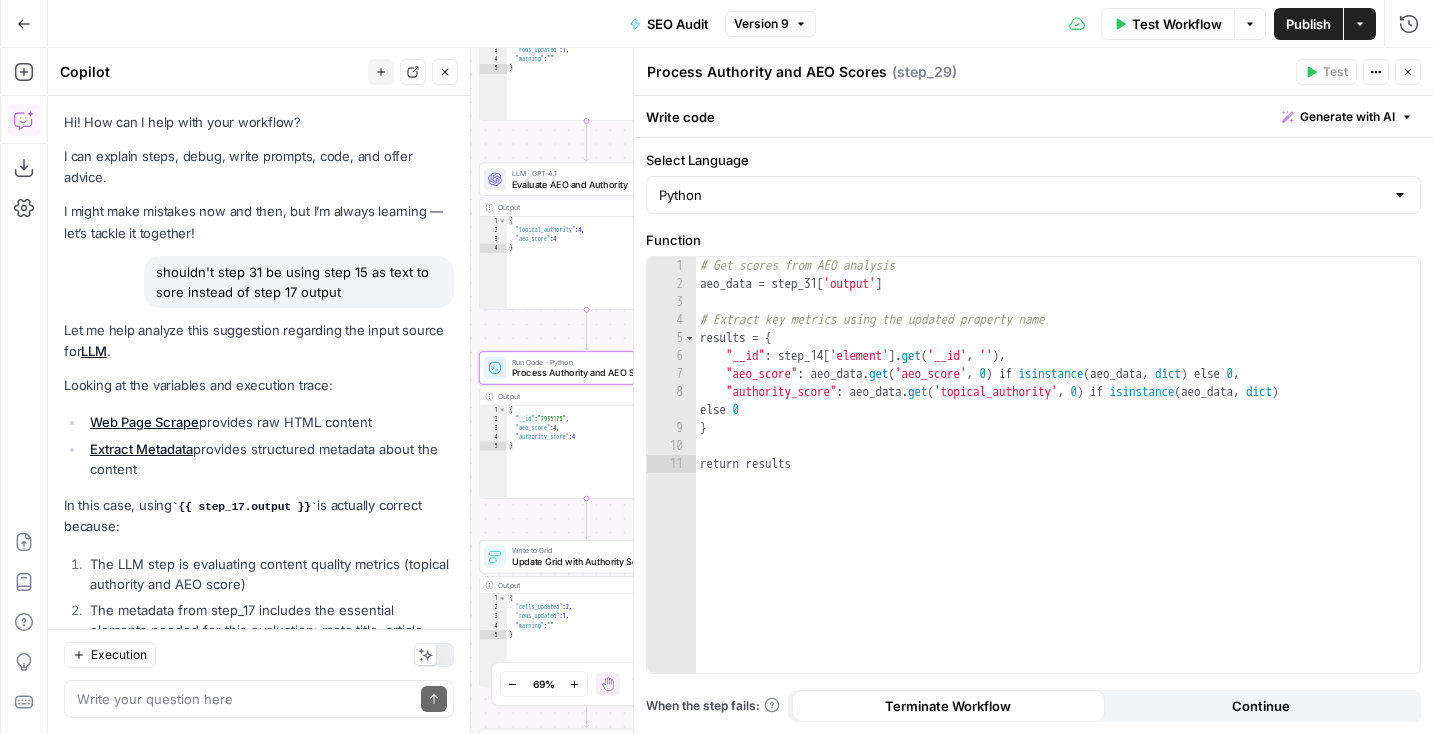 scroll, scrollTop: 280, scrollLeft: 0, axis: vertical 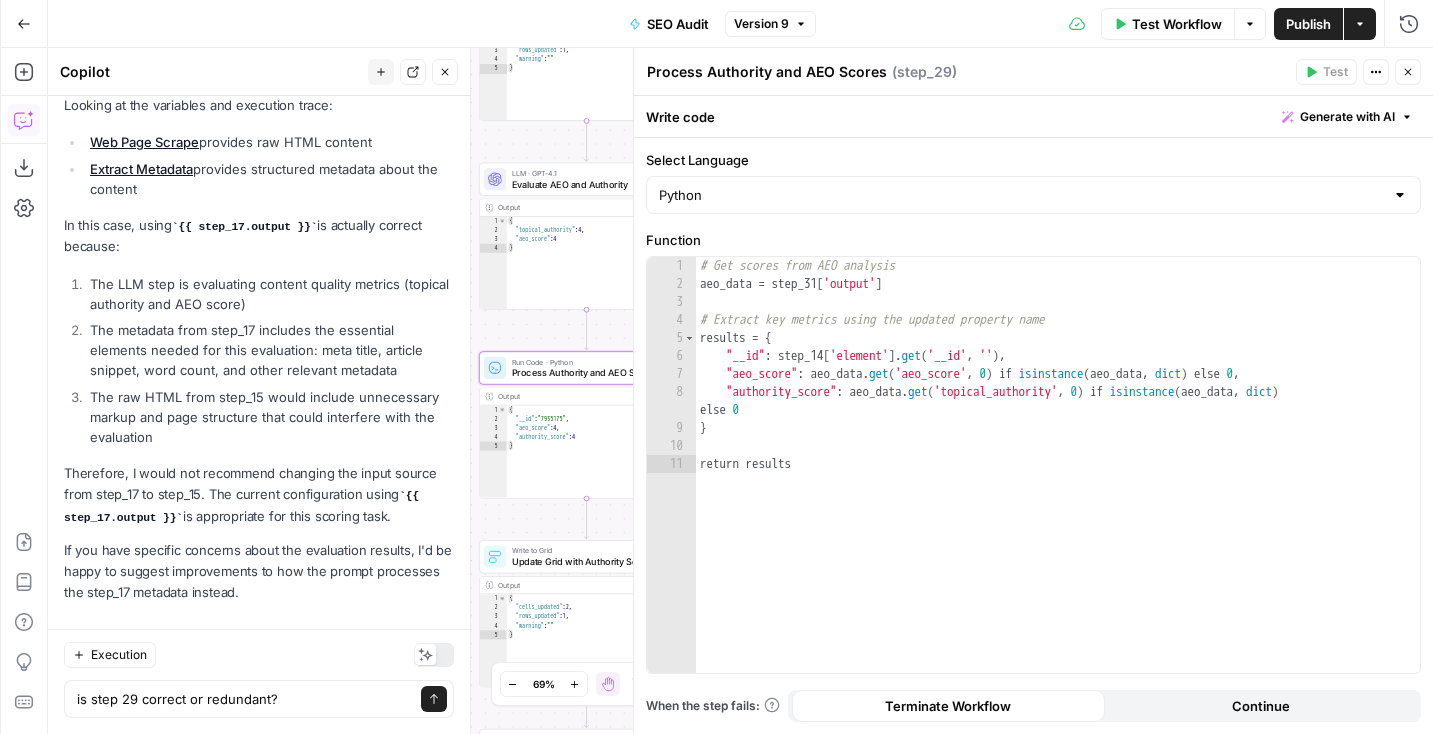 type on "is step 29 correct or redundant?" 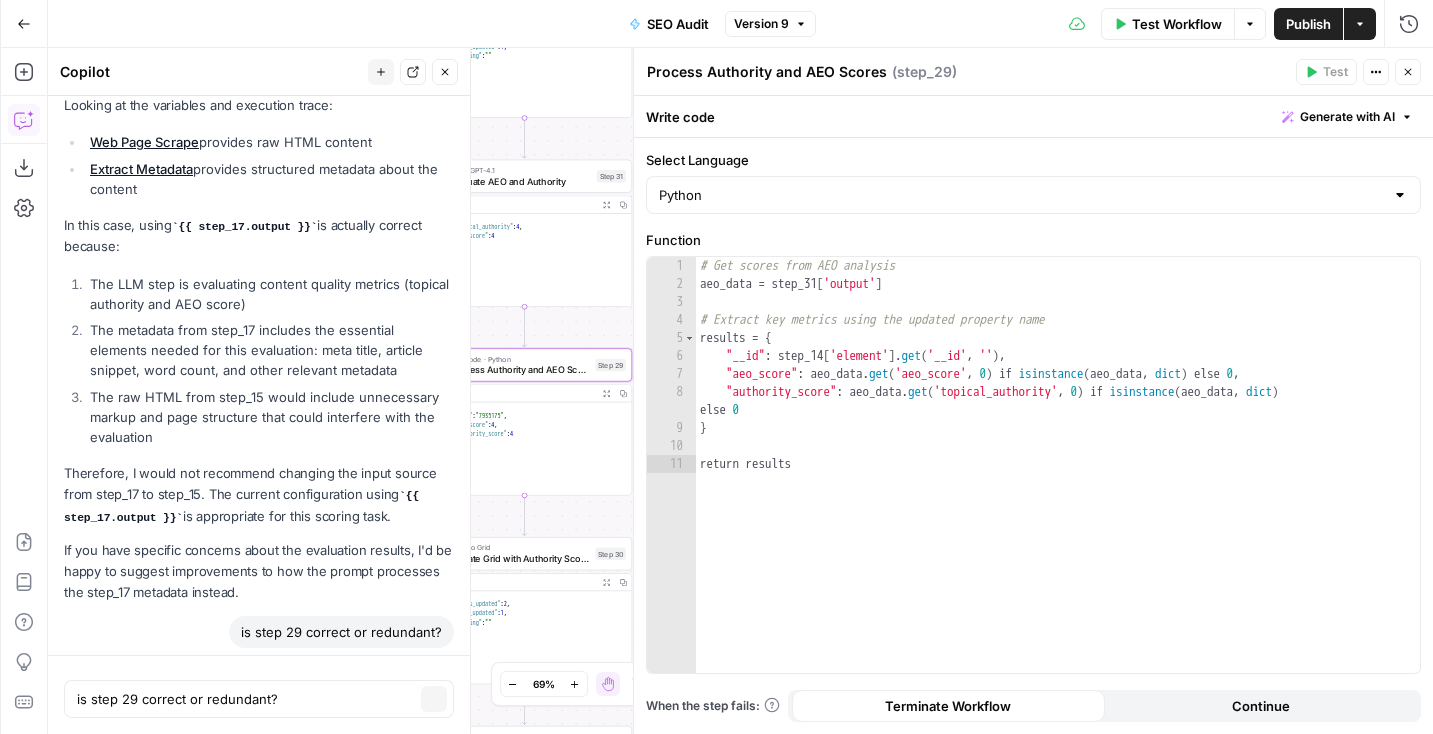 type 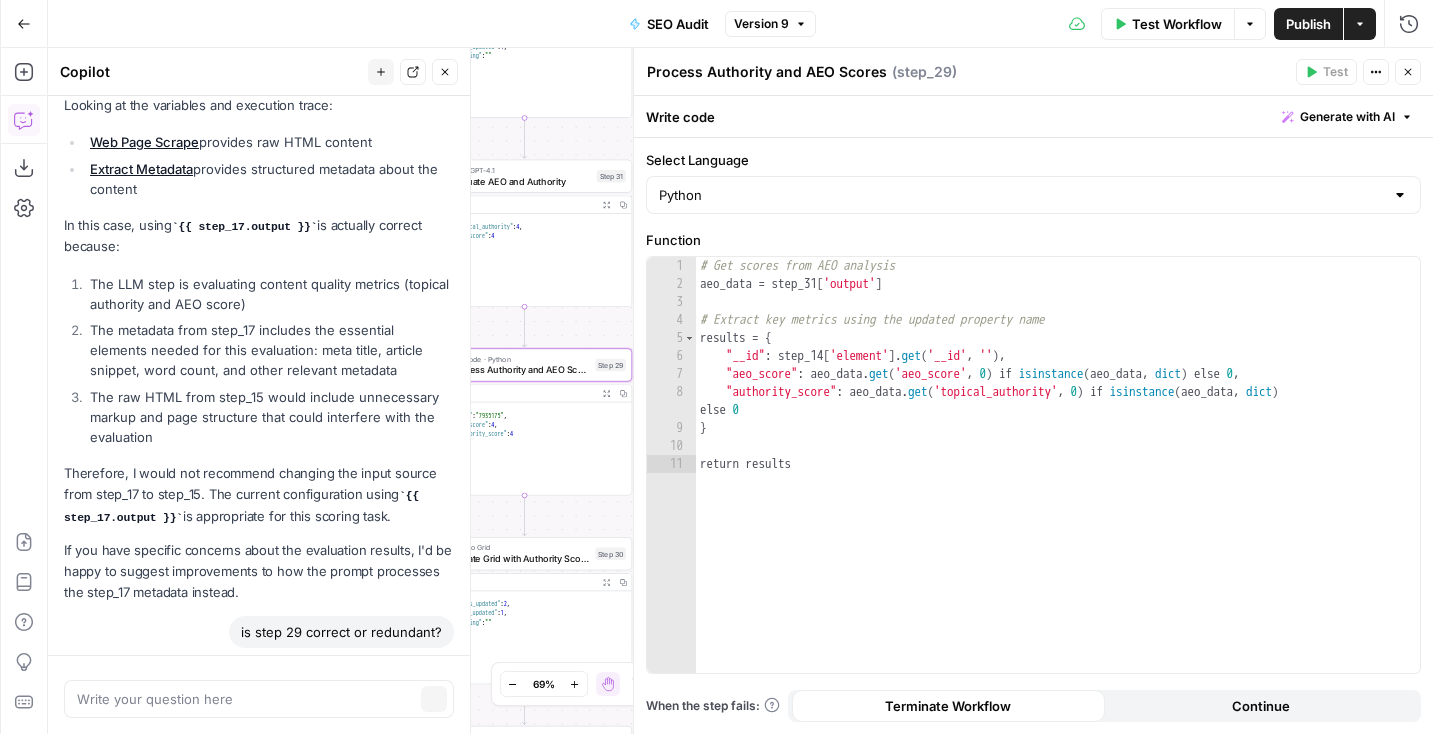 scroll, scrollTop: 298, scrollLeft: 0, axis: vertical 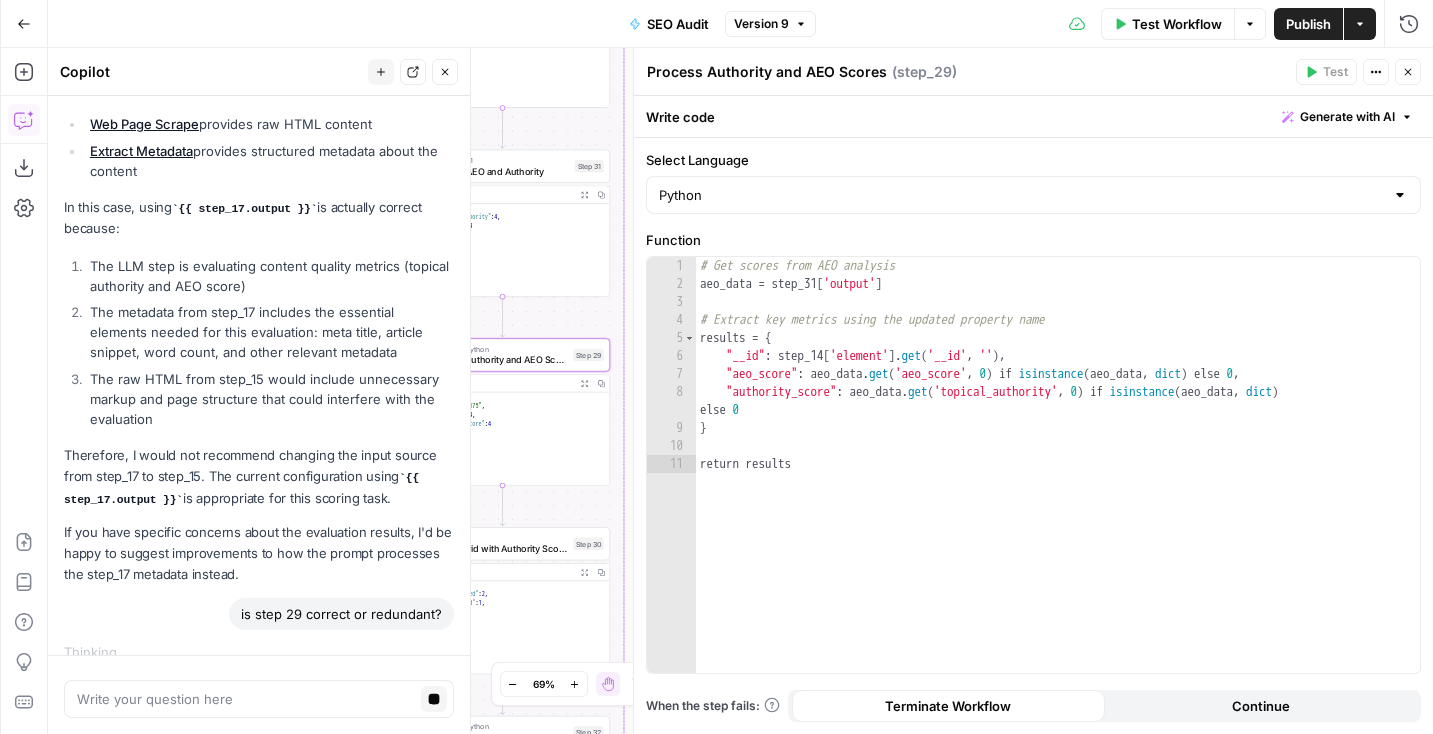 drag, startPoint x: 543, startPoint y: 326, endPoint x: 527, endPoint y: 314, distance: 20 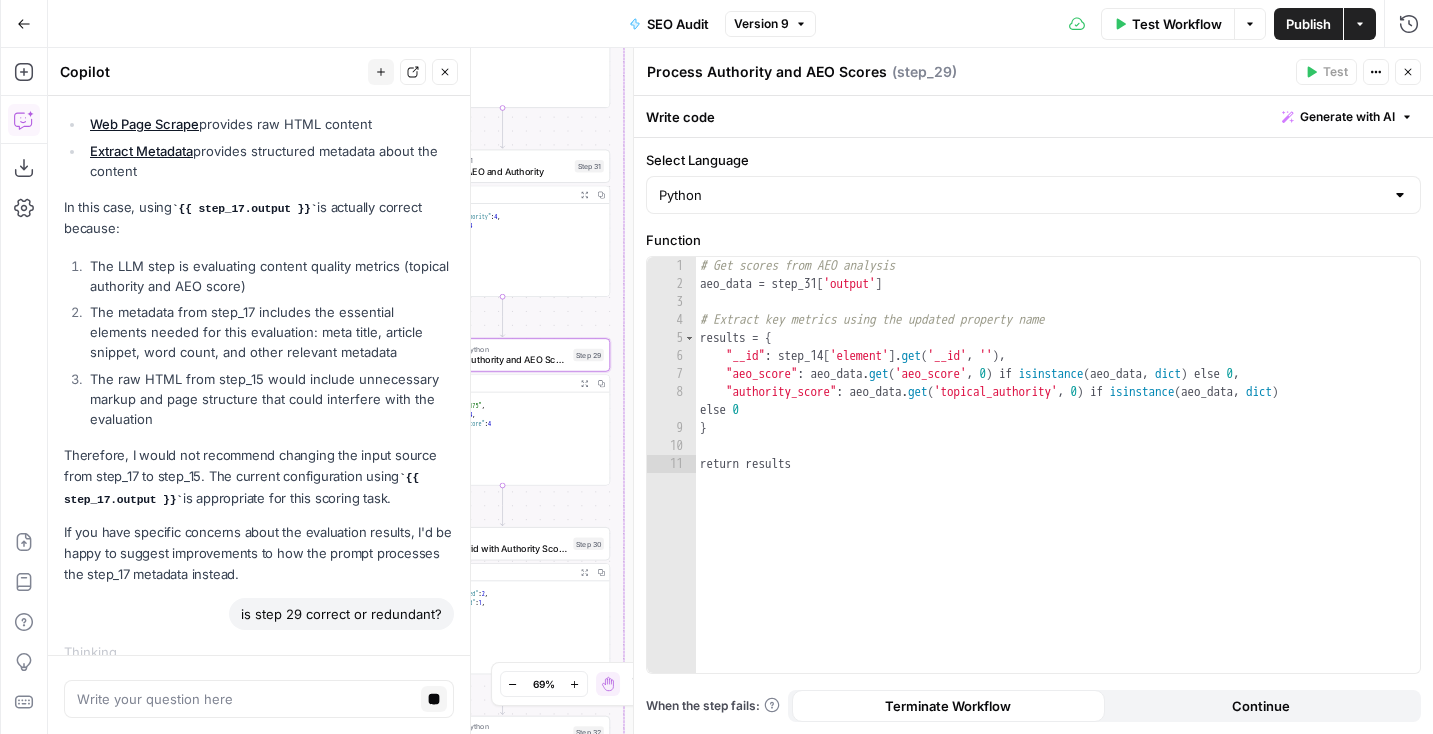click on "Workflow Set Inputs Inputs SEO Research Semrush Domain Organic Search Pages Step 4 Output Expand Output Copy 1 2 3 4 5 6 7 8 9 10 [    {      "Url" :  "https://preply.com/" ,      "Traffic" :  90948 ,      "Traffic (%)" :  5.35    } ,    {      "Url" :  "https://preply.com/en/blog          /question/what-does-demure-mean-slang          /" ,      "Traffic" :  56497 ,      "Traffic (%)" :  3.32     XXXXXXXXXXXXXXXXXXXXXXXXXXXXXXXXXXXXXXXXXXXXXXXXXXXXXXXXXXXXXXXXXXXXXXXXXXXXXXXXXXXXXXXXXXXXXXXXXXXXXXXXXXXXXXXXXXXXXXXXXXXXXXXXXXXXXXXXXXXXXXXXXXXXXXXXXXXXXXXXXXXXXXXXXXXXXXXXXXXXXXXXXXXXXXXXXXXXXXXXXXXXXXXXXXXXXXXXXXXXXXXXXXXXXXXXXXXXXXXXXXXXXXXXXXXXXXXXXXXXXXXXXXXXXXXXXXXXXXXXXXXXXXXXXXXXXXXXXXXXXXXXXXXXXXXXXXXXXXXXXXXXXXXXXXXXXXXXXXXXXXXXXXXXXXXXXXXXXXXXXXXXXXXXXXXXXXXXXXXXXXXXXXXXXXXXXXXXXXXXXXXXXXXXXXXXXXXXXXXXXXXXXXXXXXXXXXXXXXXXXXXXXXXXXXXXXXXXXXXXXXXXXXXXXXXXXXXXXXXXXXXXXXXXXXXXXXXXXXXXXXXXXXXXXXXX SEO Research DataForSEO Web Research  Step 10 Output Expand Output Copy 1 2 3 4 5 6 7 [    {" at bounding box center [740, 391] 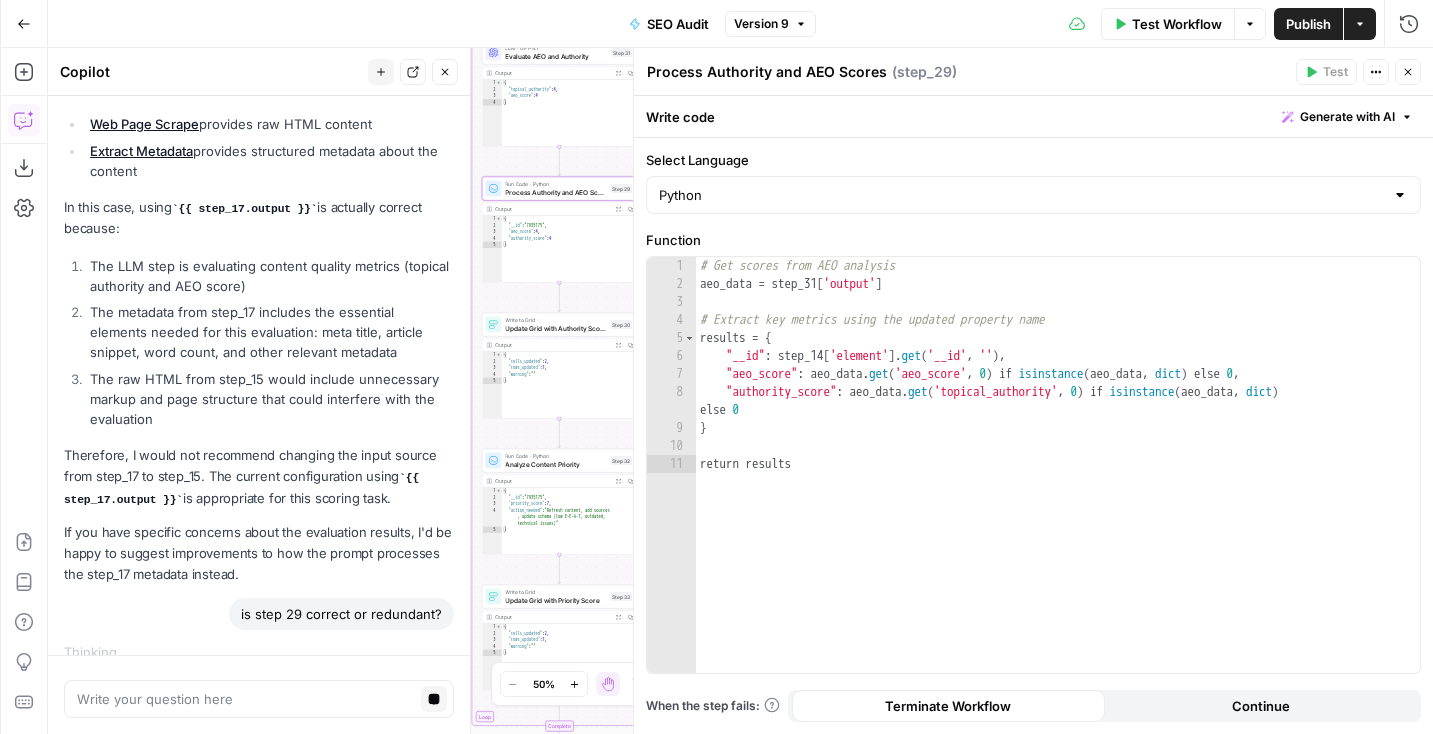 drag, startPoint x: 618, startPoint y: 477, endPoint x: 601, endPoint y: 276, distance: 201.71762 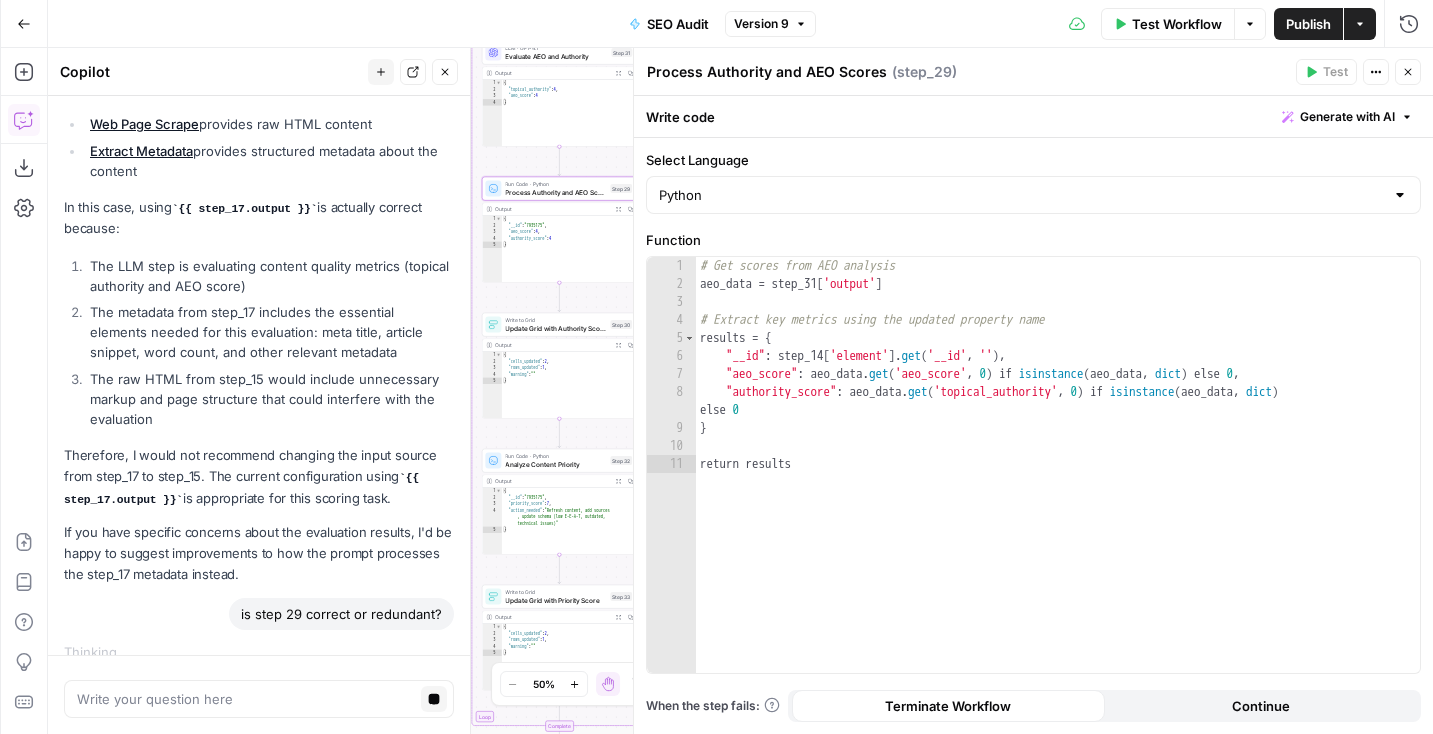 click on "Workflow Set Inputs Inputs SEO Research Semrush Domain Organic Search Pages Step 4 Output Expand Output Copy 1 2 3 4 5 6 7 8 9 10 [    {      "Url" :  "https://preply.com/" ,      "Traffic" :  90948 ,      "Traffic (%)" :  5.35    } ,    {      "Url" :  "https://preply.com/en/blog          /question/what-does-demure-mean-slang          /" ,      "Traffic" :  56497 ,      "Traffic (%)" :  3.32     XXXXXXXXXXXXXXXXXXXXXXXXXXXXXXXXXXXXXXXXXXXXXXXXXXXXXXXXXXXXXXXXXXXXXXXXXXXXXXXXXXXXXXXXXXXXXXXXXXXXXXXXXXXXXXXXXXXXXXXXXXXXXXXXXXXXXXXXXXXXXXXXXXXXXXXXXXXXXXXXXXXXXXXXXXXXXXXXXXXXXXXXXXXXXXXXXXXXXXXXXXXXXXXXXXXXXXXXXXXXXXXXXXXXXXXXXXXXXXXXXXXXXXXXXXXXXXXXXXXXXXXXXXXXXXXXXXXXXXXXXXXXXXXXXXXXXXXXXXXXXXXXXXXXXXXXXXXXXXXXXXXXXXXXXXXXXXXXXXXXXXXXXXXXXXXXXXXXXXXXXXXXXXXXXXXXXXXXXXXXXXXXXXXXXXXXXXXXXXXXXXXXXXXXXXXXXXXXXXXXXXXXXXXXXXXXXXXXXXXXXXXXXXXXXXXXXXXXXXXXXXXXXXXXXXXXXXXXXXXXXXXXXXXXXXXXXXXXXXXXXXXXXXXXXXXX SEO Research DataForSEO Web Research  Step 10 Output Expand Output Copy 1 2 3 4 5 6 7 [    {" at bounding box center [740, 391] 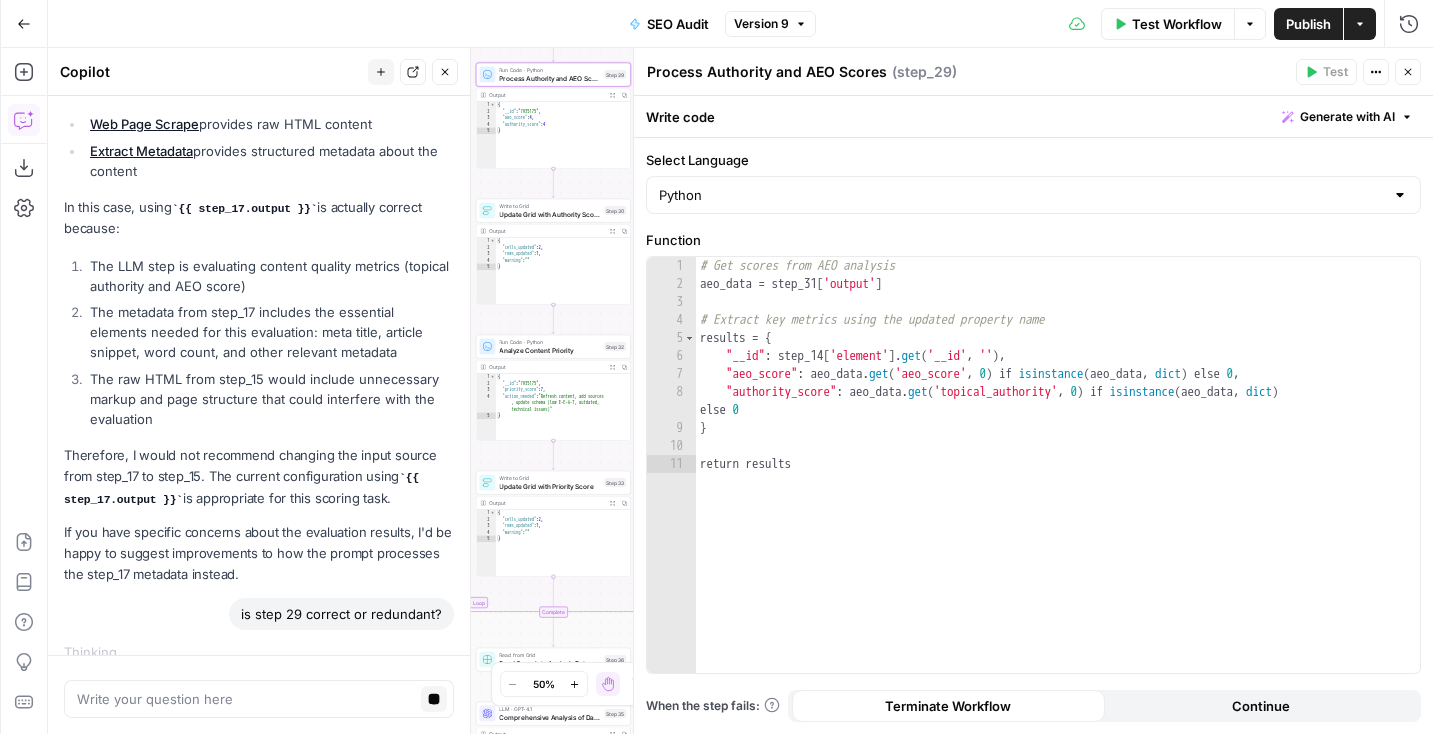 drag, startPoint x: 594, startPoint y: 411, endPoint x: 590, endPoint y: 312, distance: 99.08077 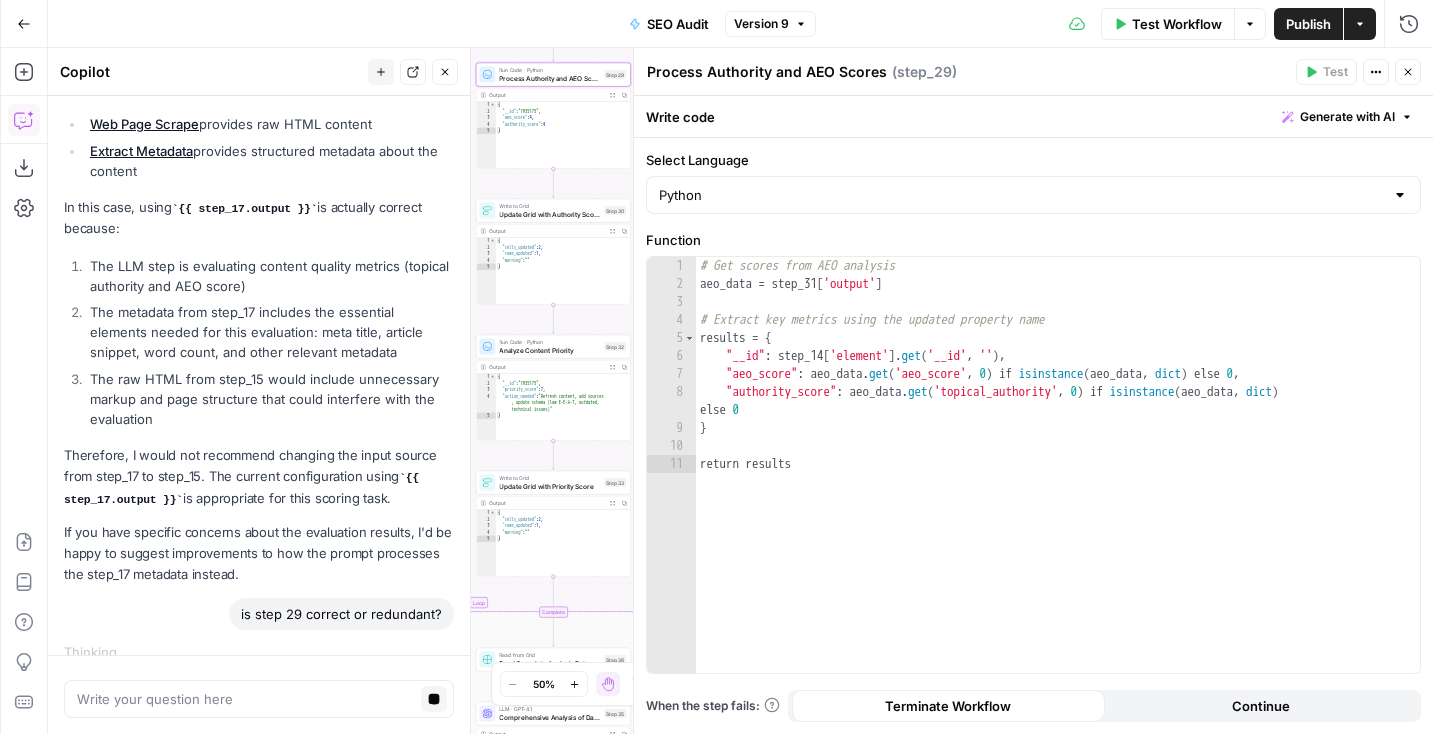 click on "Workflow Set Inputs Inputs SEO Research Semrush Domain Organic Search Pages Step 4 Output Expand Output Copy 1 2 3 4 5 6 7 8 9 10 [    {      "Url" :  "https://preply.com/" ,      "Traffic" :  90948 ,      "Traffic (%)" :  5.35    } ,    {      "Url" :  "https://preply.com/en/blog          /question/what-does-demure-mean-slang          /" ,      "Traffic" :  56497 ,      "Traffic (%)" :  3.32     XXXXXXXXXXXXXXXXXXXXXXXXXXXXXXXXXXXXXXXXXXXXXXXXXXXXXXXXXXXXXXXXXXXXXXXXXXXXXXXXXXXXXXXXXXXXXXXXXXXXXXXXXXXXXXXXXXXXXXXXXXXXXXXXXXXXXXXXXXXXXXXXXXXXXXXXXXXXXXXXXXXXXXXXXXXXXXXXXXXXXXXXXXXXXXXXXXXXXXXXXXXXXXXXXXXXXXXXXXXXXXXXXXXXXXXXXXXXXXXXXXXXXXXXXXXXXXXXXXXXXXXXXXXXXXXXXXXXXXXXXXXXXXXXXXXXXXXXXXXXXXXXXXXXXXXXXXXXXXXXXXXXXXXXXXXXXXXXXXXXXXXXXXXXXXXXXXXXXXXXXXXXXXXXXXXXXXXXXXXXXXXXXXXXXXXXXXXXXXXXXXXXXXXXXXXXXXXXXXXXXXXXXXXXXXXXXXXXXXXXXXXXXXXXXXXXXXXXXXXXXXXXXXXXXXXXXXXXXXXXXXXXXXXXXXXXXXXXXXXXXXXXXXXXXXXX SEO Research DataForSEO Web Research  Step 10 Output Expand Output Copy 1 2 3 4 5 6 7 [    {" at bounding box center (740, 391) 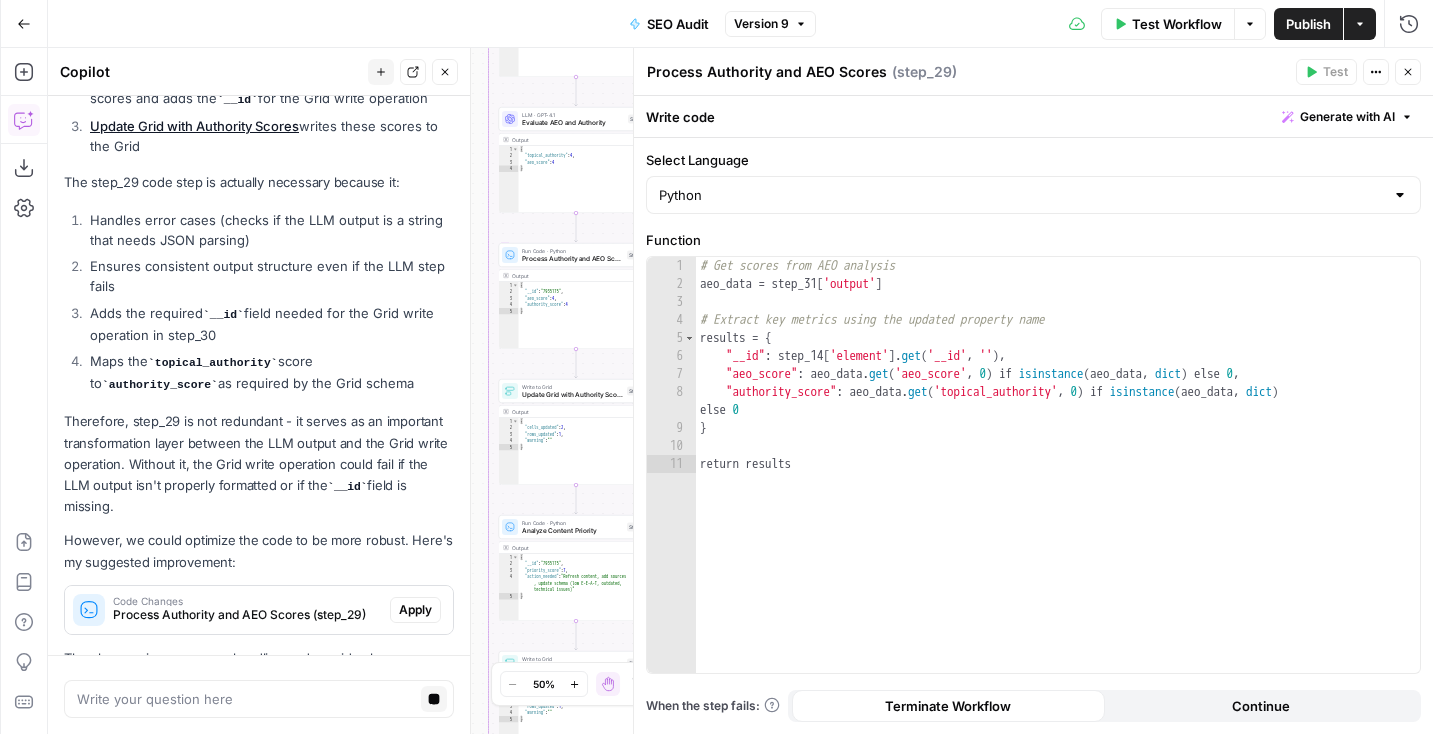 scroll, scrollTop: 950, scrollLeft: 0, axis: vertical 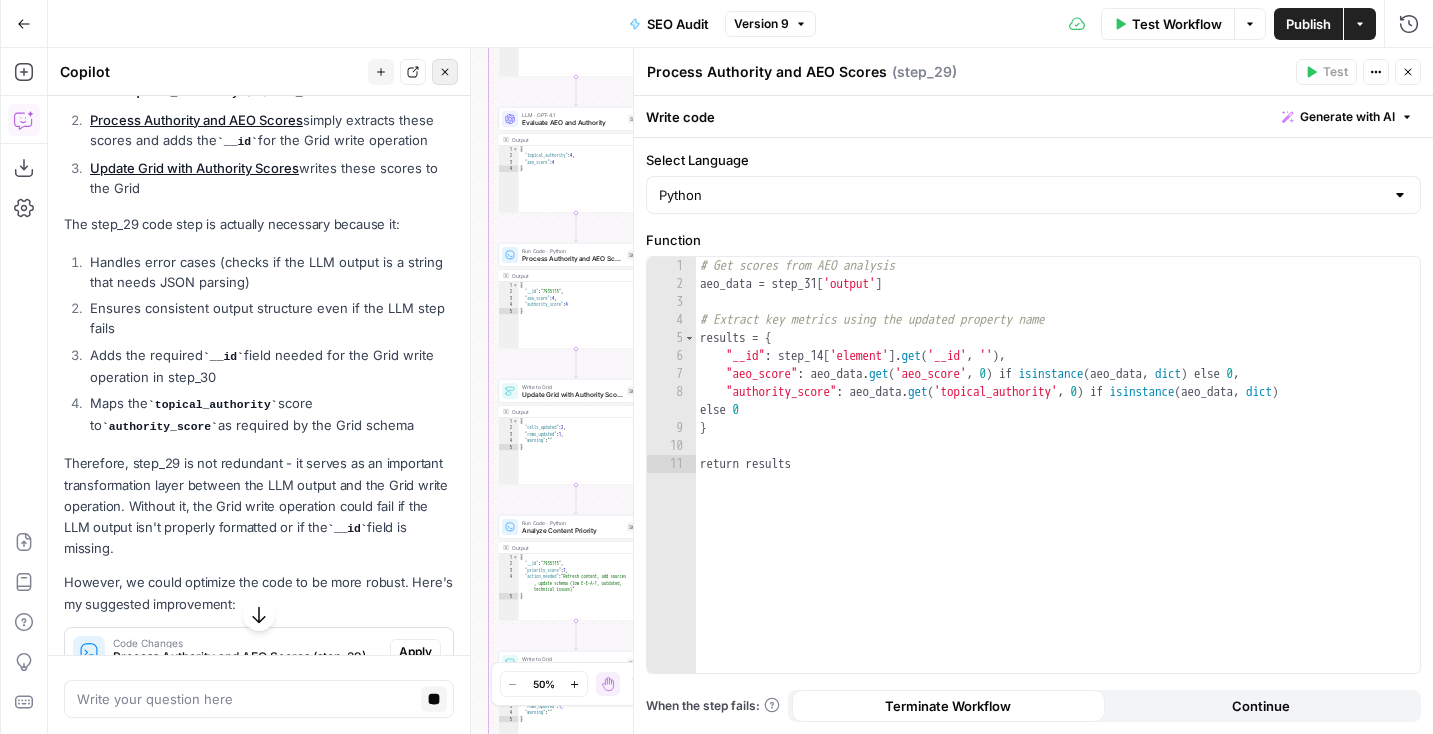 click on "Close" at bounding box center [445, 72] 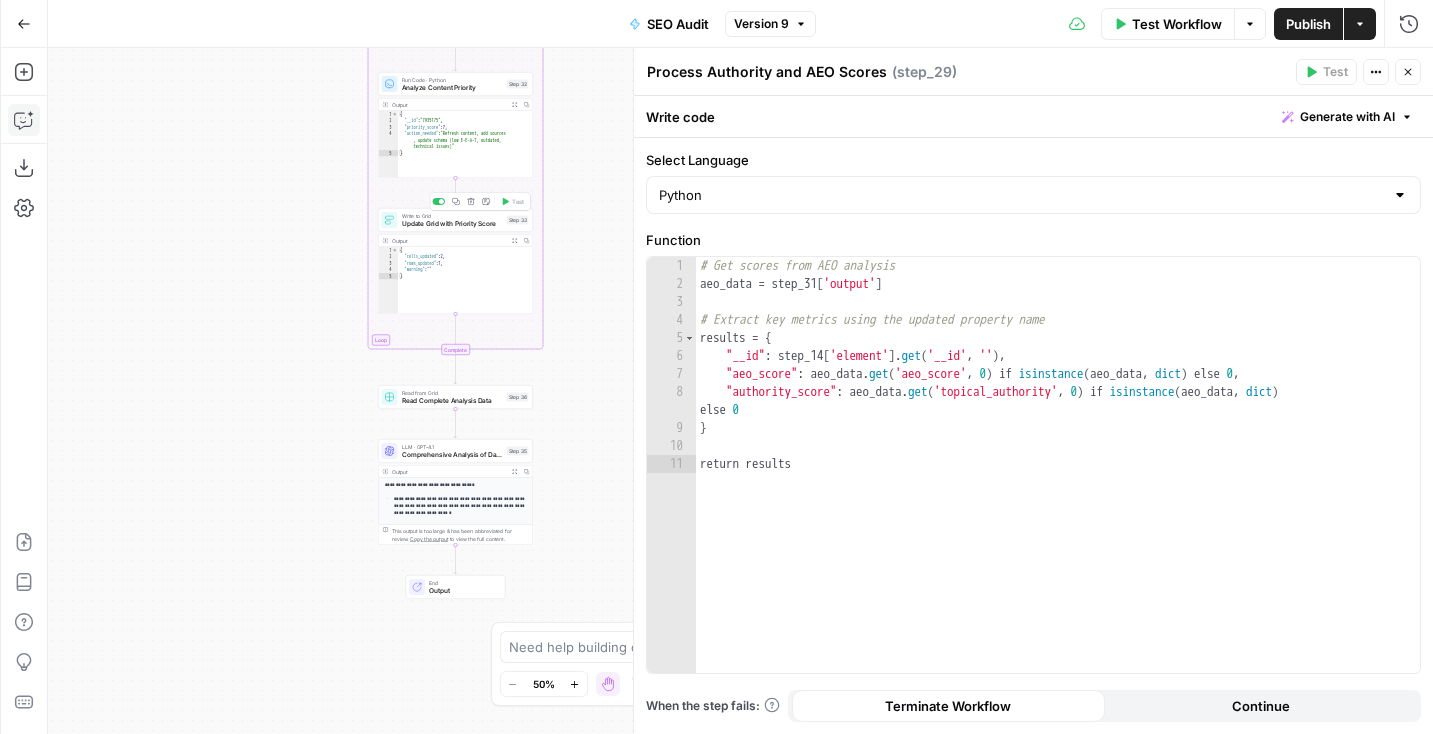 click on "Update Grid with Priority Score" at bounding box center [452, 224] 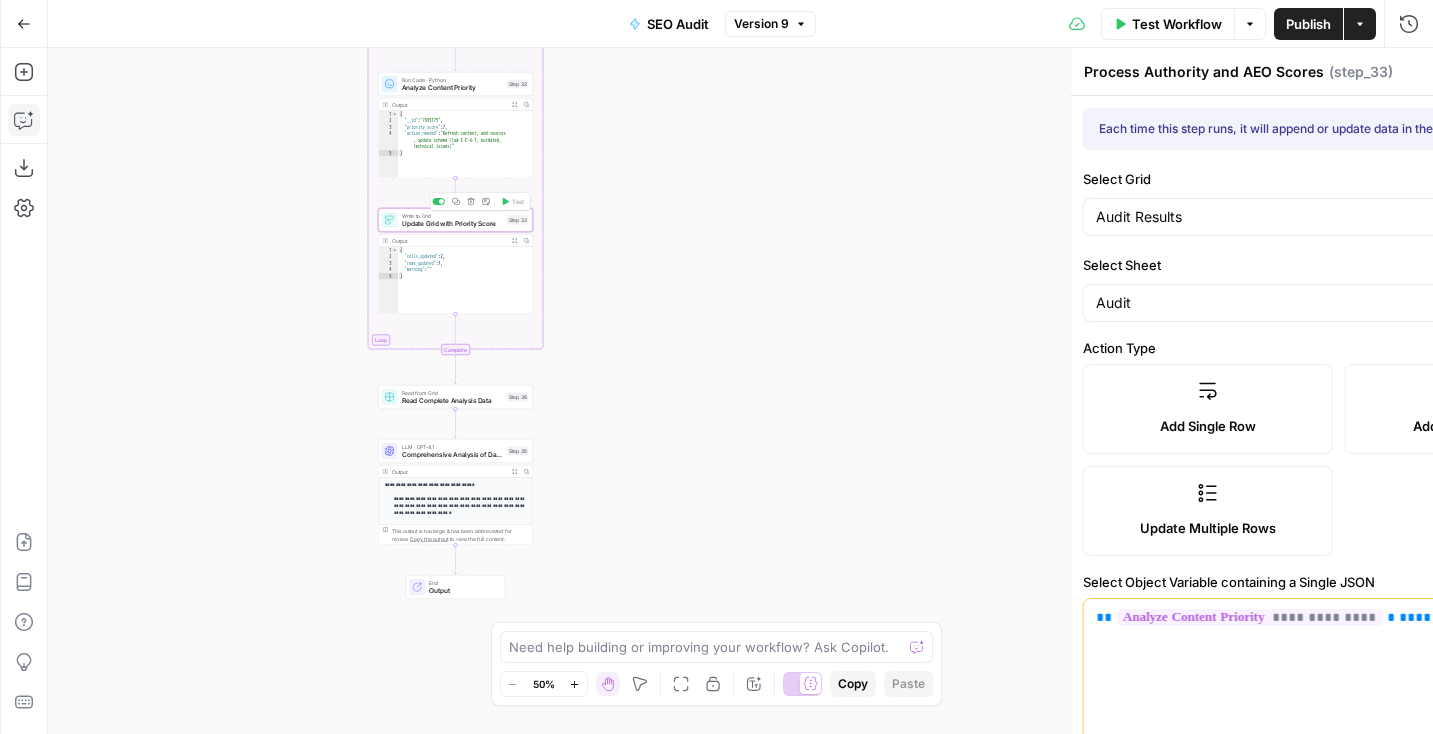 type on "Update Grid with Priority Score" 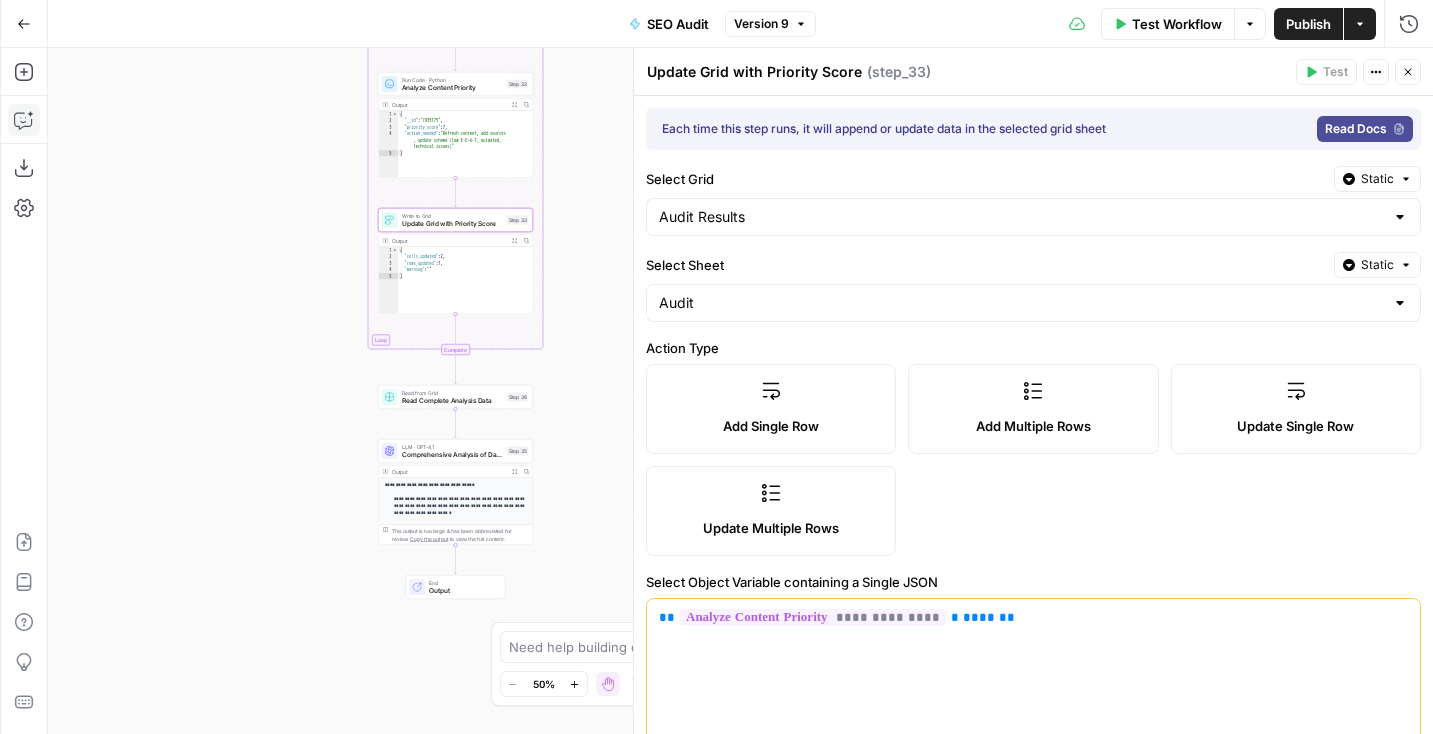 click on "Run Code · Python Analyze Content Priority Step 32 Copy step Delete step Add Note Test" at bounding box center [455, 84] 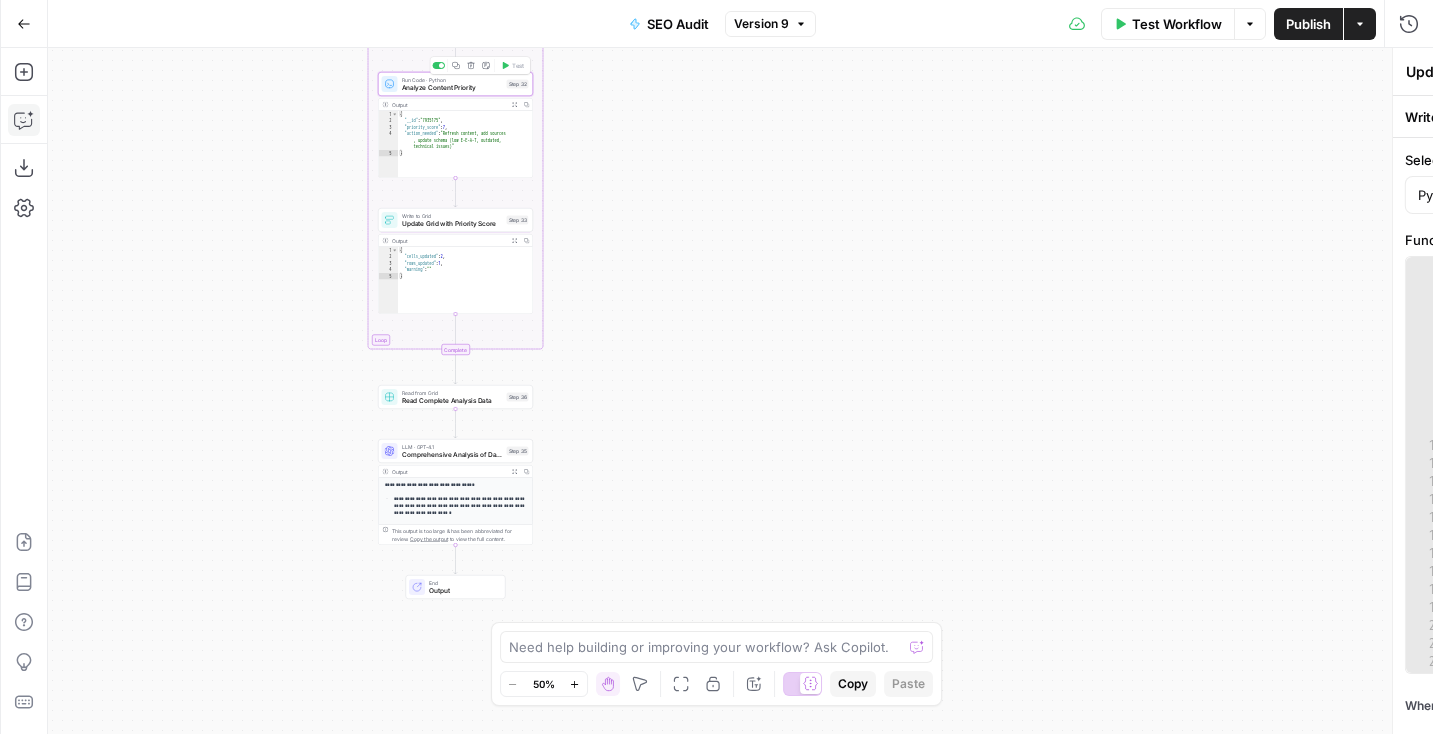 type on "Analyze Content Priority" 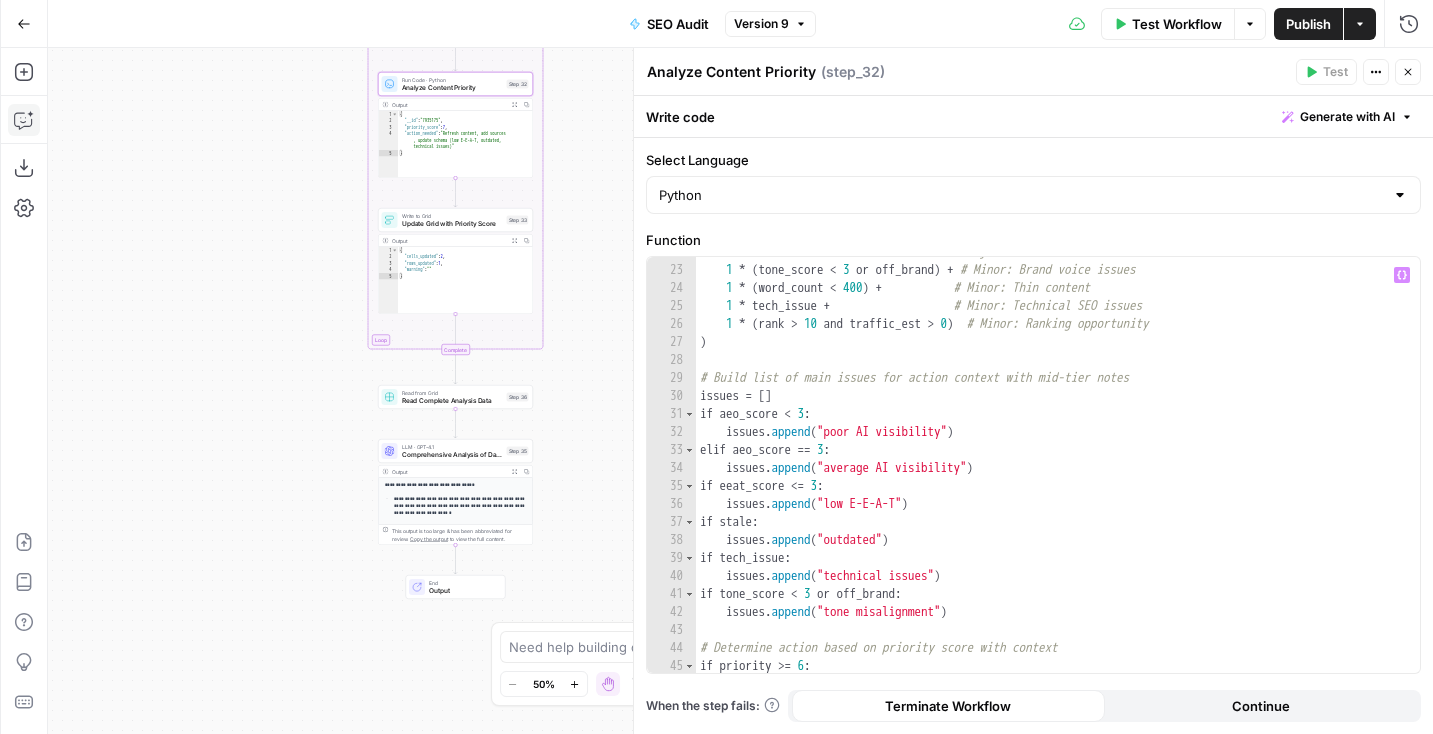 scroll, scrollTop: 387, scrollLeft: 0, axis: vertical 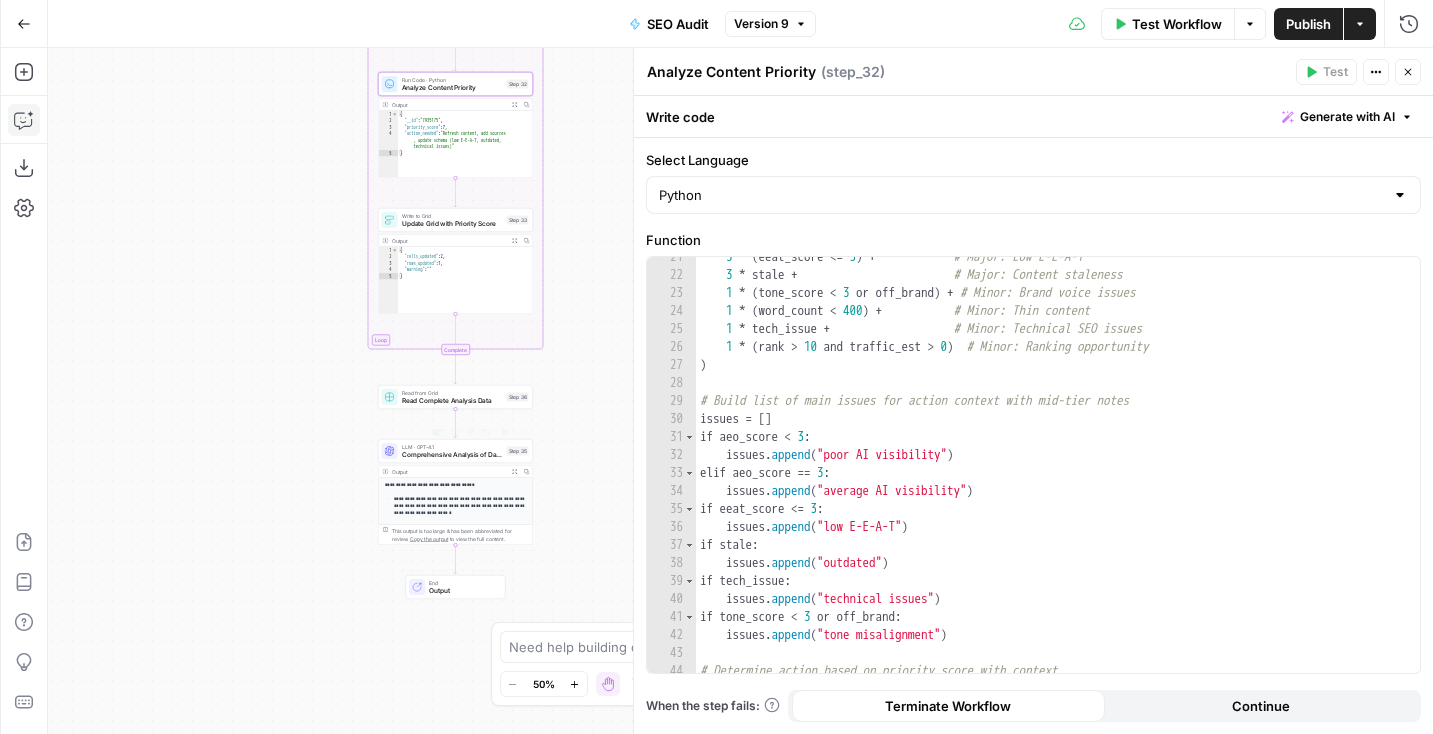 click on "Comprehensive Analysis of Dataset" at bounding box center (452, 455) 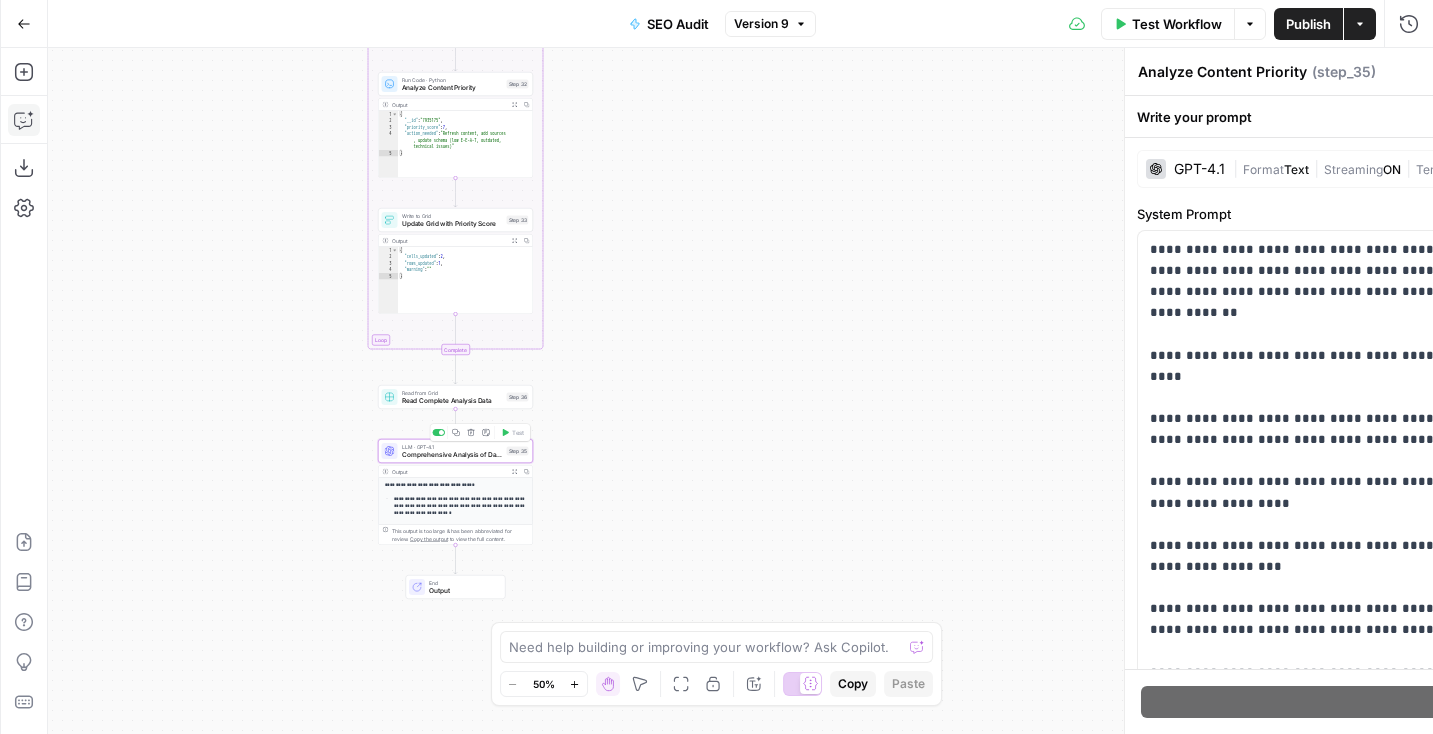 type on "Comprehensive Analysis of Dataset" 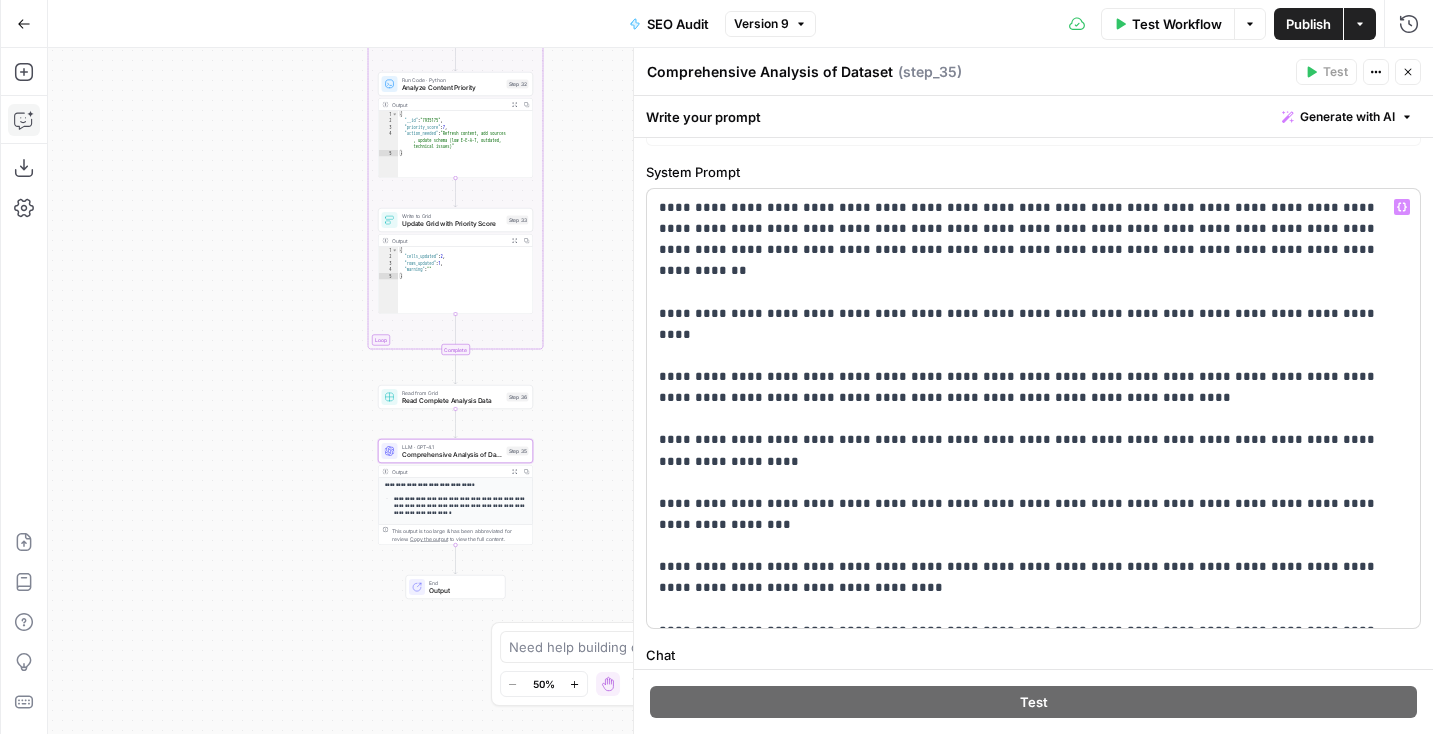 scroll, scrollTop: 57, scrollLeft: 0, axis: vertical 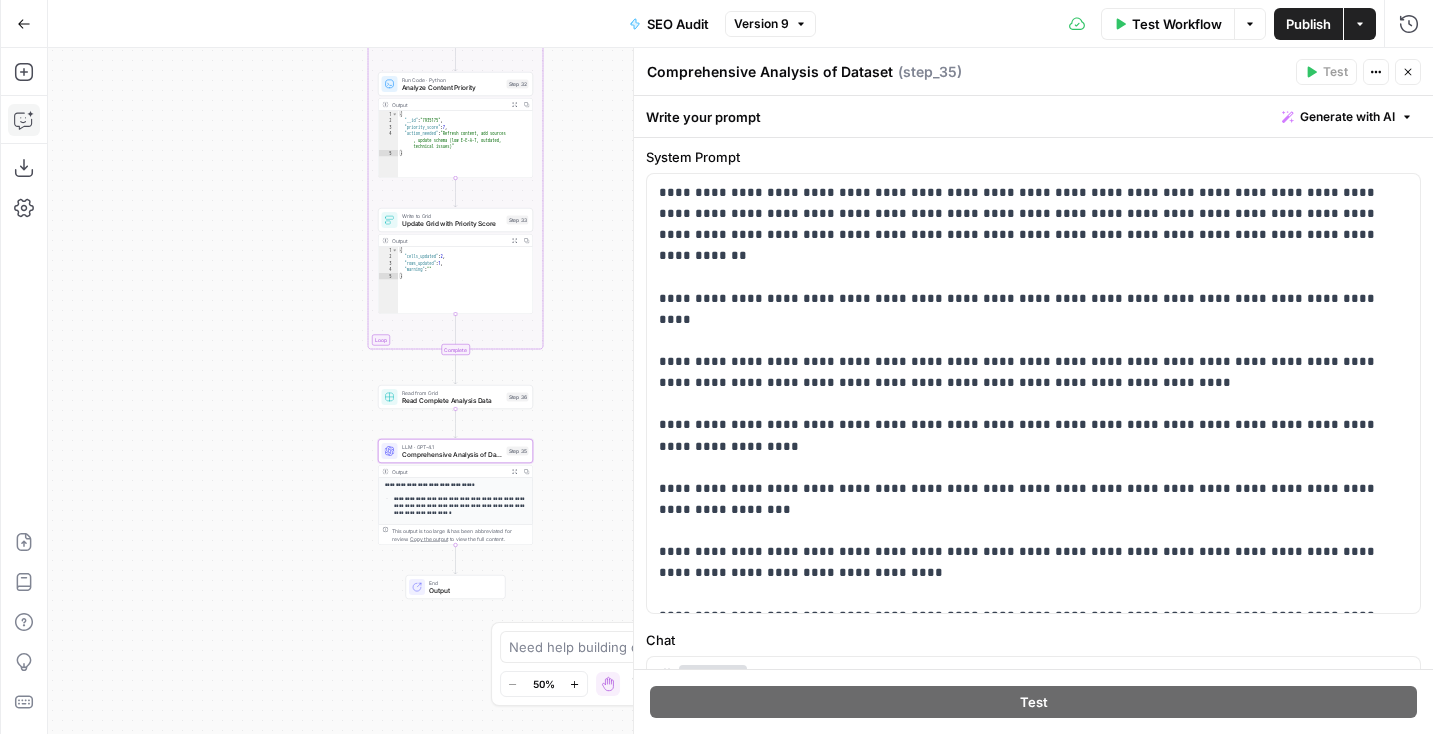 click on "Close" at bounding box center [1413, 72] 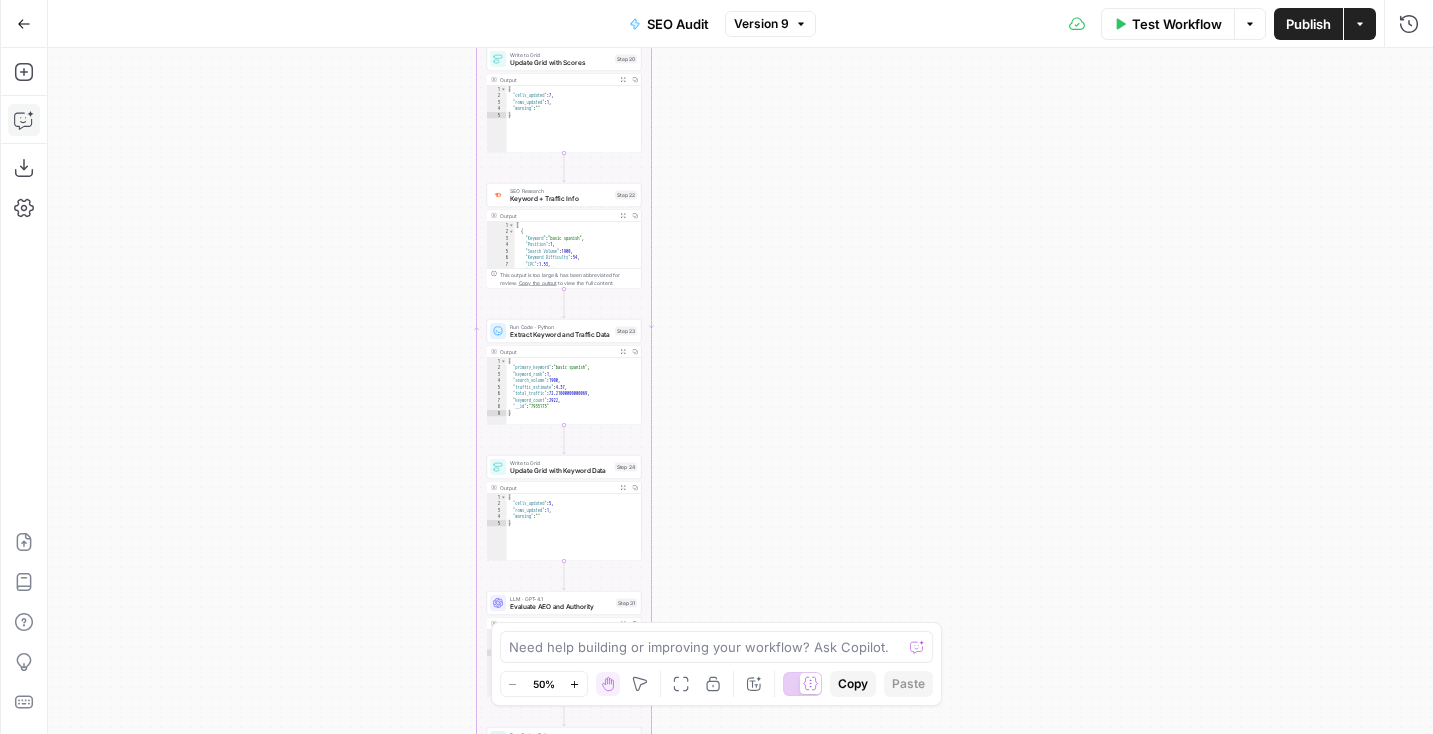 drag, startPoint x: 787, startPoint y: 176, endPoint x: 764, endPoint y: 787, distance: 611.43274 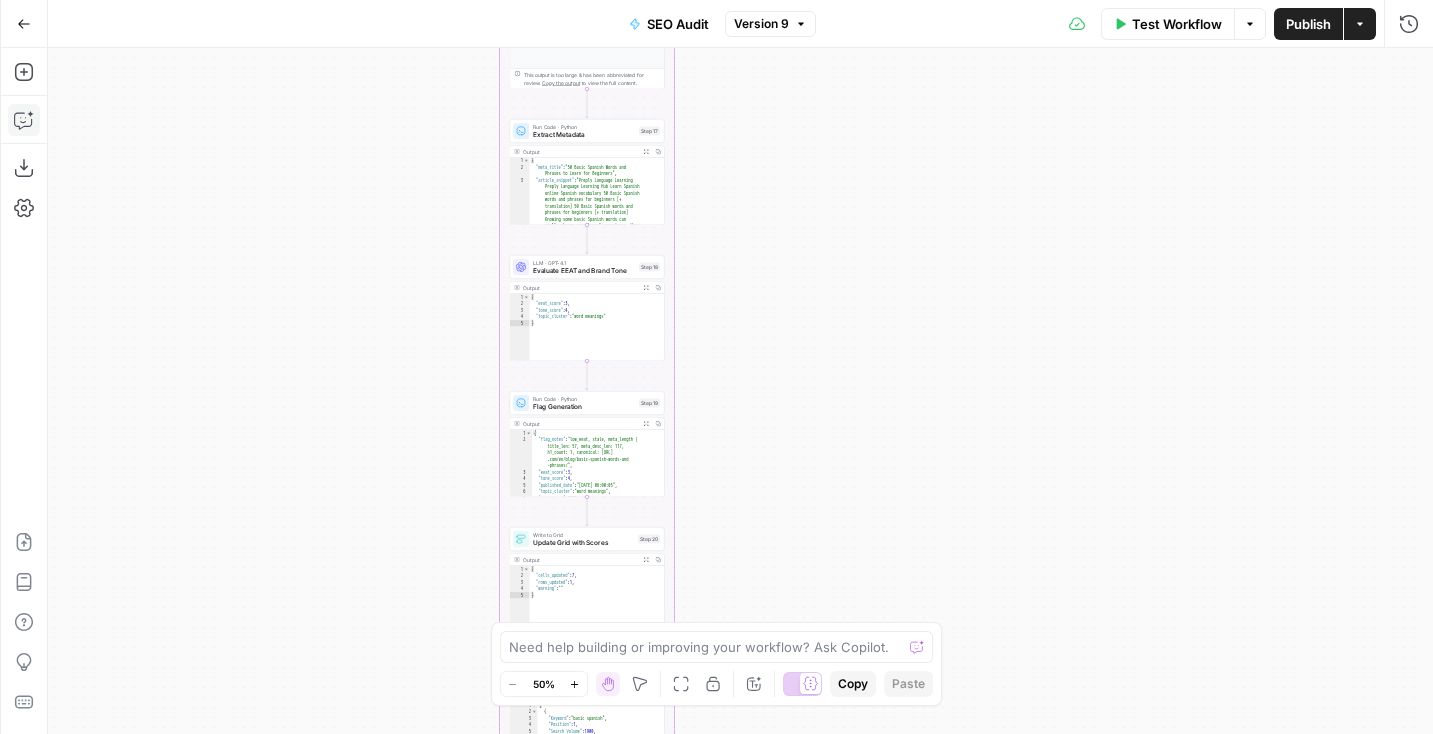 drag, startPoint x: 809, startPoint y: 308, endPoint x: 836, endPoint y: 787, distance: 479.76035 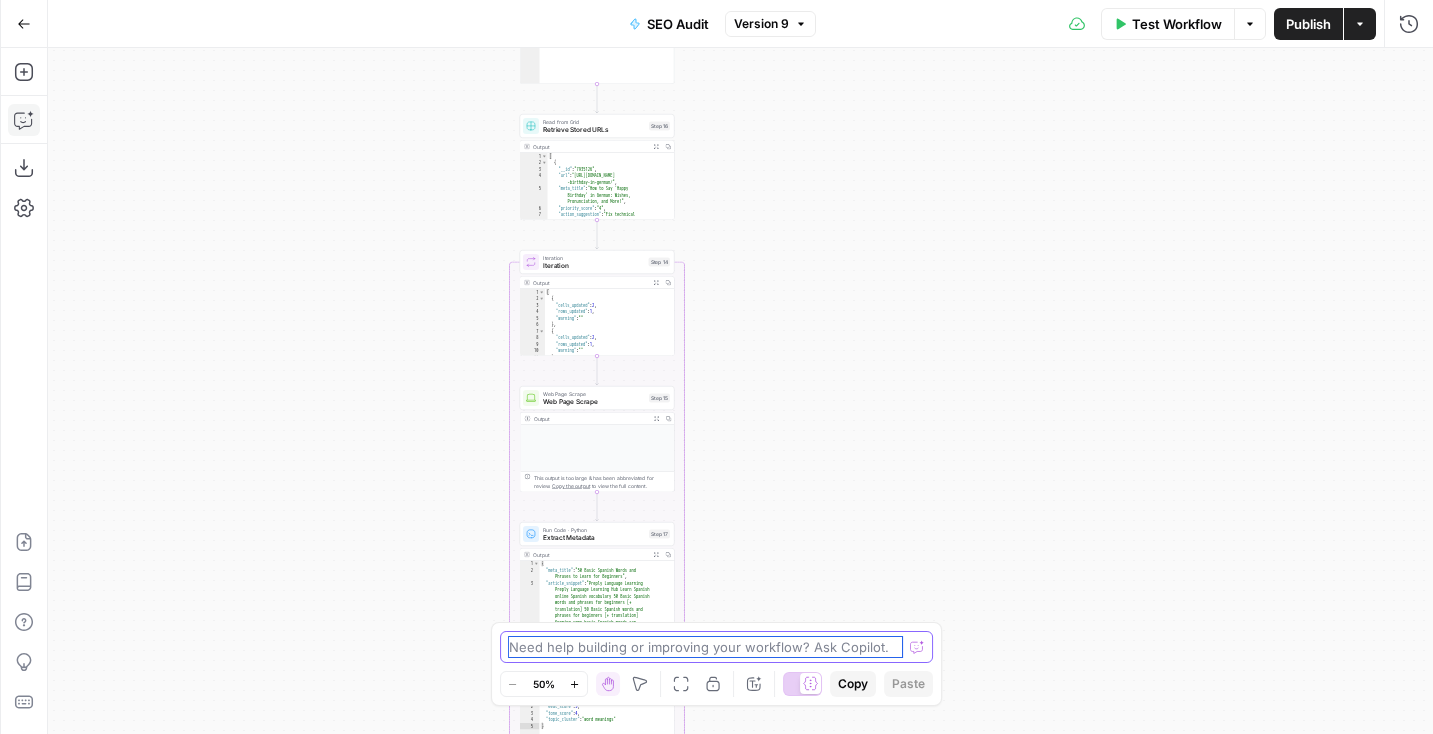 drag, startPoint x: 813, startPoint y: 283, endPoint x: 819, endPoint y: 379, distance: 96.18732 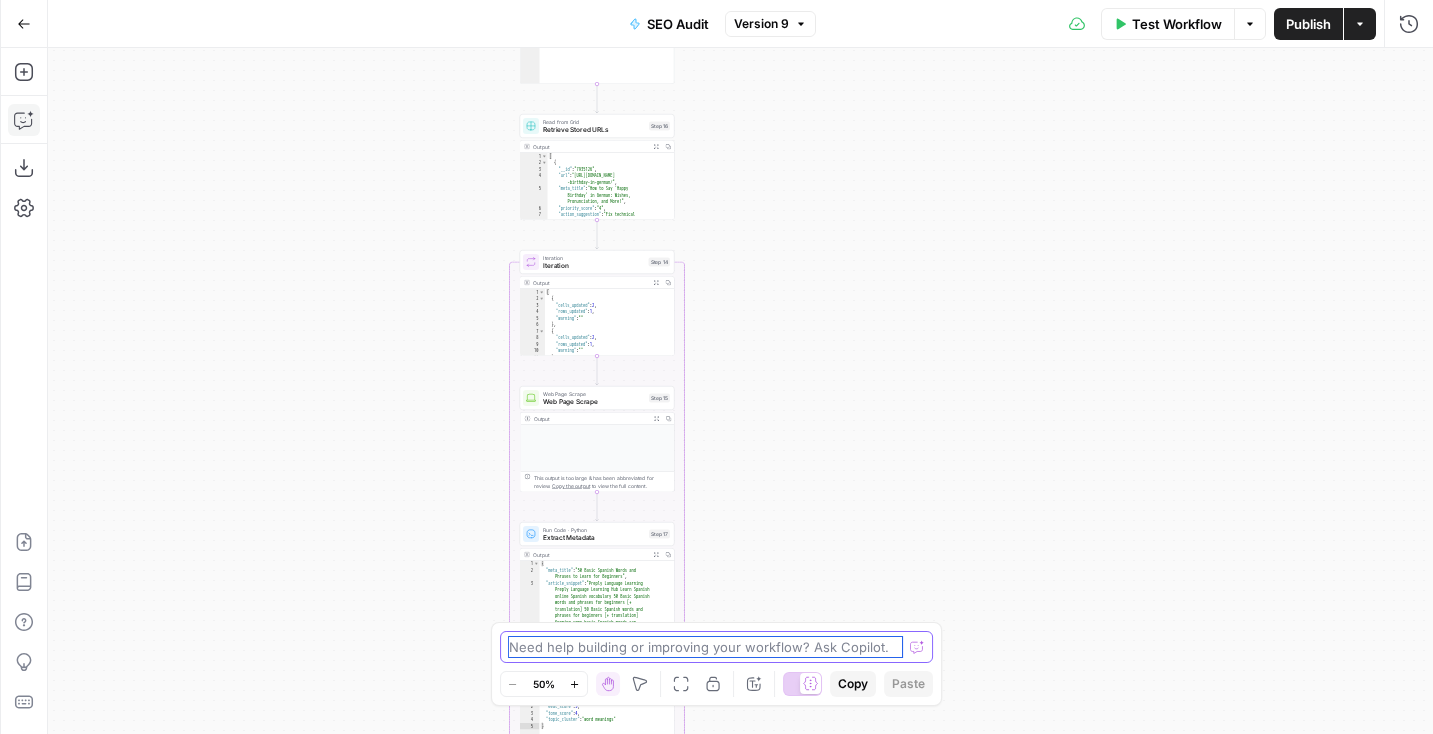 click on "N NidoOps New Home Browse Your Data Monitoring Settings Recent Grids New grid Preply Content Audit Results Preply SEO Audit Recent Workflows New Workflow Outline to Article Preply Keyword to Outline Preply SEO Audit AirOps Academy What's new? Help + Support Go Back SEO Audit Version 9 Test Workflow Options Publish Actions Run History Add Steps Copilot Download as JSON Settings Import JSON AirOps Academy Help Give Feedback Shortcuts Workflow Set Inputs Inputs SEO Research Semrush Domain Organic Search Pages Step 4 Output Expand Output Copy 1 2 3 4 5 6 7 8 9 10 [    {      "Url" :  "https://preply.com/" ,      "Traffic" :  90948 ,      "Traffic (%)" :  5.35    } ,    {      "Url" :  "https://preply.com/en/blog          /question/what-does-demure-mean-slang          /" ,      "Traffic" :  56497 ,      "Traffic (%)" :  3.32     SEO Research DataForSEO Web Research  Step 10 Output Expand Output Copy 1 2 3 4 5 6 7 [    {      "Type" :  "content_analysis_search" ,      "Title" :  , :" at bounding box center (716, 367) 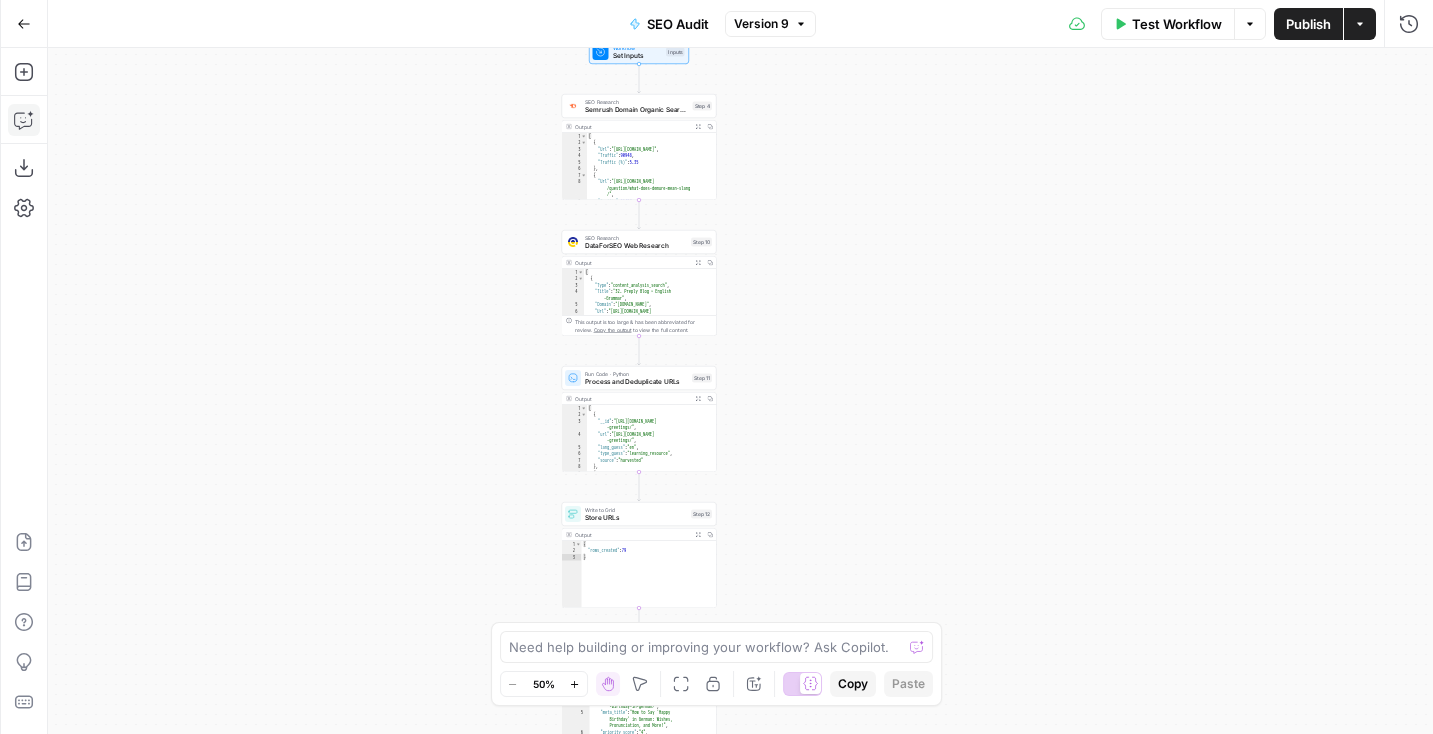 drag, startPoint x: 847, startPoint y: 138, endPoint x: 886, endPoint y: 557, distance: 420.81113 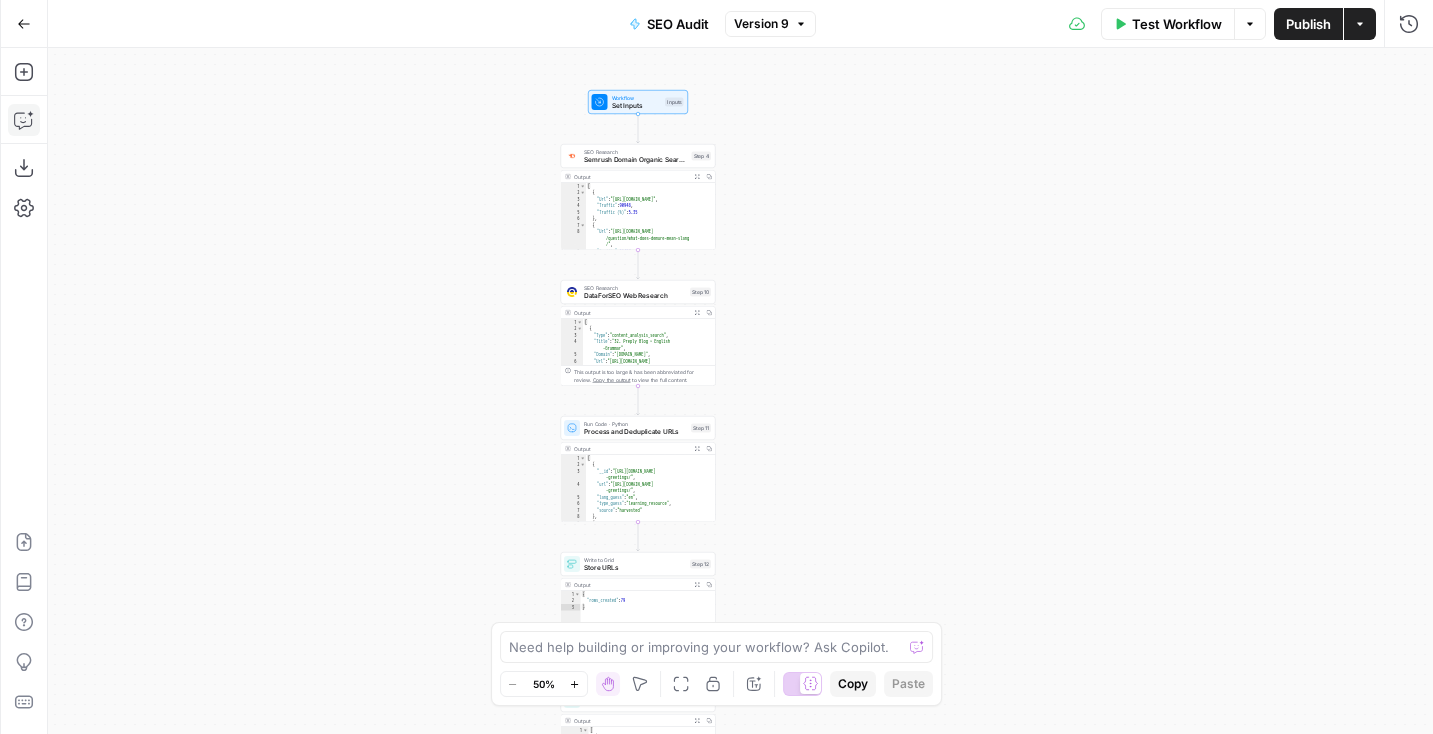 drag, startPoint x: 911, startPoint y: 335, endPoint x: 907, endPoint y: 384, distance: 49.162994 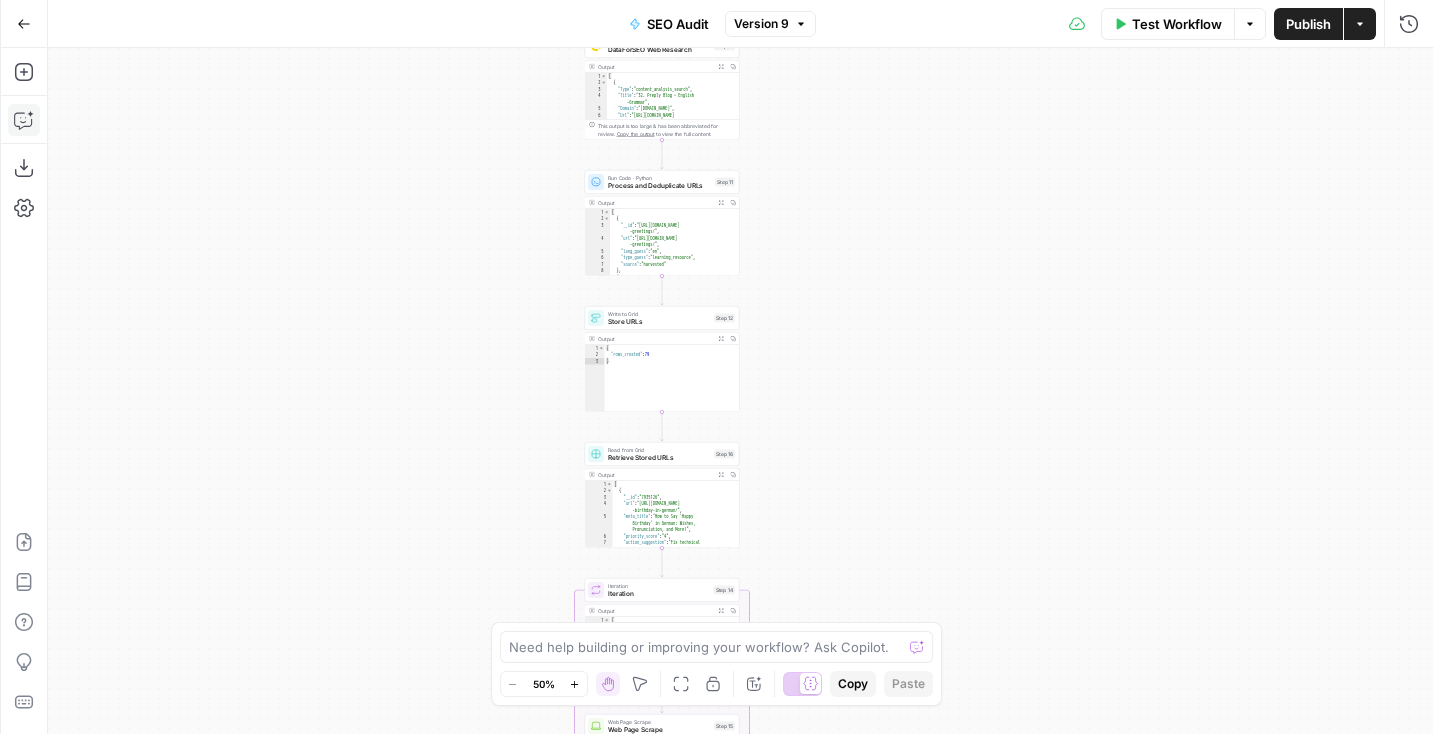 drag, startPoint x: 907, startPoint y: 384, endPoint x: 932, endPoint y: 121, distance: 264.18555 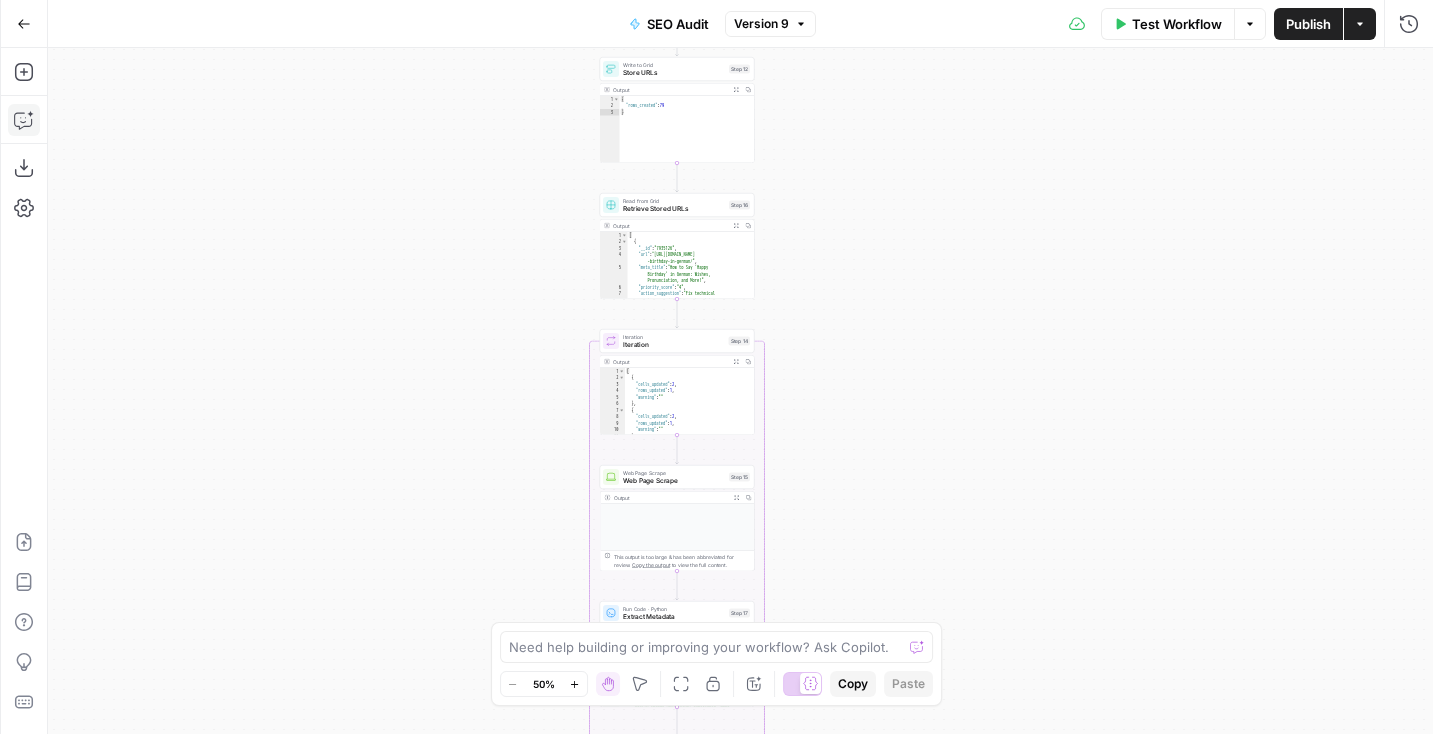 drag, startPoint x: 886, startPoint y: 402, endPoint x: 891, endPoint y: 165, distance: 237.05273 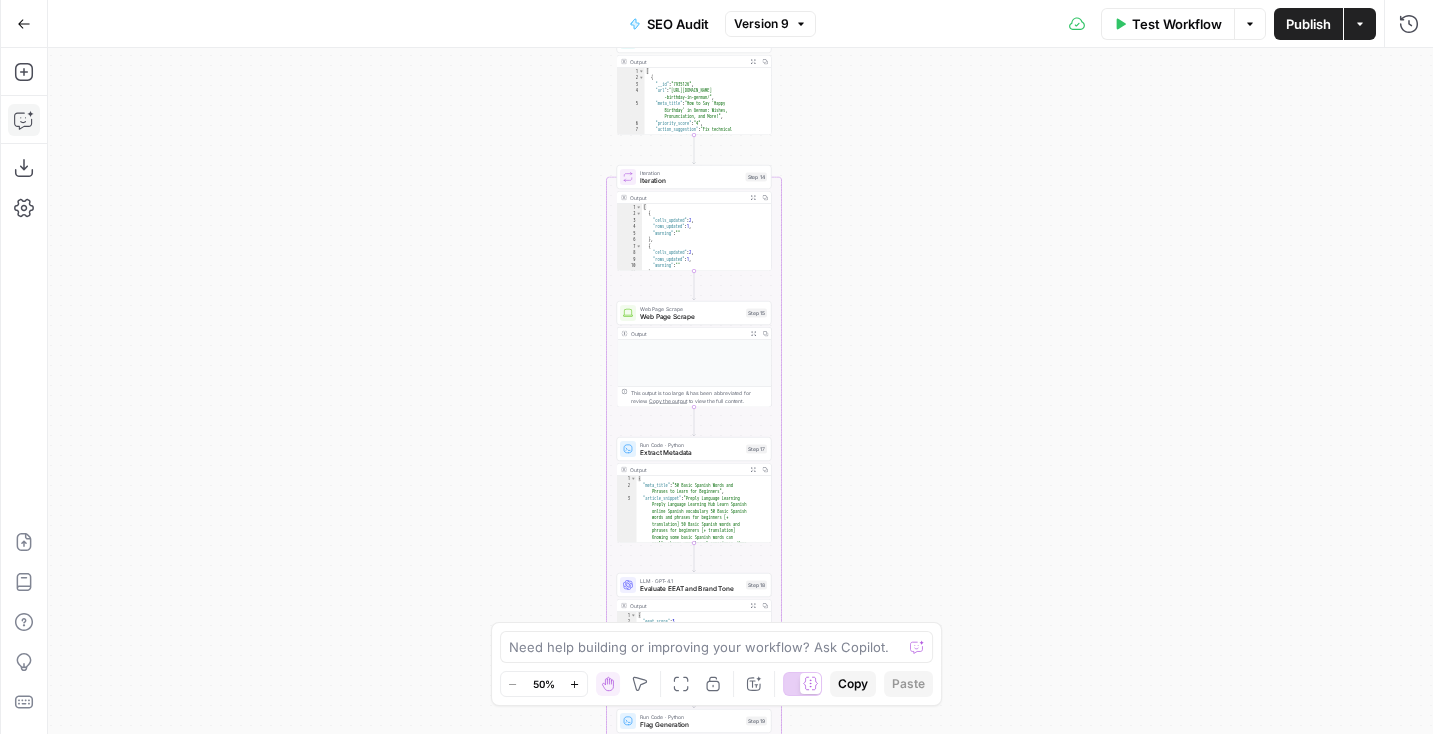 drag, startPoint x: 881, startPoint y: 328, endPoint x: 898, endPoint y: 163, distance: 165.87344 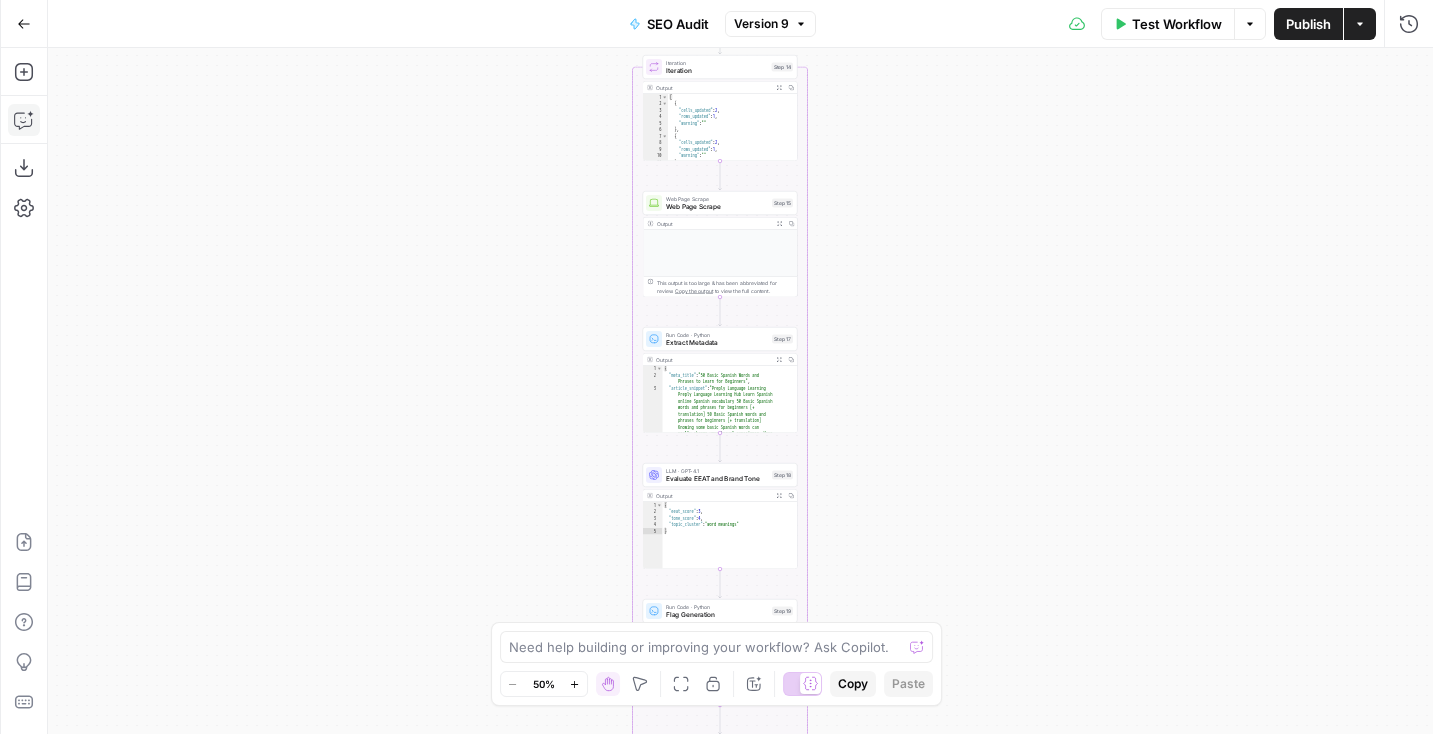 drag, startPoint x: 873, startPoint y: 214, endPoint x: 900, endPoint y: 120, distance: 97.80082 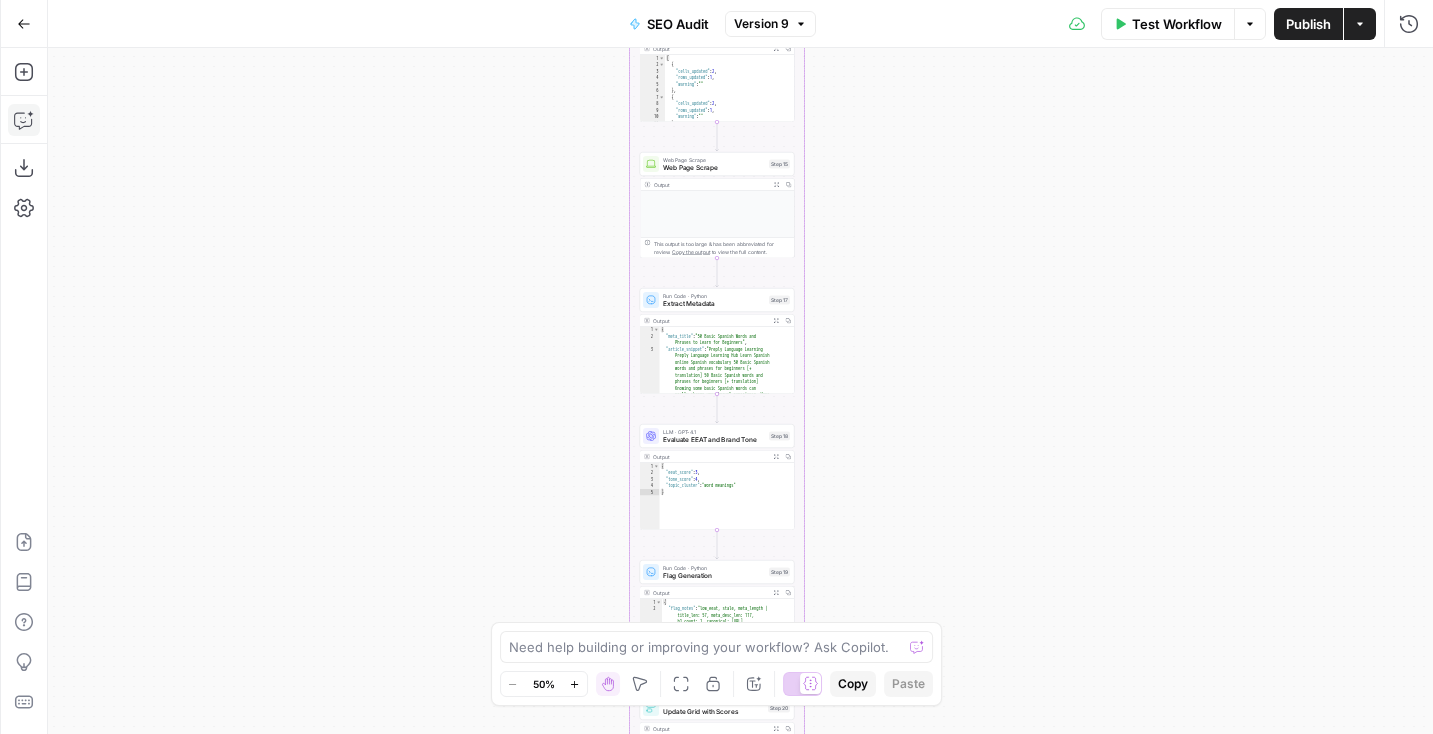 drag, startPoint x: 855, startPoint y: 261, endPoint x: 854, endPoint y: 233, distance: 28.01785 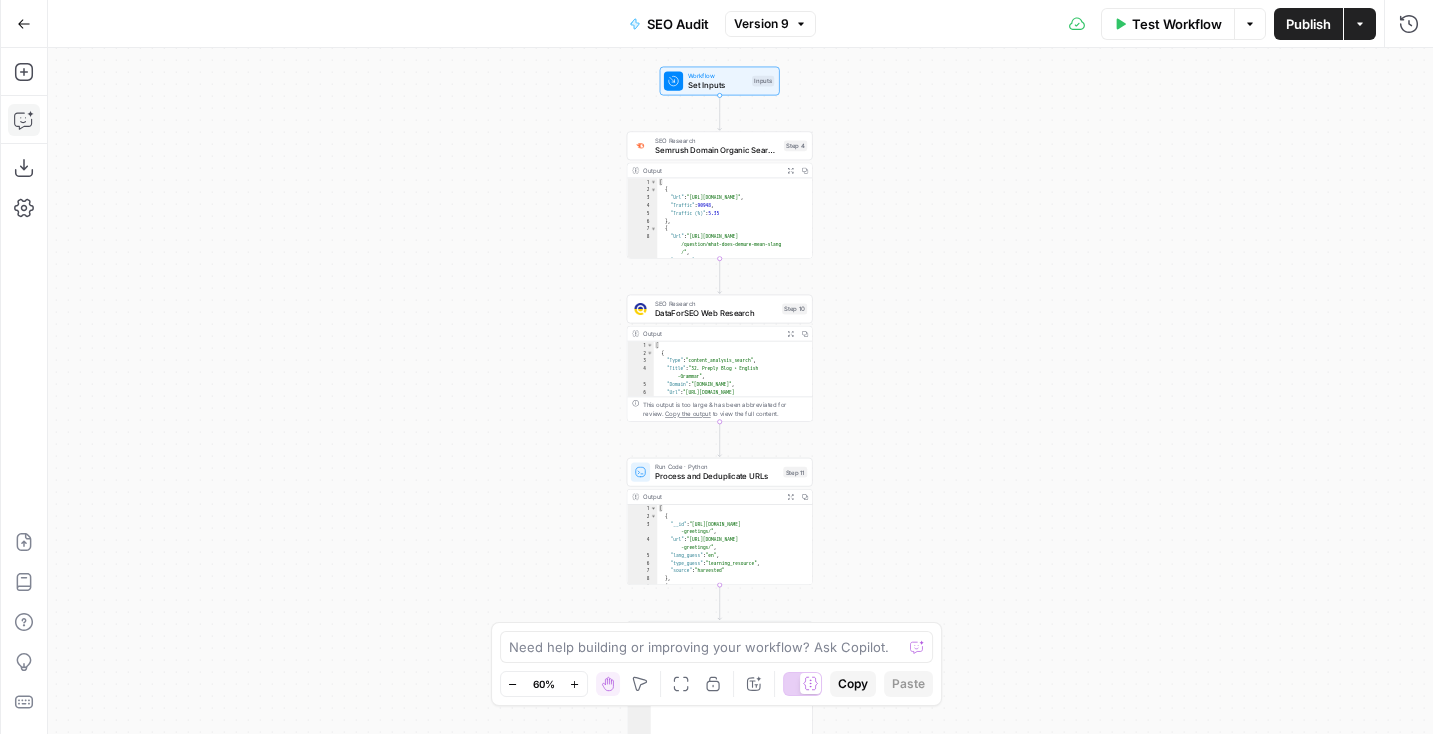 drag, startPoint x: 864, startPoint y: 407, endPoint x: 862, endPoint y: 482, distance: 75.026665 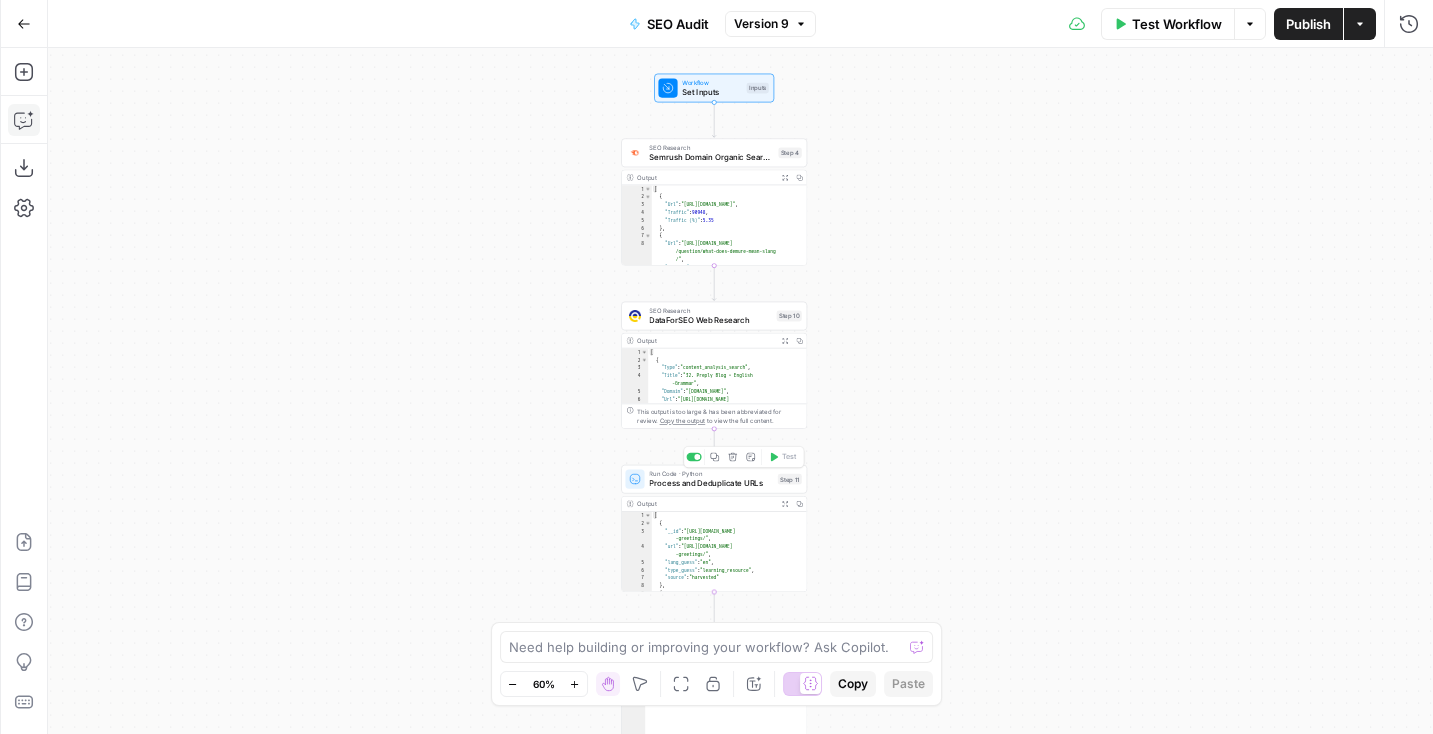 click on "Run Code · Python Process and Deduplicate URLs Step 11 Copy step Delete step Add Note Test Output Expand Output Copy 1 2 3 4 5 6 7 8 9 10 [    {      "__id" :  "https://preply.com/en/blog/arabic          -greetings/" ,      "url" :  "https://preply.com/en/blog/arabic          -greetings/" ,      "lang_guess" :  "en" ,      "type_guess" :  "learning_resource" ,      "source" :  "harvested"    } ,    {      "__id" :  "https://preply.com/en/blog          /spanish-practice-exercises-to-speak          -like-a-pro/" ," at bounding box center [714, 528] 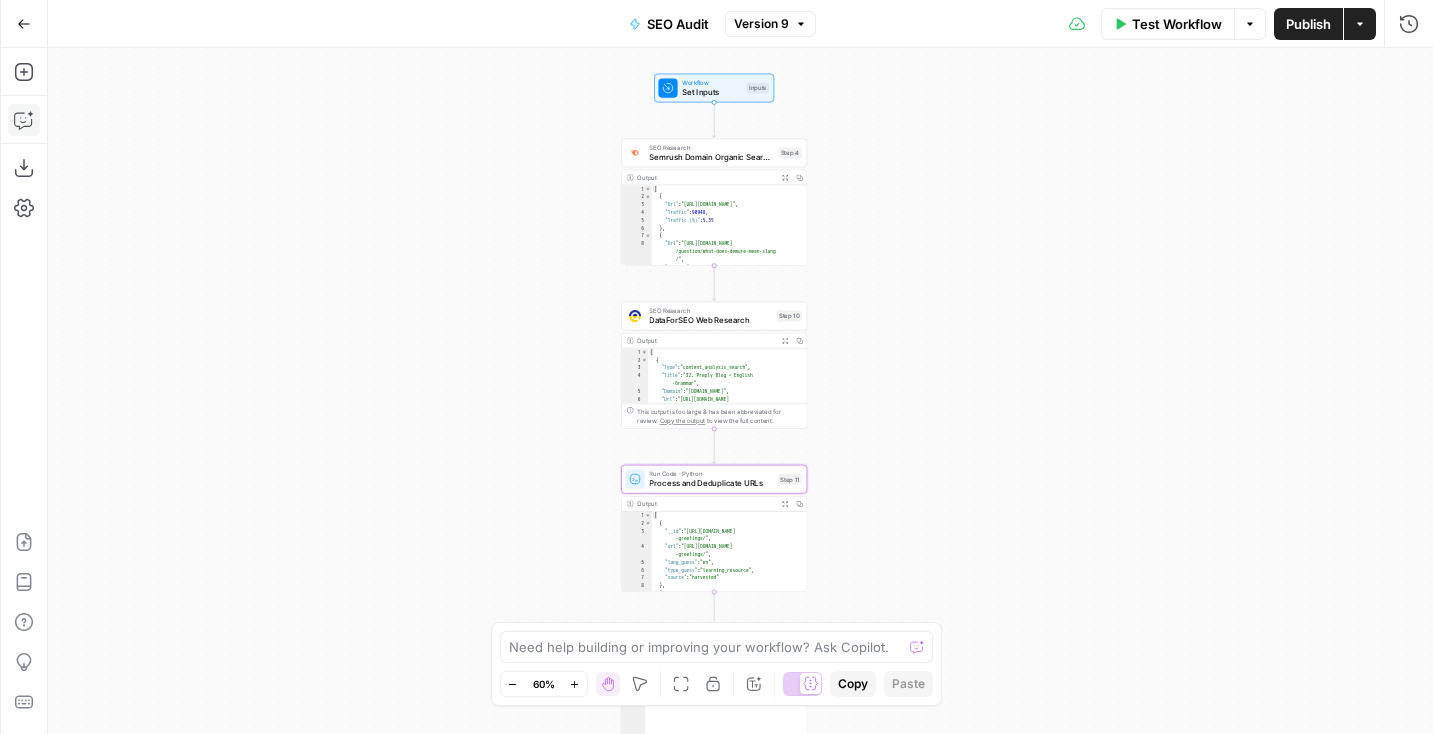 click on "Process and Deduplicate URLs" at bounding box center [711, 483] 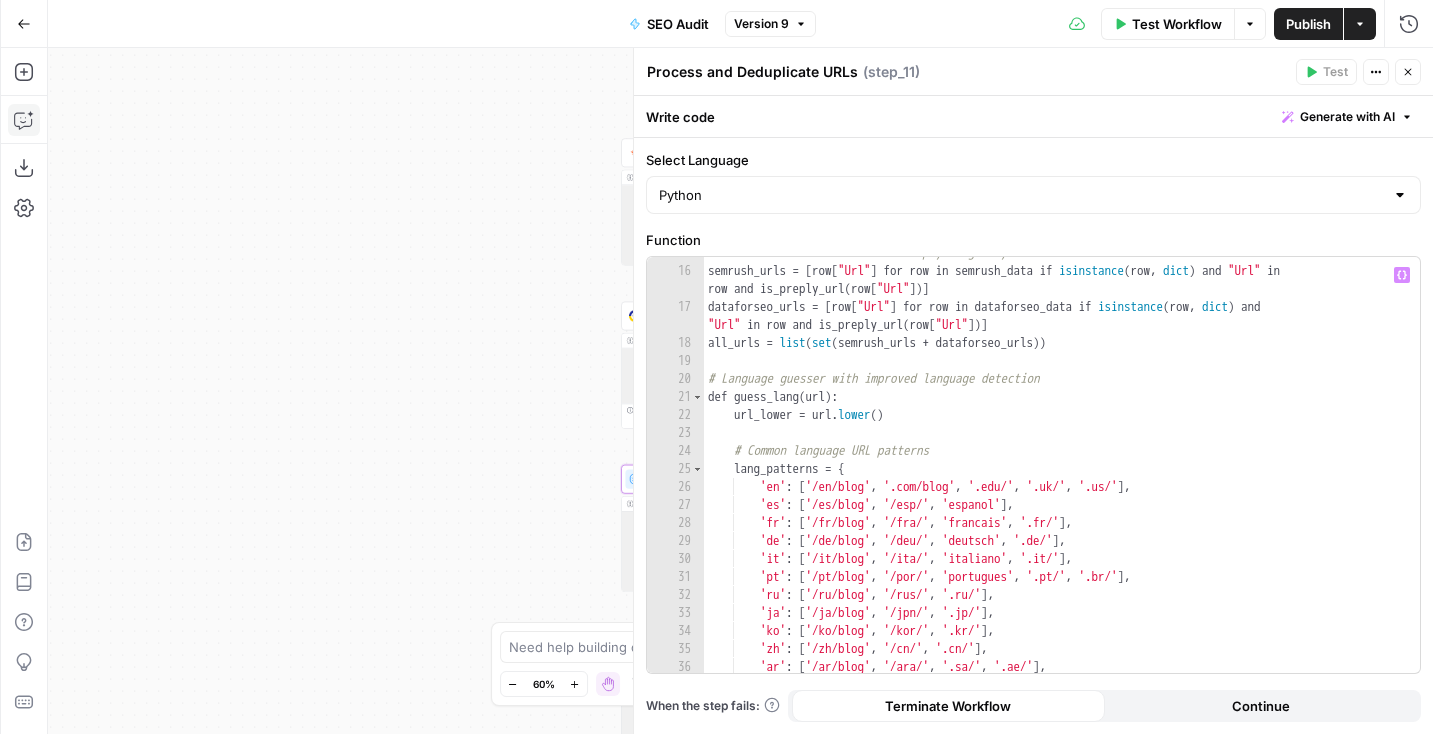 scroll, scrollTop: 0, scrollLeft: 0, axis: both 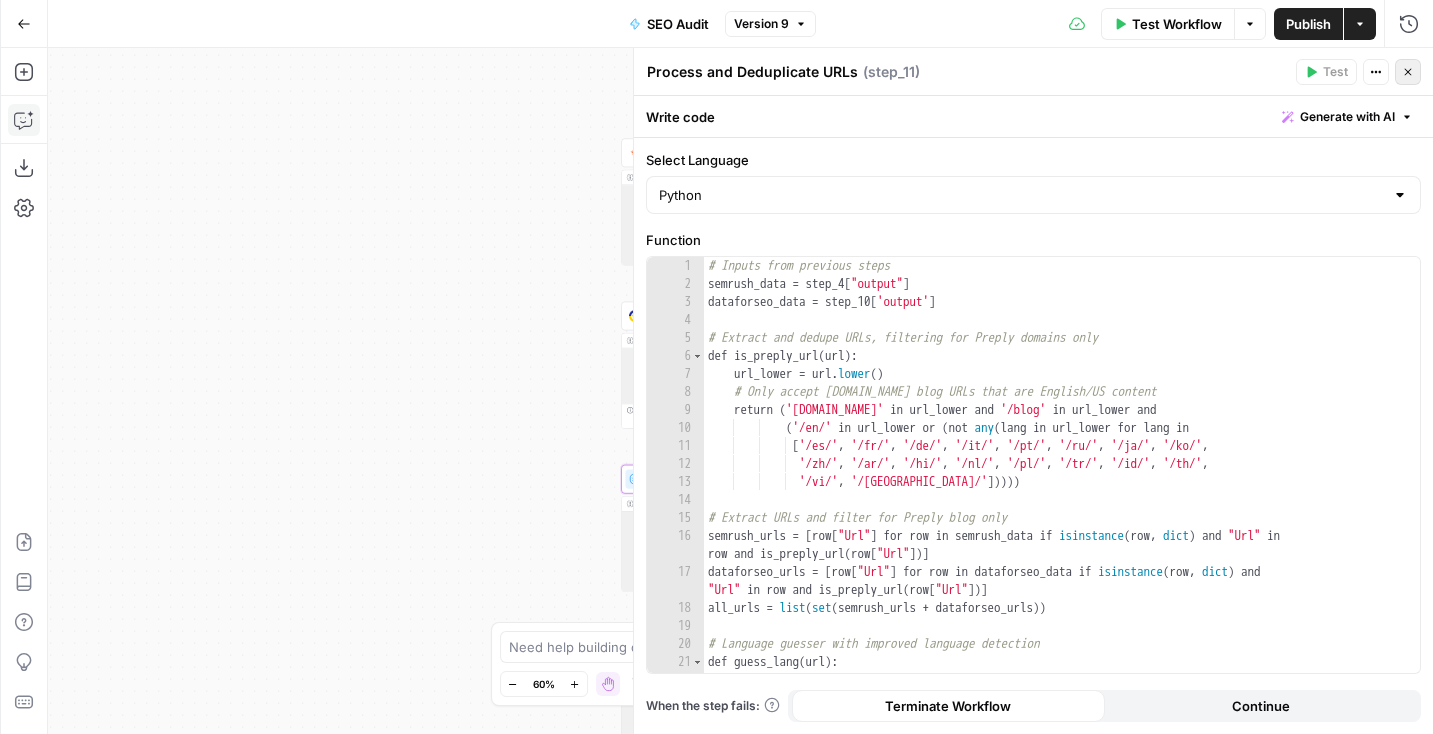 click 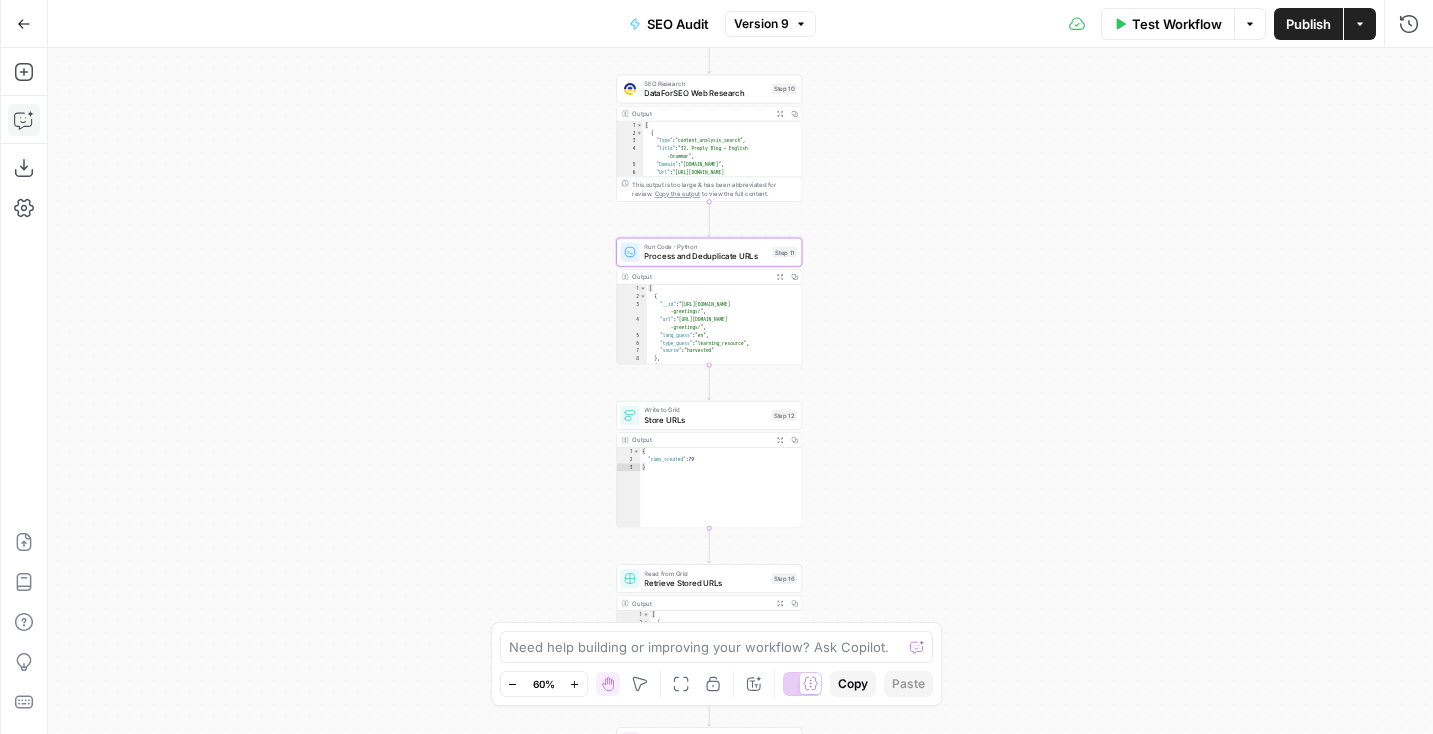 drag, startPoint x: 934, startPoint y: 402, endPoint x: 928, endPoint y: 176, distance: 226.07964 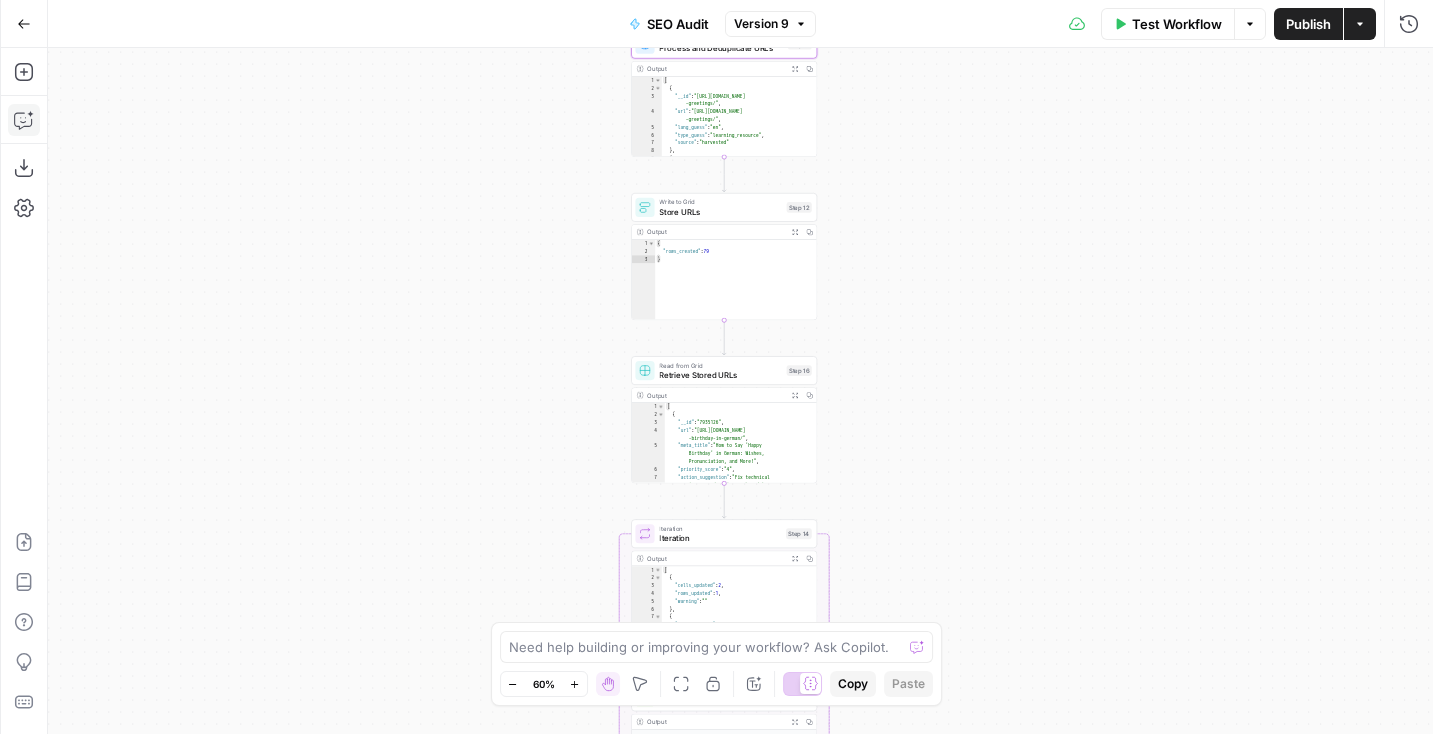 drag, startPoint x: 887, startPoint y: 413, endPoint x: 888, endPoint y: 584, distance: 171.00293 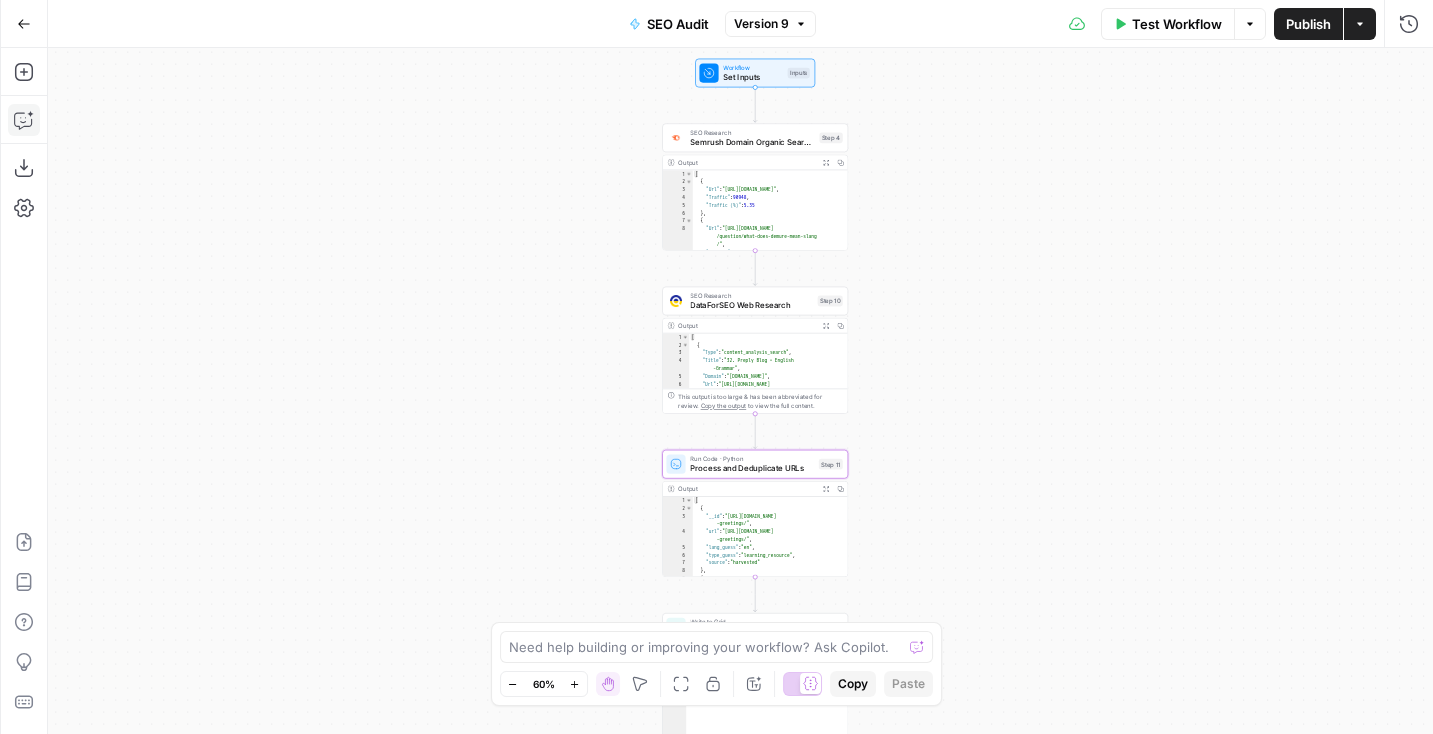 drag, startPoint x: 940, startPoint y: 264, endPoint x: 986, endPoint y: 297, distance: 56.61272 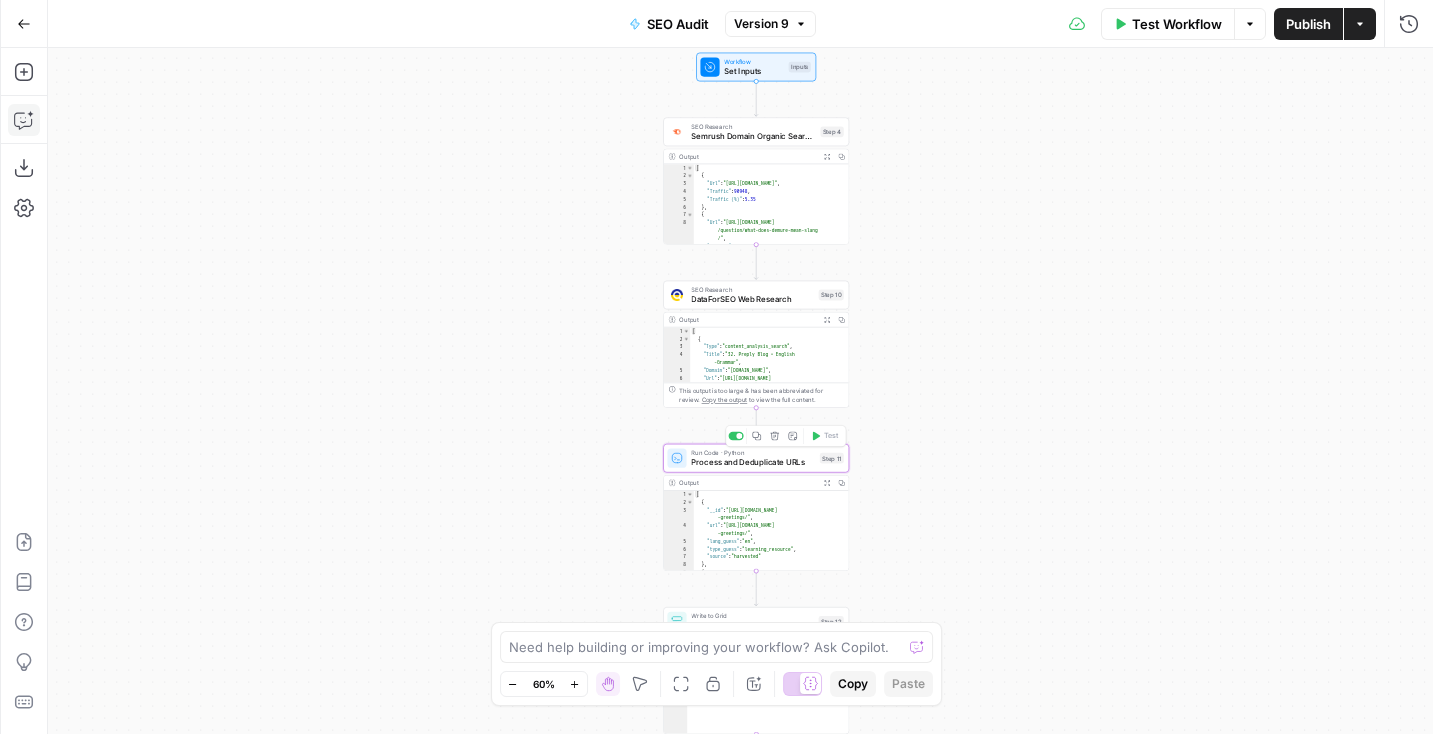 click on "Process and Deduplicate URLs" at bounding box center [753, 462] 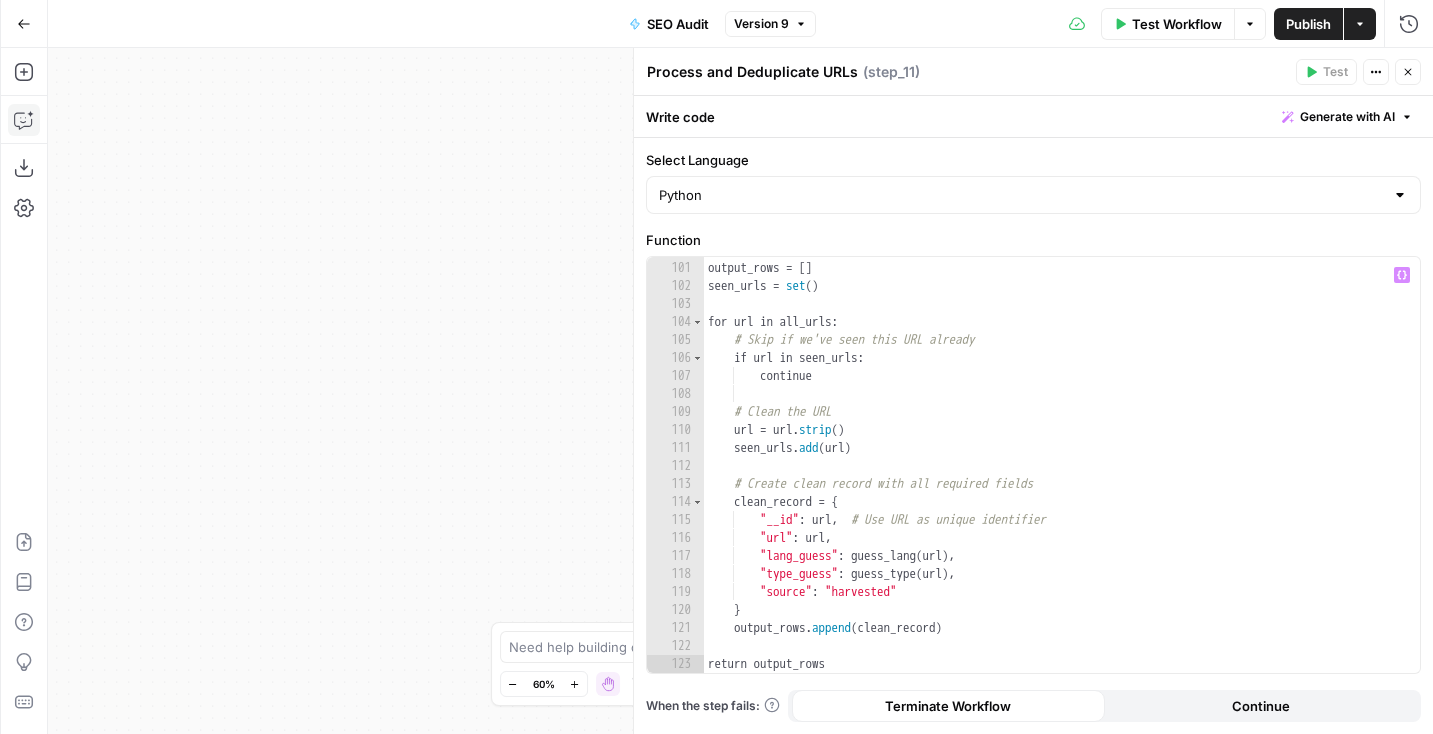 scroll, scrollTop: 1906, scrollLeft: 0, axis: vertical 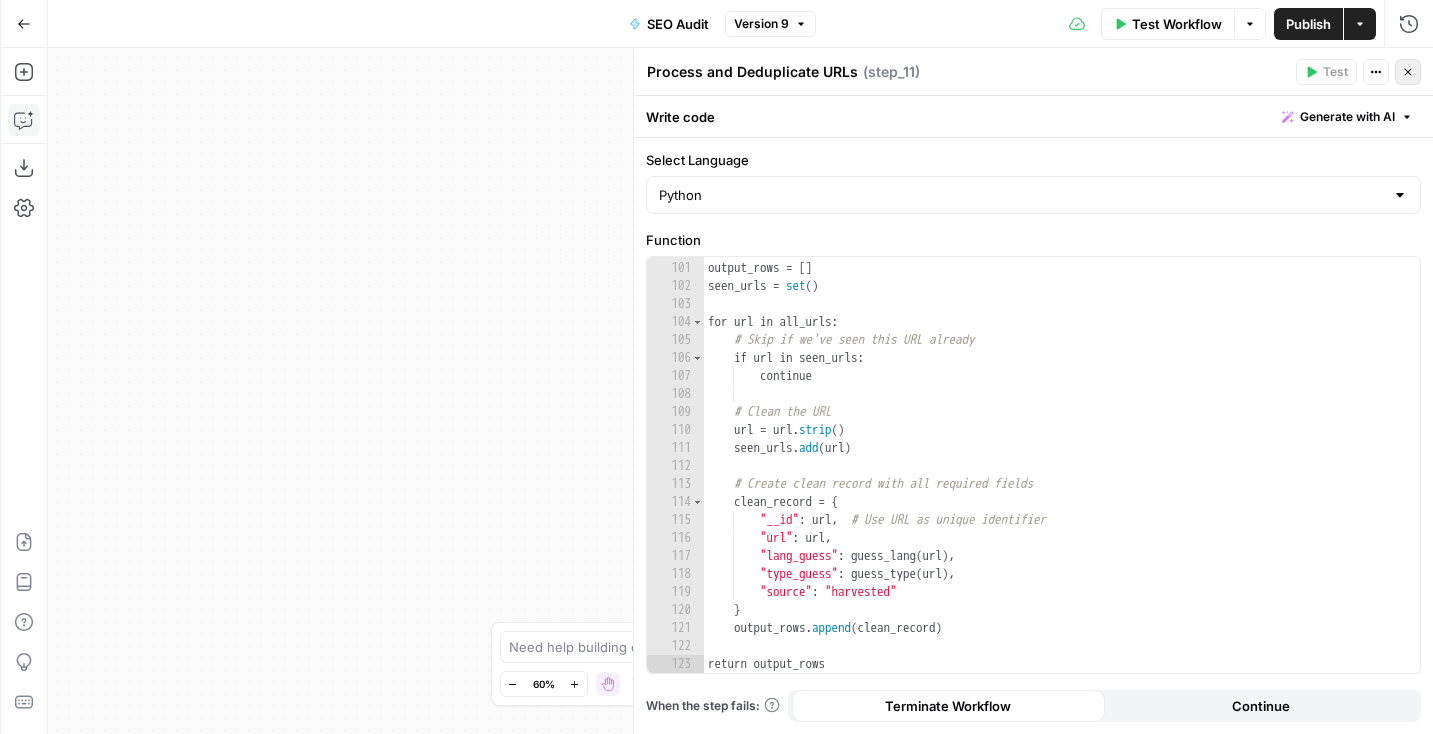 click on "Close" at bounding box center (1408, 72) 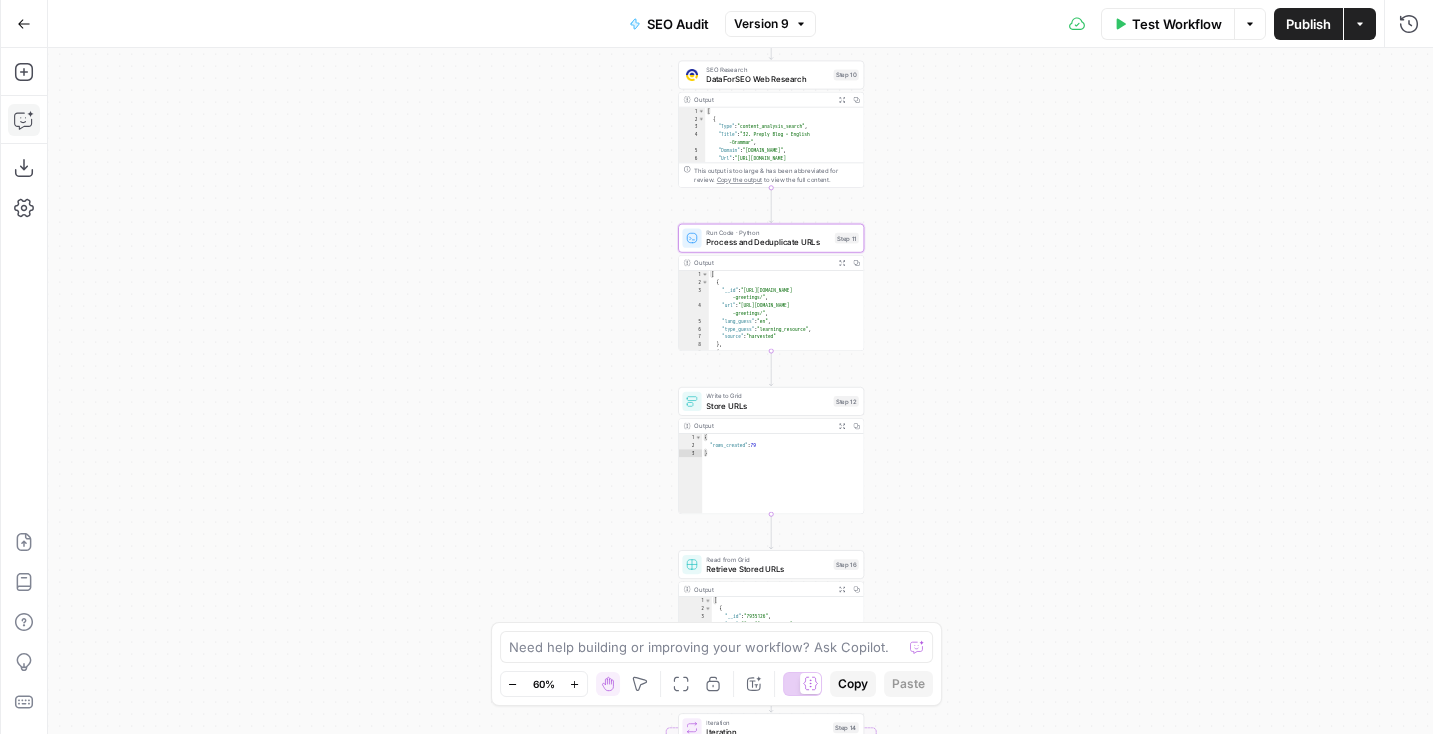 drag, startPoint x: 1219, startPoint y: 374, endPoint x: 1233, endPoint y: 135, distance: 239.40968 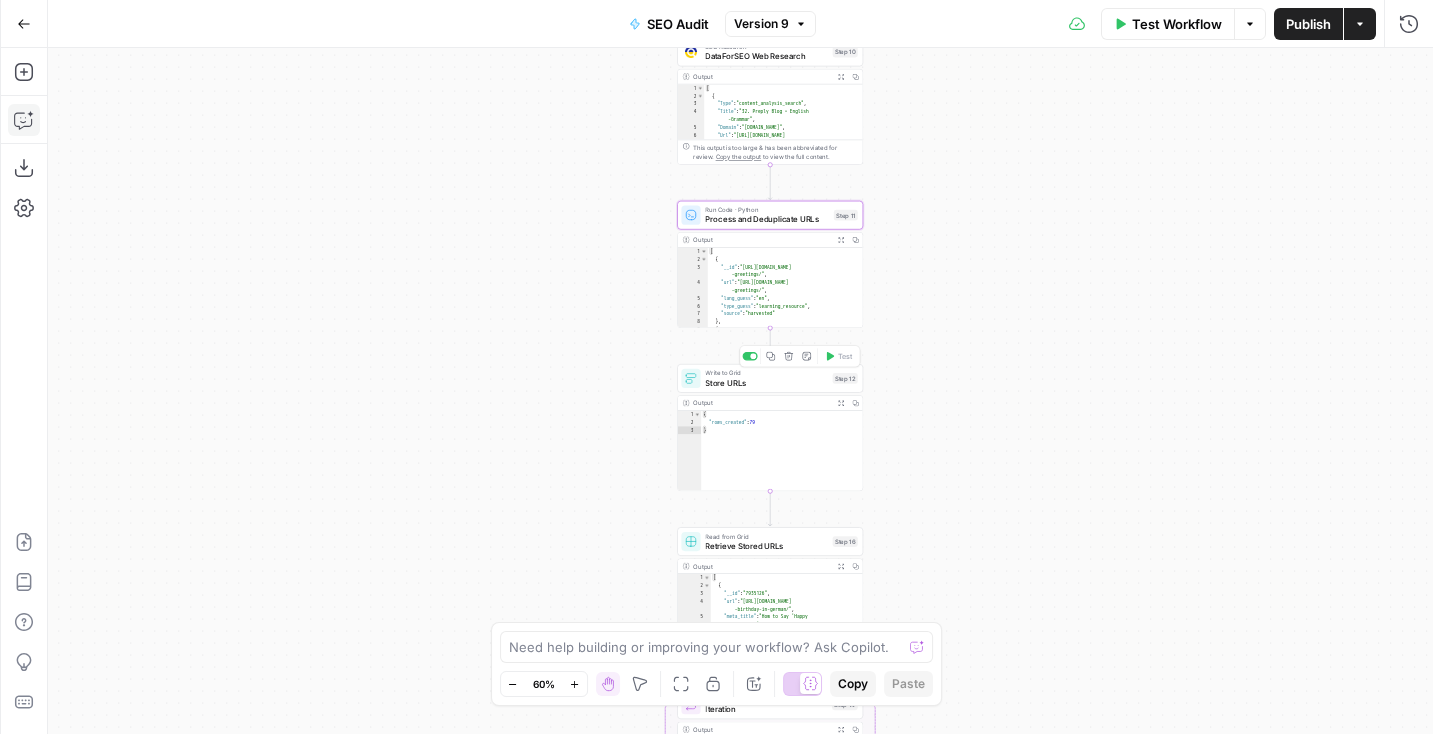 click on "Store URLs" at bounding box center (766, 383) 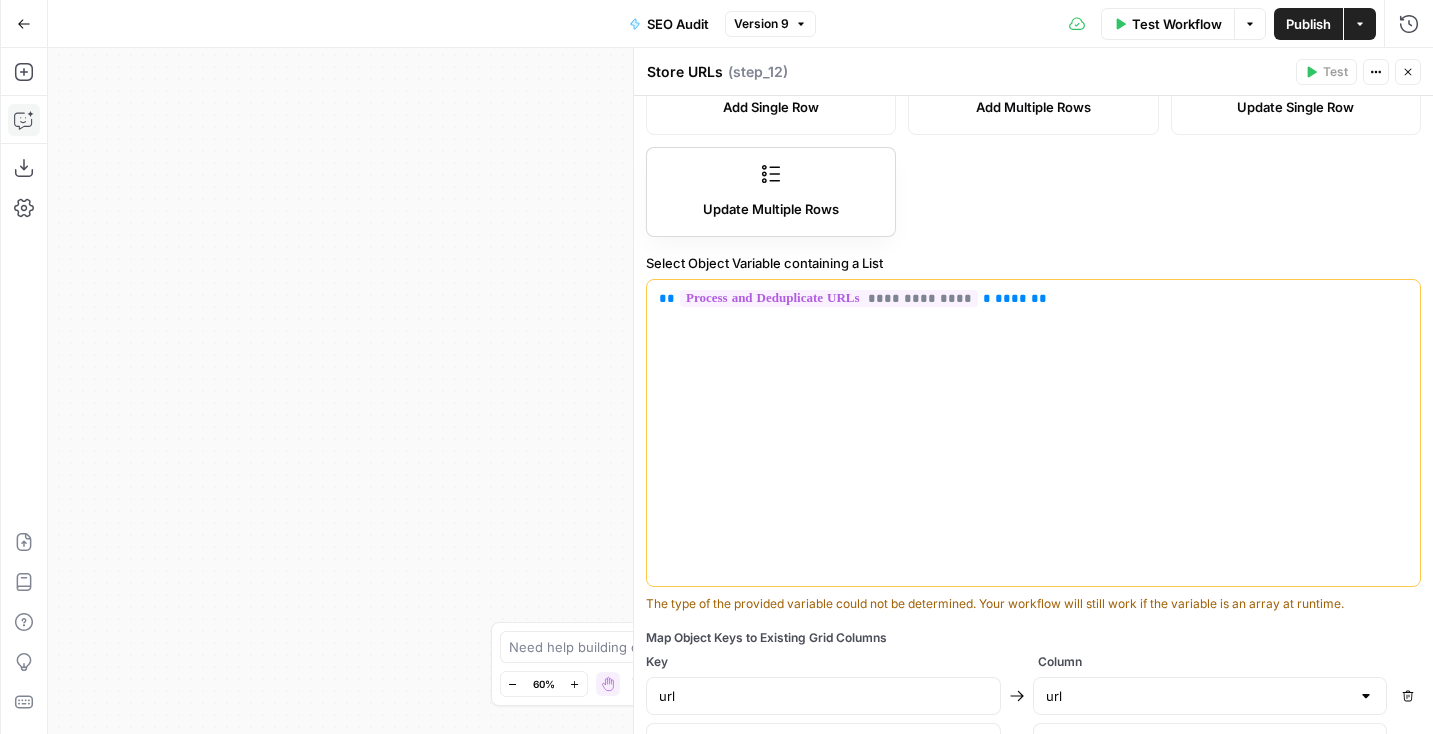 scroll, scrollTop: 492, scrollLeft: 0, axis: vertical 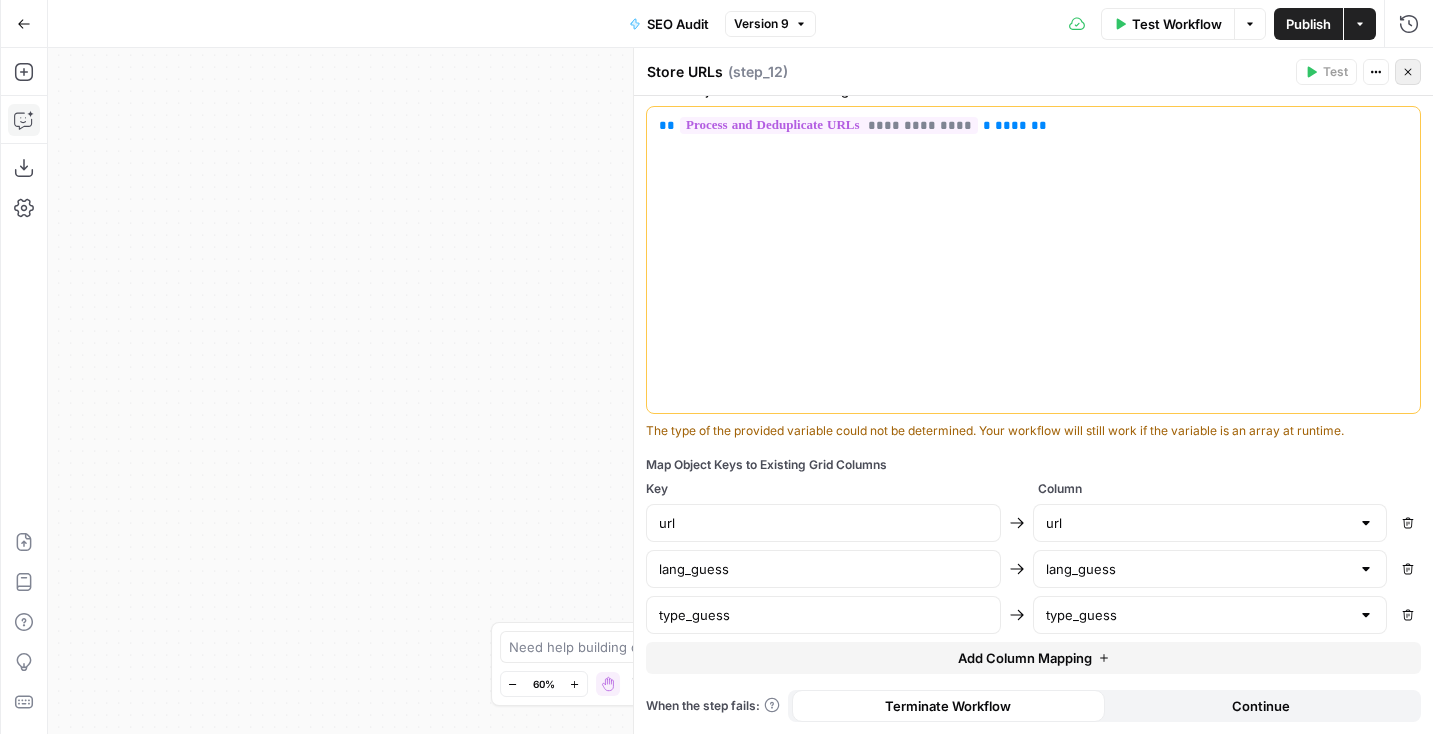 click 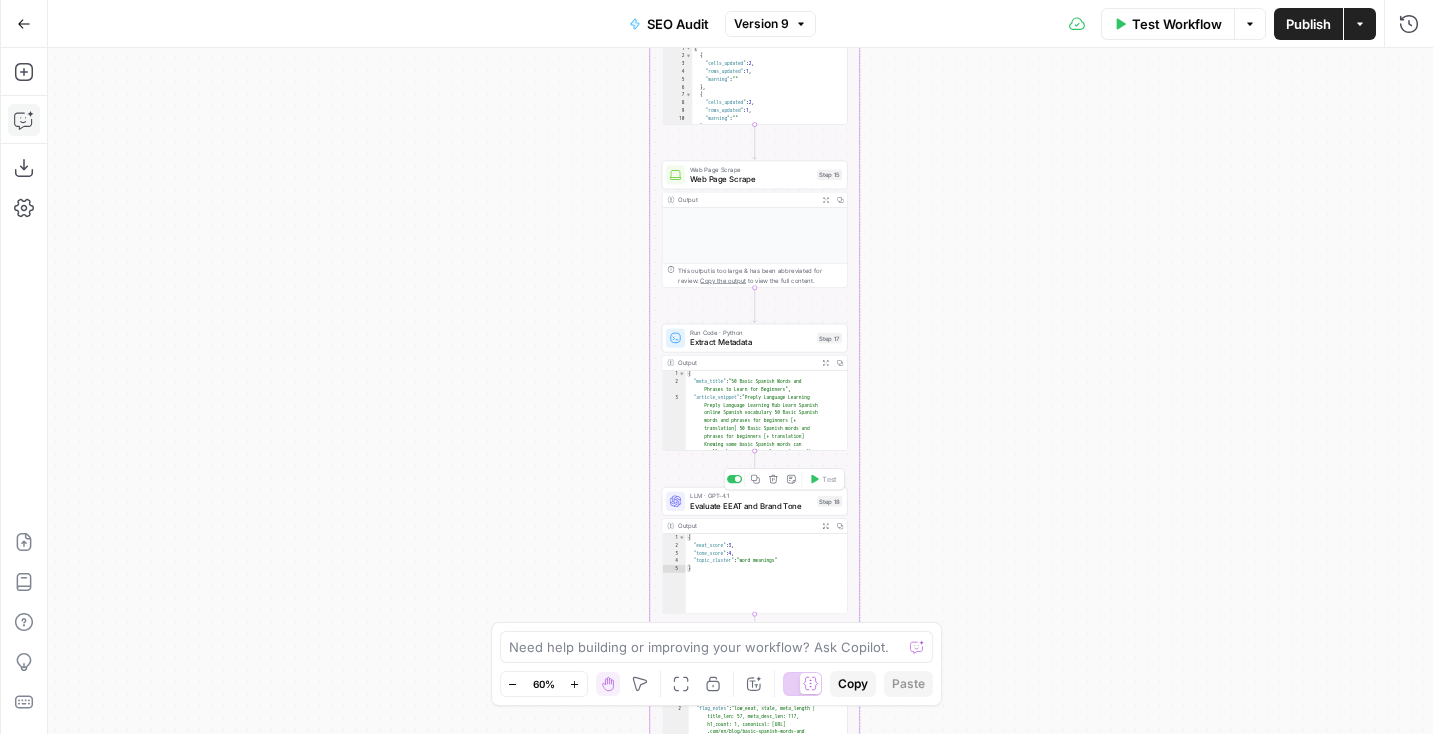 click on "Evaluate EEAT and Brand Tone" at bounding box center [751, 506] 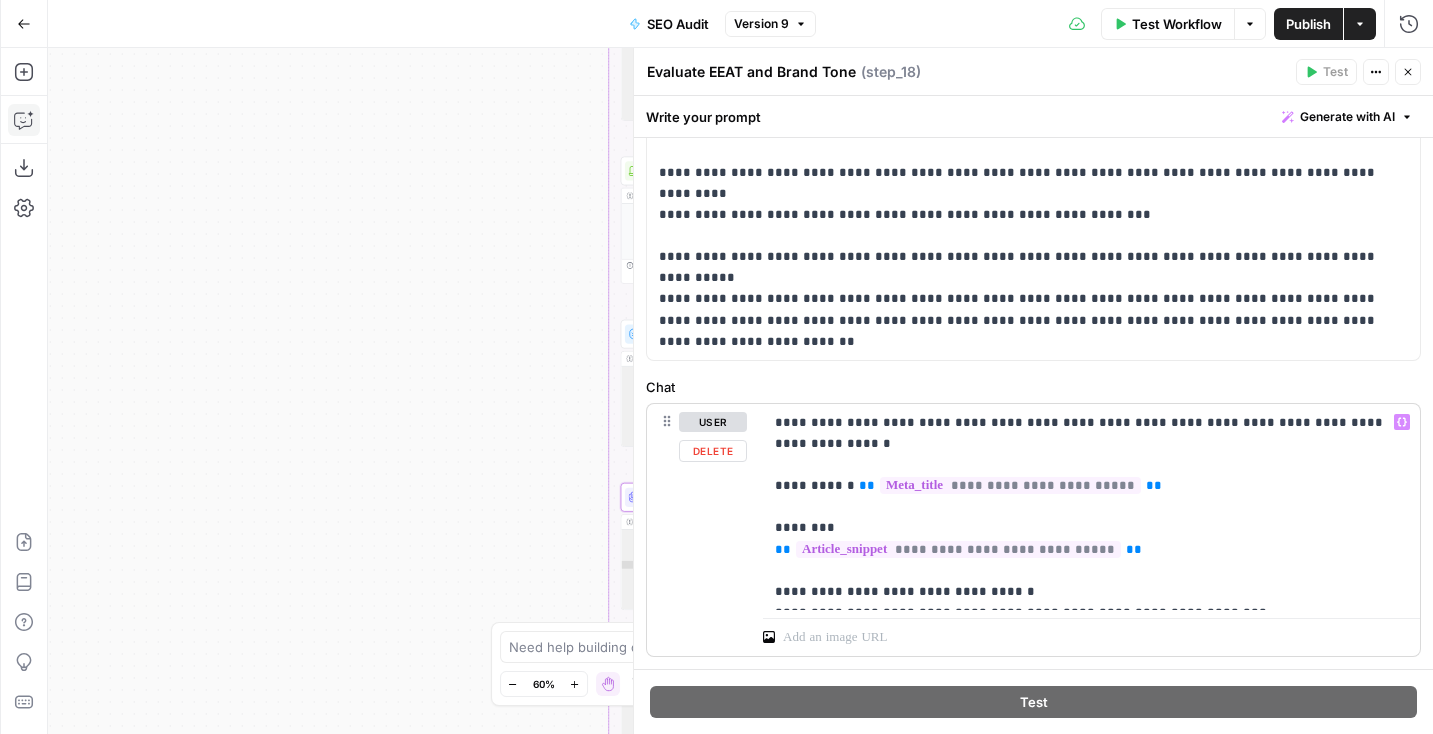 scroll, scrollTop: 531, scrollLeft: 0, axis: vertical 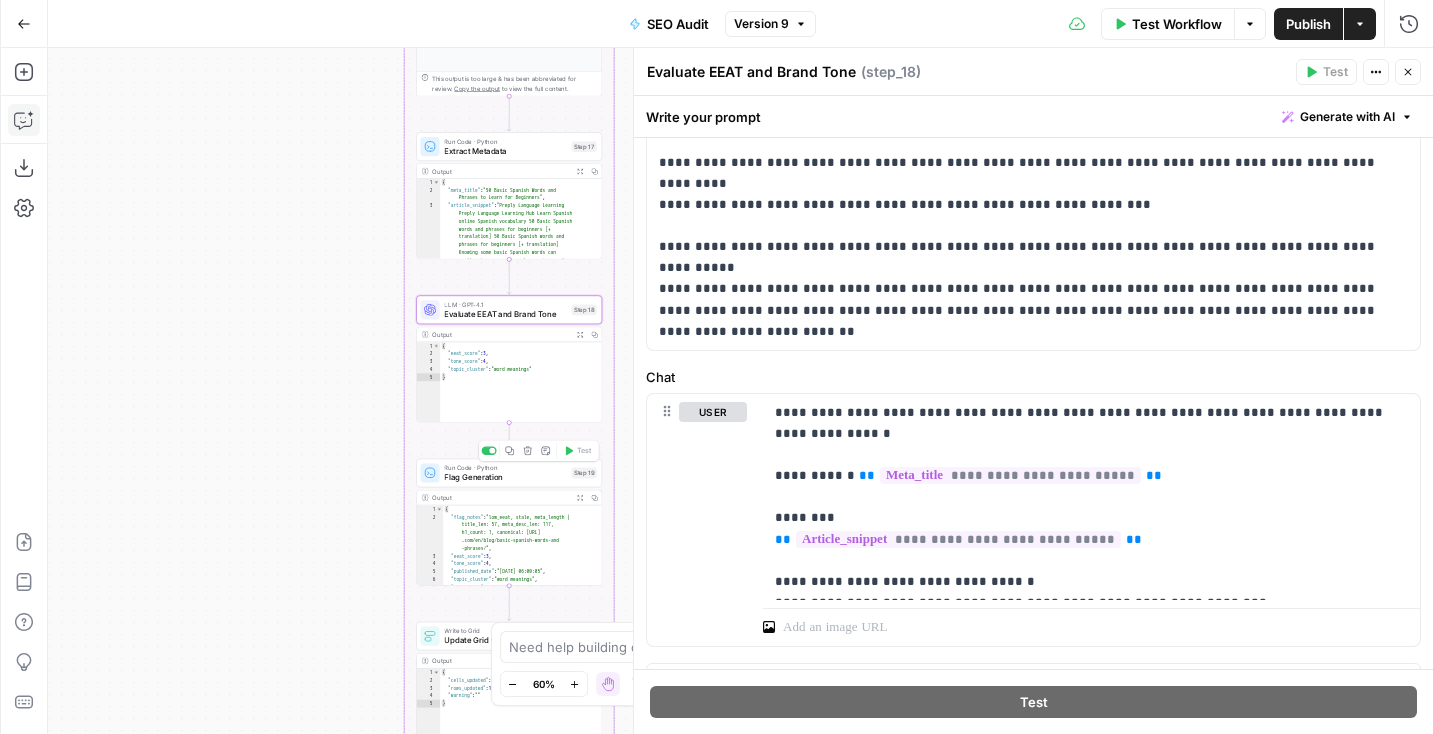 click on "Flag Generation" at bounding box center (505, 477) 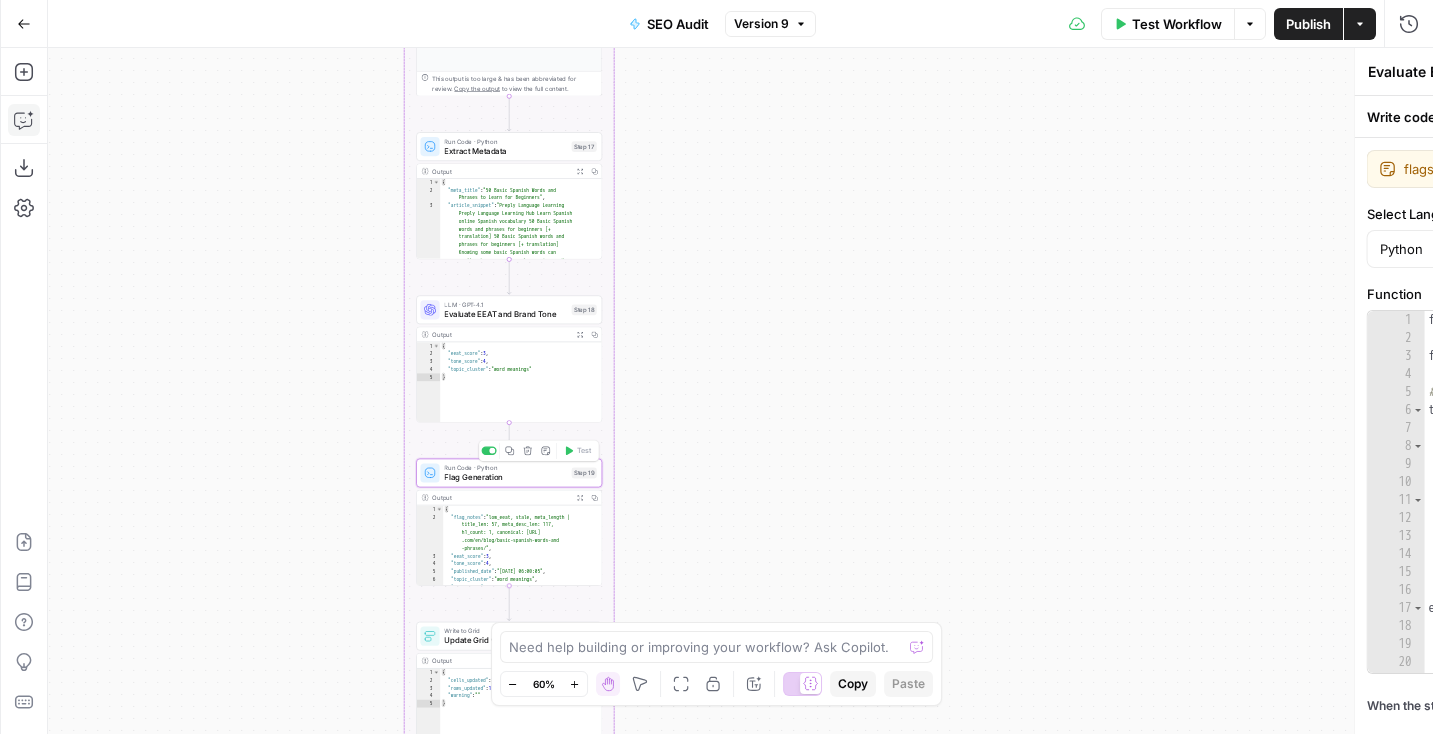 type on "Flag Generation" 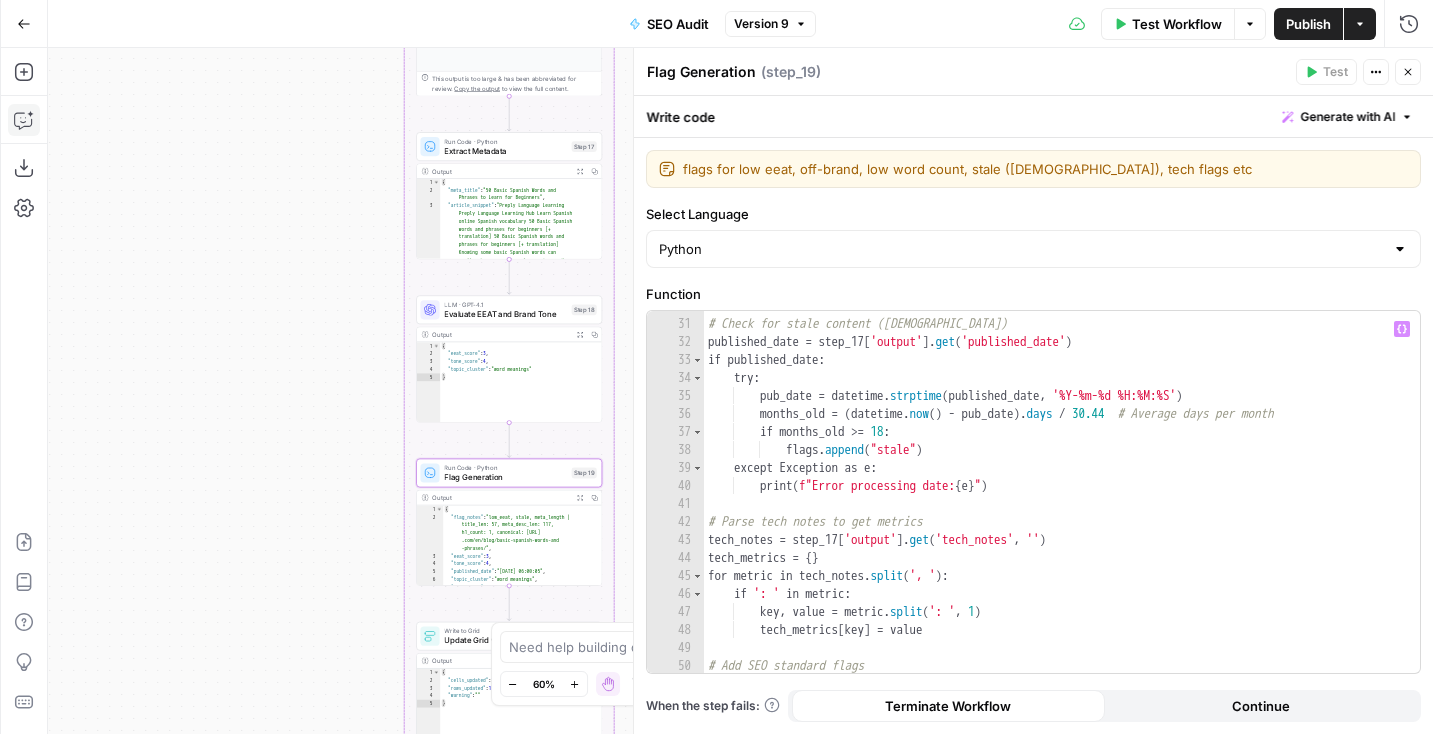 scroll, scrollTop: 536, scrollLeft: 0, axis: vertical 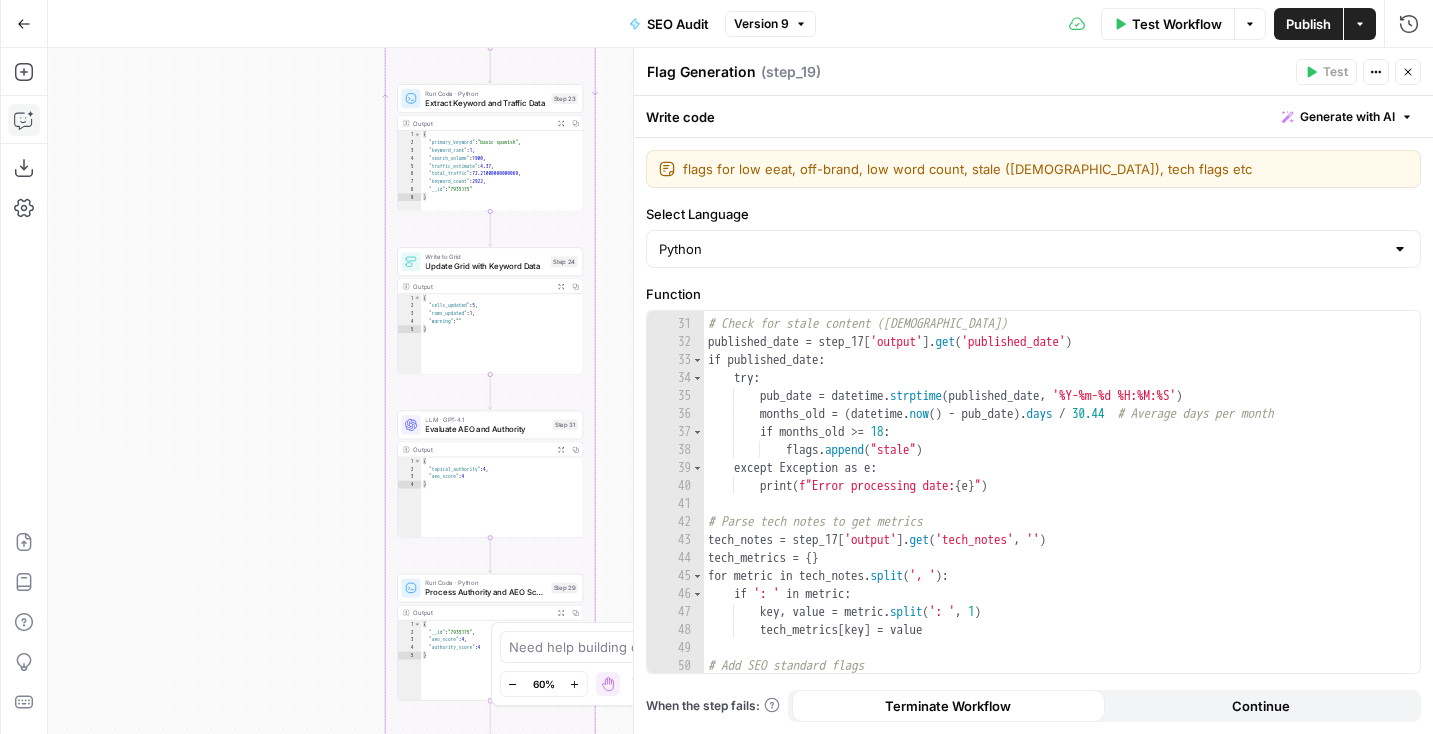 click on "Evaluate AEO and Authority" at bounding box center [486, 429] 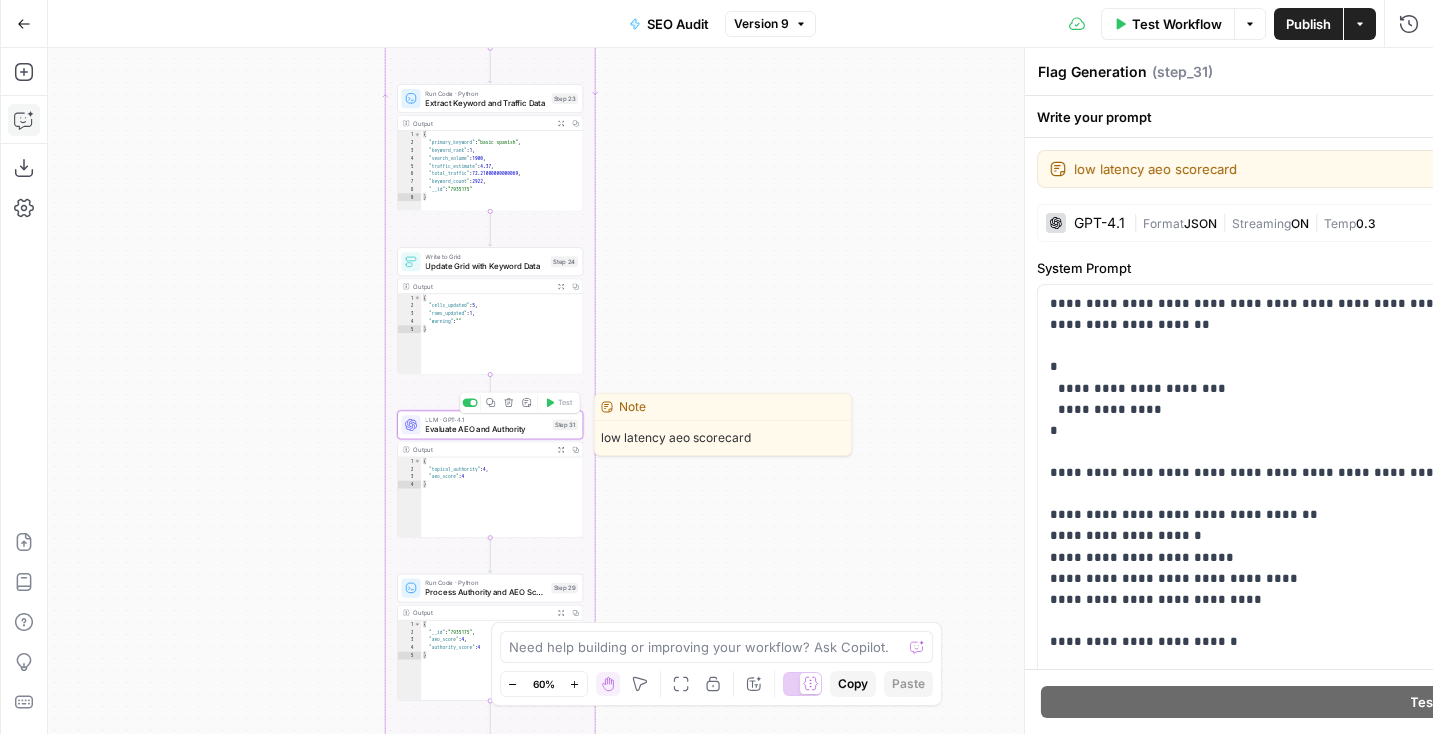type on "Evaluate AEO and Authority" 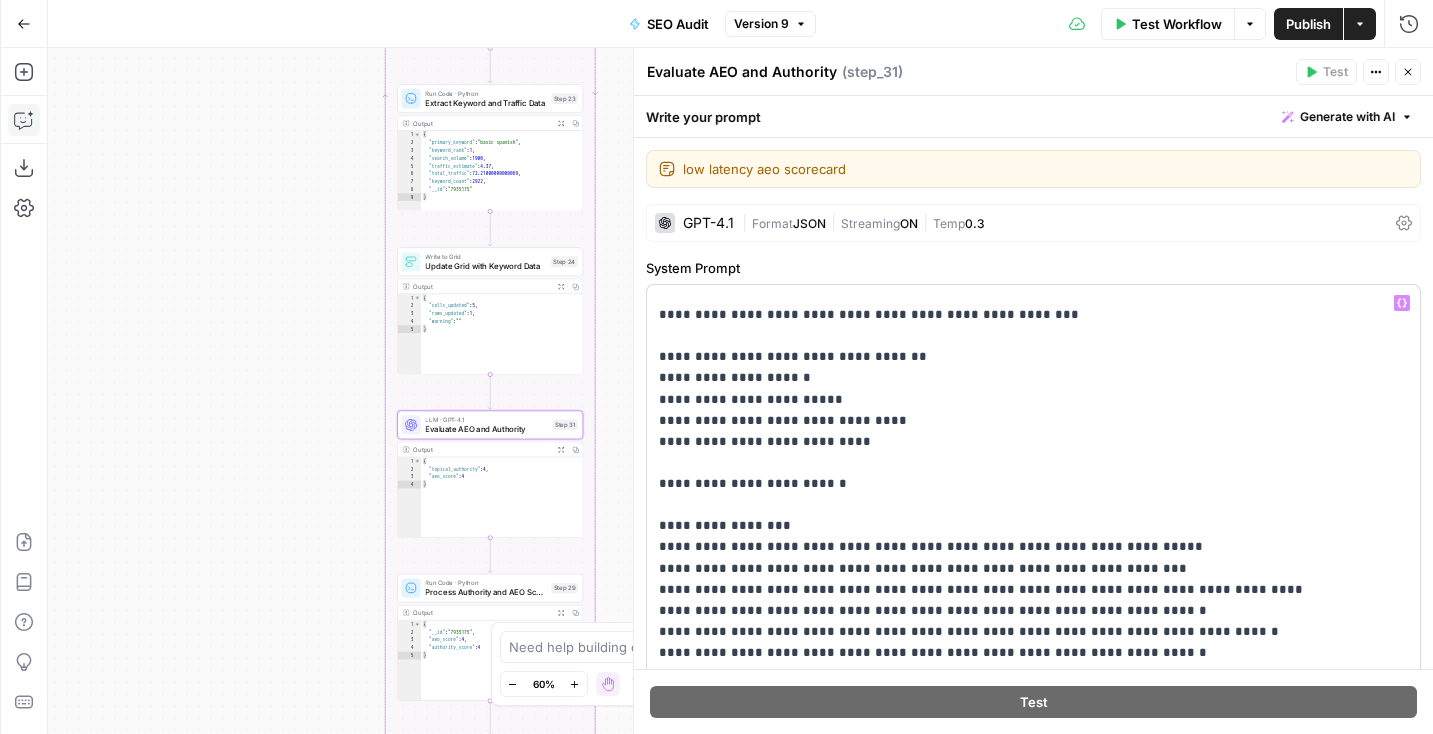scroll, scrollTop: 236, scrollLeft: 0, axis: vertical 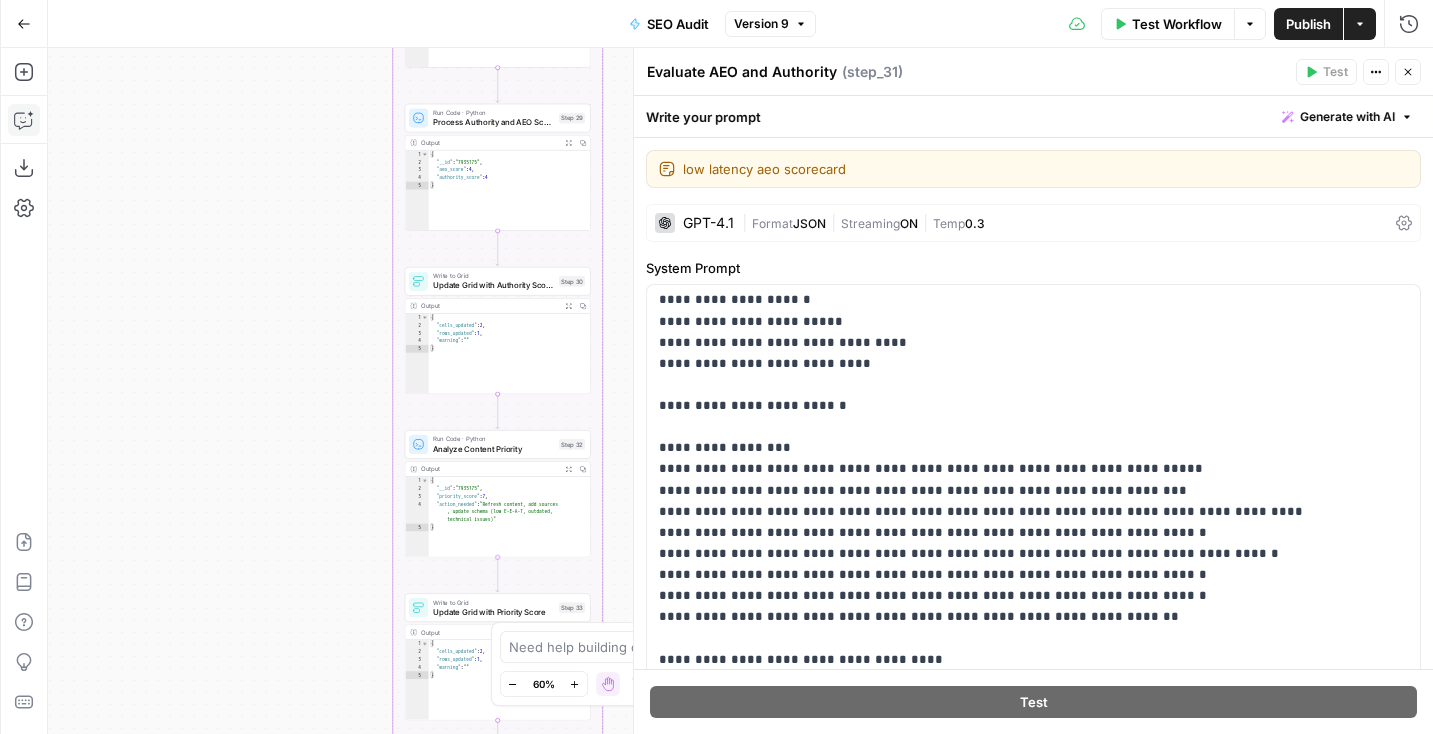 click on "Analyze Content Priority" at bounding box center (493, 449) 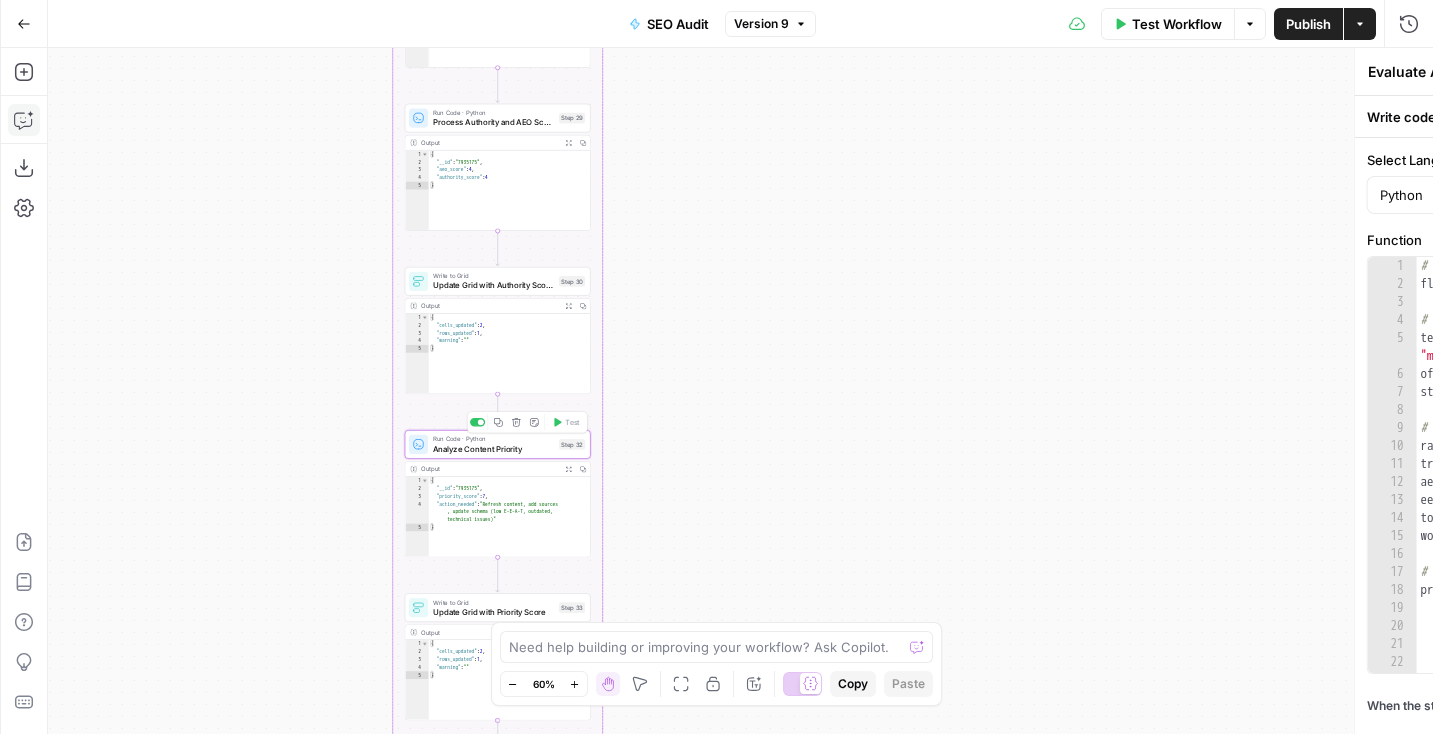 type on "Analyze Content Priority" 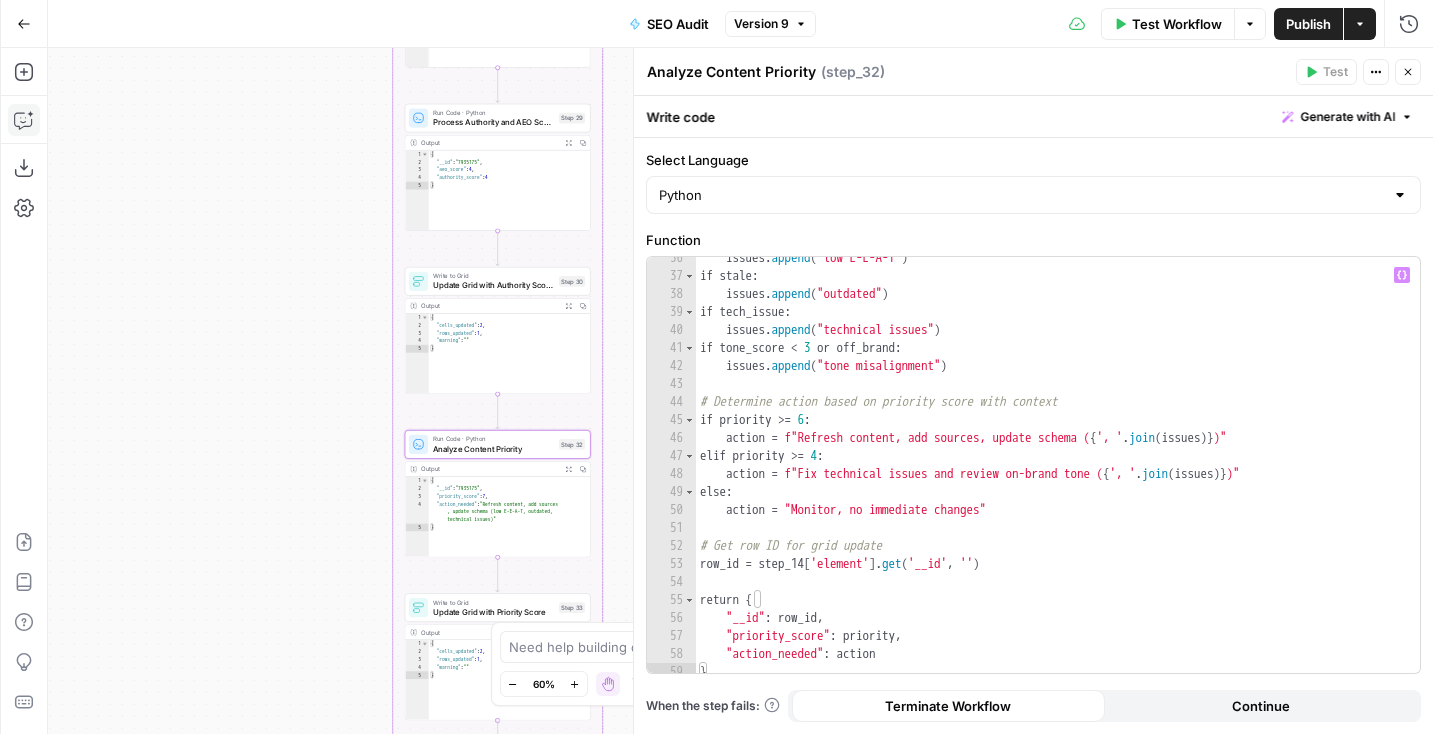 scroll, scrollTop: 664, scrollLeft: 0, axis: vertical 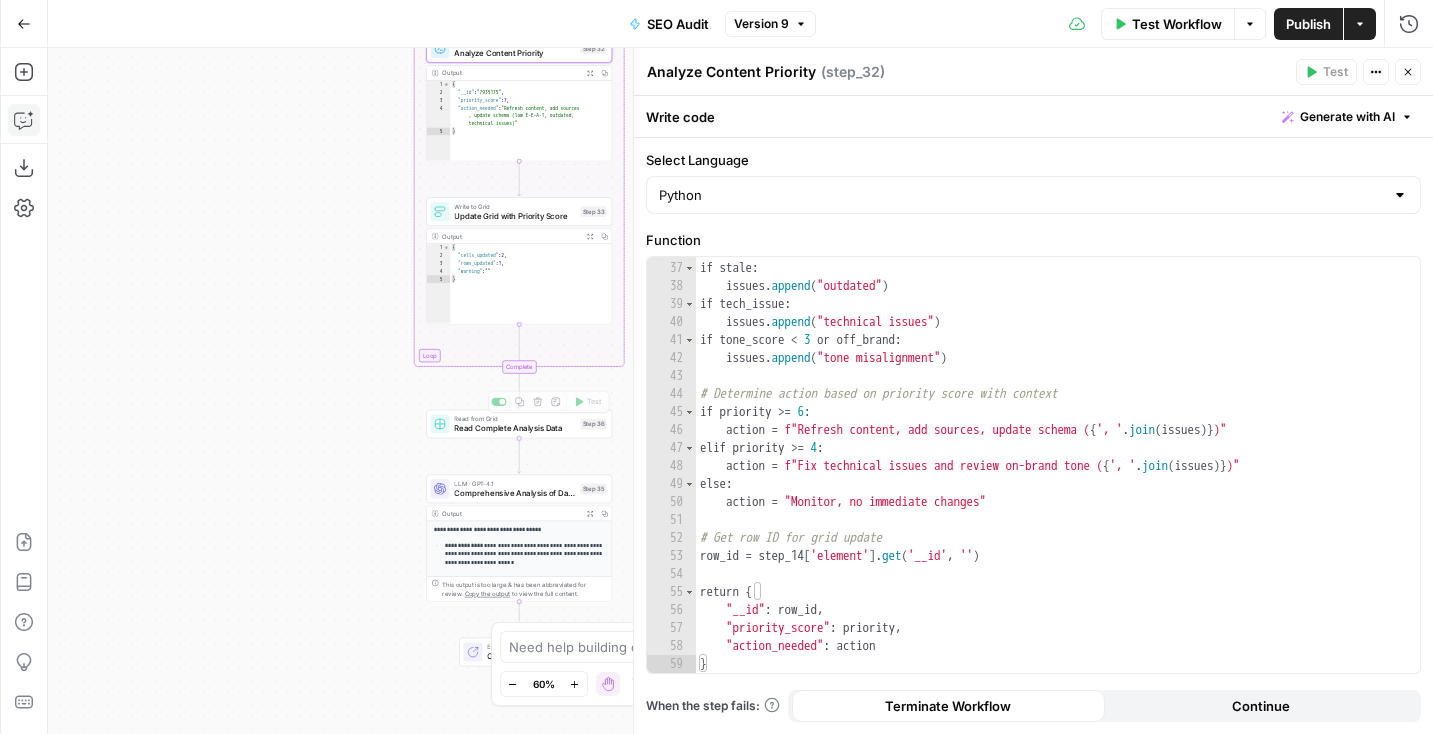 click on "Comprehensive Analysis of Dataset" at bounding box center (514, 493) 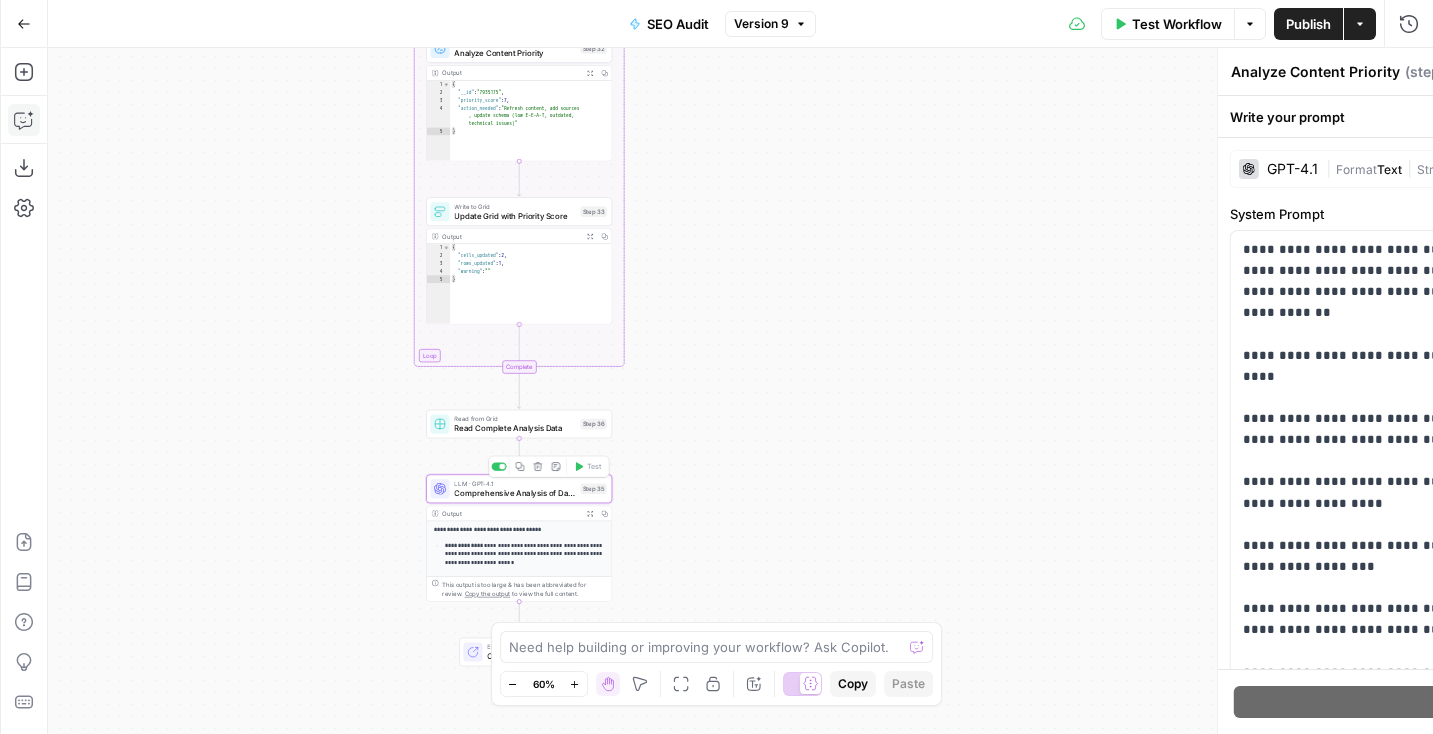 type on "Comprehensive Analysis of Dataset" 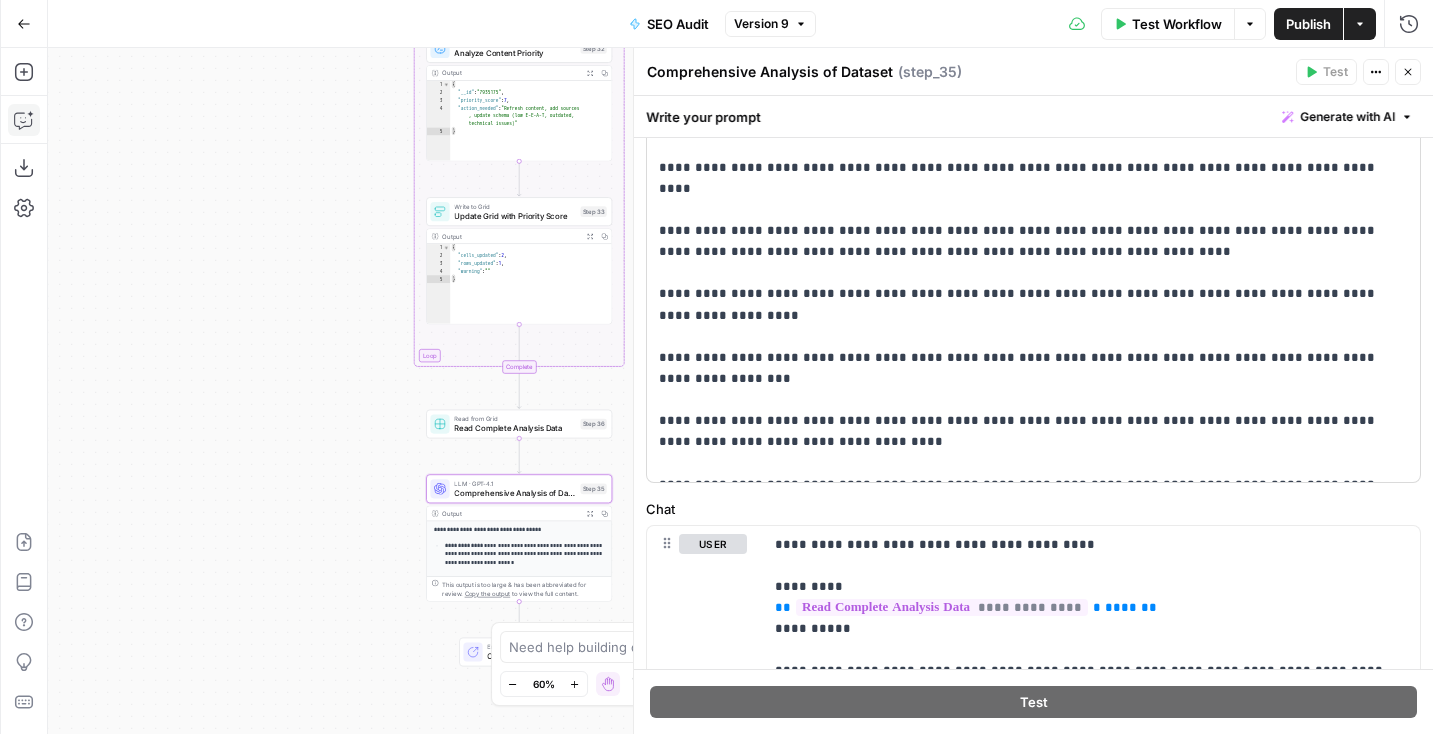 scroll, scrollTop: 216, scrollLeft: 0, axis: vertical 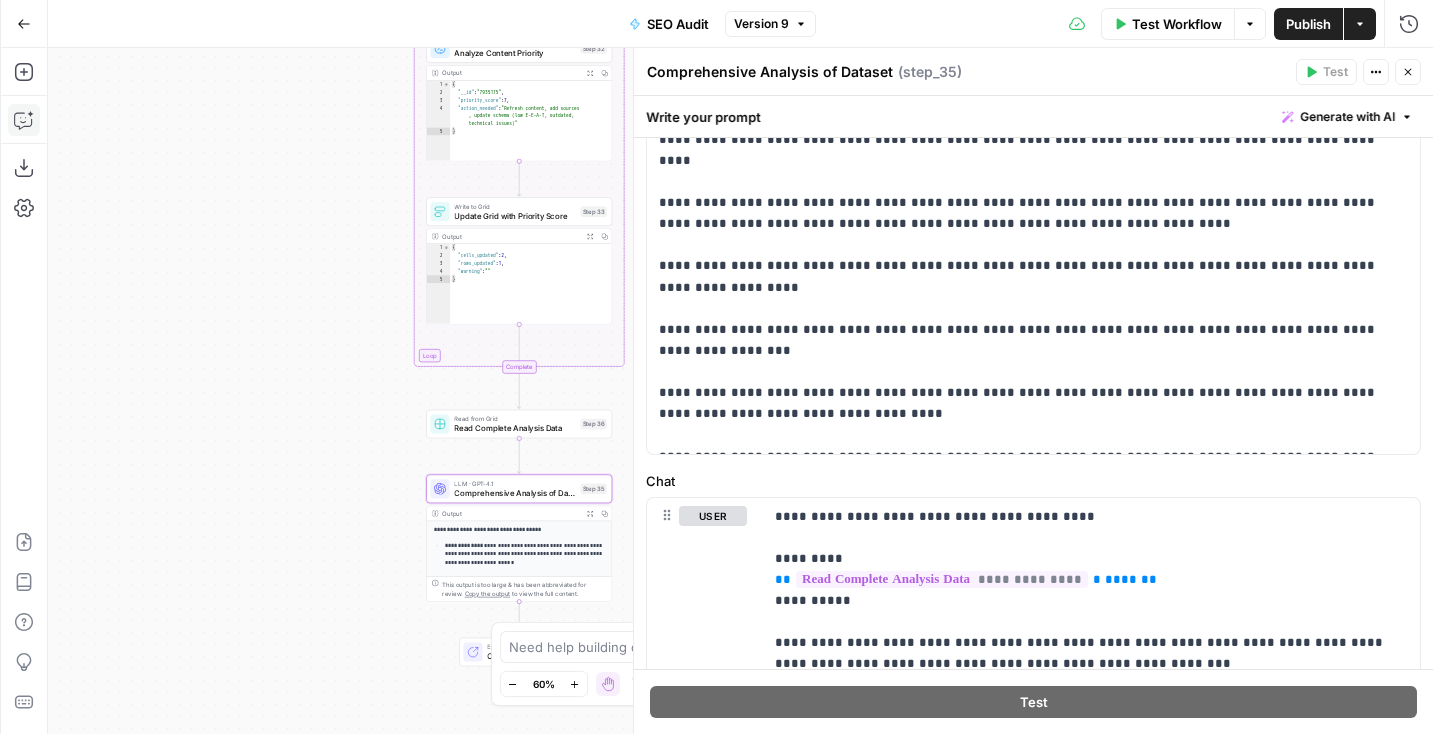 click on "Test Workflow Options Publish Actions Run History" at bounding box center (1124, 23) 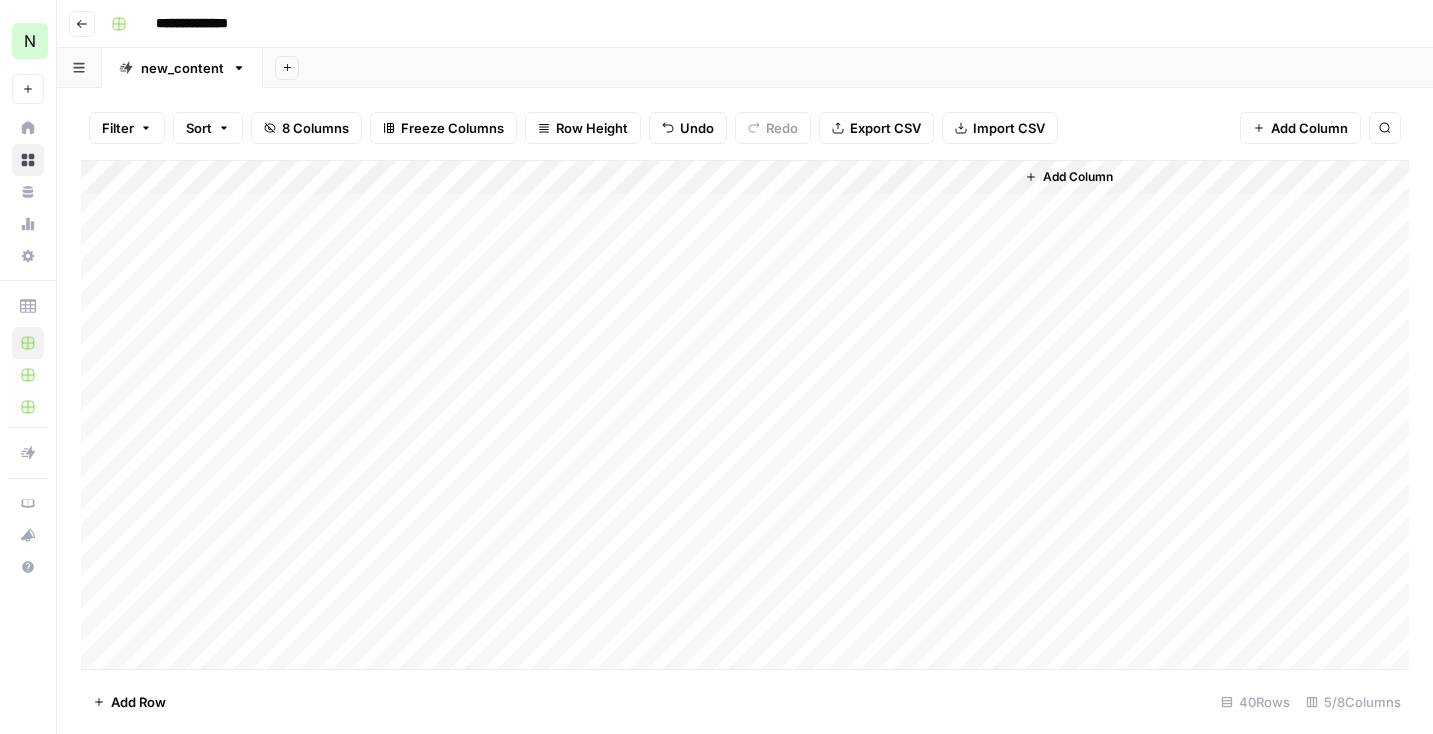scroll, scrollTop: 0, scrollLeft: 0, axis: both 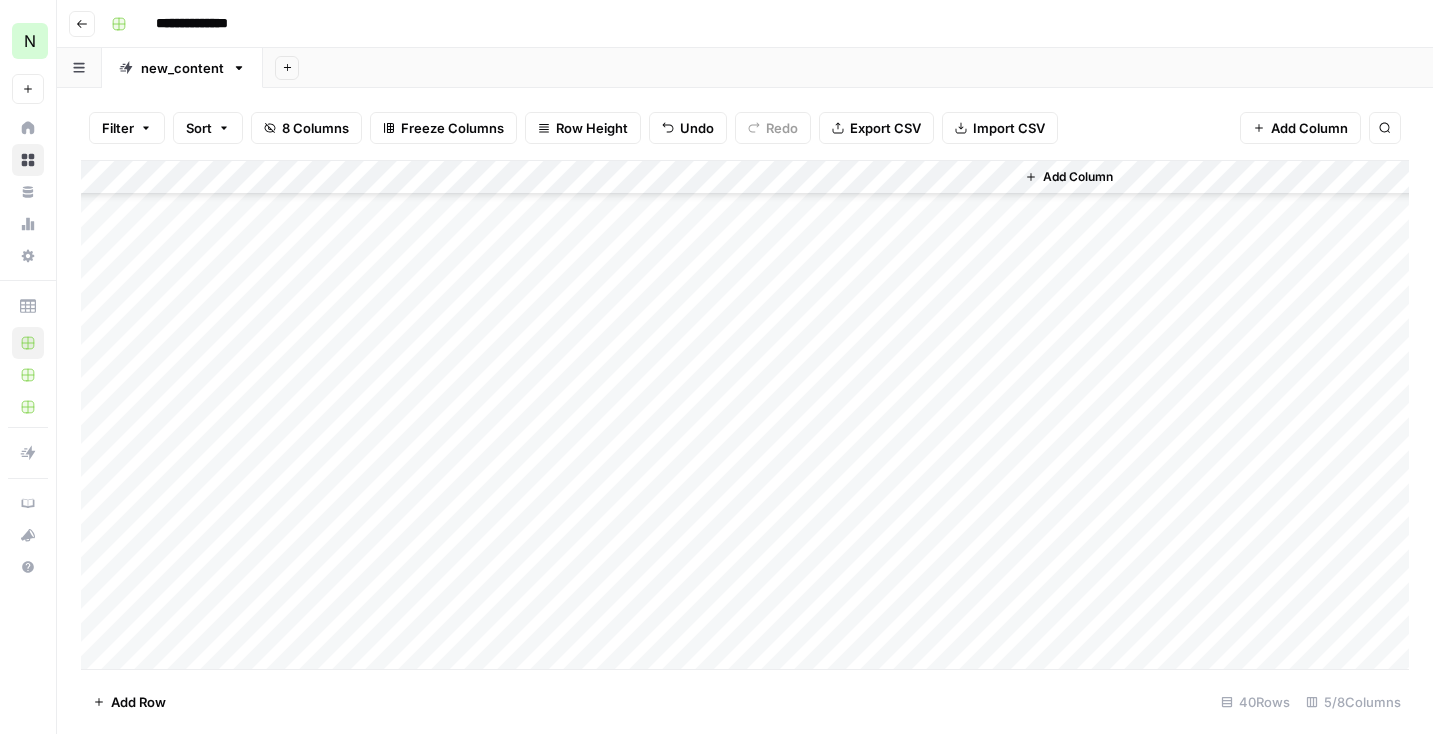click on "Add Column" at bounding box center [745, 415] 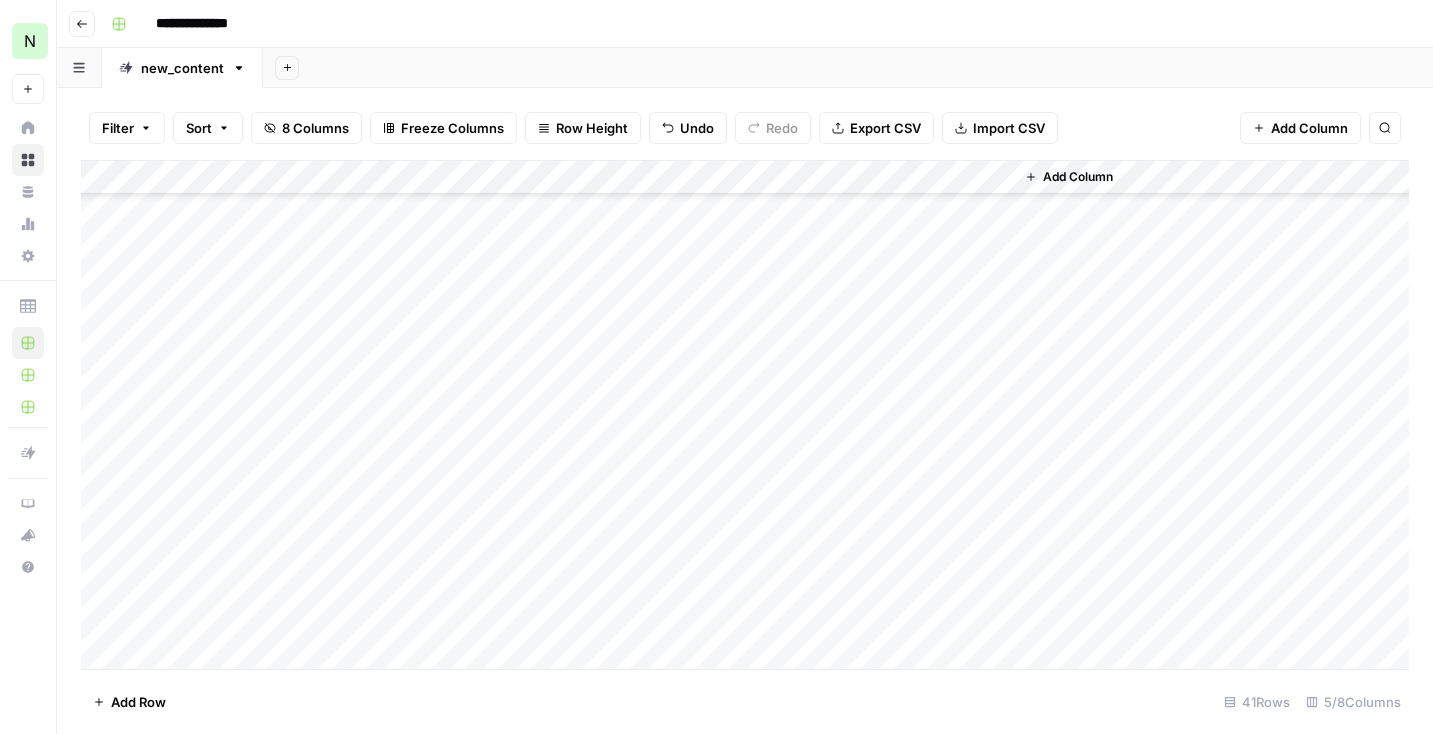 scroll, scrollTop: 919, scrollLeft: 0, axis: vertical 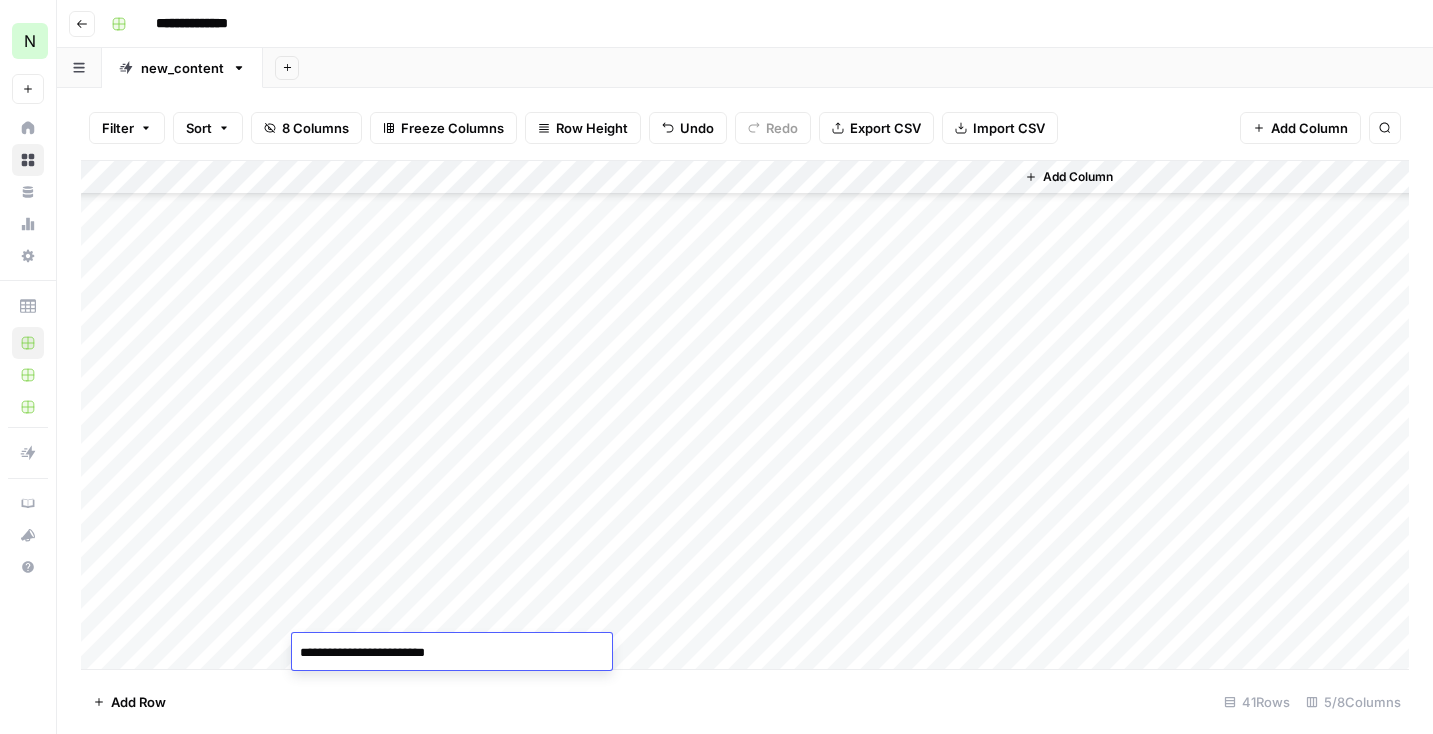 type on "**********" 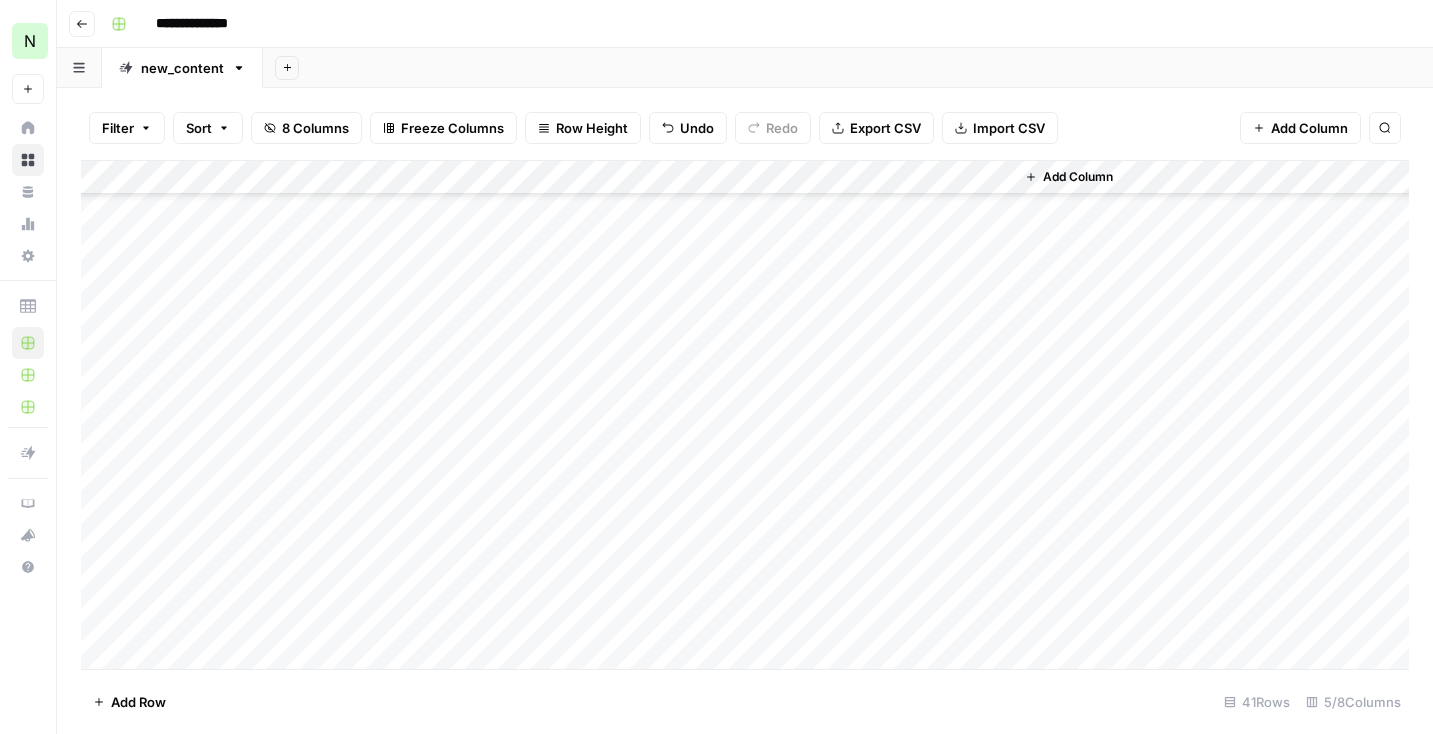 scroll, scrollTop: 952, scrollLeft: 0, axis: vertical 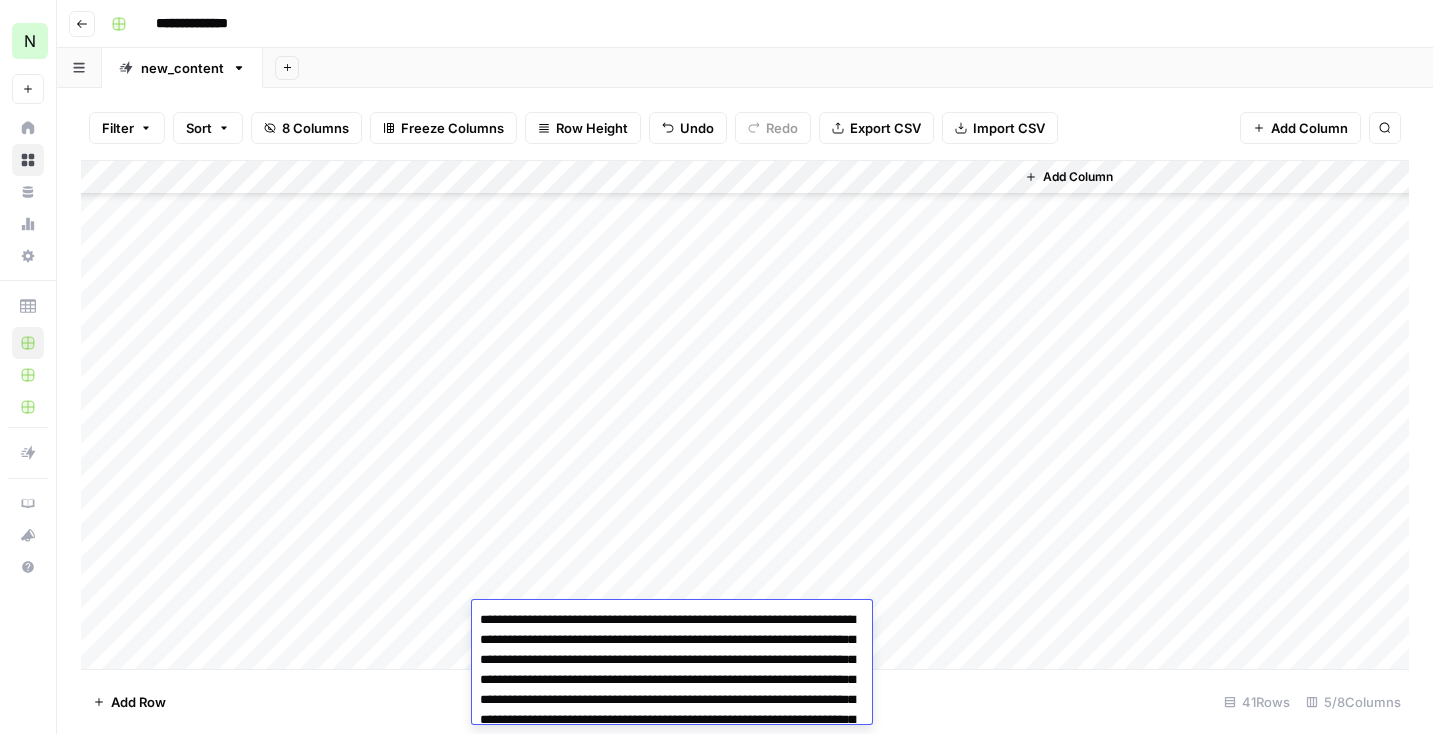 click on "Add Column" at bounding box center (745, 415) 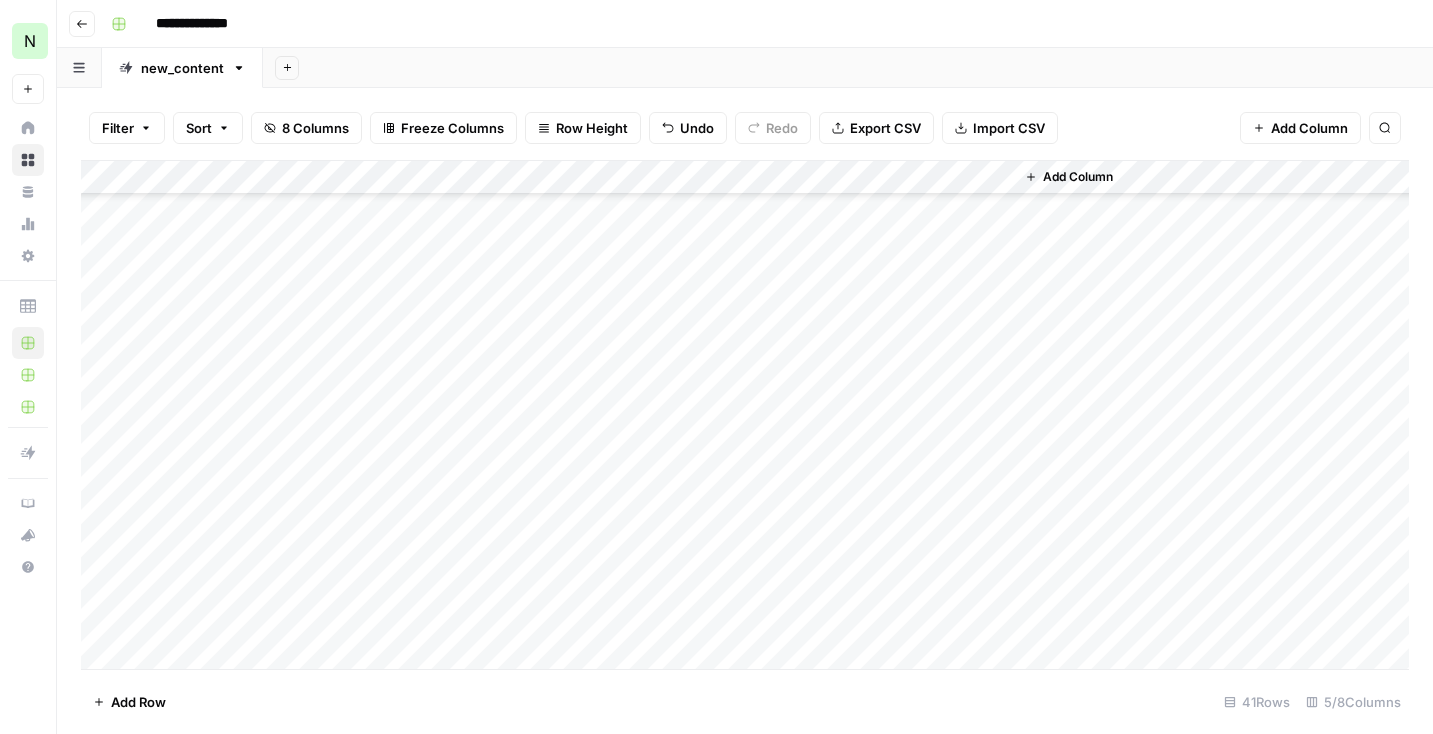 scroll, scrollTop: 0, scrollLeft: 0, axis: both 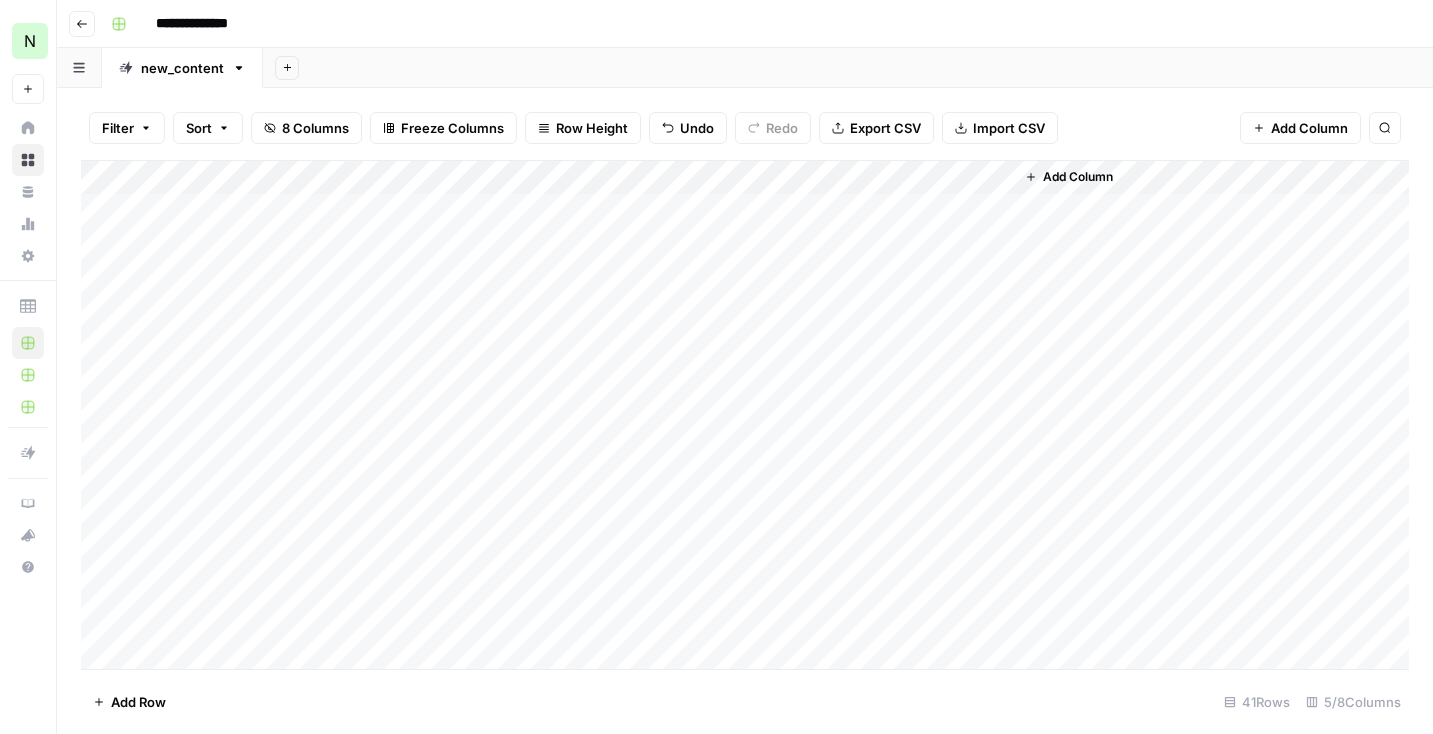 click on "Add Column" at bounding box center (745, 415) 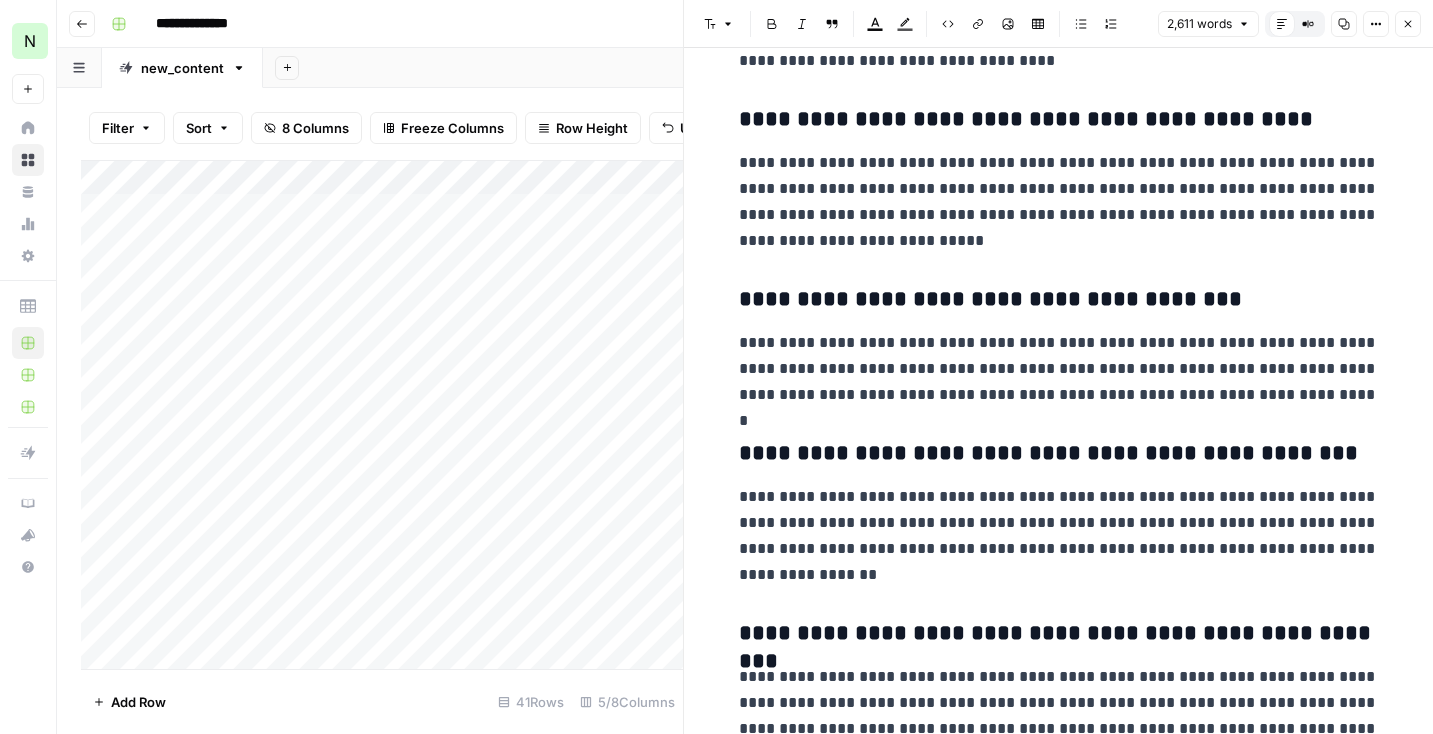 scroll, scrollTop: 8548, scrollLeft: 0, axis: vertical 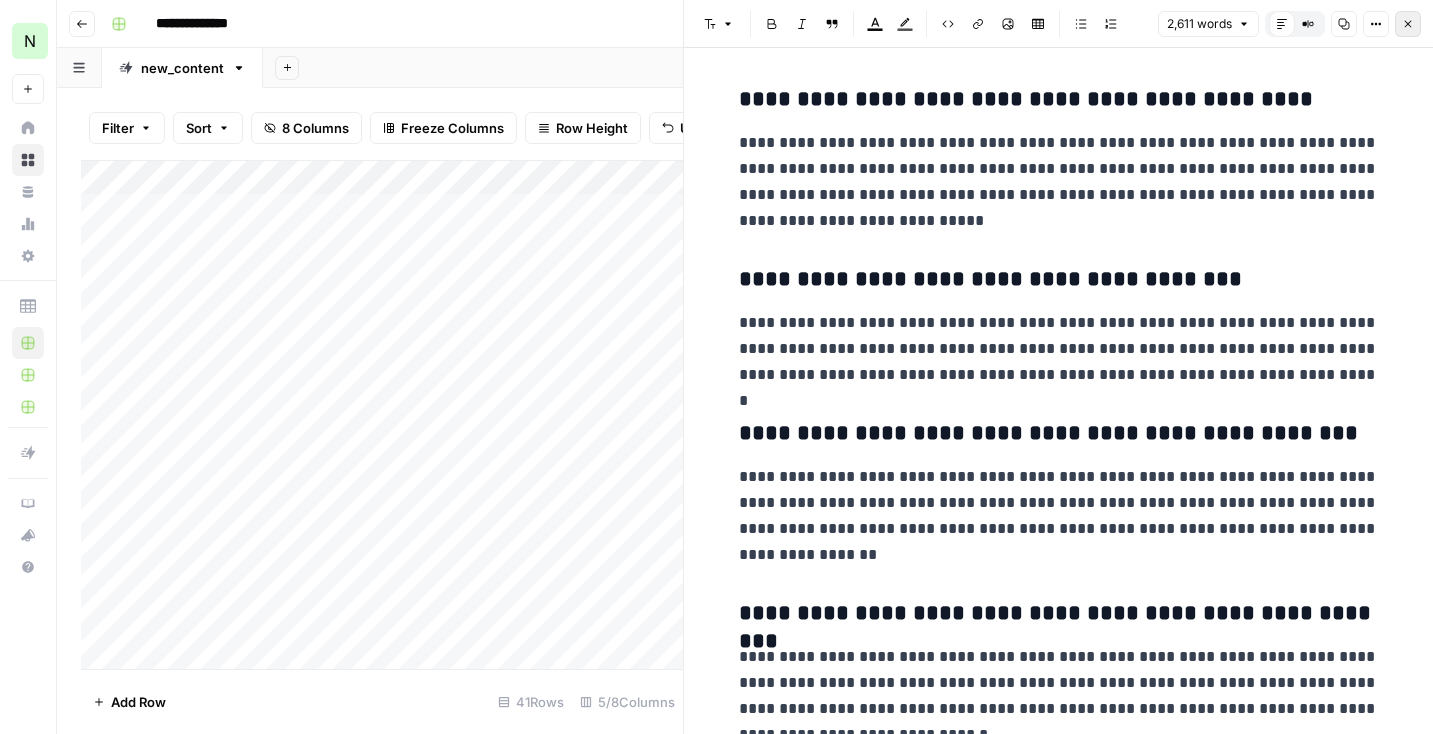 click 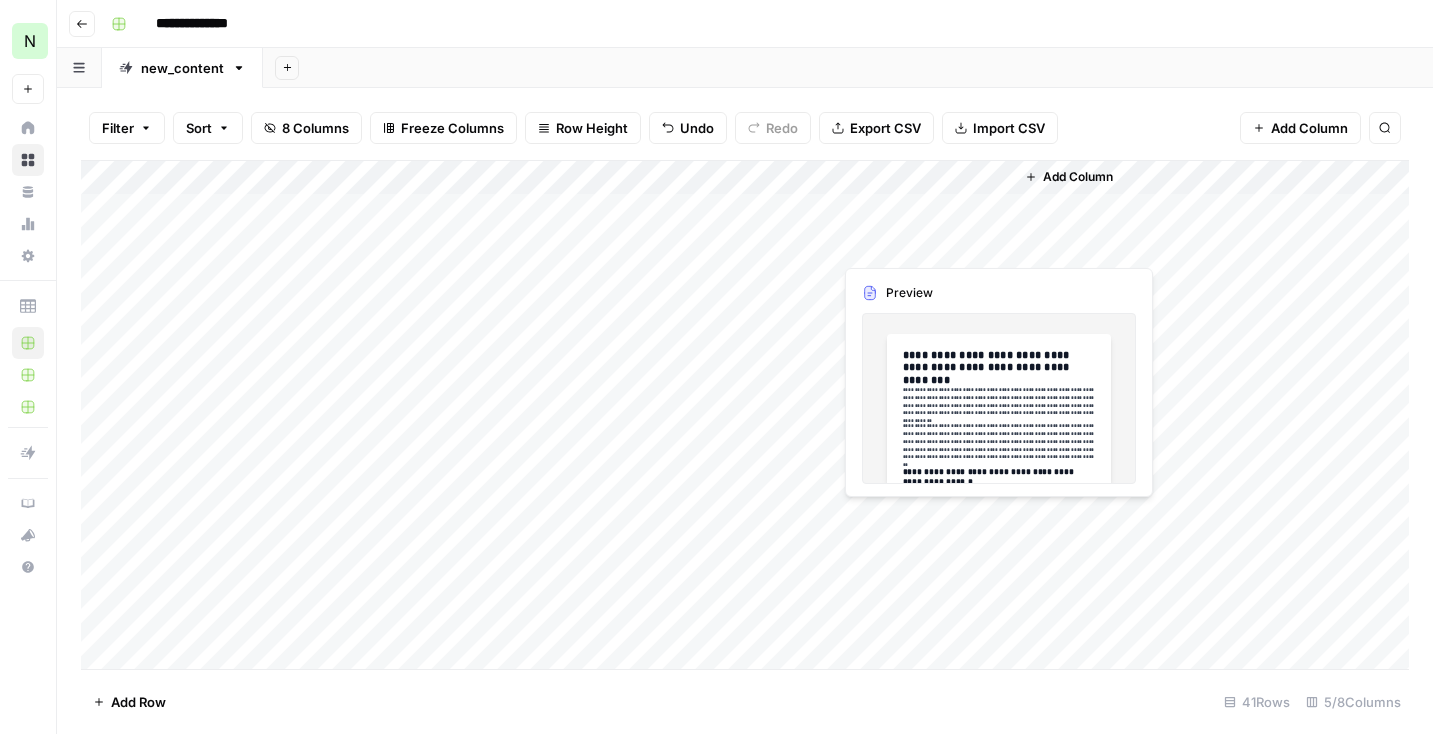 click on "Add Column" at bounding box center [745, 415] 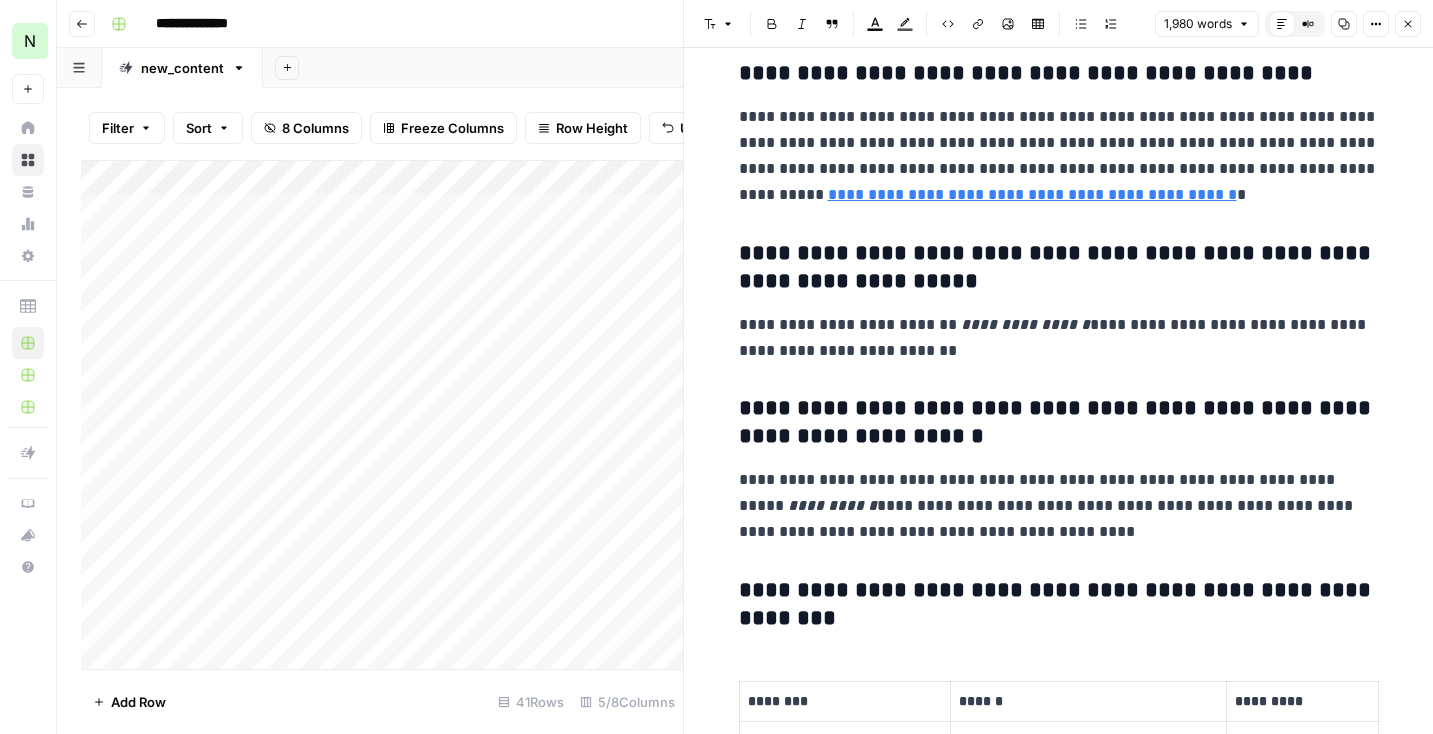 scroll, scrollTop: 607, scrollLeft: 0, axis: vertical 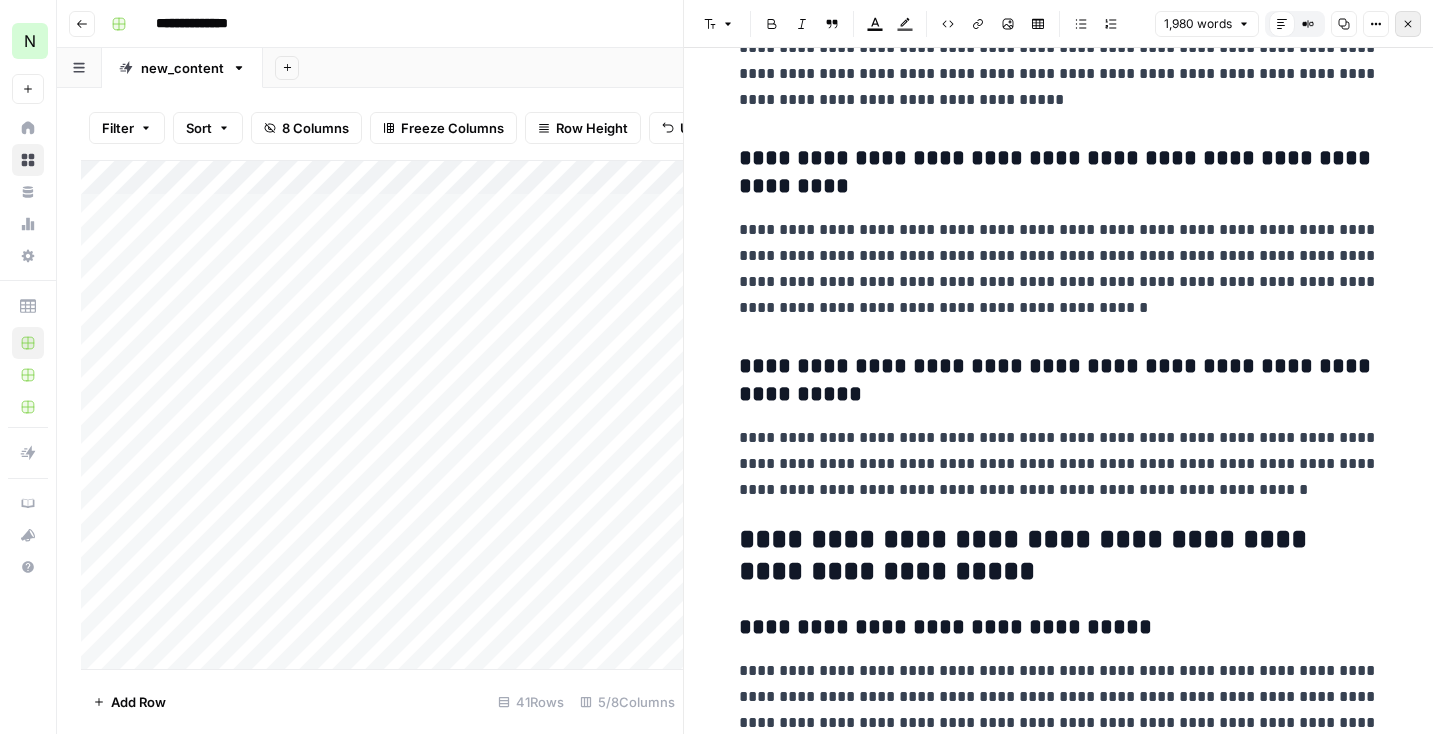 click 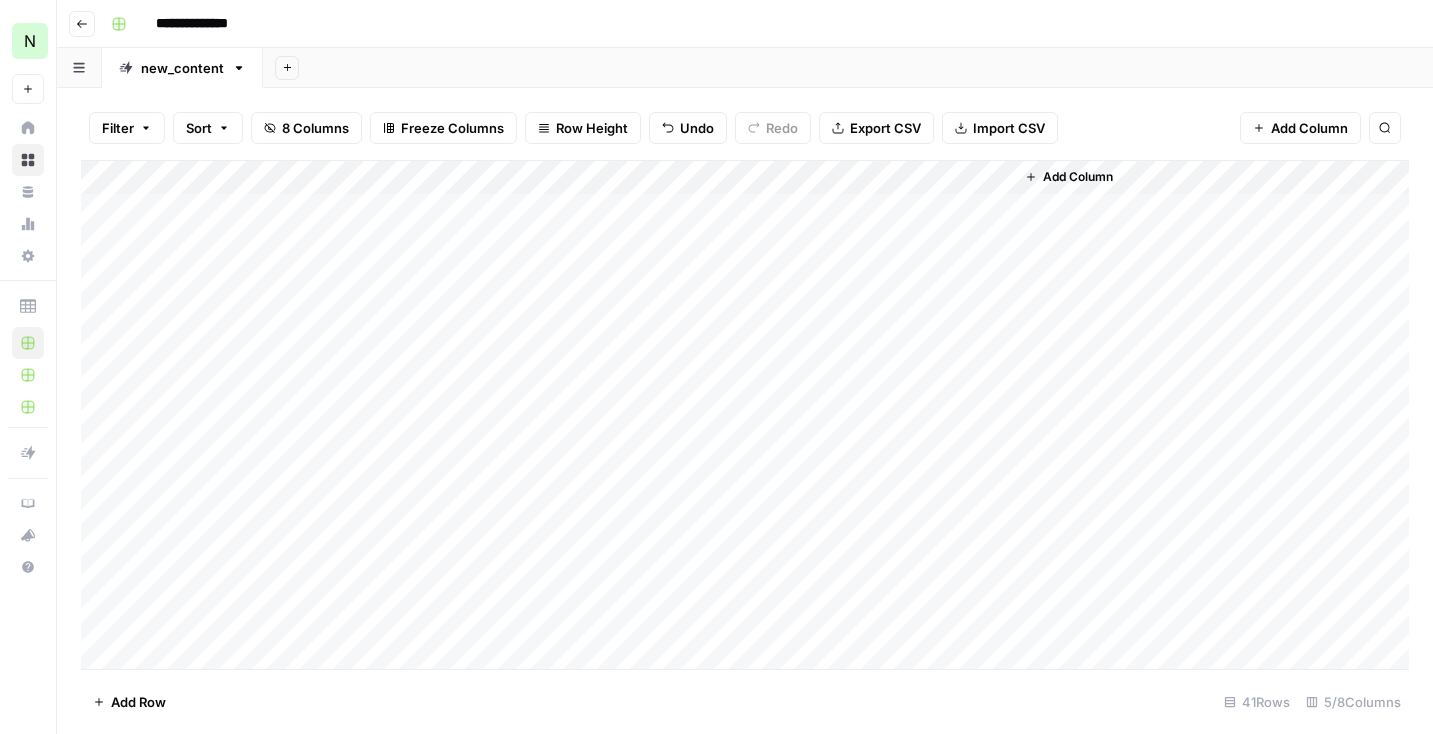 click on "Add Sheet" at bounding box center (848, 68) 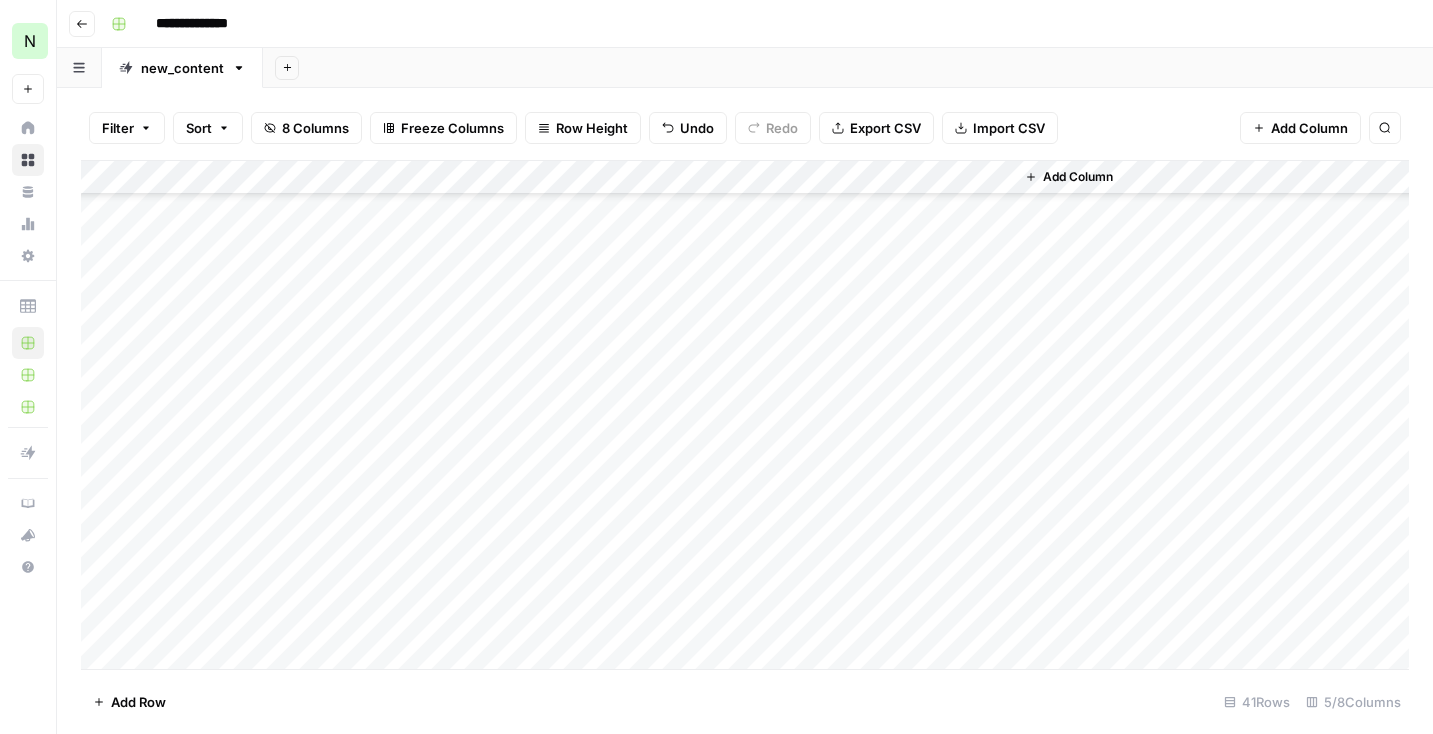 scroll, scrollTop: 0, scrollLeft: 0, axis: both 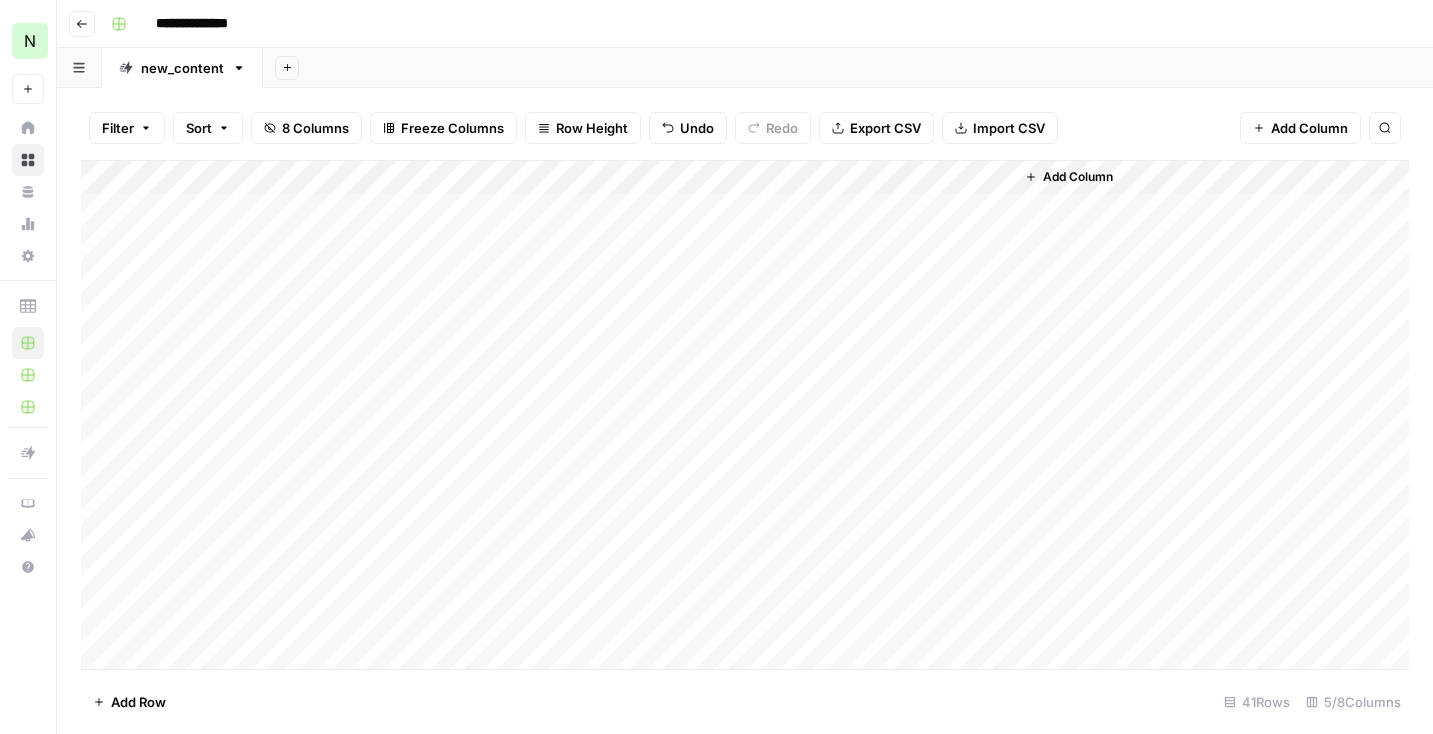 click on "Add Column" at bounding box center (745, 415) 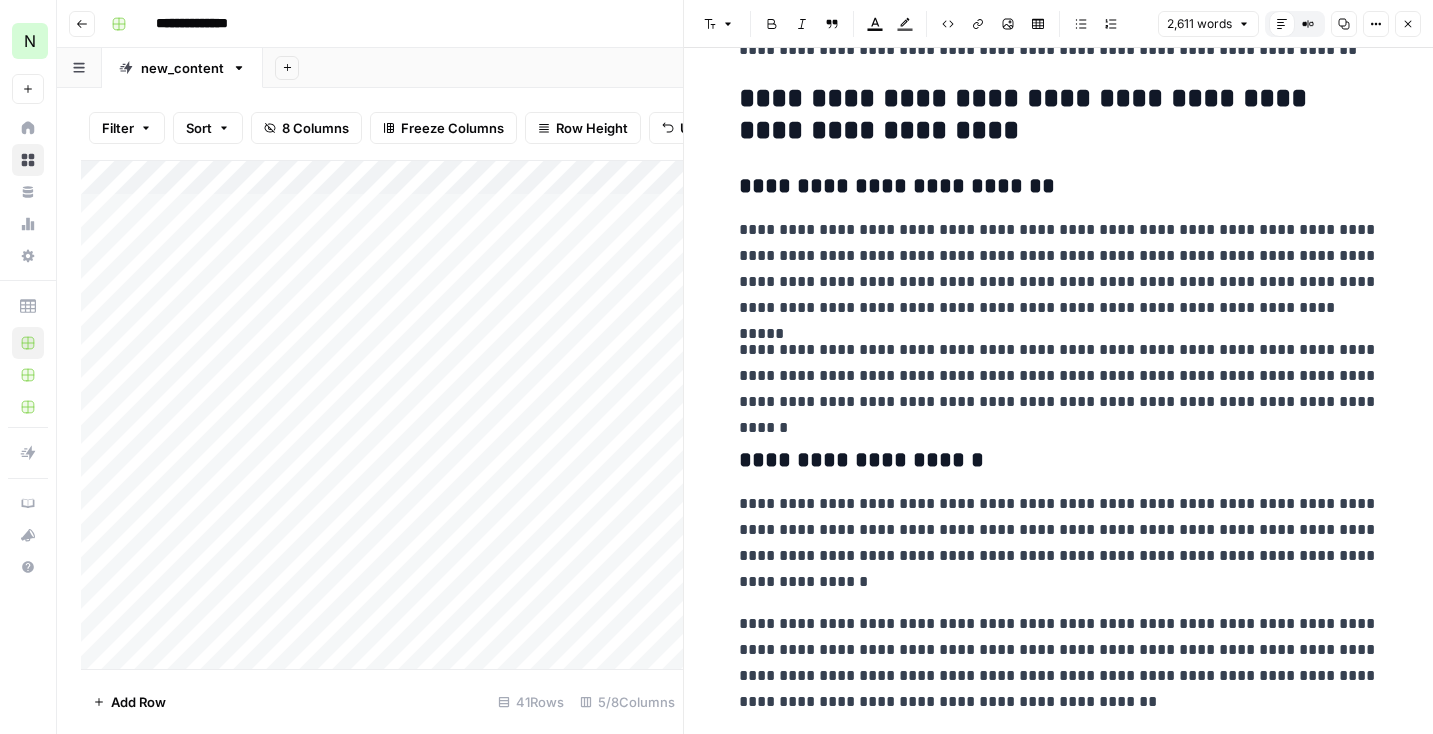 scroll, scrollTop: 0, scrollLeft: 0, axis: both 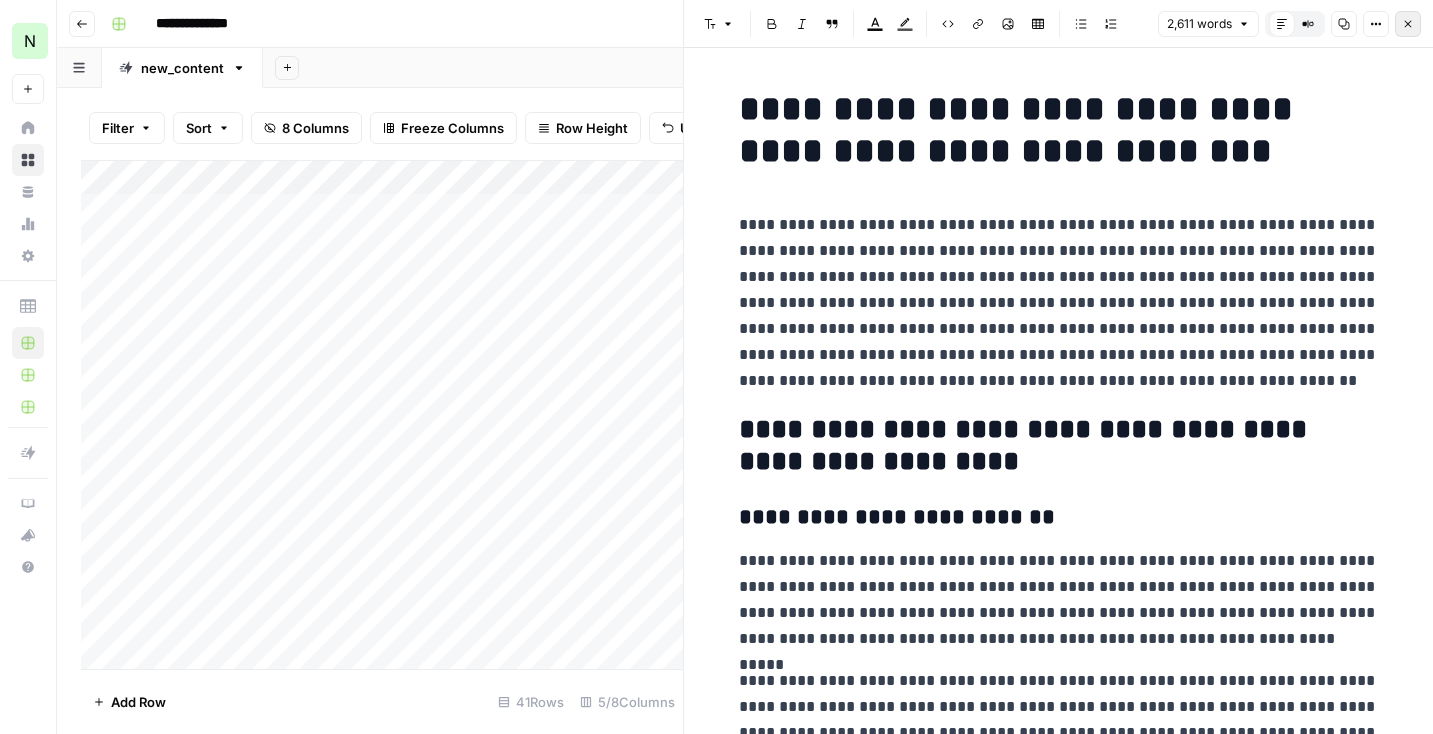 click 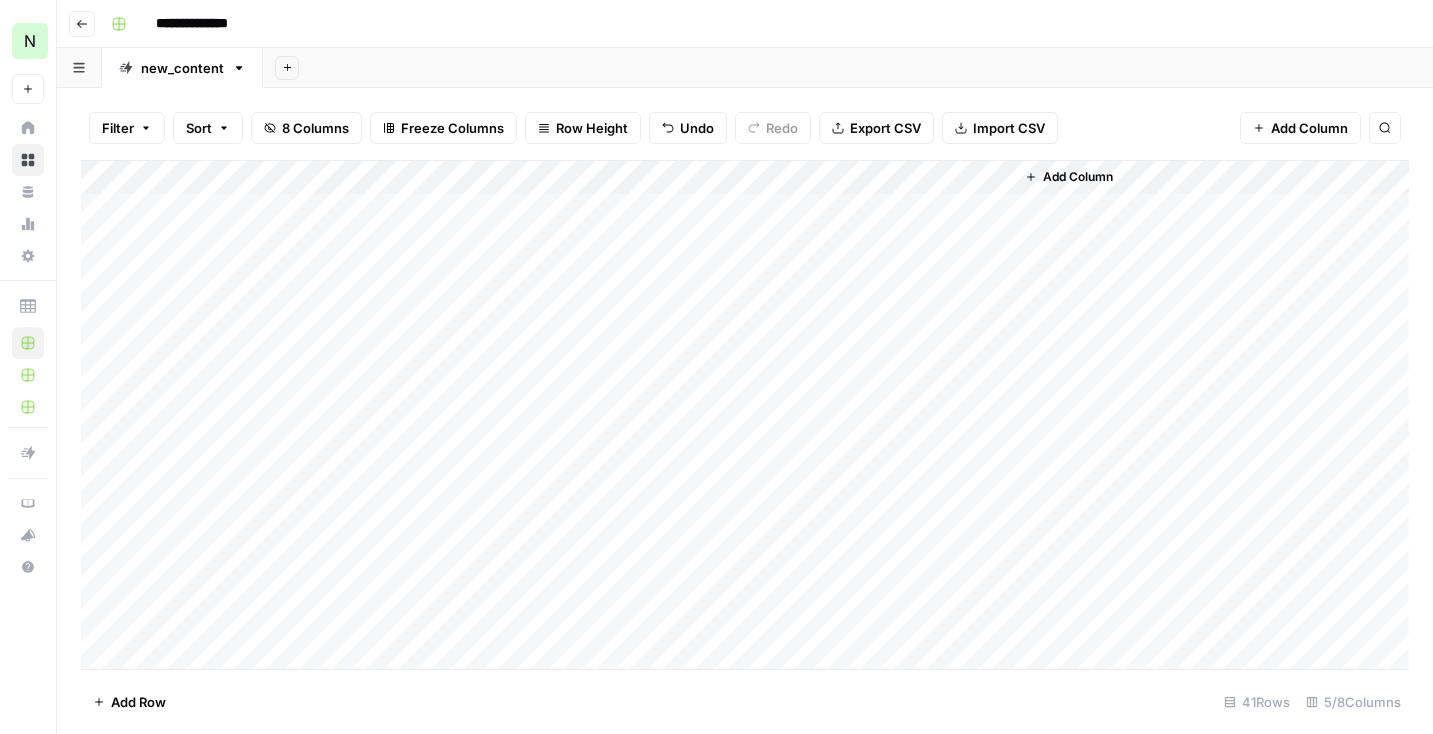 click on "Add Column" at bounding box center (745, 415) 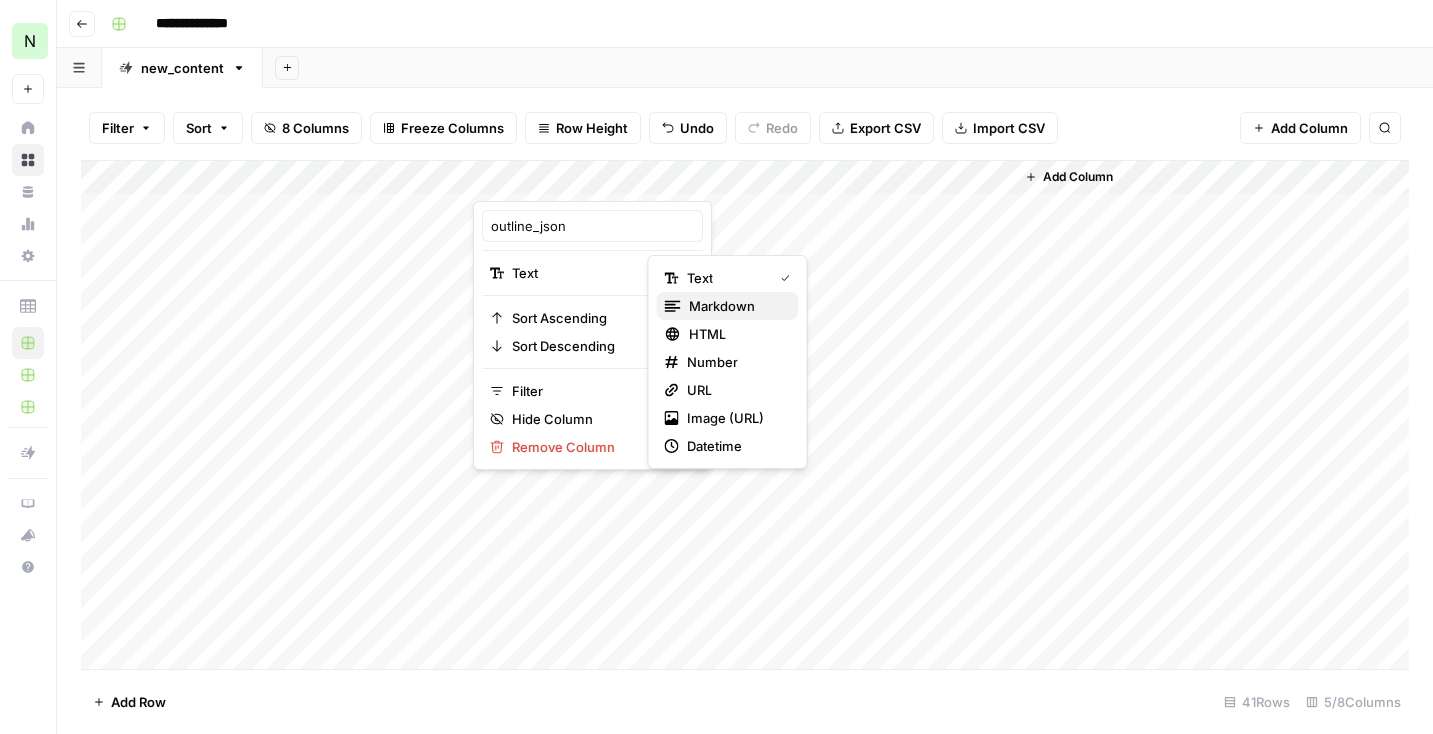 click on "markdown" at bounding box center (722, 306) 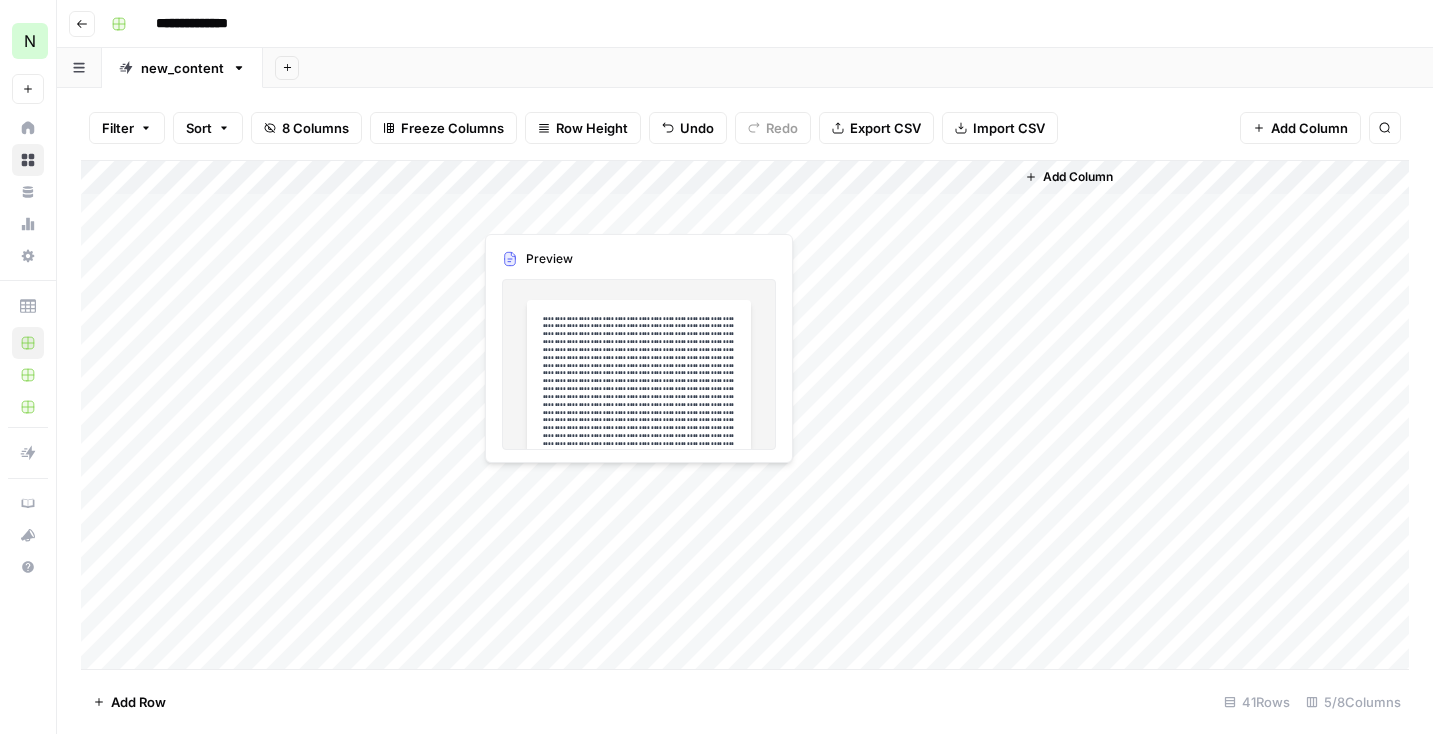 click on "Add Column" at bounding box center [745, 415] 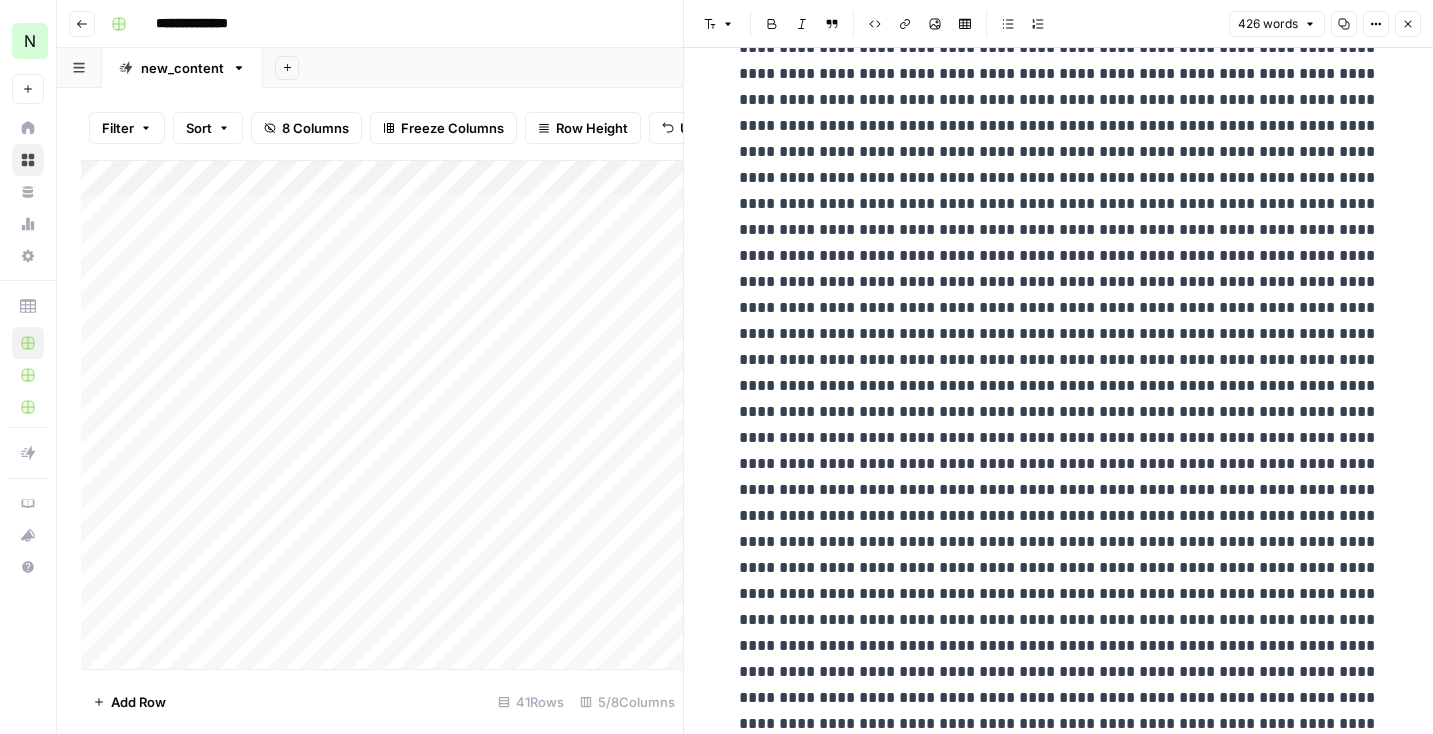 scroll, scrollTop: 0, scrollLeft: 0, axis: both 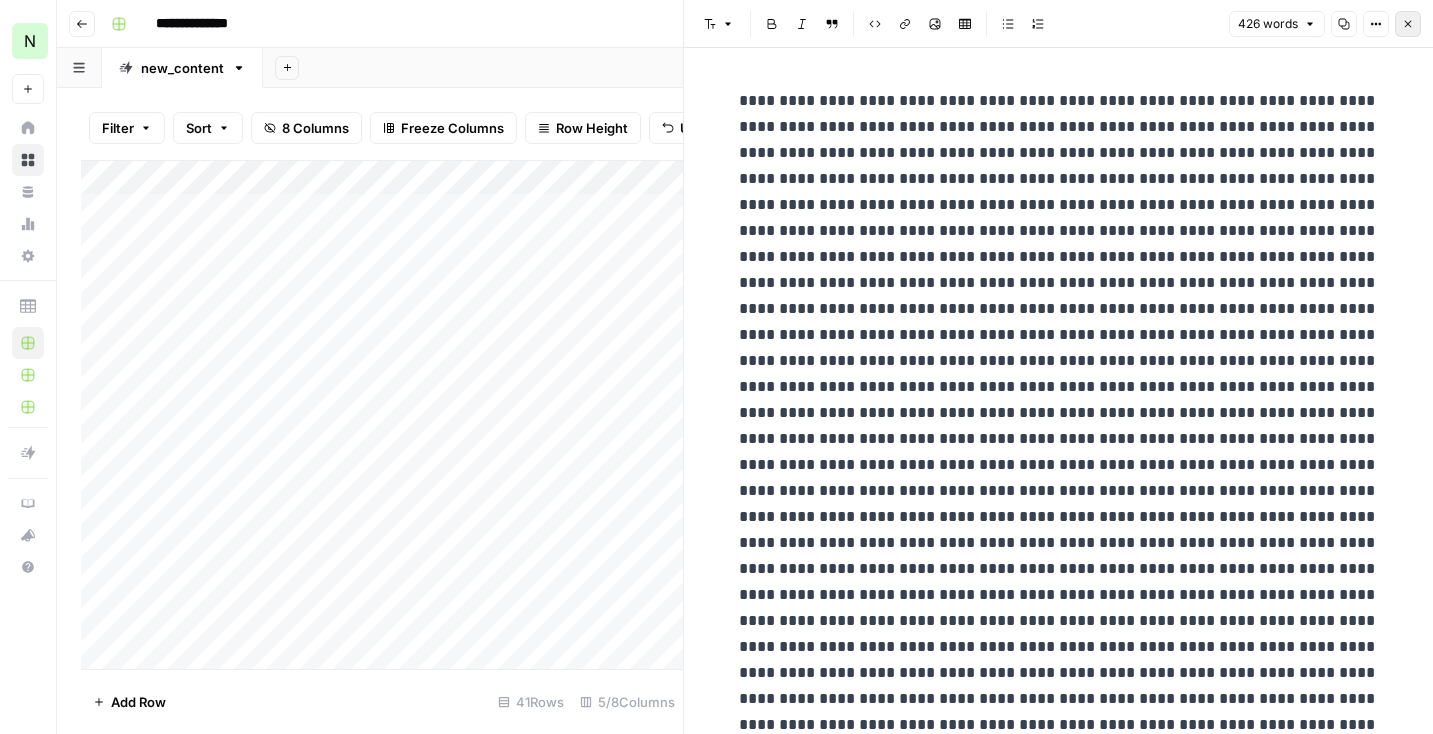 click 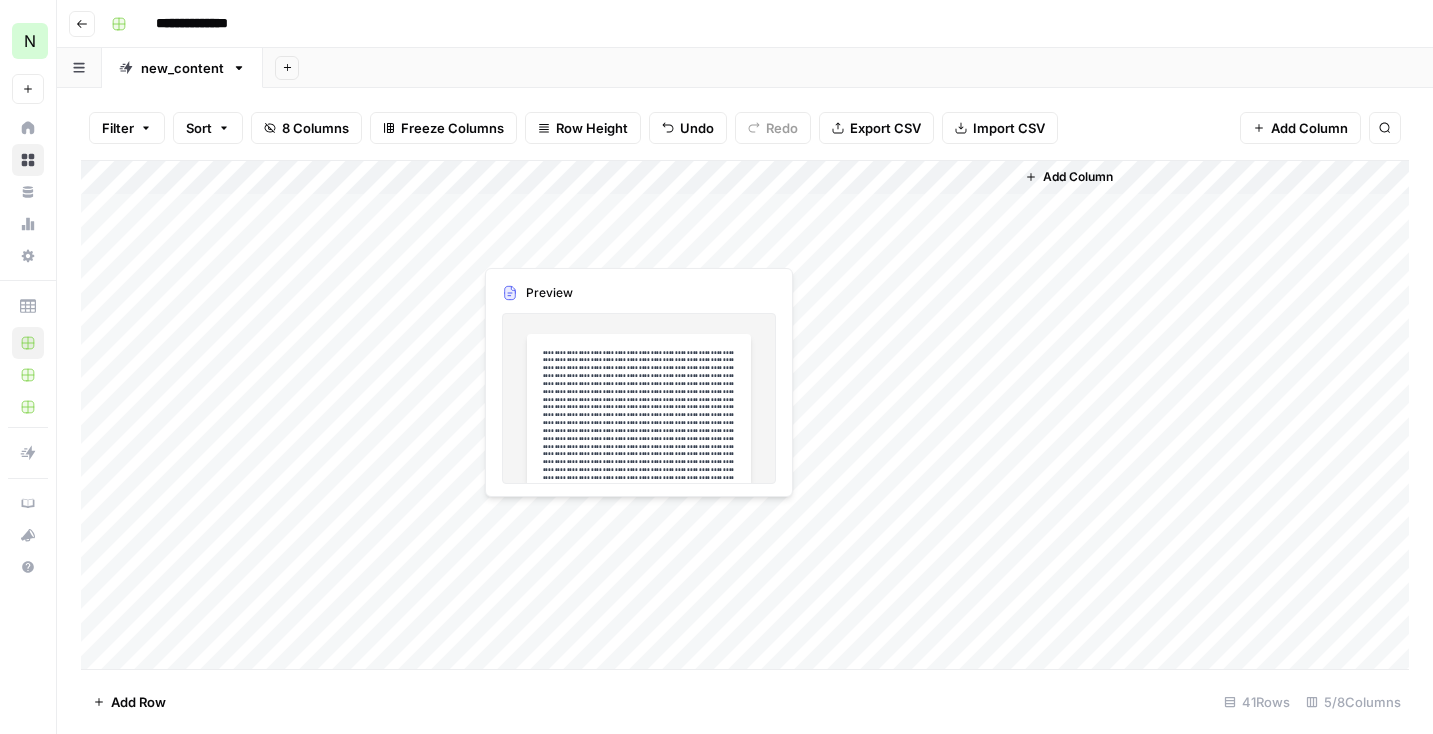 click on "Add Column" at bounding box center (745, 415) 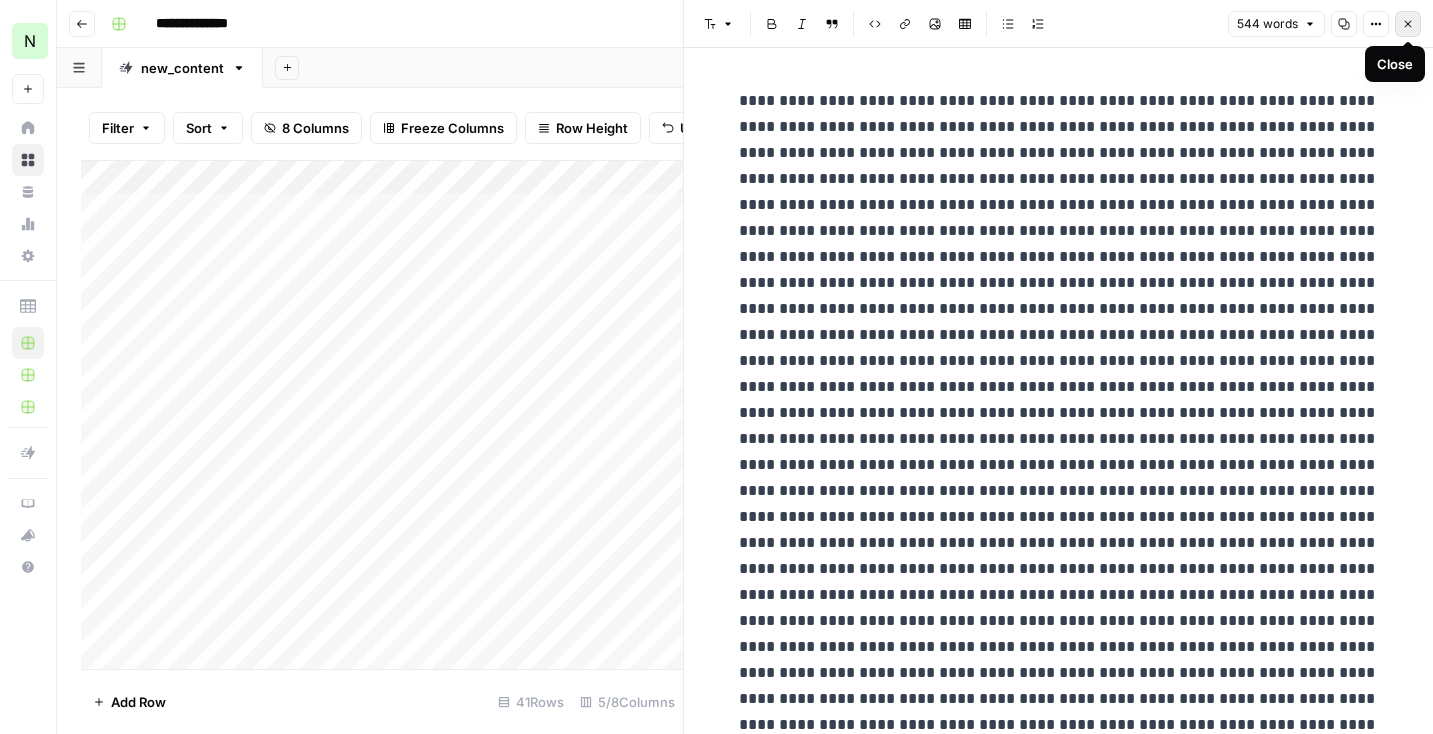 click on "Close" at bounding box center (1408, 24) 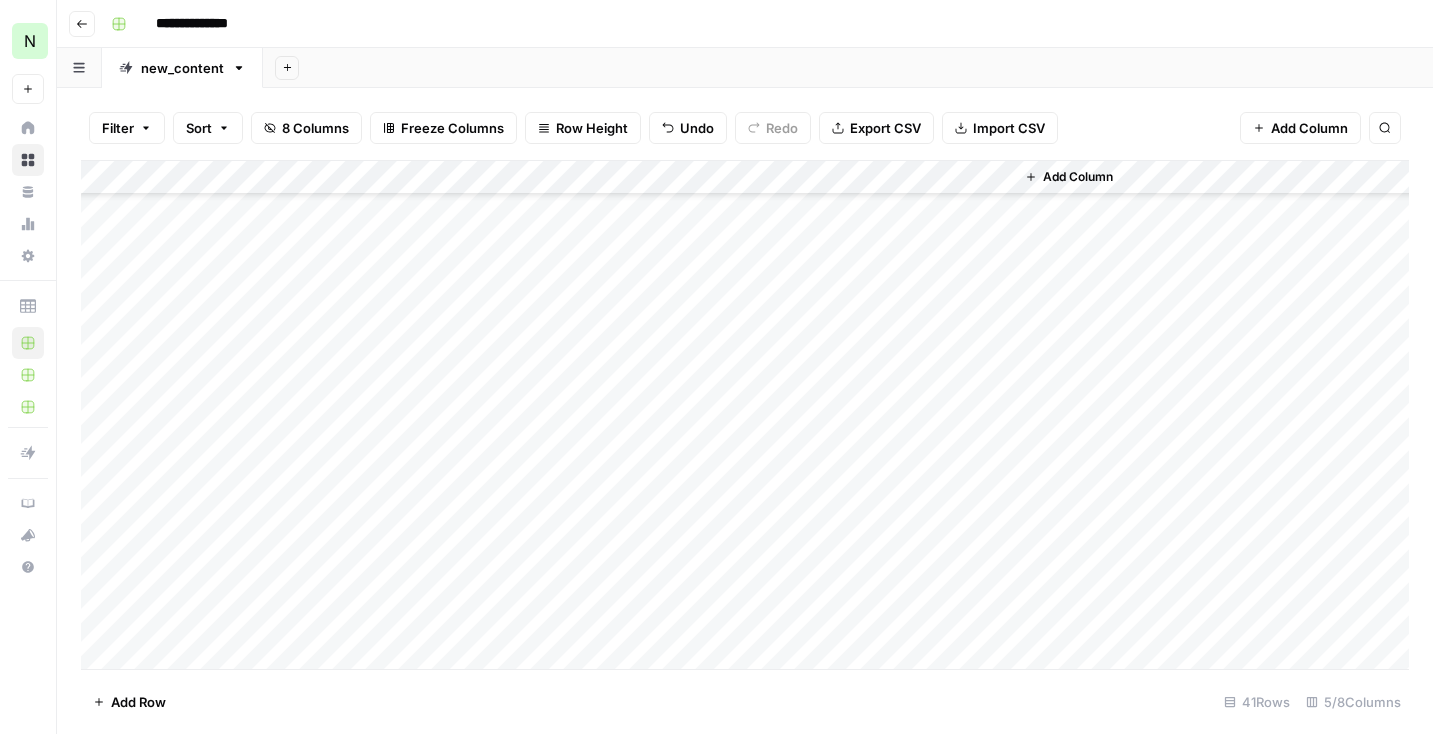 scroll, scrollTop: 104, scrollLeft: 0, axis: vertical 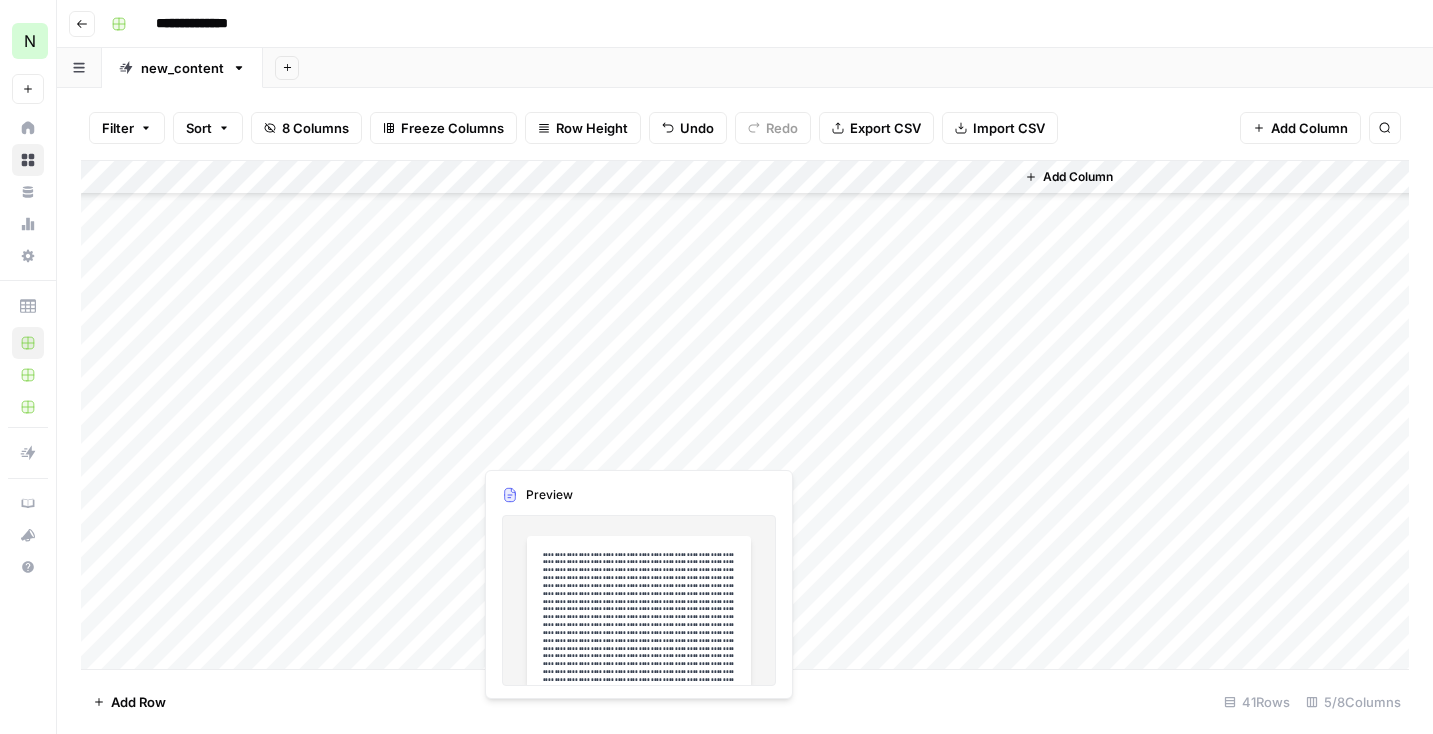 click on "Add Column" at bounding box center [745, 415] 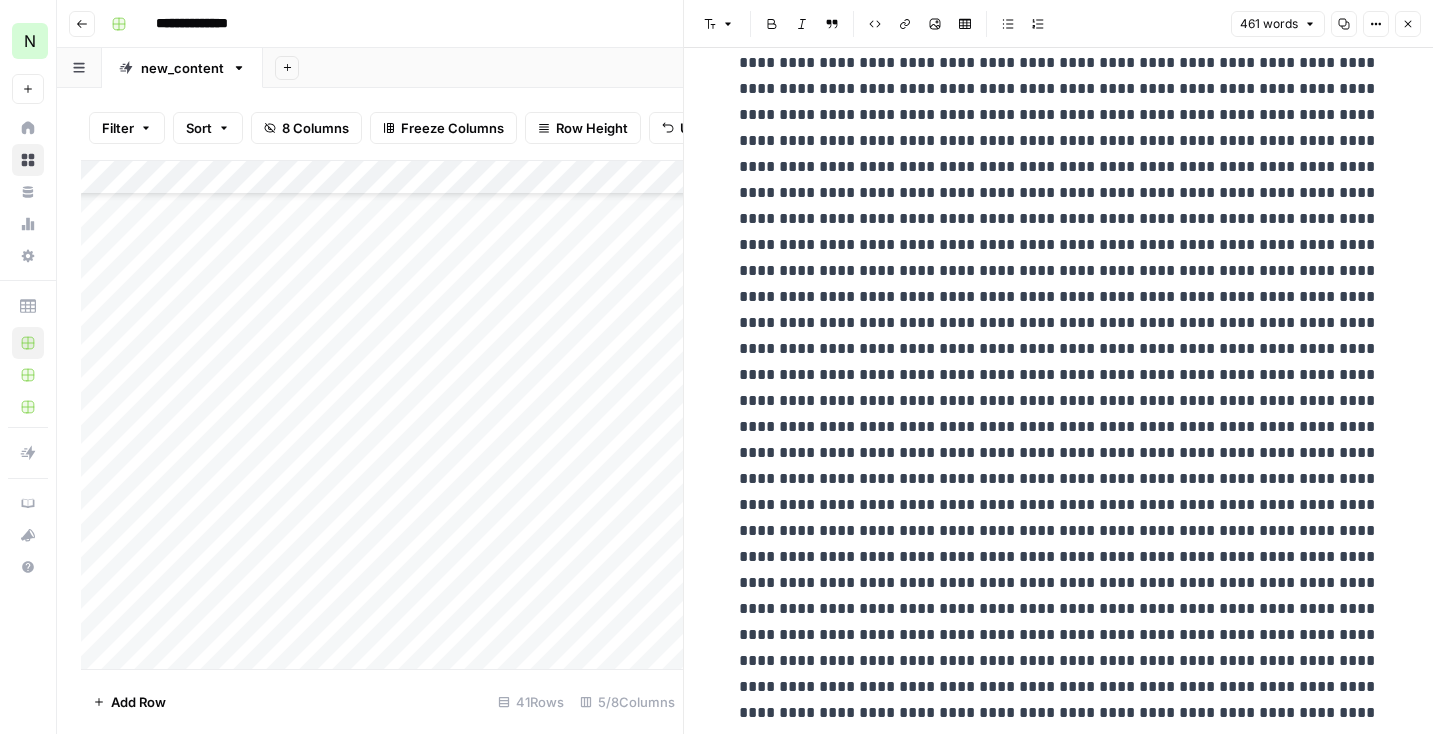scroll, scrollTop: 435, scrollLeft: 0, axis: vertical 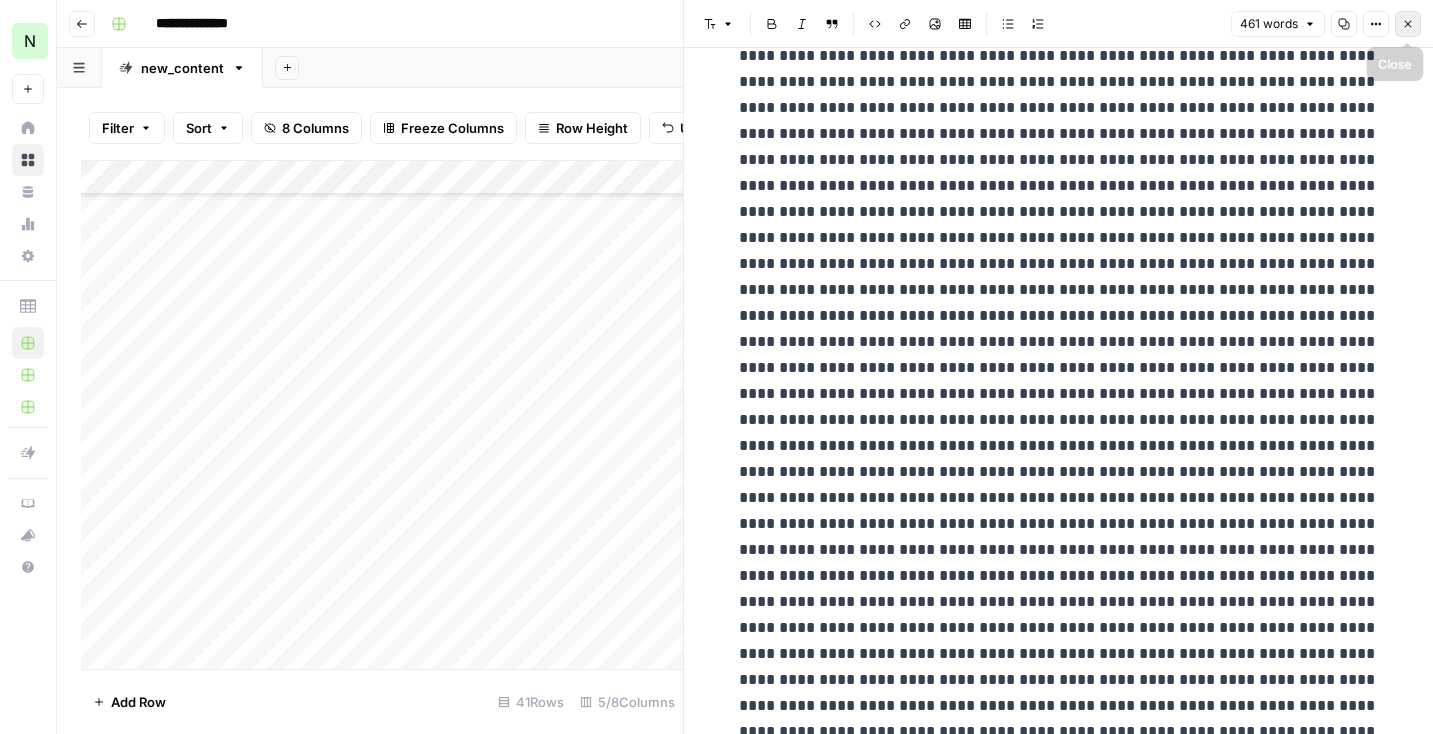 click 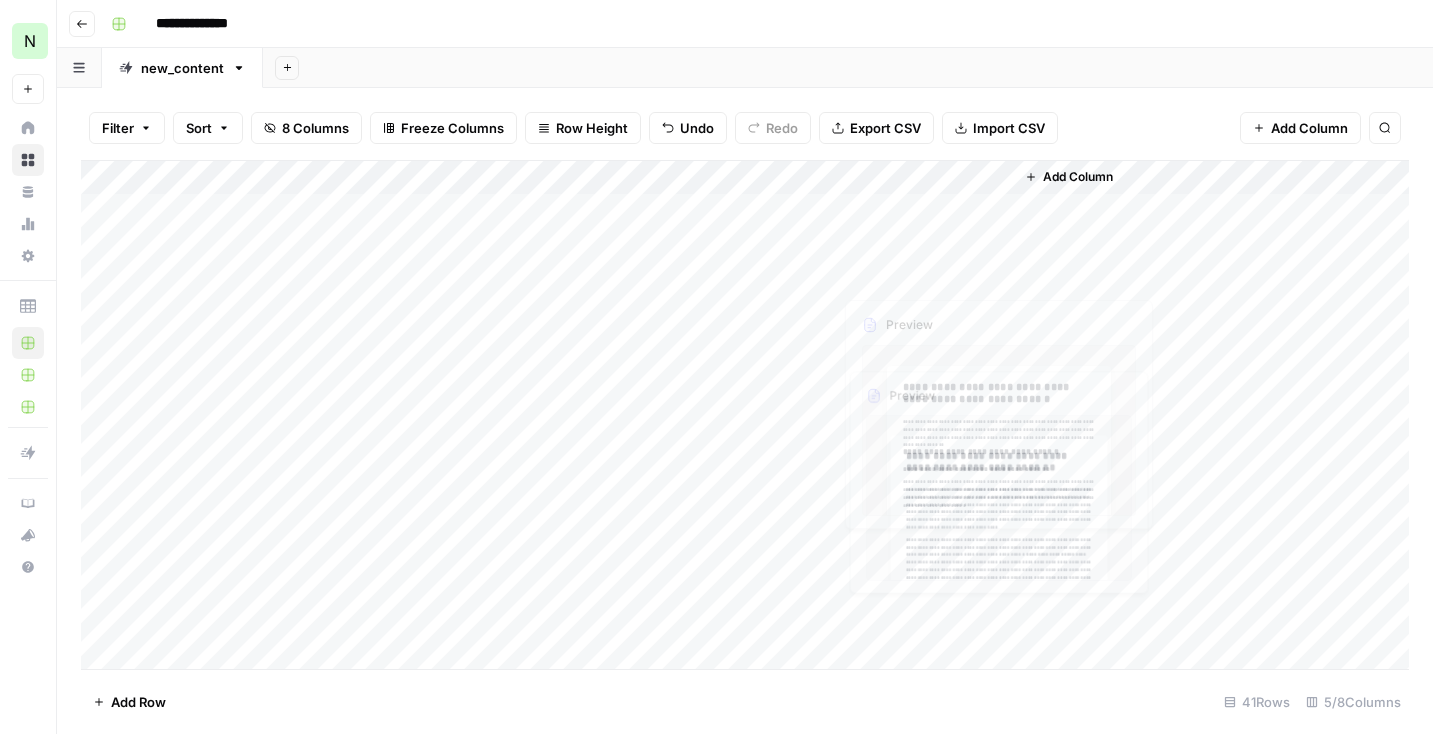 scroll, scrollTop: 0, scrollLeft: 0, axis: both 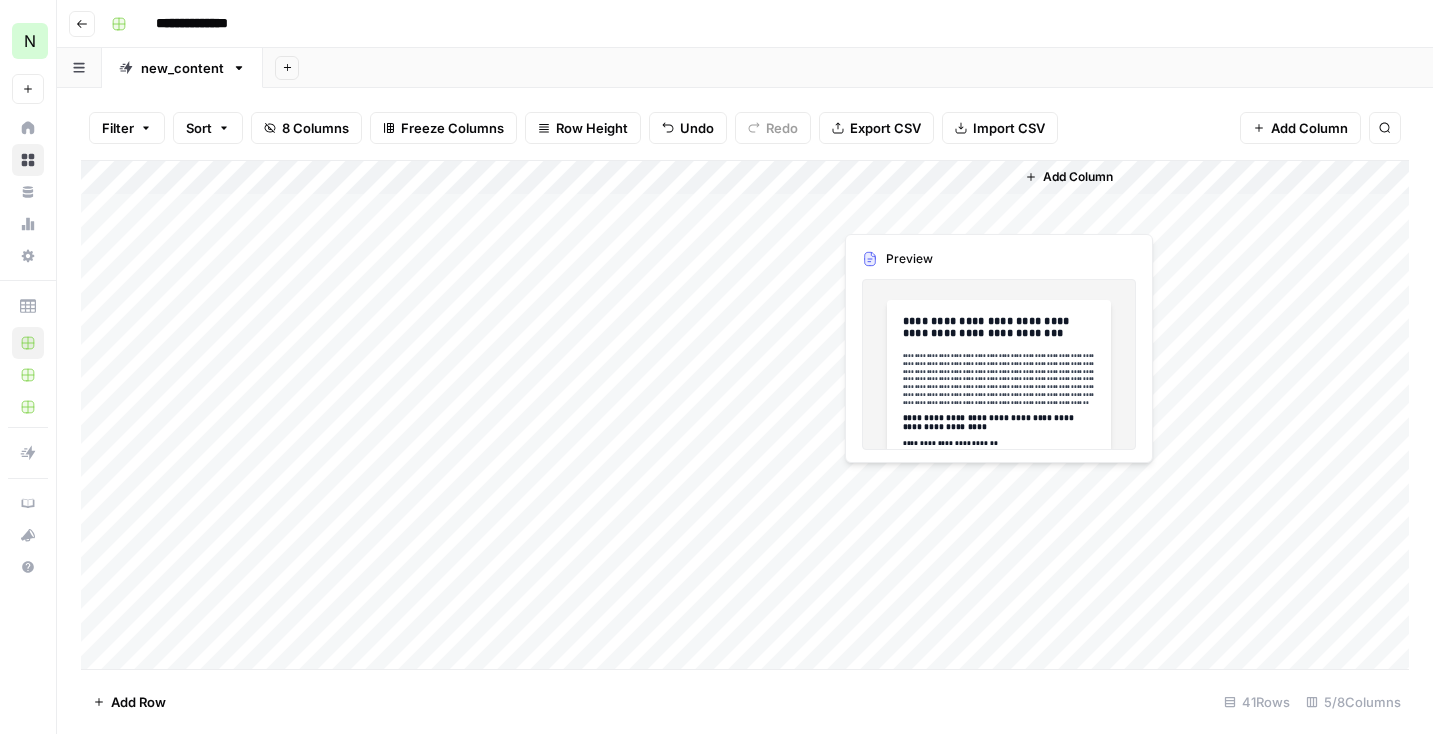 click on "Add Column" at bounding box center (745, 415) 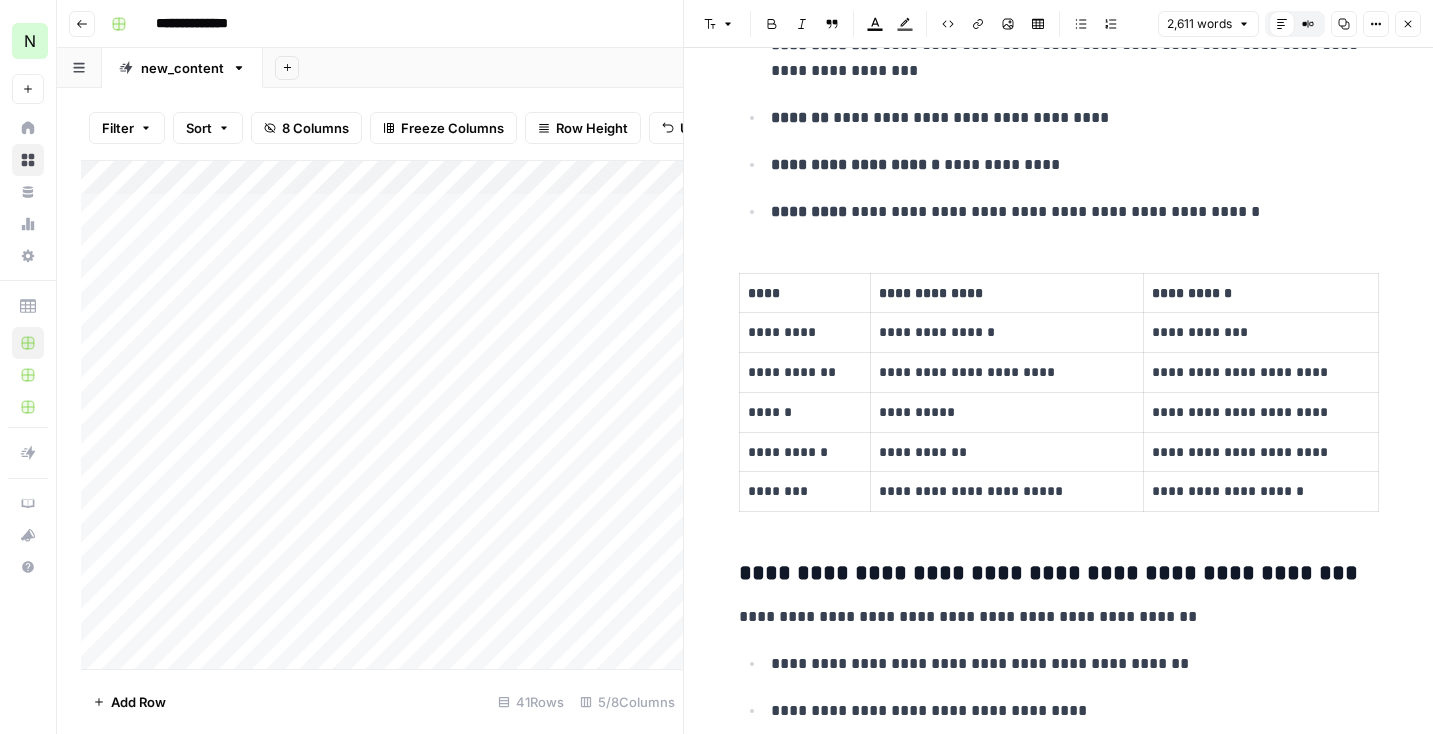 scroll, scrollTop: 11020, scrollLeft: 0, axis: vertical 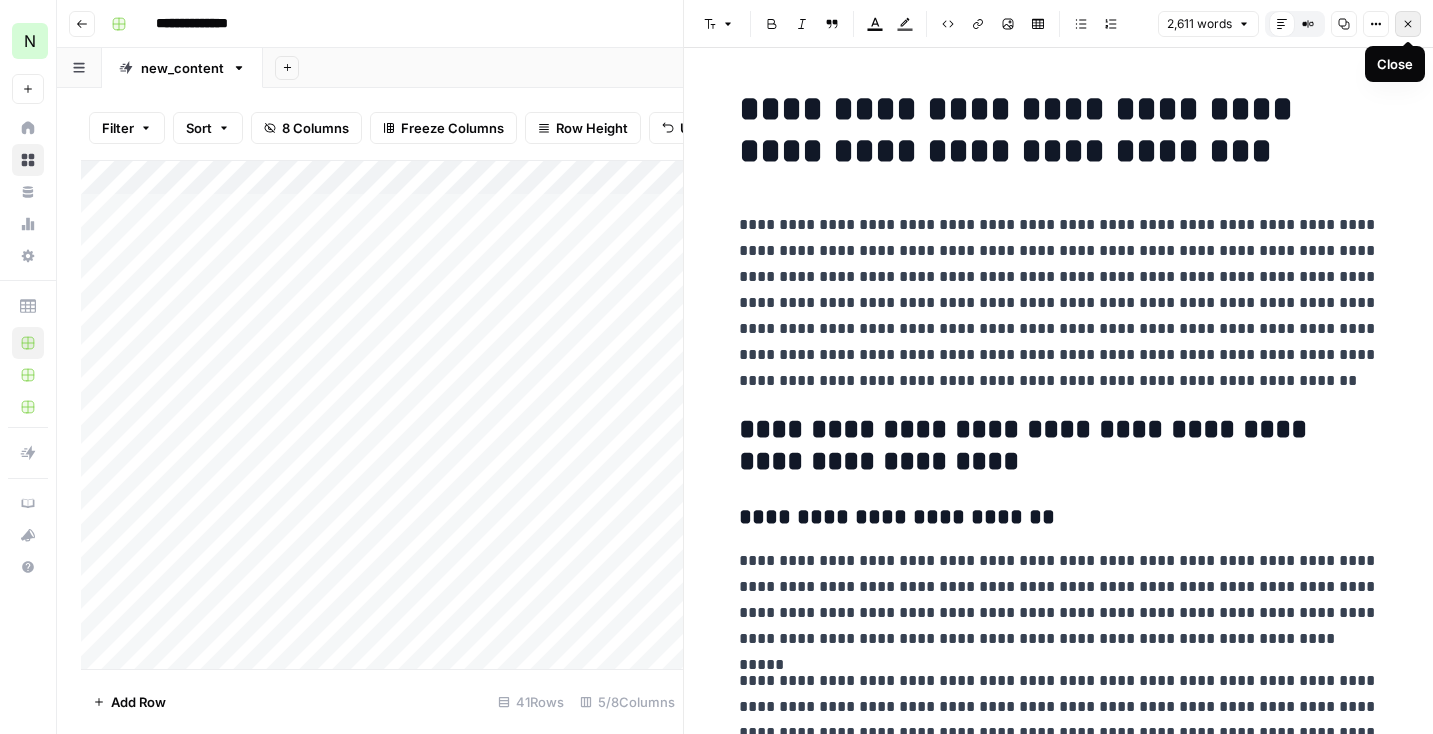 click 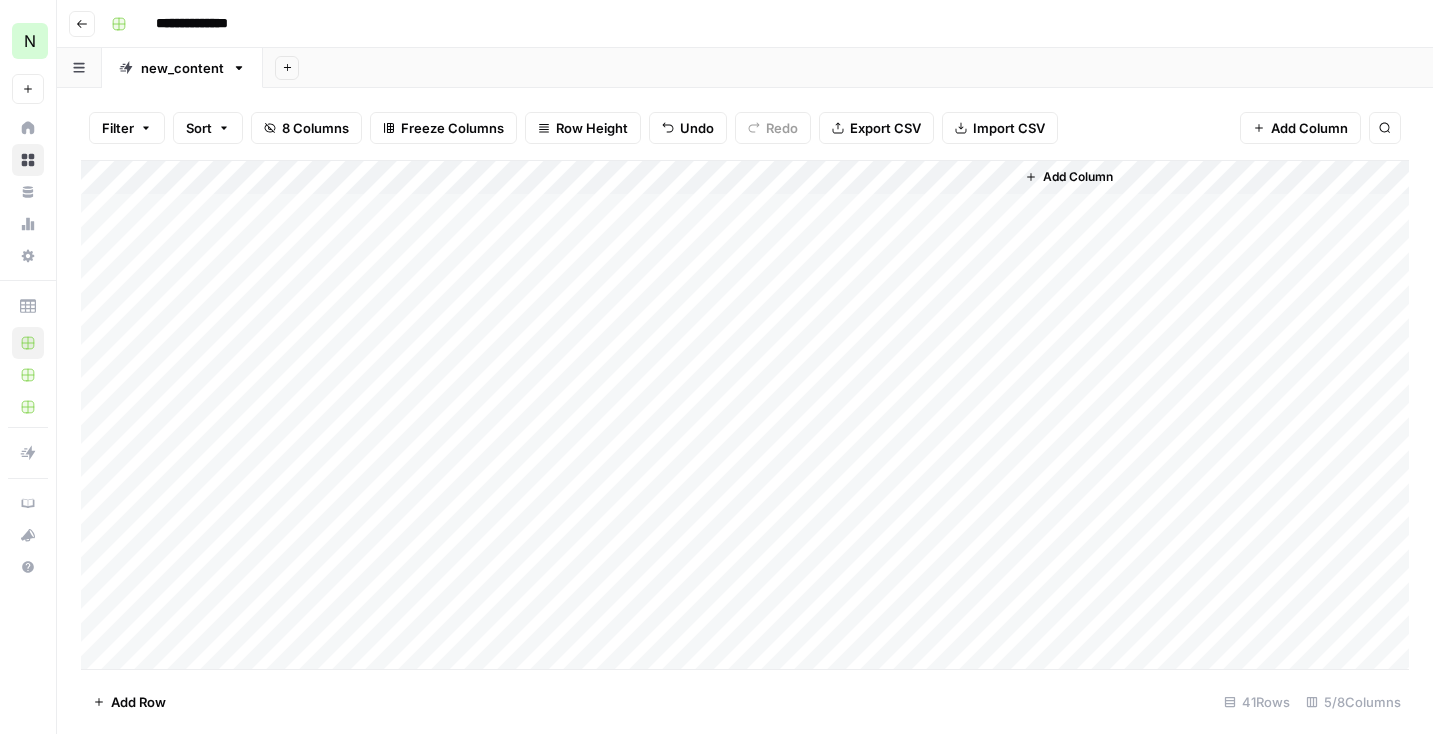 scroll, scrollTop: 0, scrollLeft: 0, axis: both 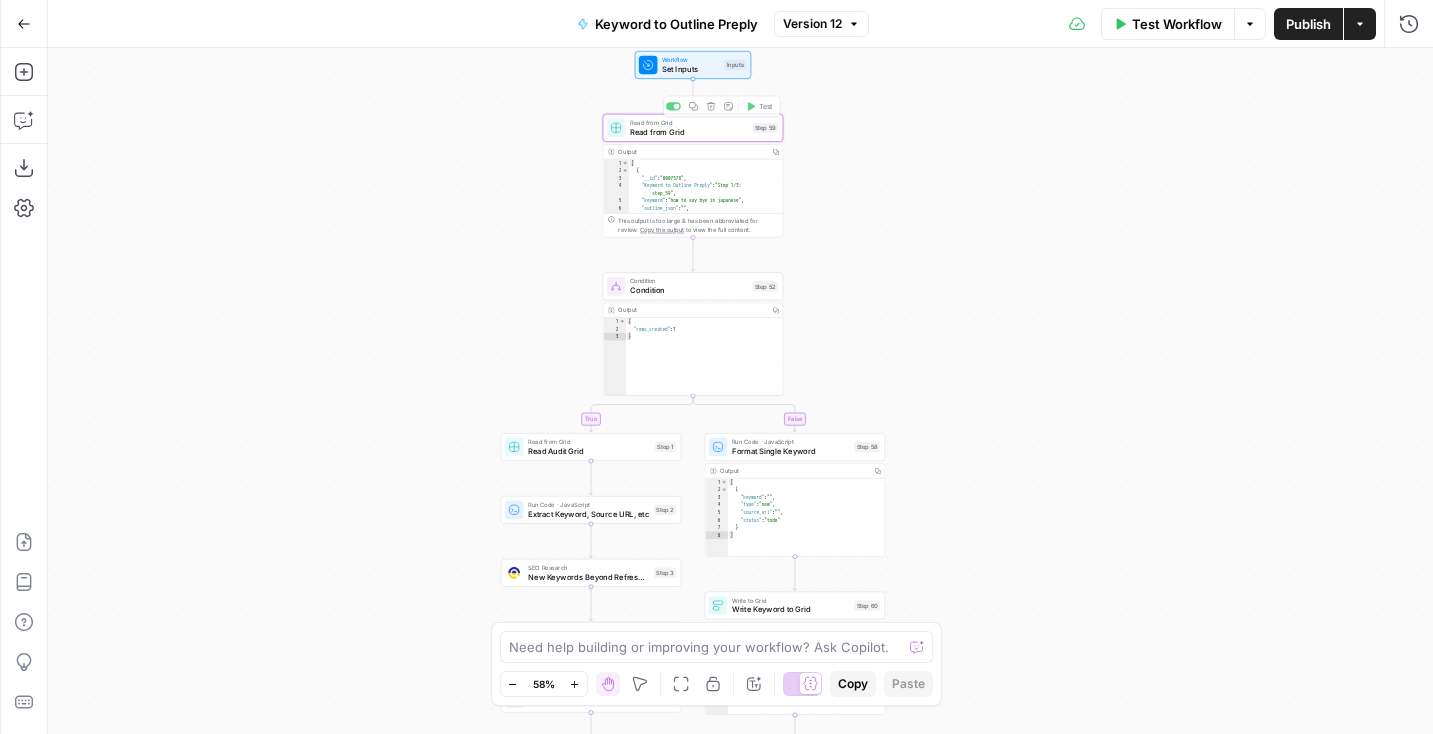 click on "Set Inputs" at bounding box center (691, 69) 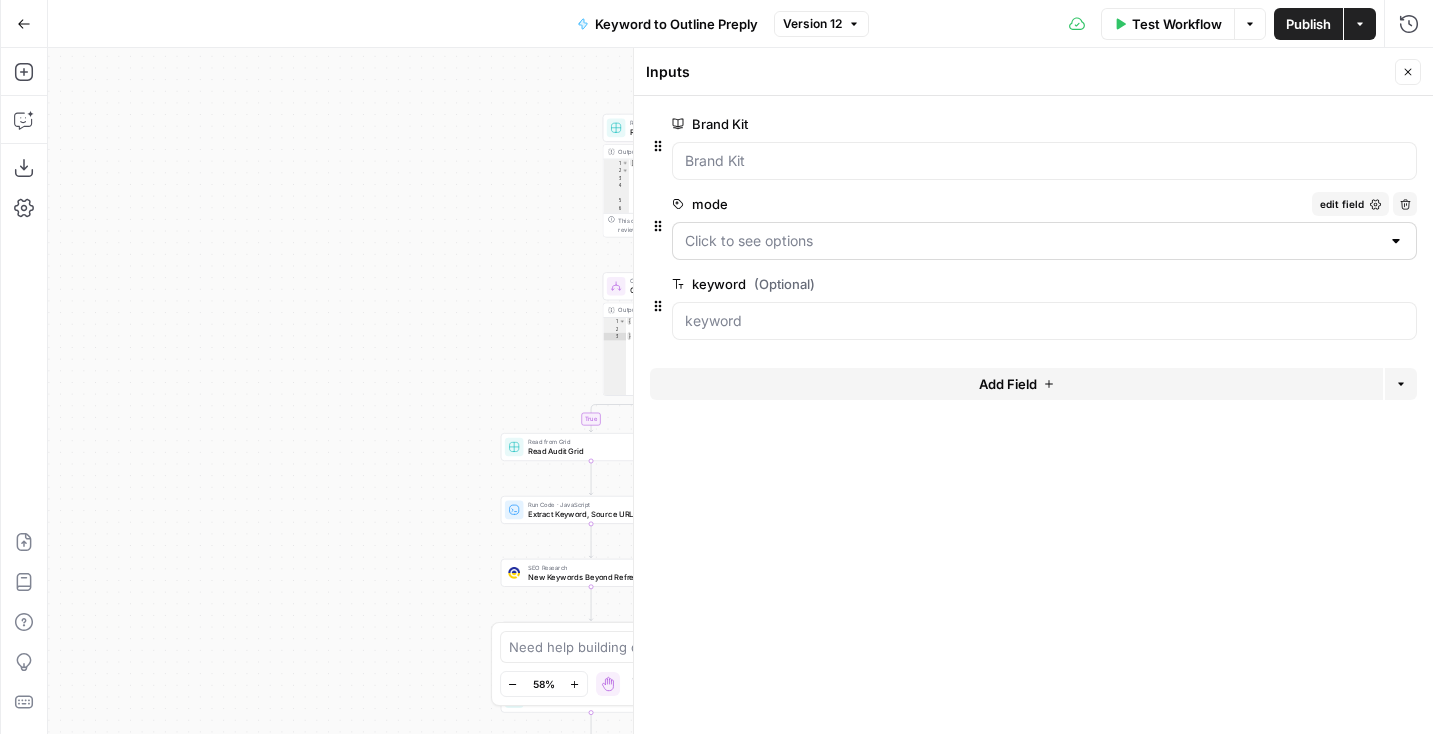 click at bounding box center (1044, 241) 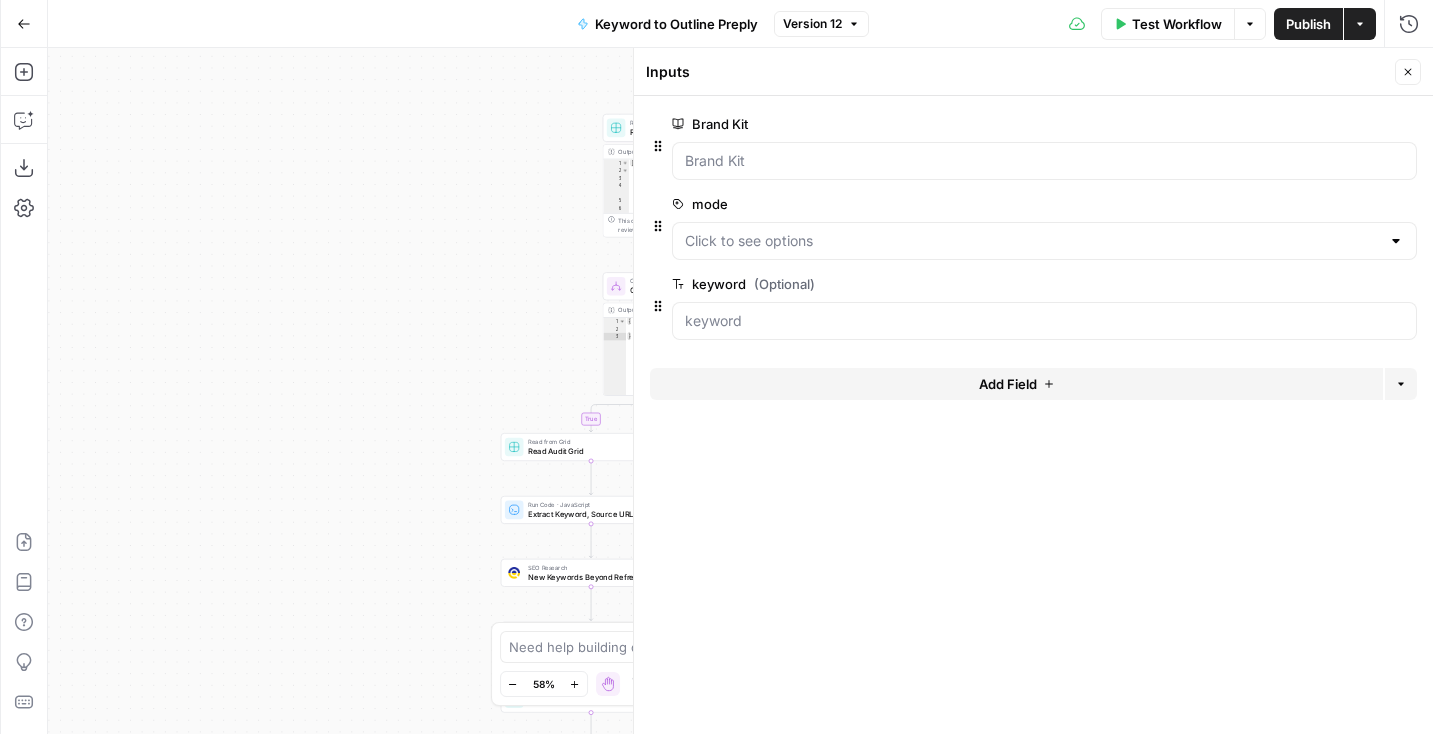 click on "Brand Kit edit field Delete group mode edit field Delete group keyword   (Optional) edit field Delete group Add Field Options" at bounding box center (1033, 415) 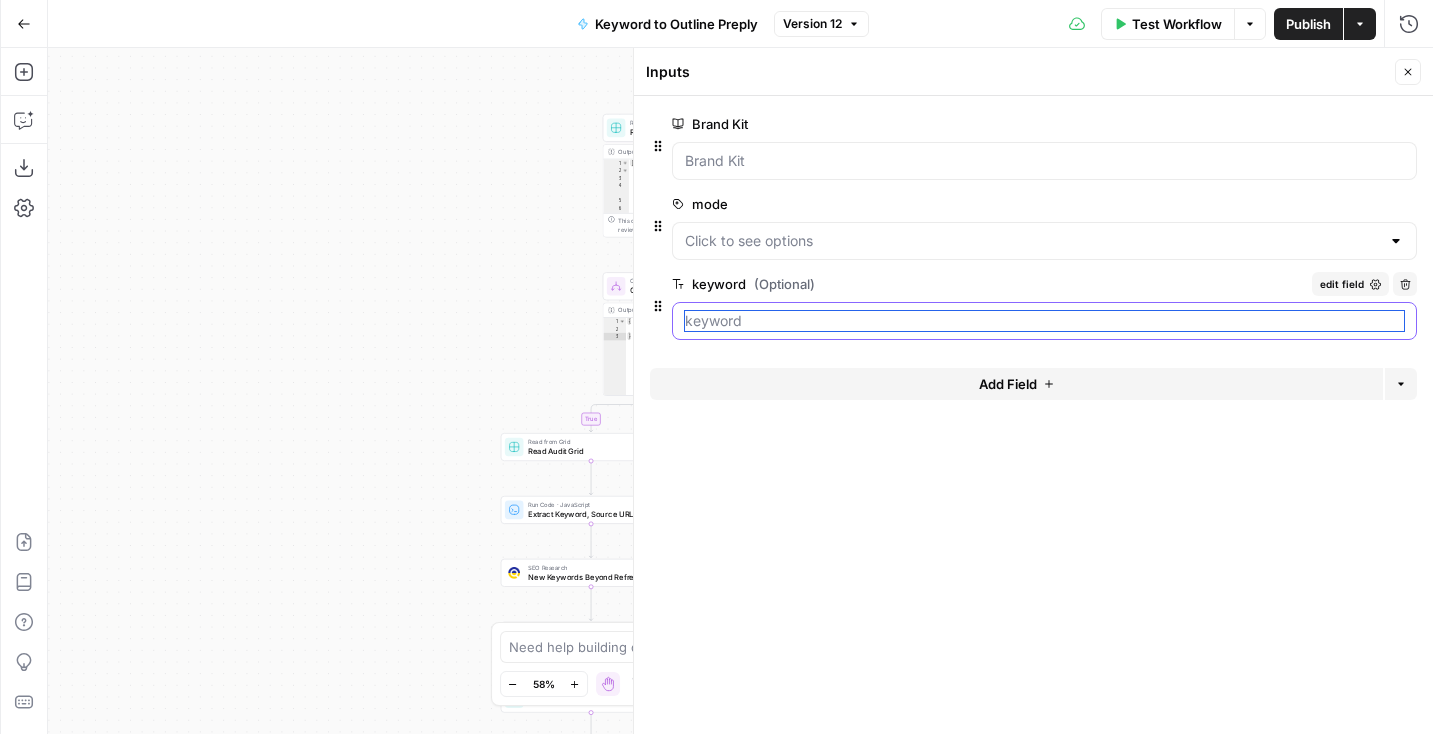 click on "keyword   (Optional)" at bounding box center (1044, 321) 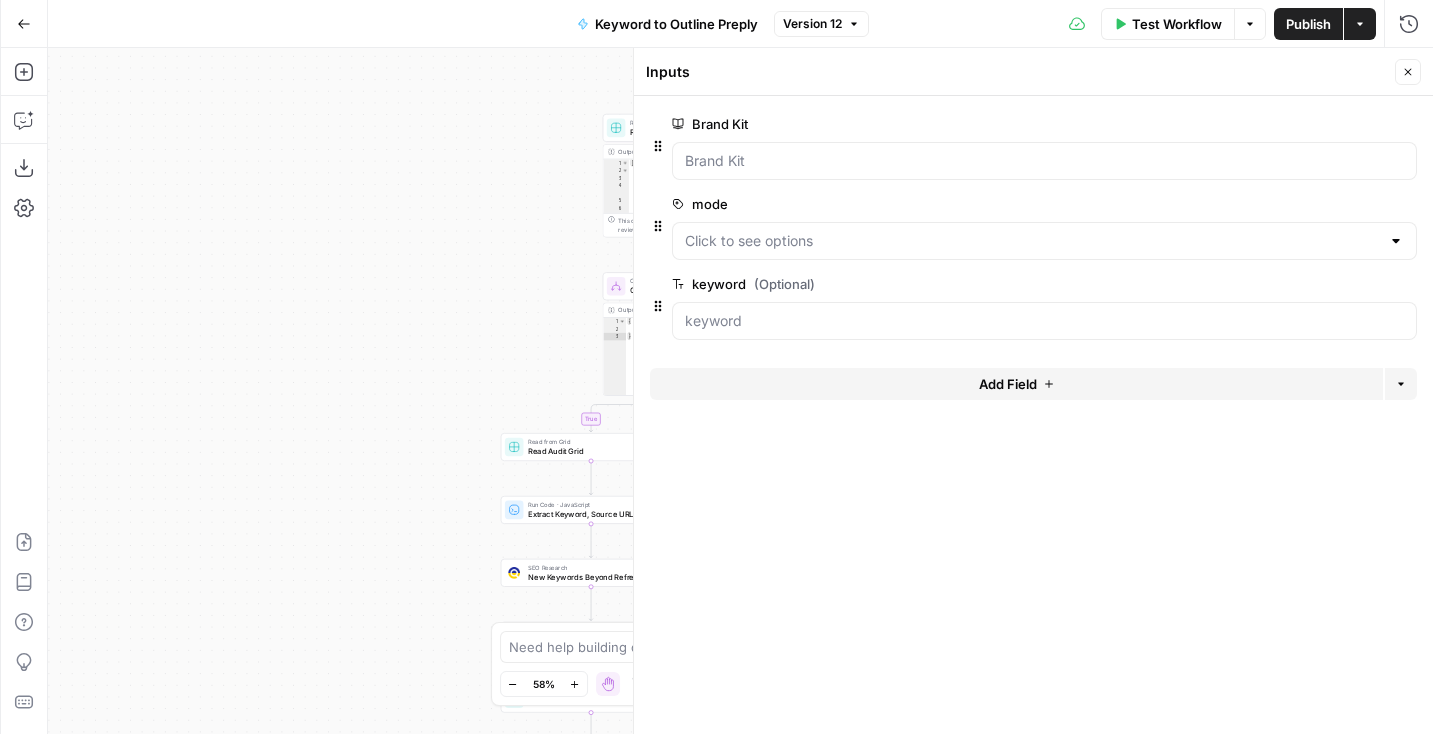 click on "Inputs Close" at bounding box center [1033, 72] 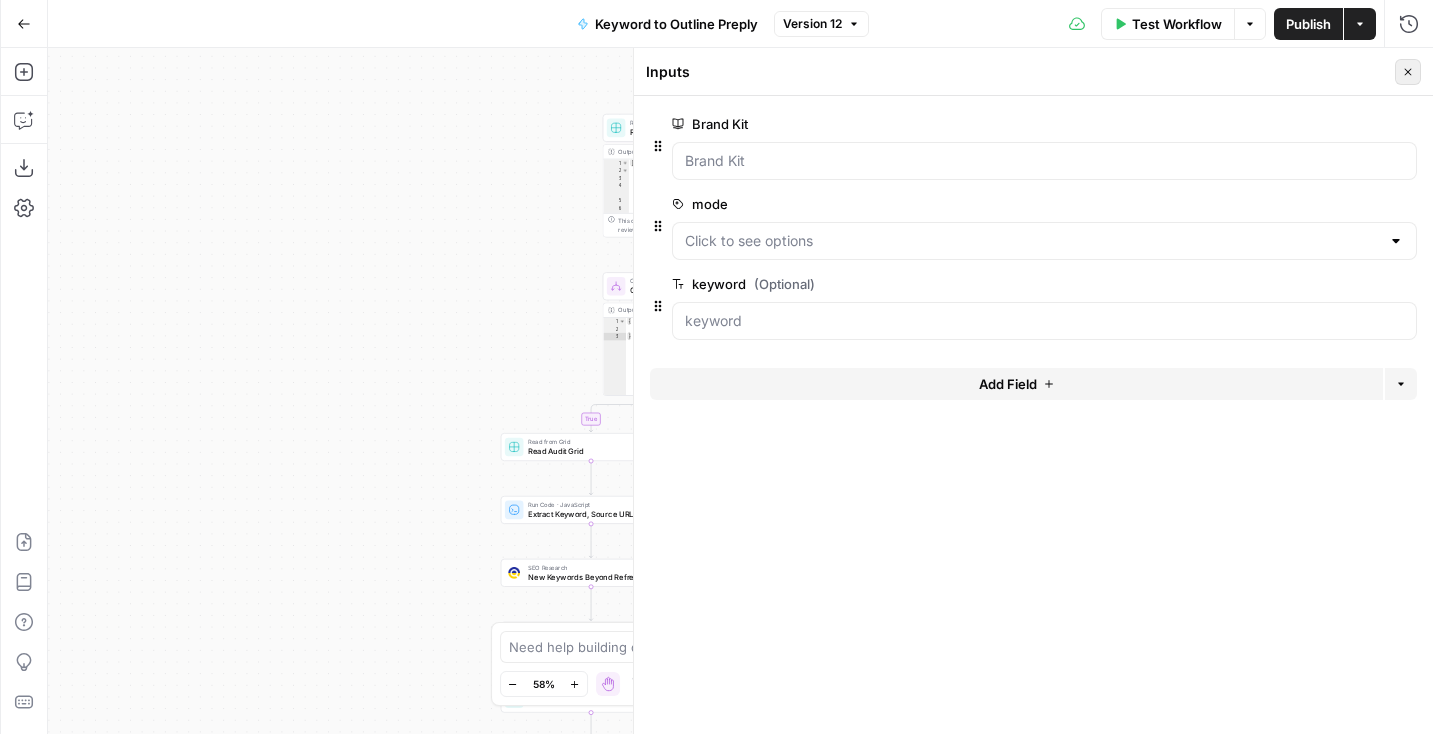 click on "Close" at bounding box center (1408, 72) 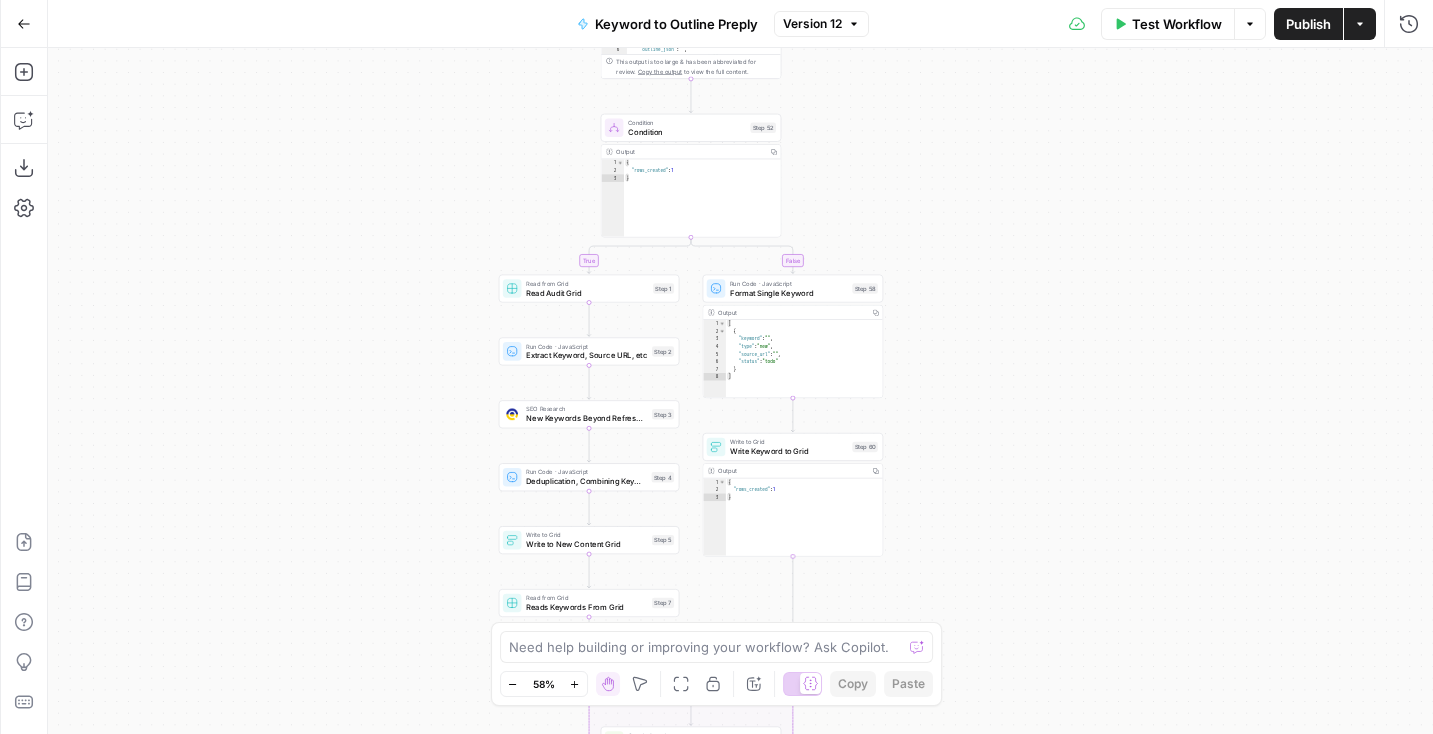 click on "Output Copy" at bounding box center (792, 312) 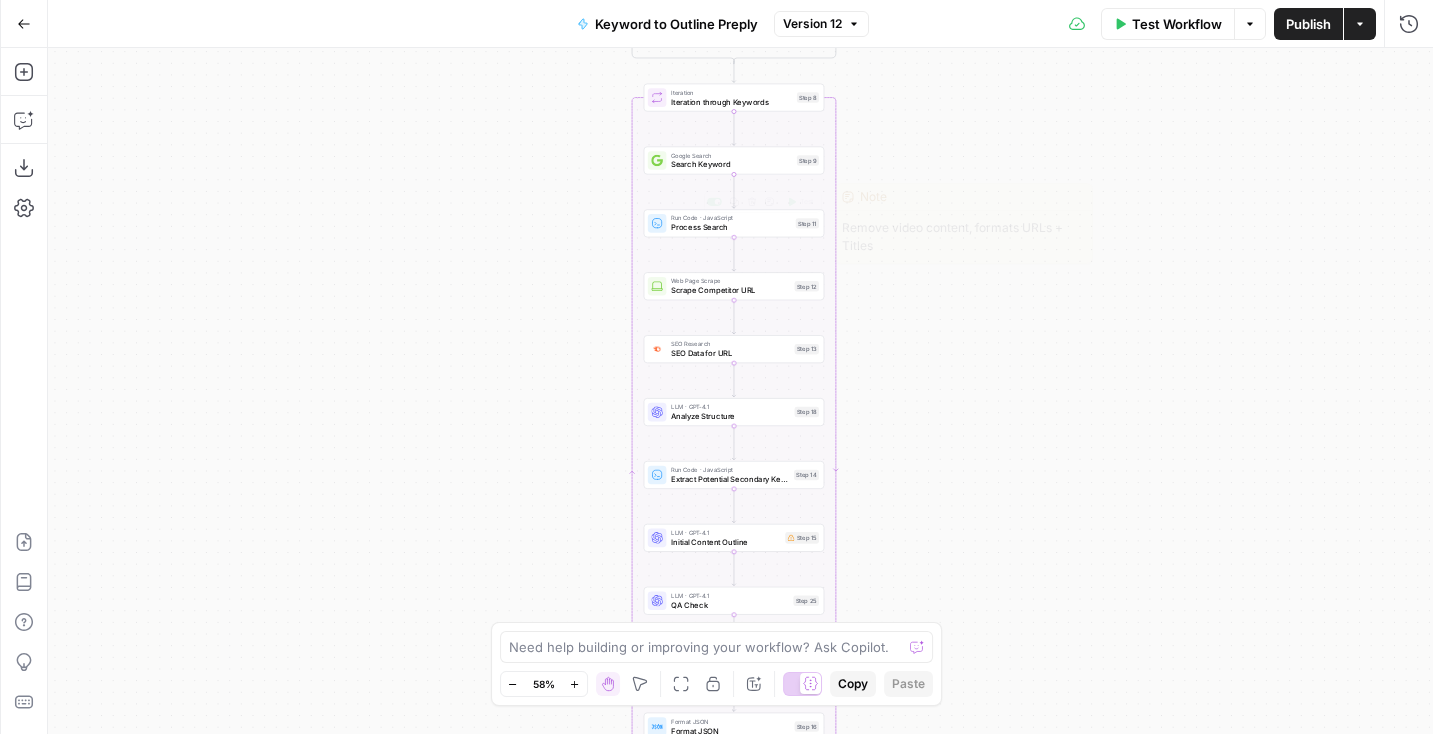 click on "Run Code · JavaScript Process Search Step 11 Copy step Delete step Edit Note Test" at bounding box center (734, 223) 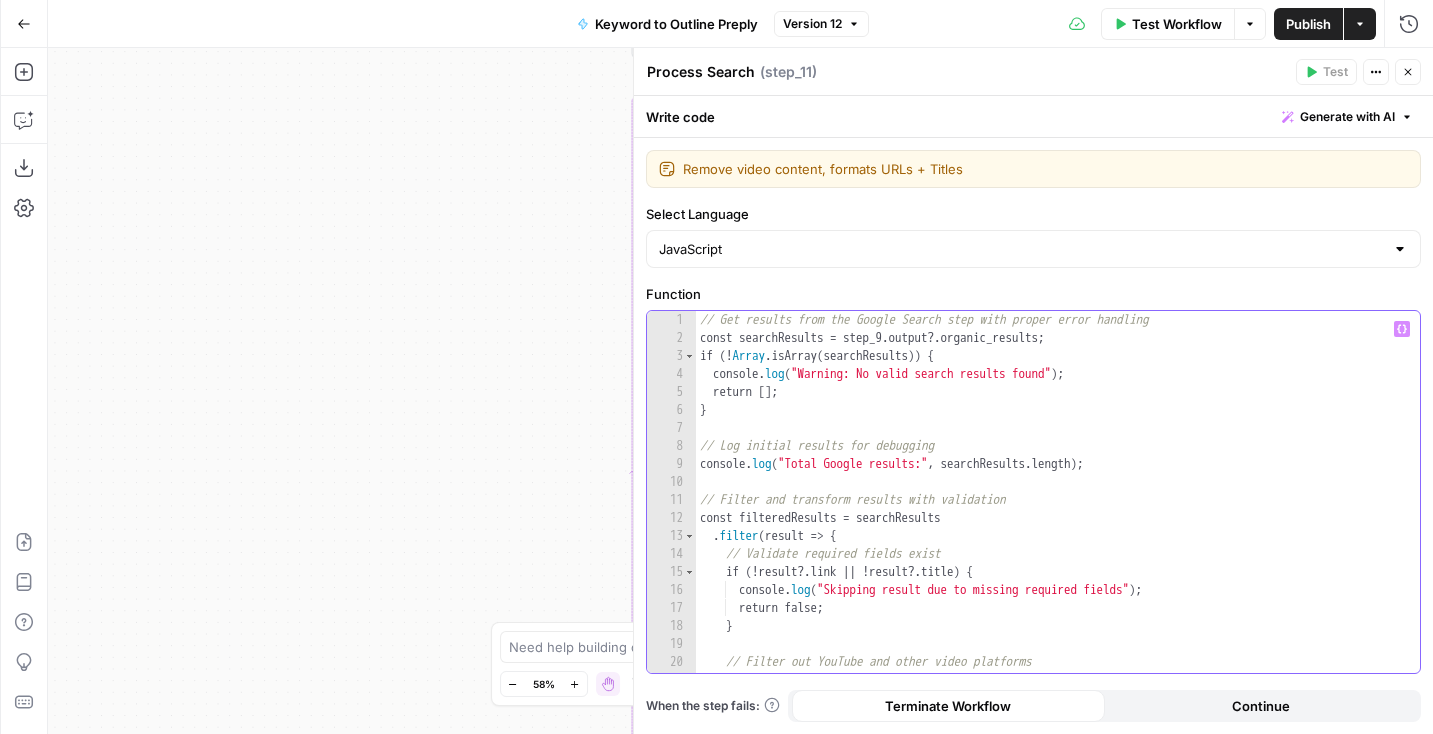 type on "**********" 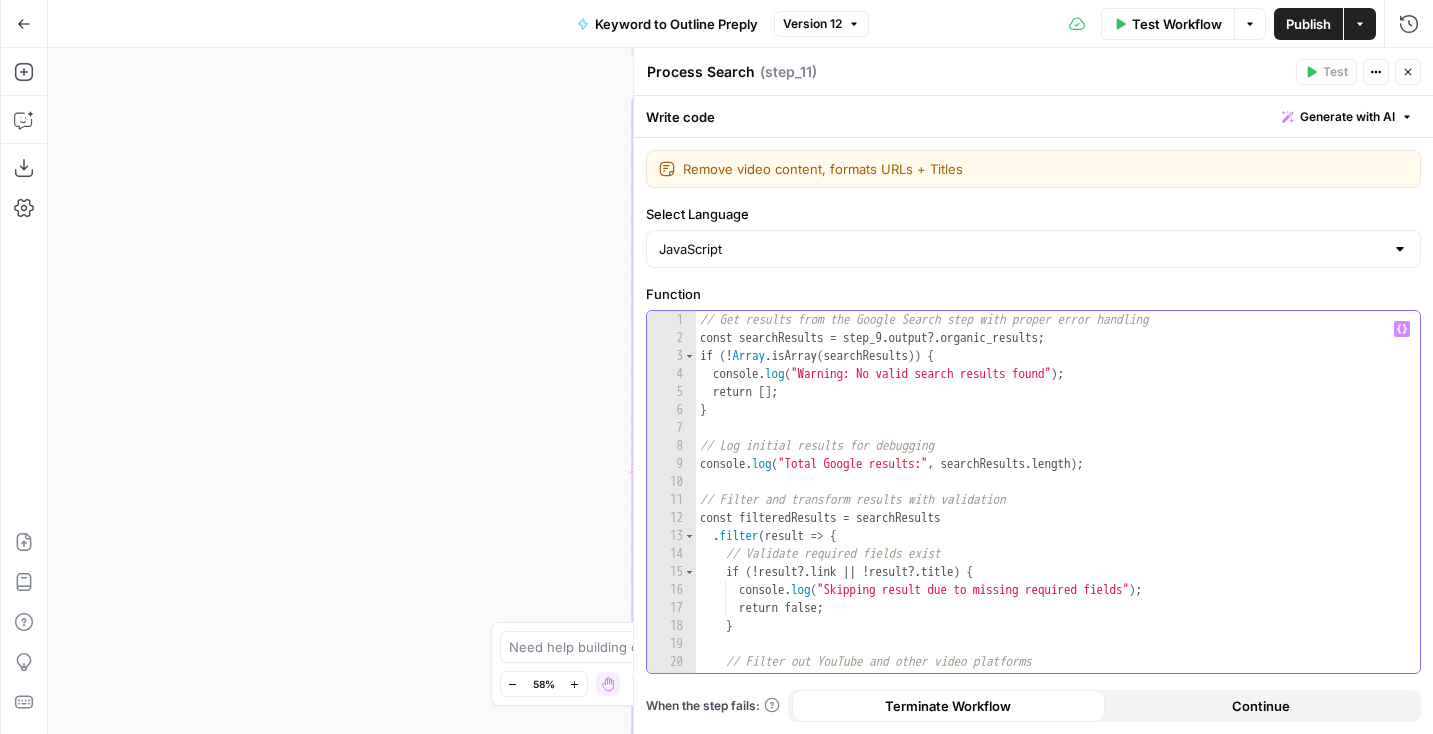 click on "// Get results from the Google Search step with proper error handling const   searchResults   =   step_9 . output ?. organic_results ; if   ( ! Array . isArray ( searchResults ))   {    console . log ( "Warning: No valid search results found" ) ;    return   [ ] ; } // Log initial results for debugging console . log ( "Total Google results:" ,   searchResults . length ) ; // Filter and transform results with validation const   filteredResults   =   searchResults    . filter ( result   =>   {      // Validate required fields exist      if   ( ! result ?. link   ||   ! result ?. title )   {         console . log ( "Skipping result due to missing required fields" ) ;         return   false ;      }           // Filter out YouTube and other video platforms      const   videoPatterns   =   [         'youtube.com' ," at bounding box center [1058, 510] 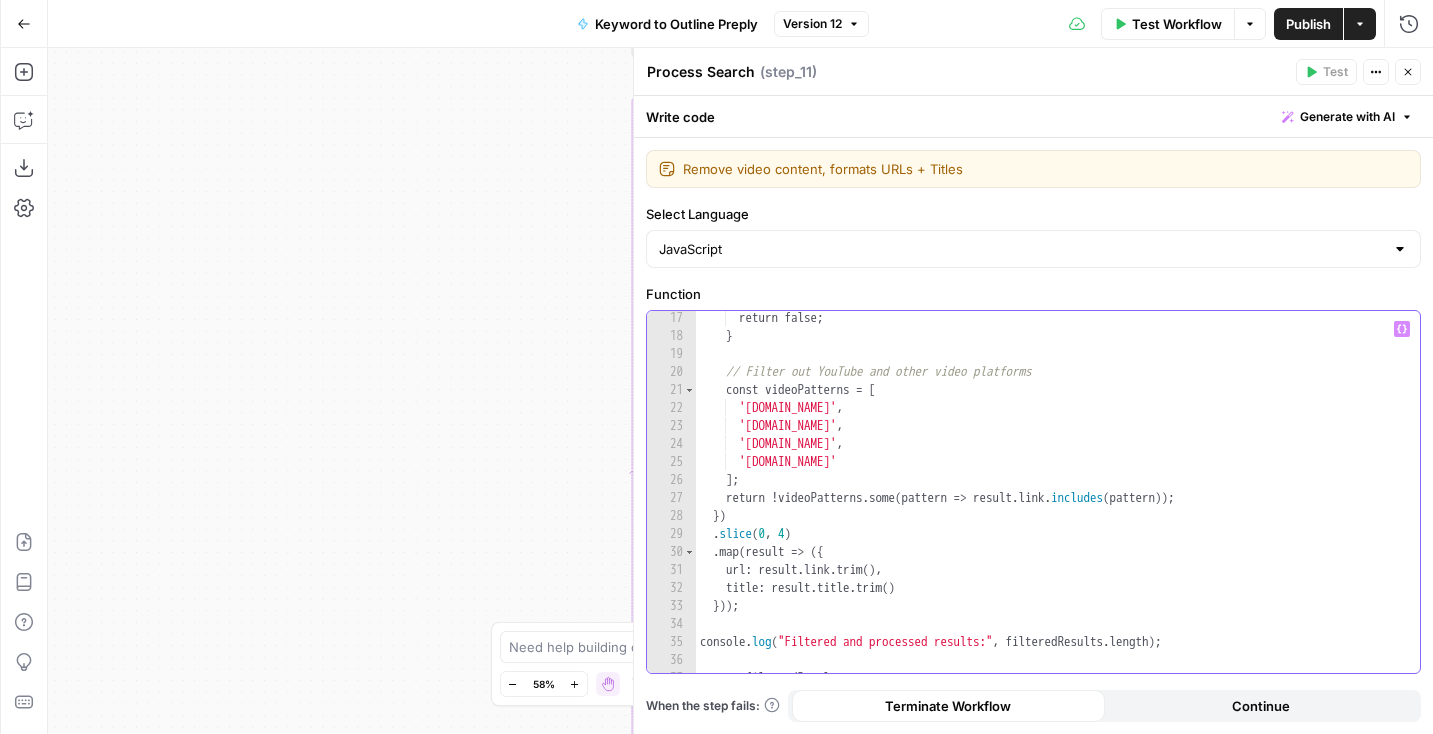 scroll, scrollTop: 304, scrollLeft: 0, axis: vertical 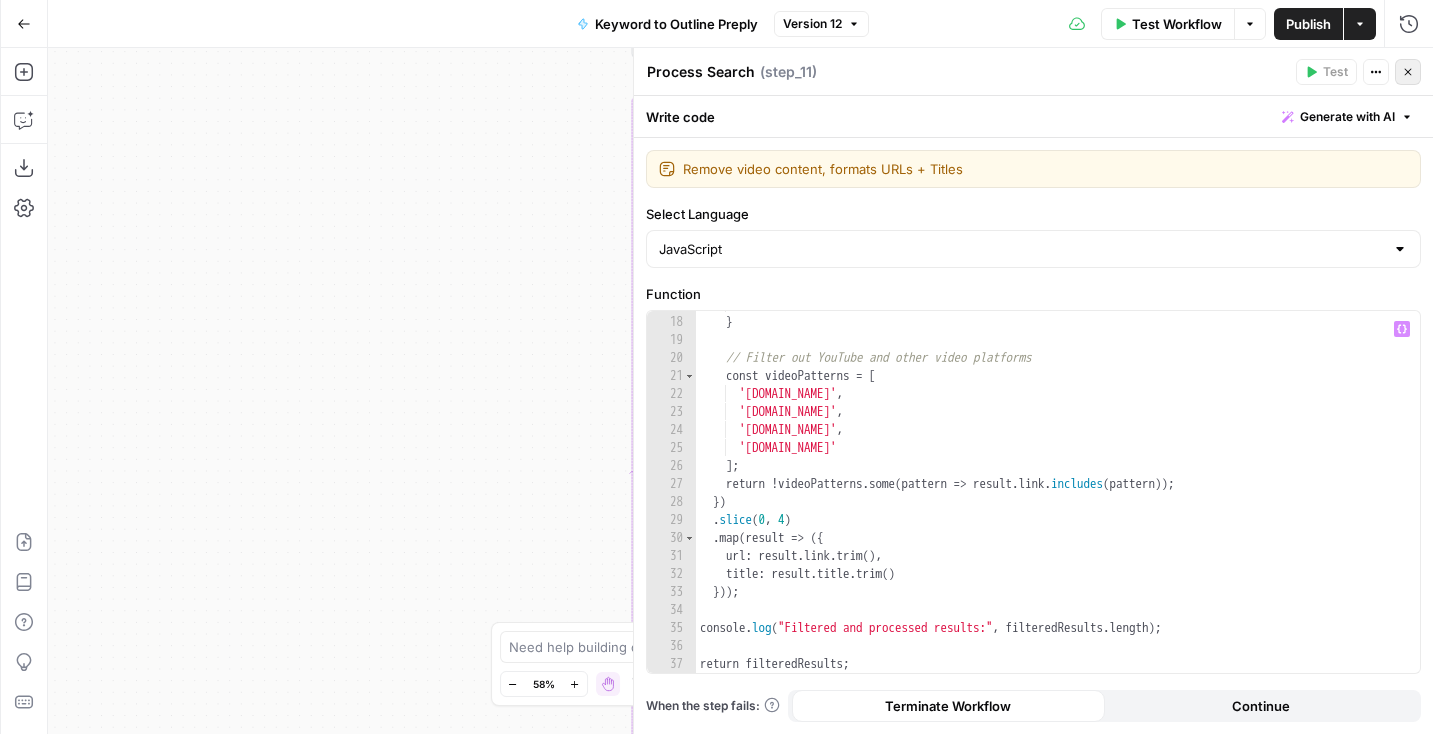 click 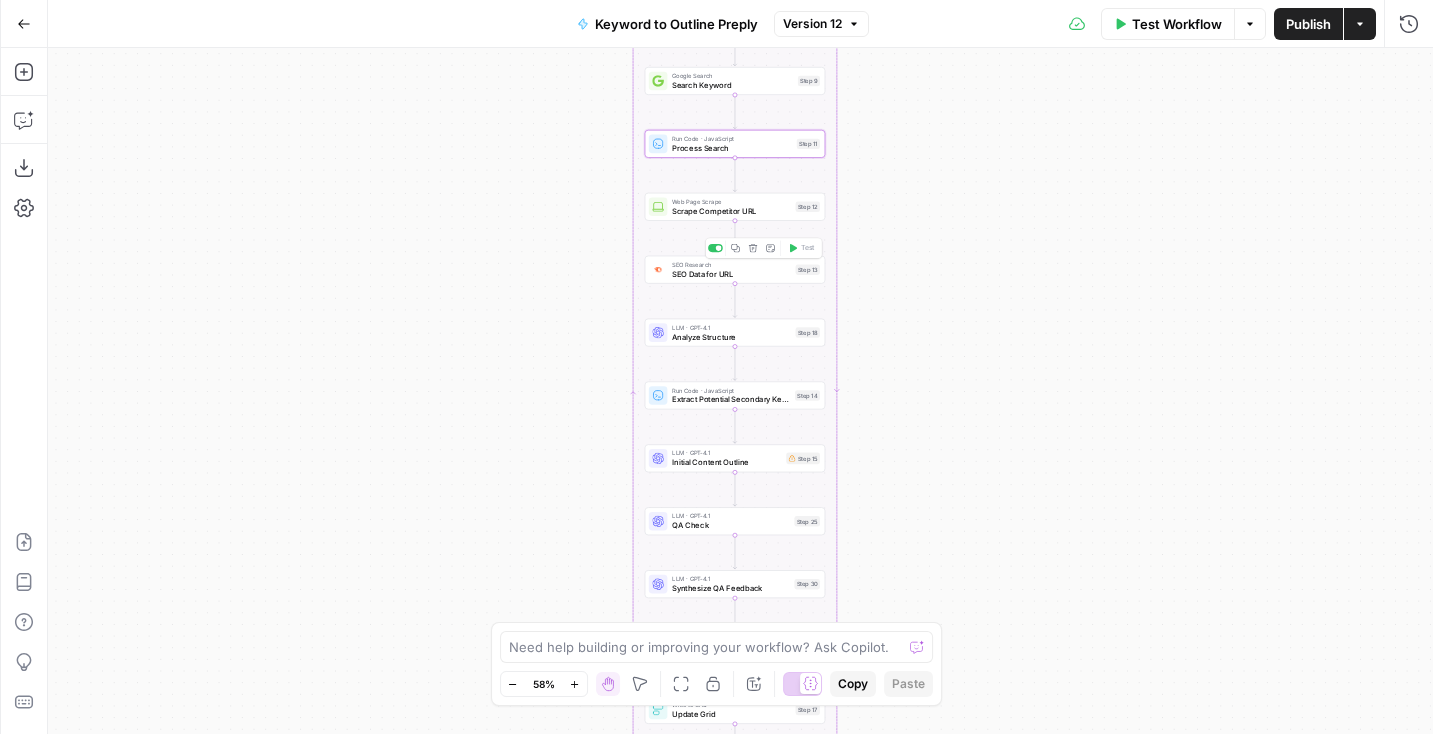 click on "SEO Data for URL" at bounding box center [731, 274] 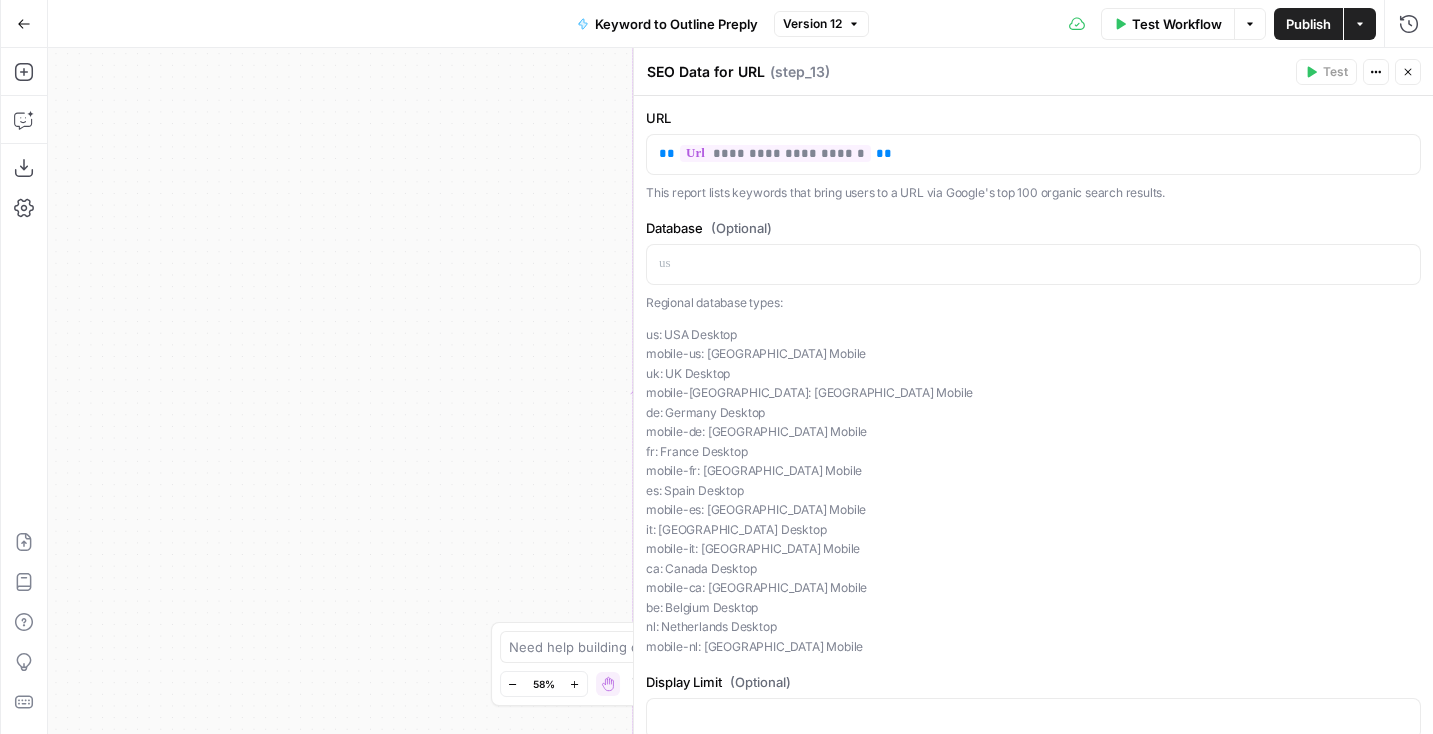 scroll, scrollTop: 126, scrollLeft: 0, axis: vertical 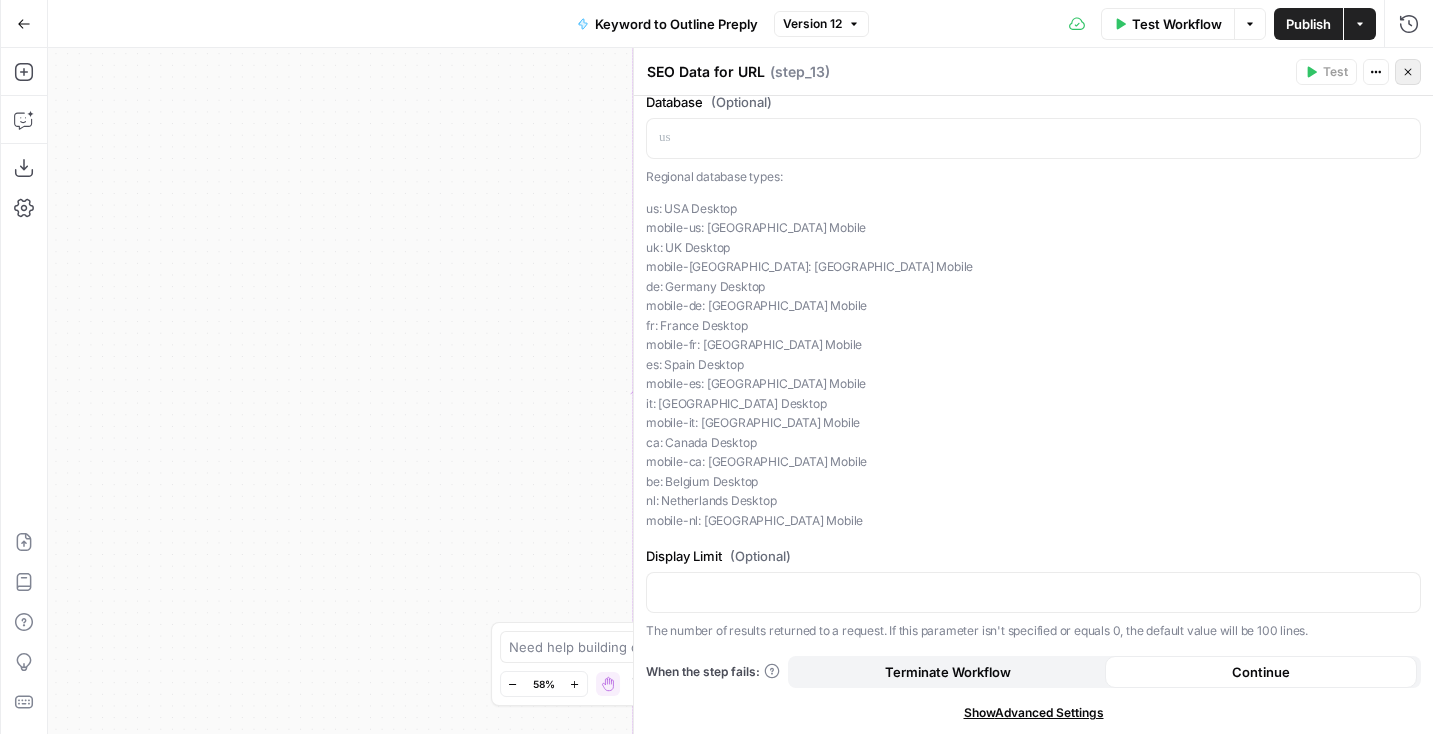 click 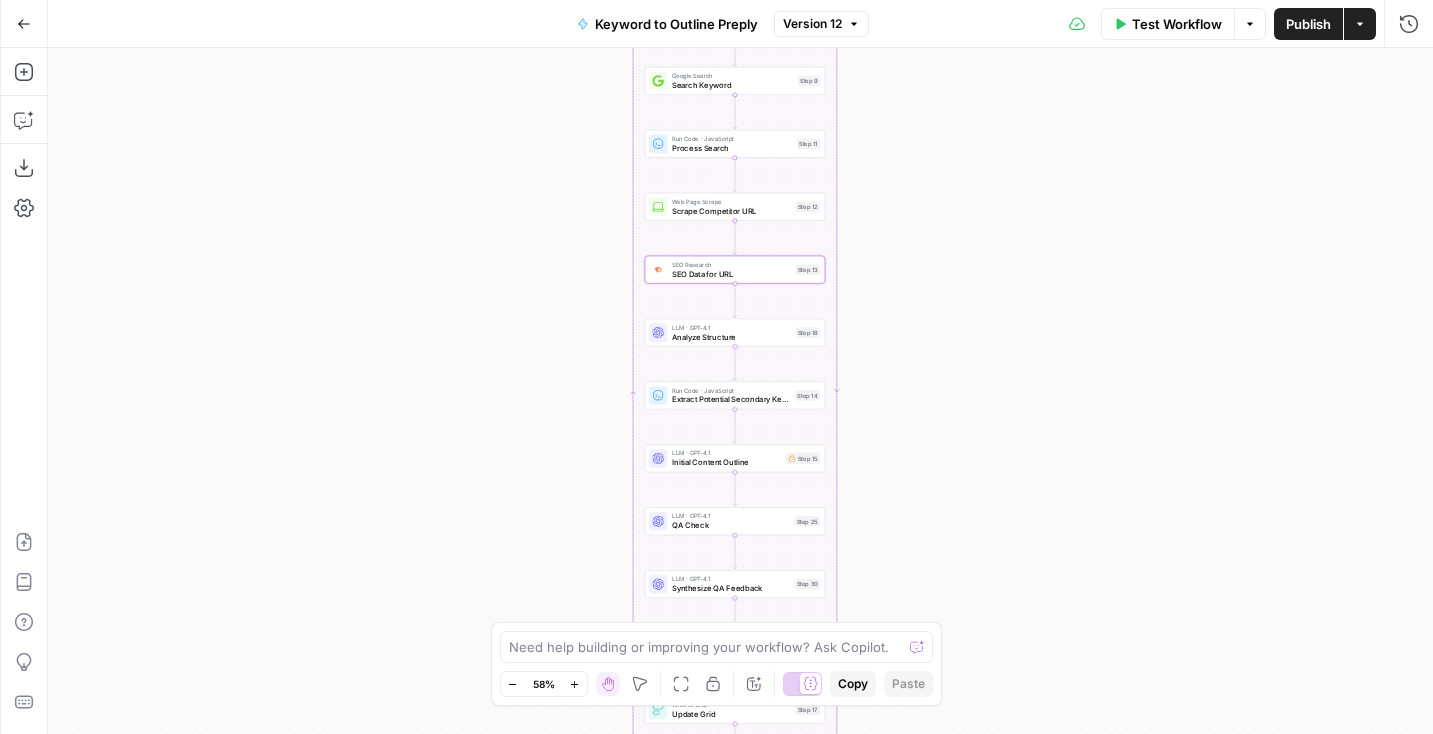 click on "SEO Data for URL" at bounding box center (731, 274) 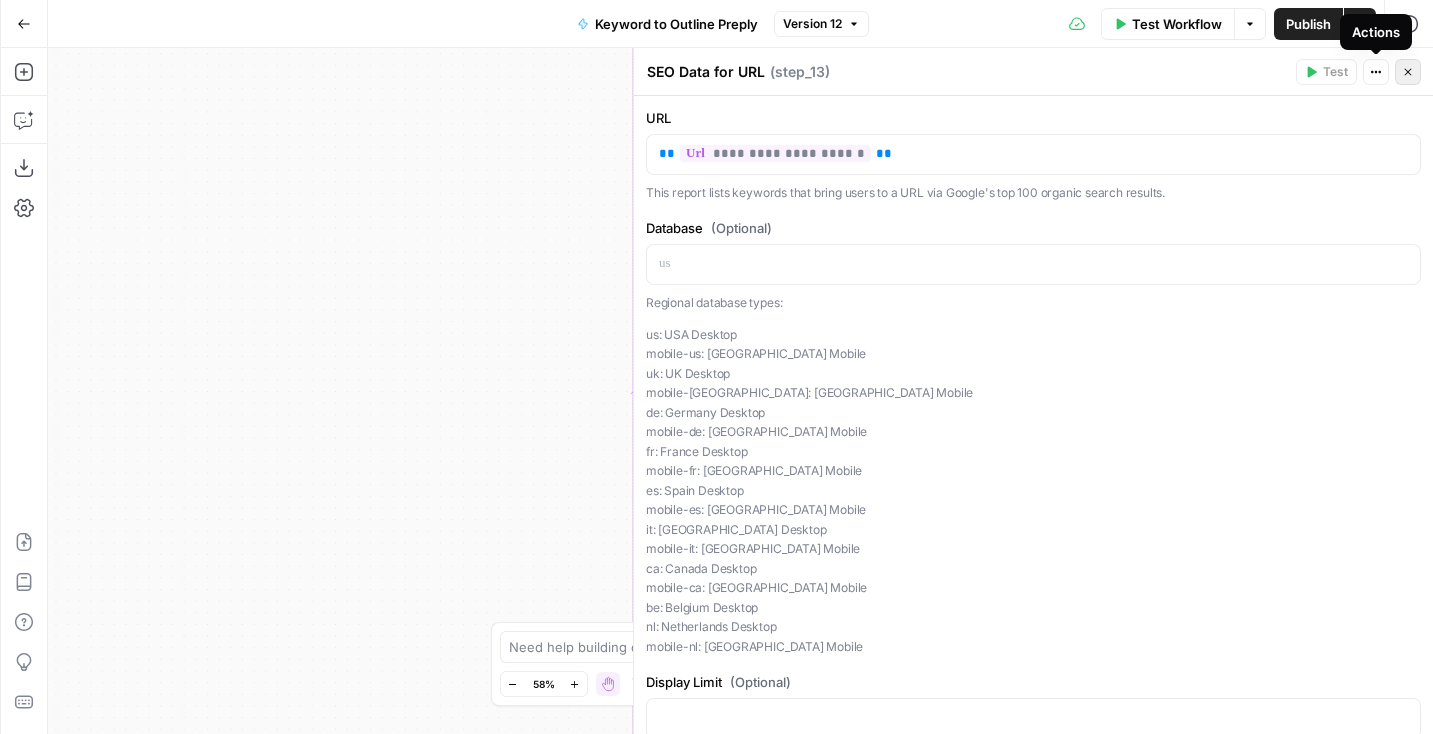 click 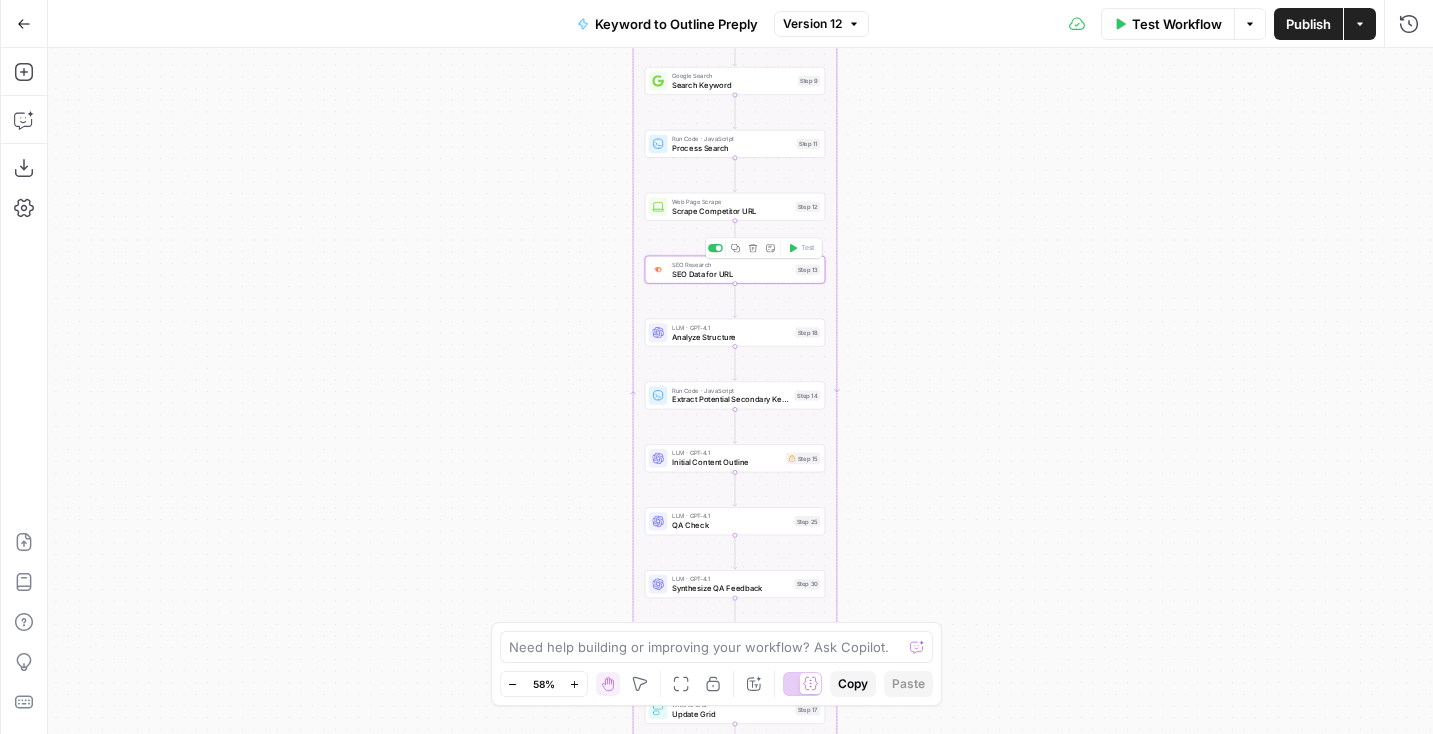 click on "SEO Data for URL" at bounding box center [731, 274] 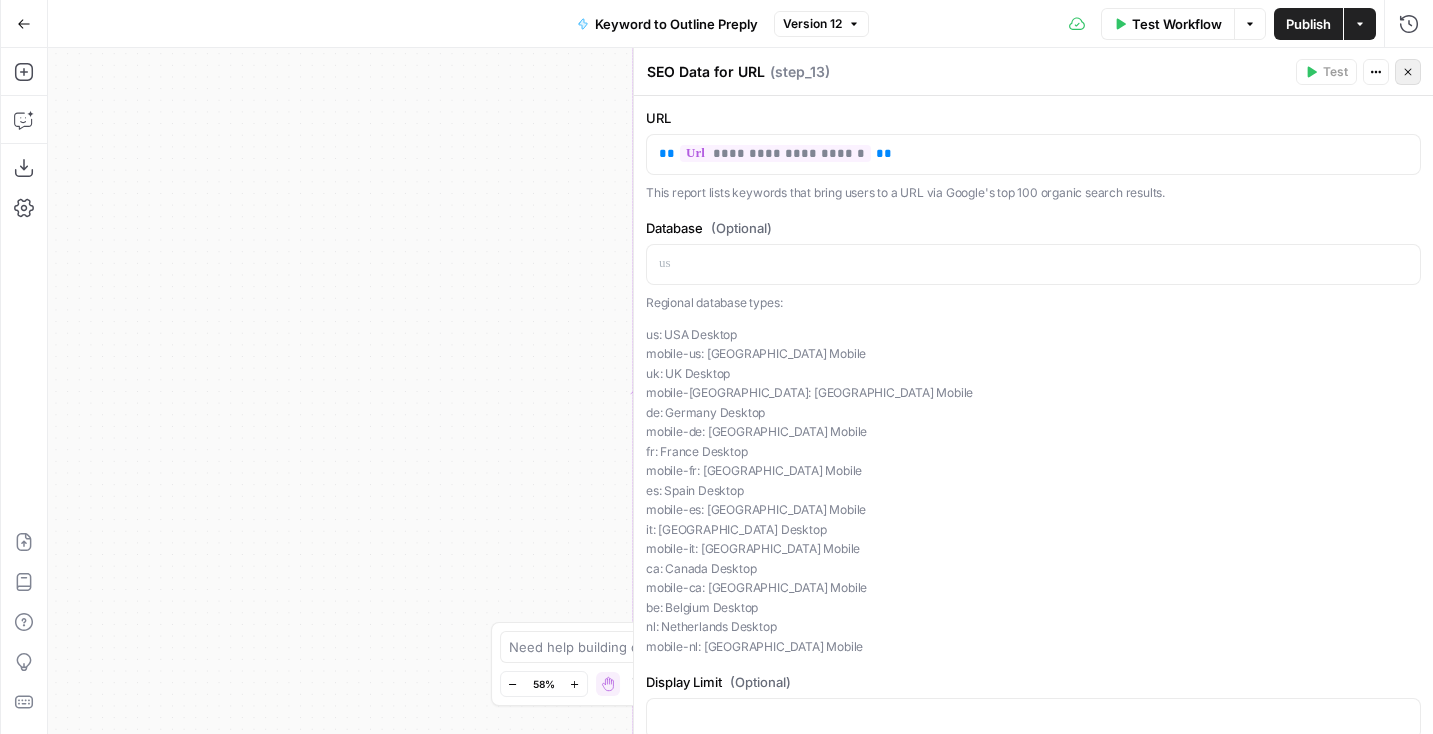 click on "Close" at bounding box center (1408, 72) 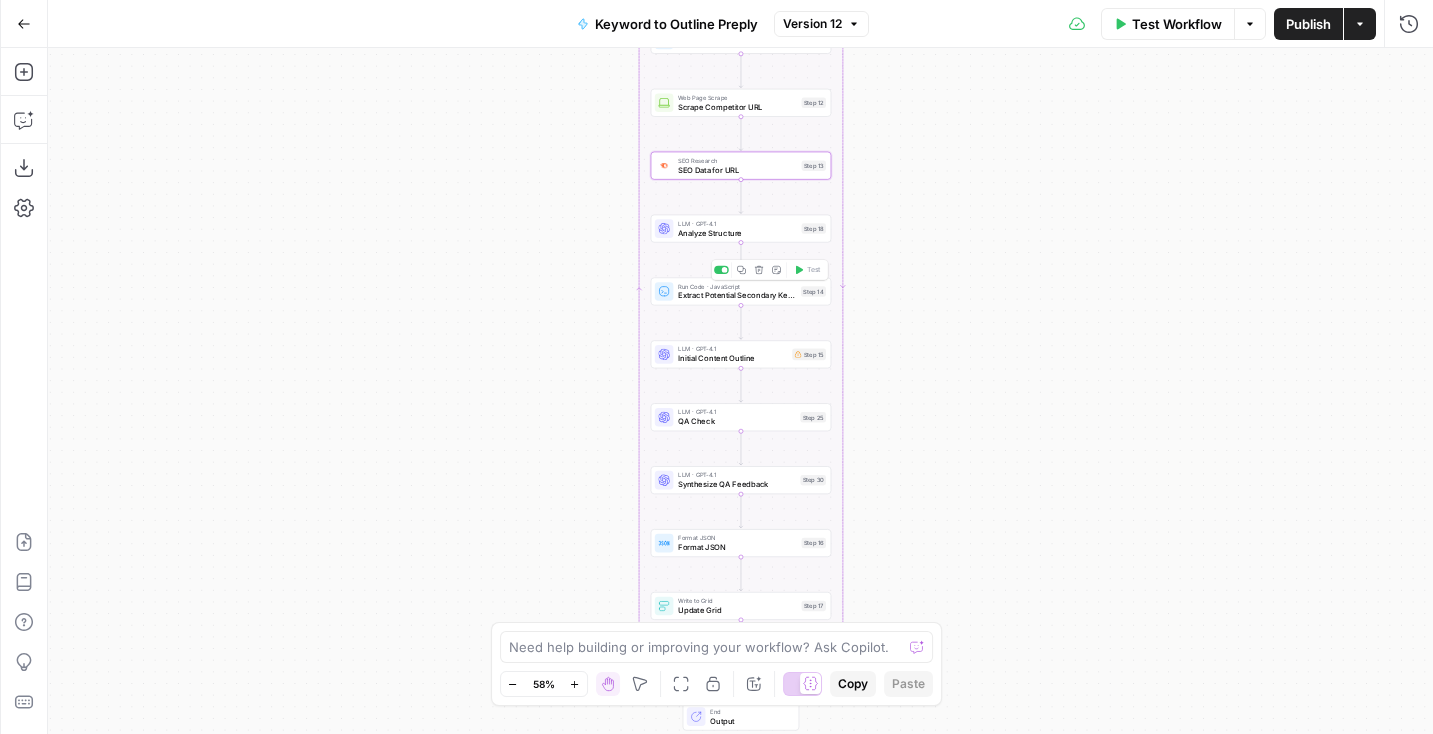 click on "Extract Potential Secondary Keywords + Deduplicate" at bounding box center (737, 296) 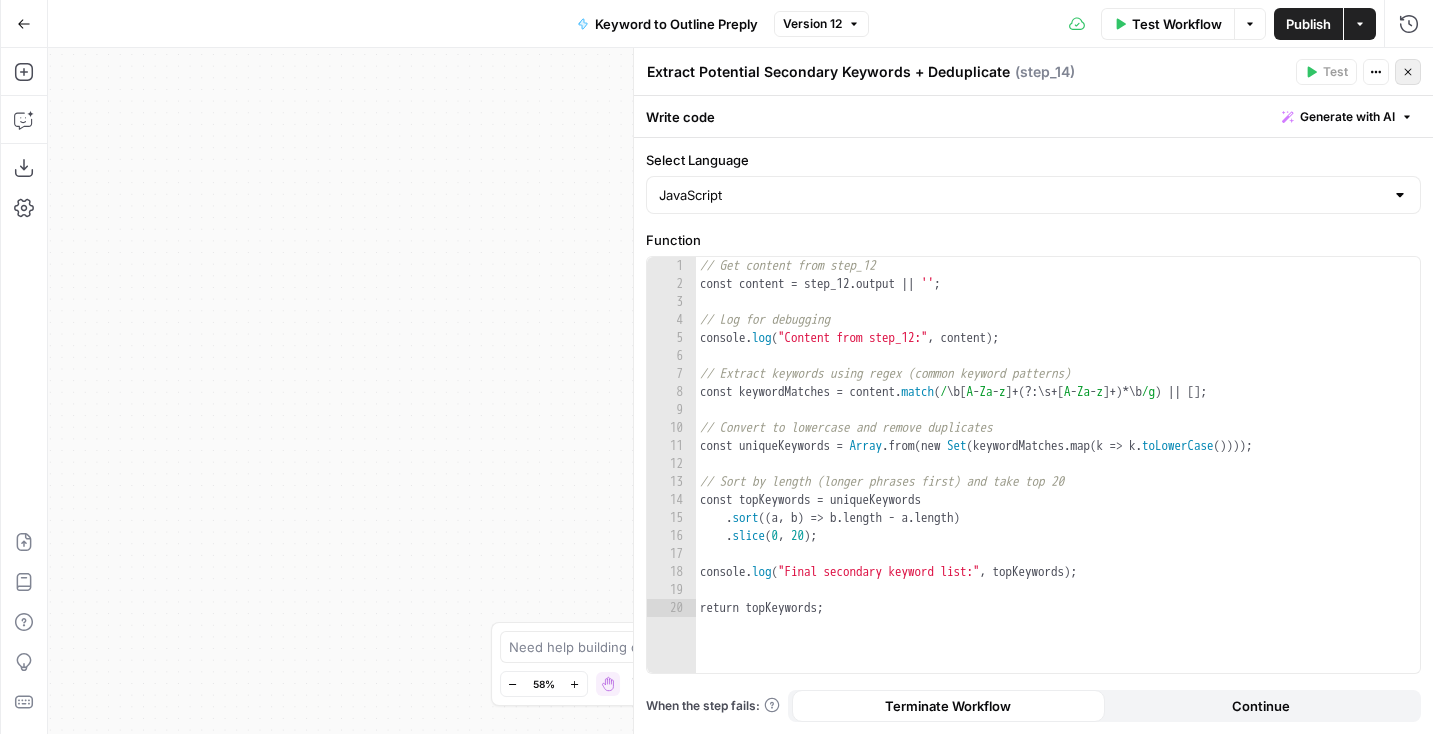 click 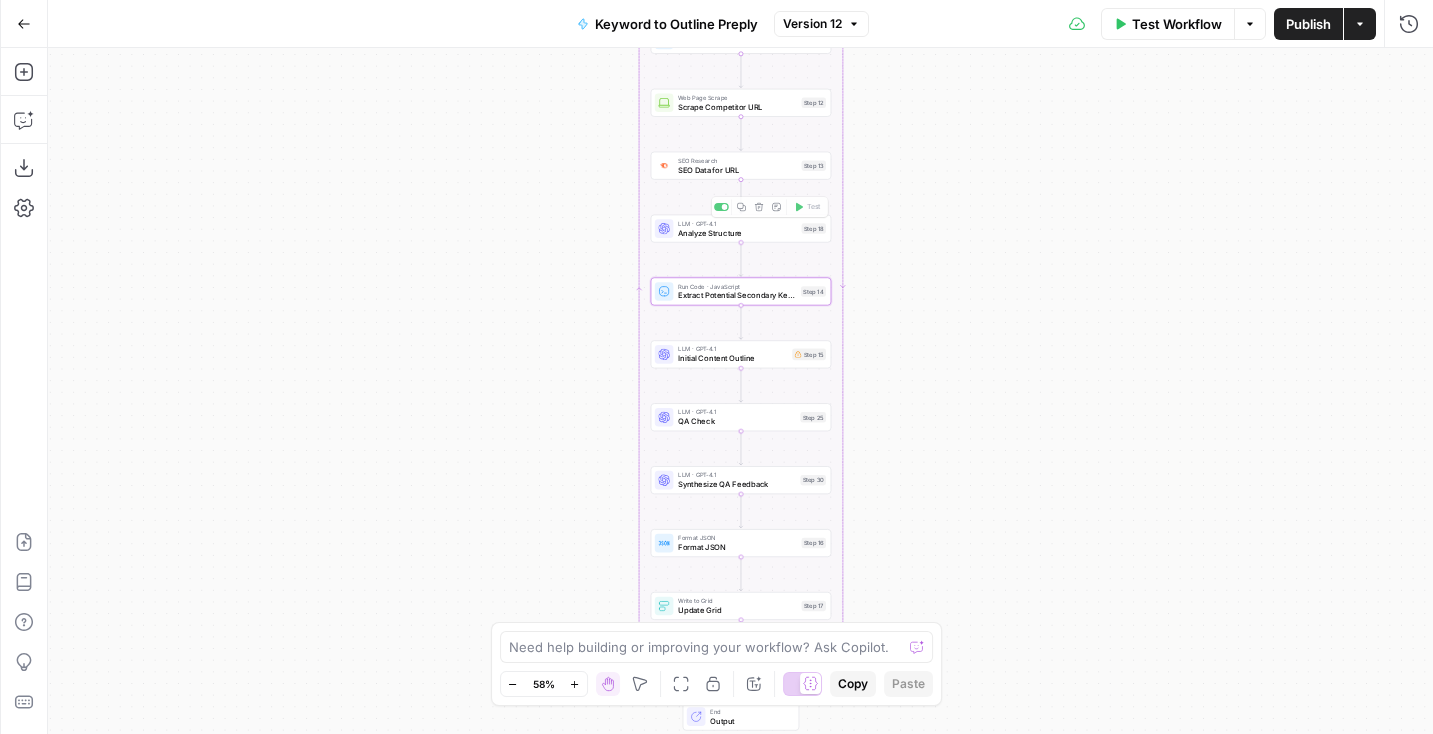 click on "Extract Potential Secondary Keywords + Deduplicate" at bounding box center [737, 296] 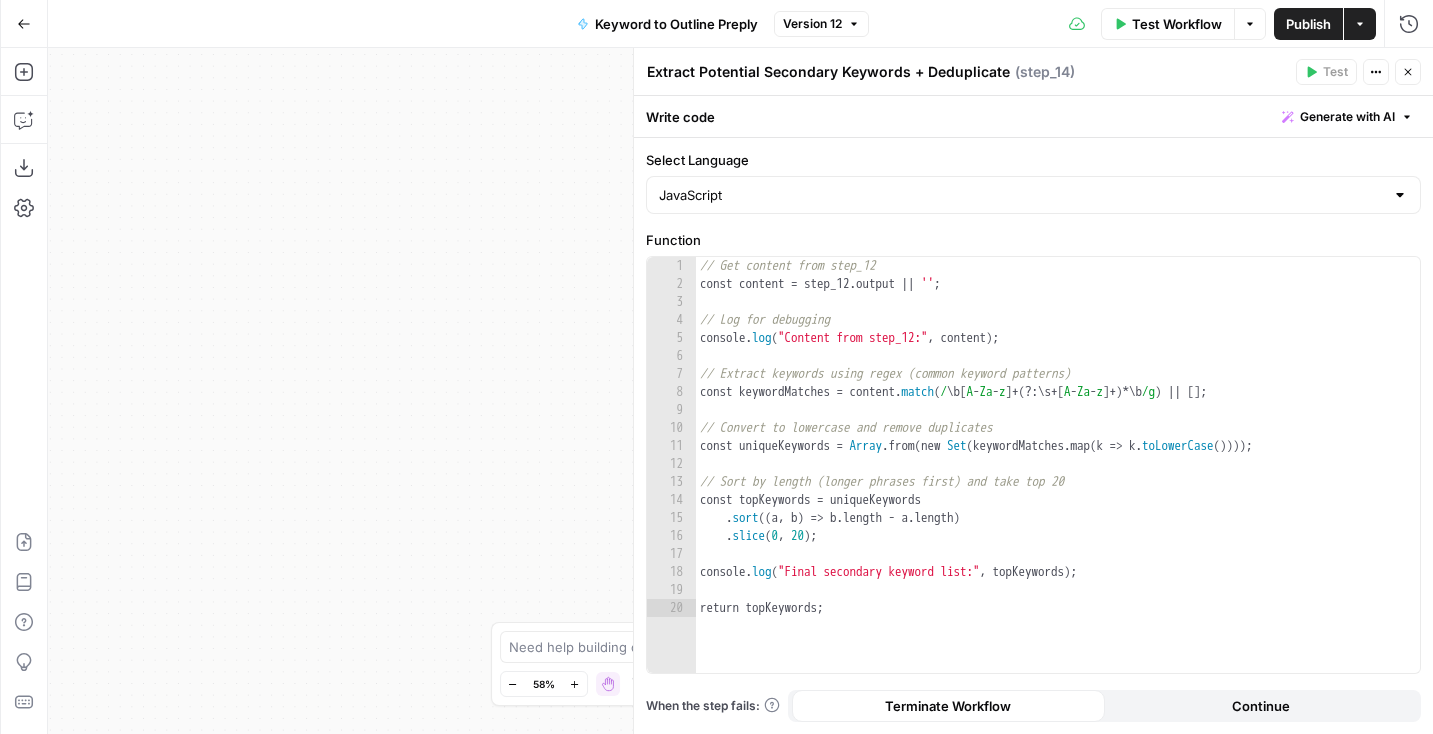 click on "Extract Potential Secondary Keywords + Deduplicate Extract Potential Secondary Keywords + Deduplicate  ( step_14 ) Test Actions Close" at bounding box center (1033, 72) 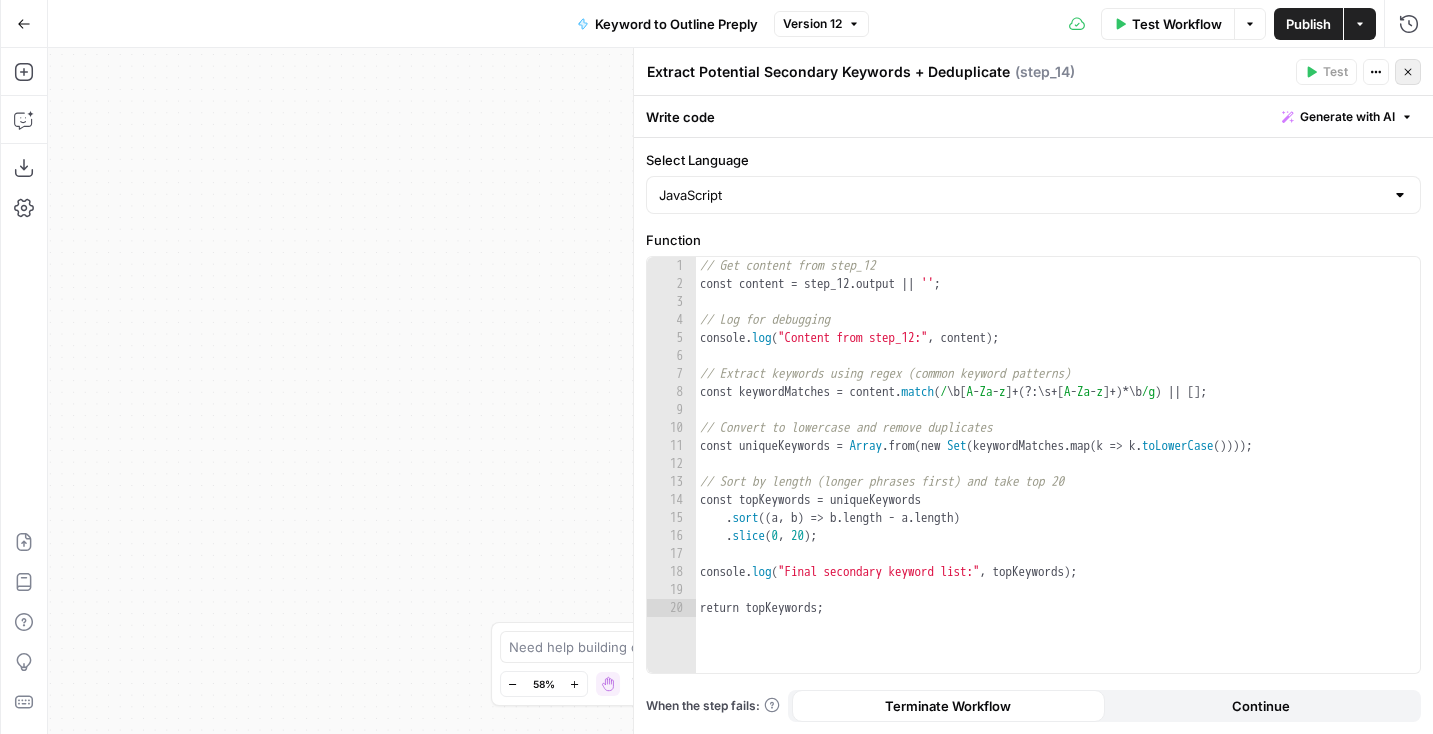 click 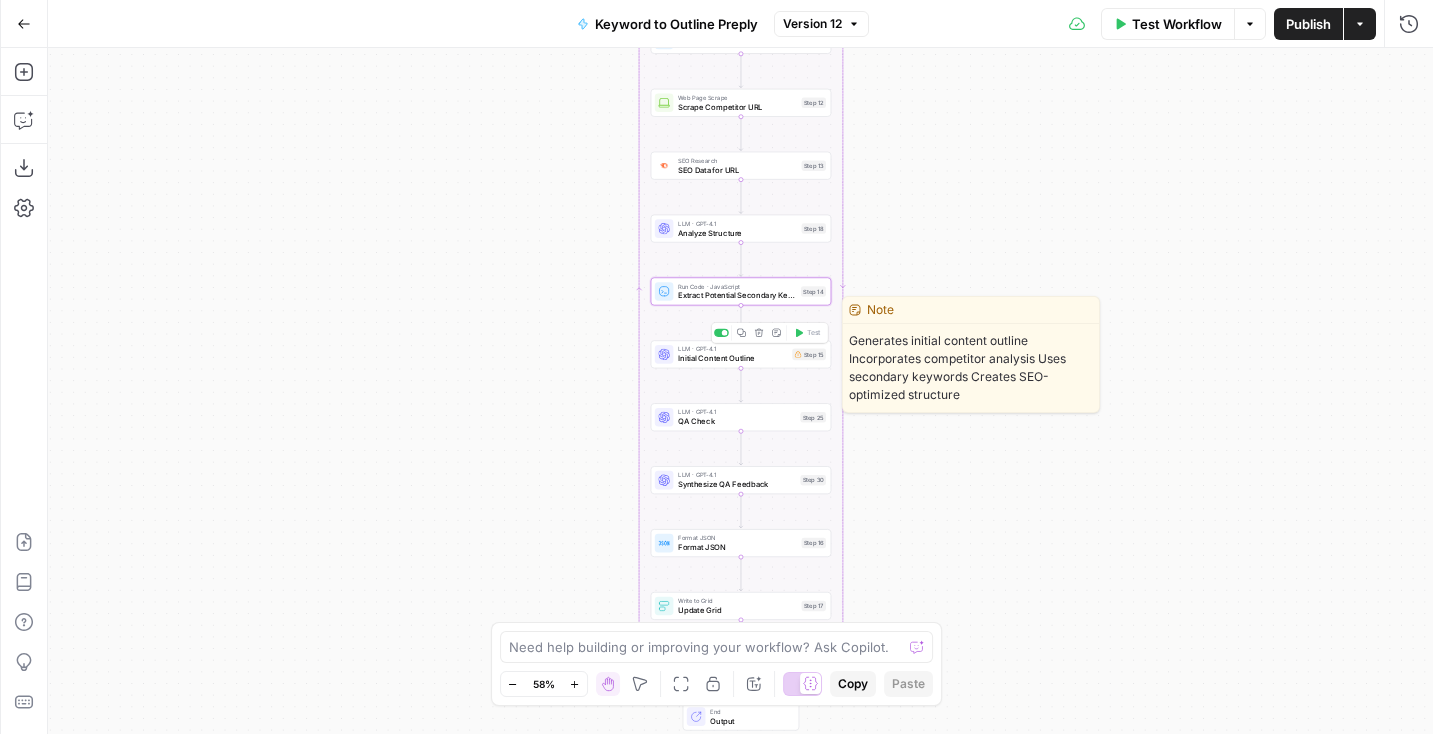 click on "Initial Content Outline" at bounding box center (732, 359) 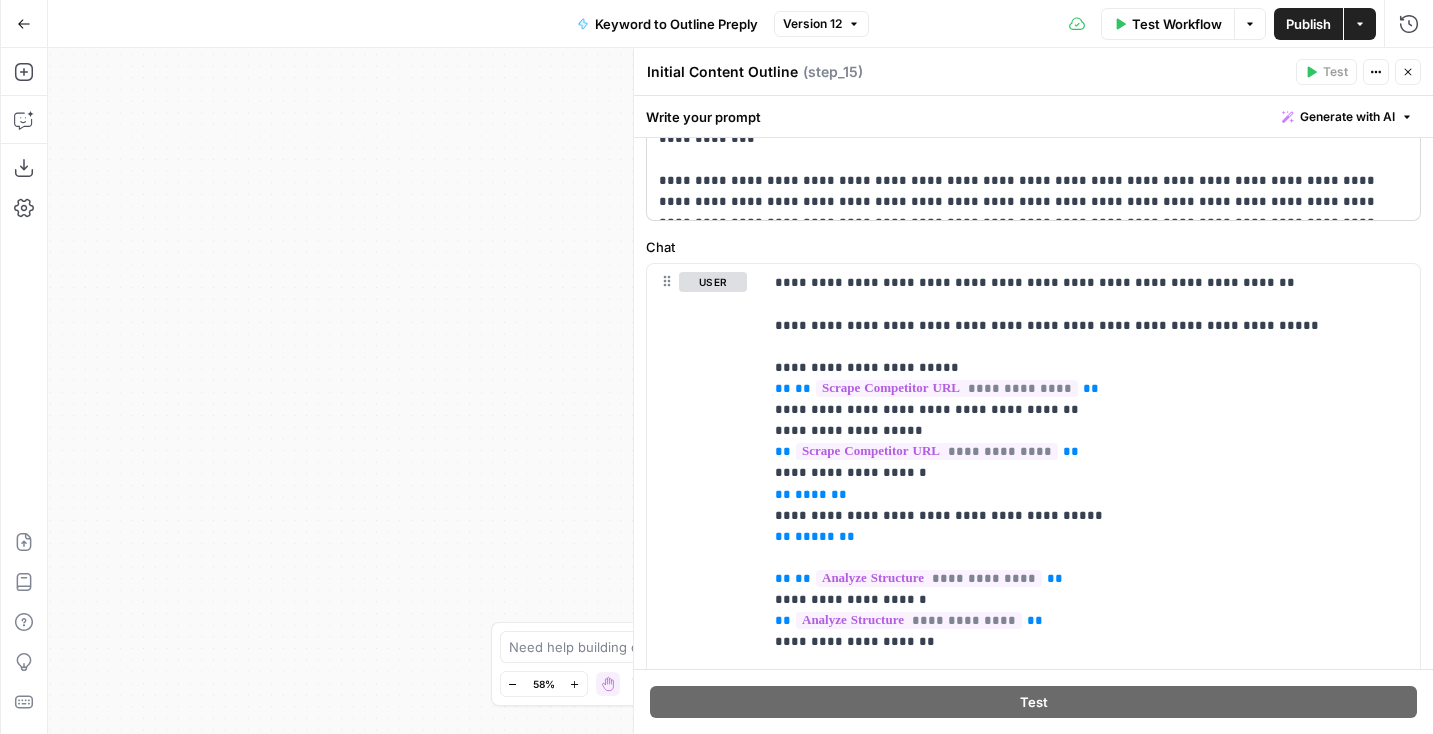 scroll, scrollTop: 354, scrollLeft: 0, axis: vertical 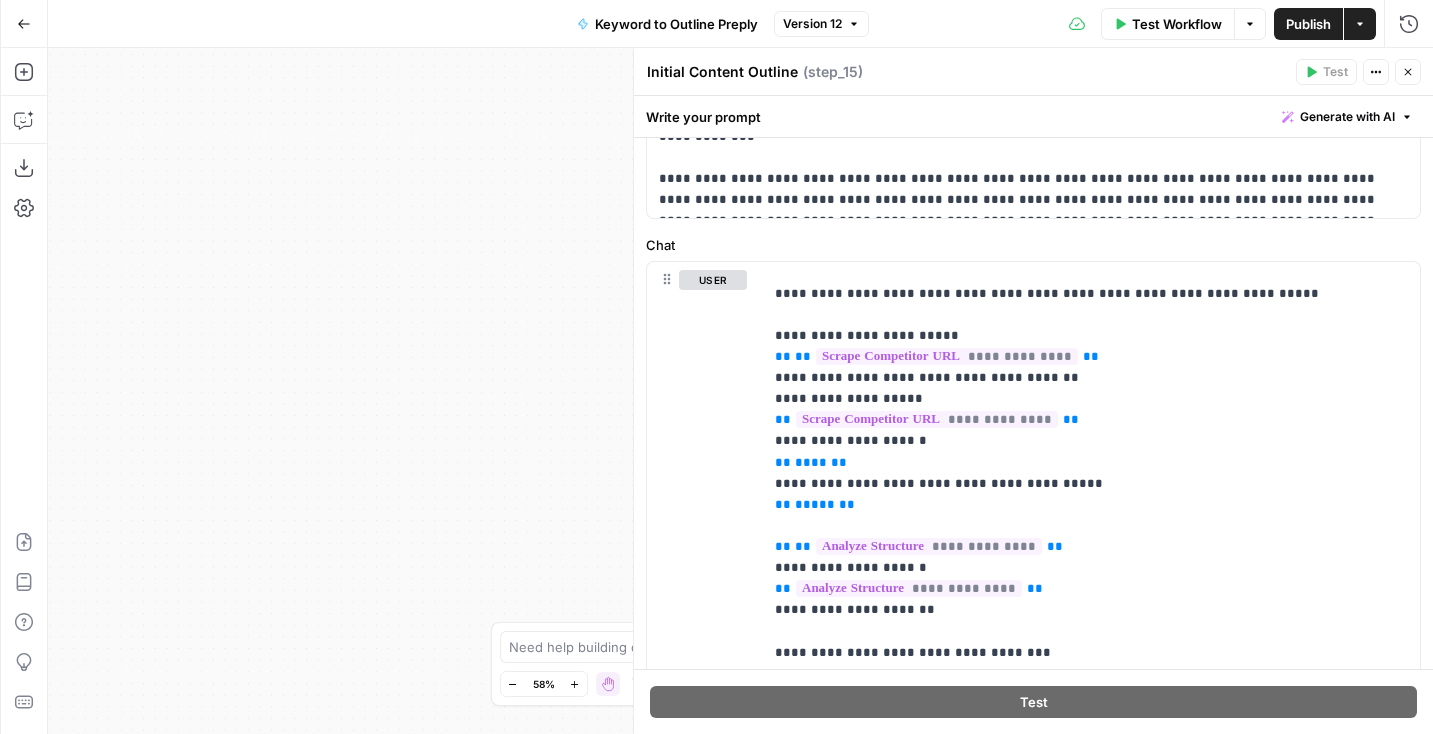 click on "true false Workflow Set Inputs Inputs Read from Grid Read from Grid Step 59 Output Copy 1 2 3 4 5 6 7 8 [    {      "__id" :  "8007578" ,      "Keyword to Outline Preply" :  "Step 1/3:           step_59" ,      "keyword" :  "how to say bye in japanese" ,      "outline_json" :  "" ,      "Outline to Article Preply" :  "" ,      "final_article" :  "" ,     XXXXXXXXXXXXXXXXXXXXXXXXXXXXXXXXXXXXXXXXXXXXXXXXXXXXXXXXXXXXXXXXXXXXXXXXXXXXXXXXXXXXXXXXXXXXXXXXXXXXXXXXXXXXXXXXXXXXXXXXXXXXXXXXXXXXXXXXXXXXXXXXXXXXXXXXXXXXXXXXXXXXXXXXXXXXXXXXXXXXXXXXXXXXXXXXXXXXXXXXXXXXXXXXXXXXXXXXXXXXXXXXXXXXXXXXXXXXXXXXXXXXXXXXXXXXXXXXXXXXXXXXXXXXXXXXXXXXXXXXXXXXXXXXXXXXXXXXXXXXXXXXXXXXXXXXXXXXXXXXXXXXXXXXXXXXXXXXXXXXXXXXXXXXXXXXXXXXXXXXXXXXXXXXXXXXXXXXXXXXXXXXXXXXXXXXXXXXXXXXXXXXXXXXXXXXXXXXXXXXXXXXXXXXXXXXXXXXXXXXXXXXXXXXXXXXXXXXXXXXXXXXXXXXXXXXXXXXXXXXXXXXXXXXXXXXXXXXXXXXXXXXXXXXXXXX This output is too large & has been abbreviated for review.   Copy the output   to view the full content. Condition Condition Step 52 Output 1 2" at bounding box center (740, 391) 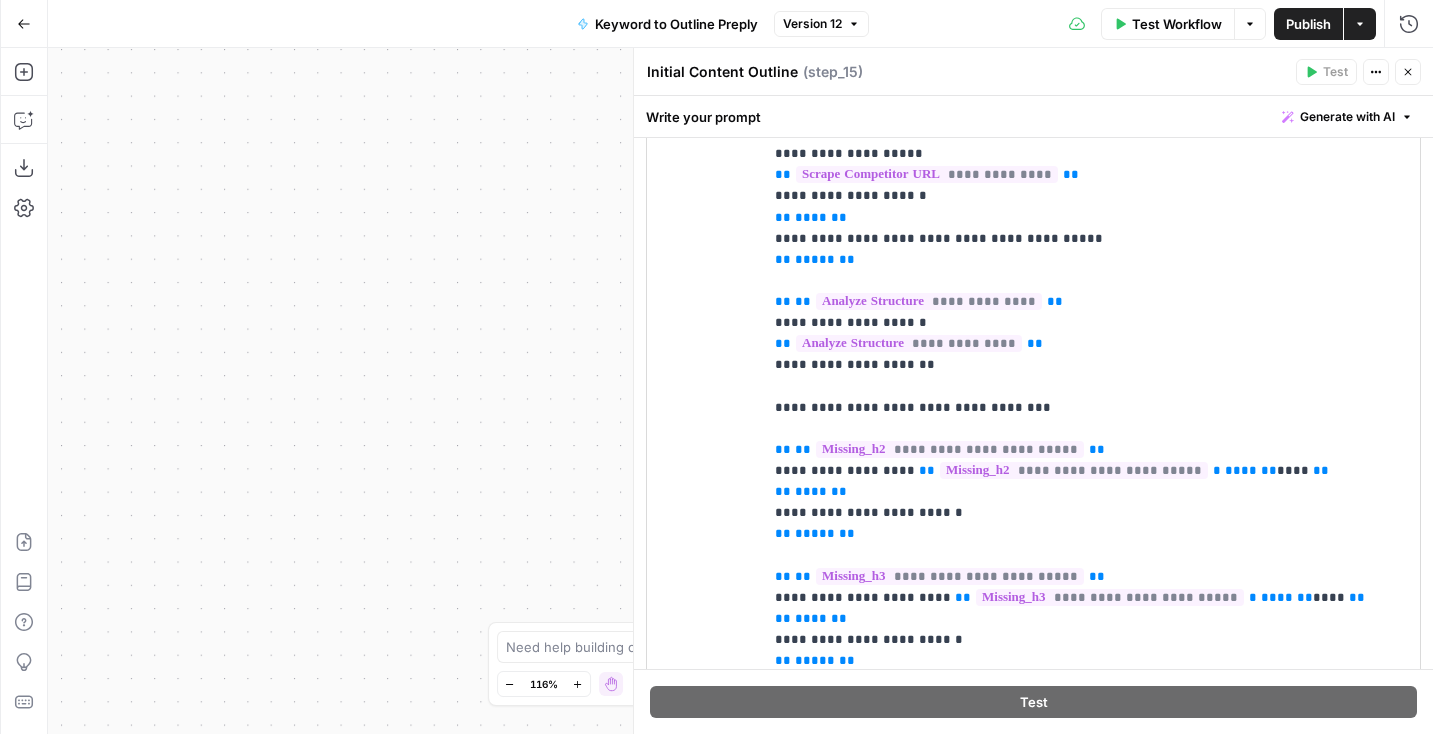 scroll, scrollTop: 606, scrollLeft: 0, axis: vertical 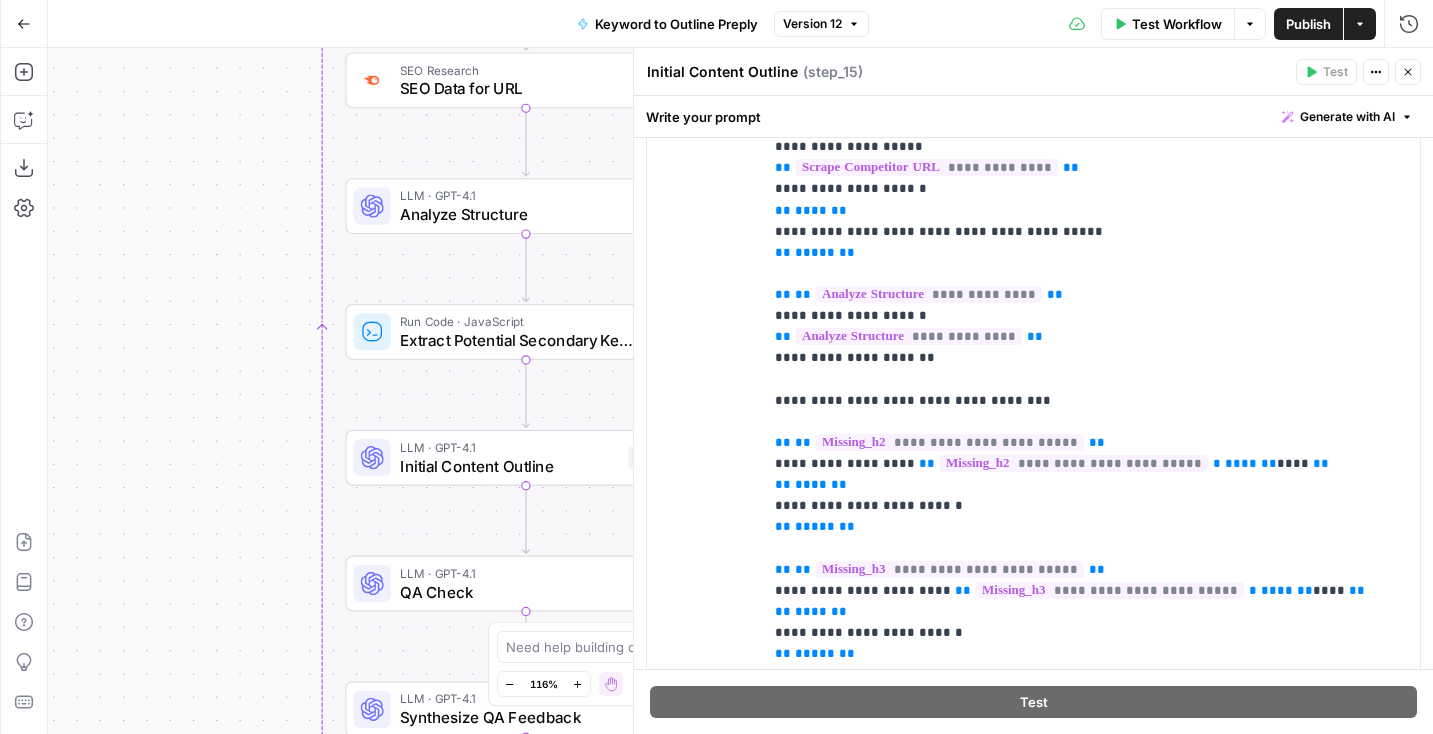 drag, startPoint x: 493, startPoint y: 307, endPoint x: -2, endPoint y: 349, distance: 496.77863 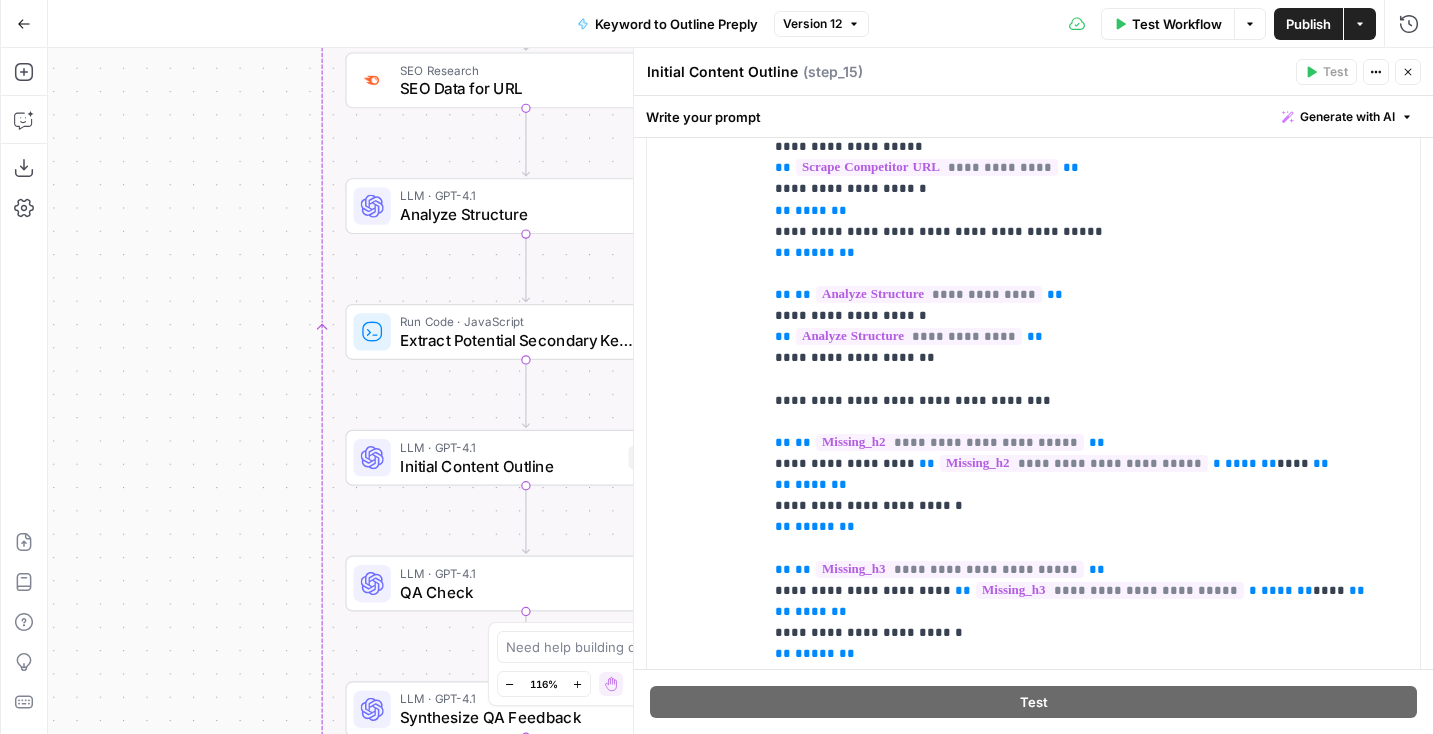 click on "N NidoOps New Home Browse Your Data Monitoring Settings Recent Grids New grid Preply Content Audit Results Preply SEO Audit Recent Workflows New Workflow Outline to Article Preply Keyword to Outline Preply SEO Audit AirOps Academy What's new? Help + Support Go Back Keyword to Outline Preply Version 12 Test Workflow Options Publish Actions Run History Add Steps Copilot Download as JSON Settings Import JSON AirOps Academy Help Give Feedback Shortcuts true false Workflow Set Inputs Inputs Read from Grid Read from Grid Step 59 Output Copy 1 2 3 4 5 6 7 8 [    {      "__id" :  "8007578" ,      "Keyword to Outline Preply" :  "Step 1/3:           step_59" ,      "keyword" :  "how to say bye in japanese" ,      "outline_json" :  "" ,      "Outline to Article Preply" :  "" ,      "final_article" :  "" ,     This output is too large & has been abbreviated for review.   Copy the output   to view the full content. Condition Condition Step 52 Output Copy 1 2 3 {    "rows_created" :  1 }     Step 1" at bounding box center (716, 367) 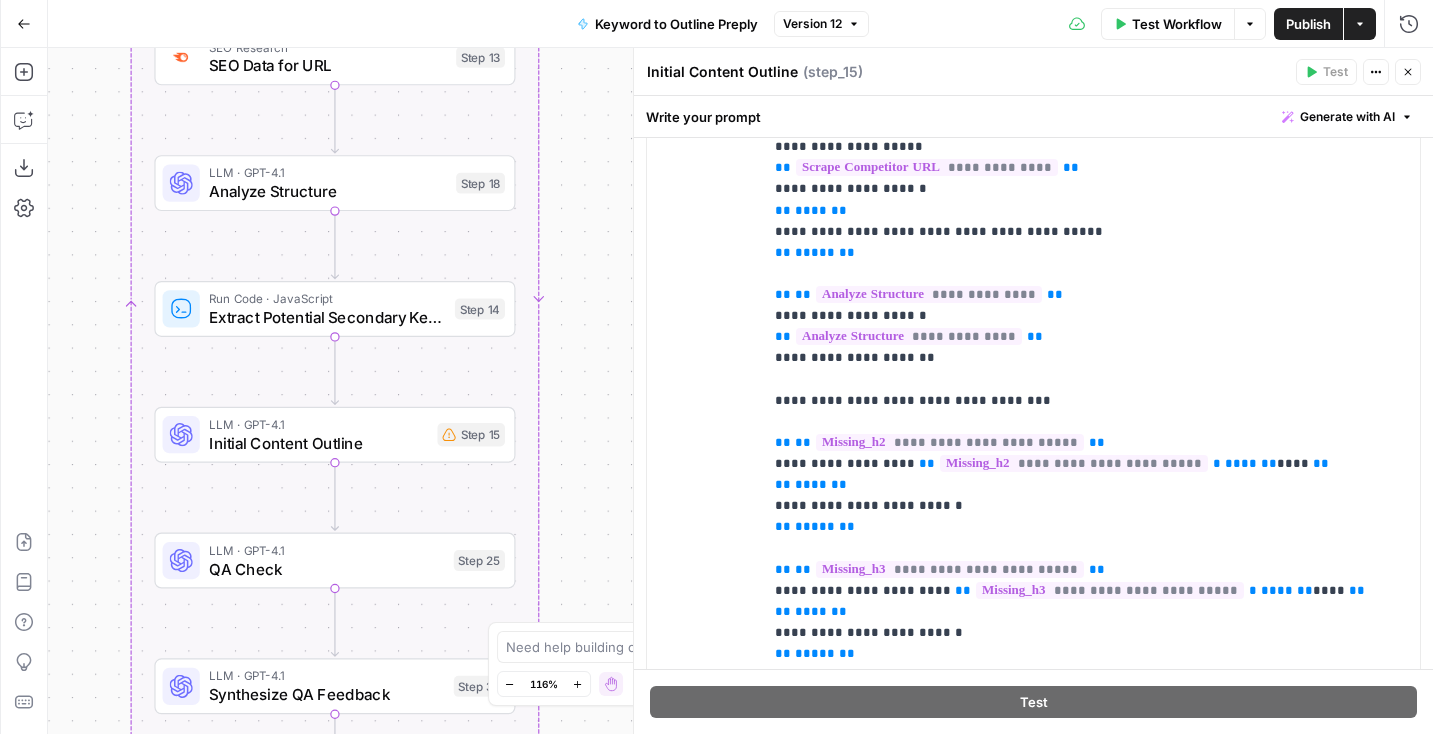 drag, startPoint x: 253, startPoint y: 361, endPoint x: 67, endPoint y: 334, distance: 187.94946 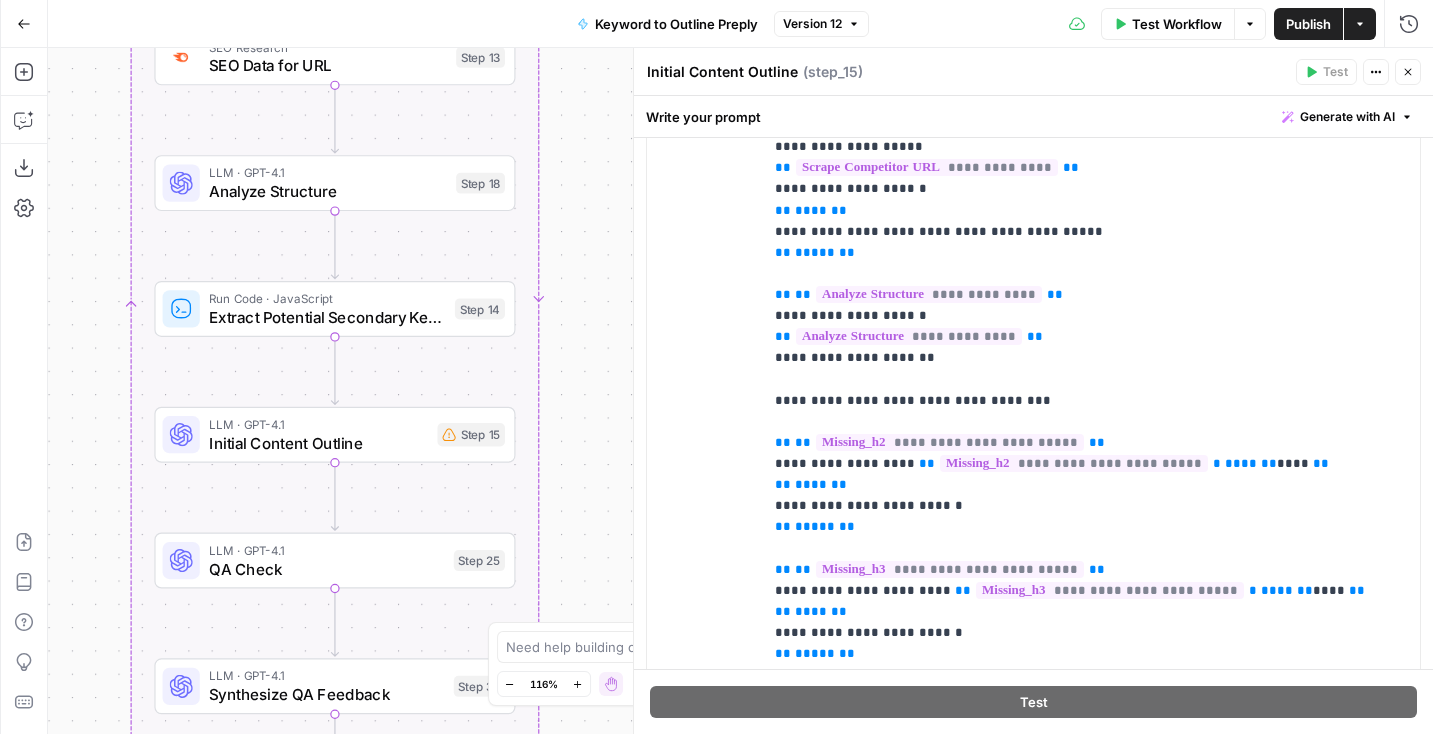 click on "true false Workflow Set Inputs Inputs Read from Grid Read from Grid Step 59 Output Copy 1 2 3 4 5 6 7 8 [    {      "__id" :  "8007578" ,      "Keyword to Outline Preply" :  "Step 1/3:           step_59" ,      "keyword" :  "how to say bye in japanese" ,      "outline_json" :  "" ,      "Outline to Article Preply" :  "" ,      "final_article" :  "" ,     XXXXXXXXXXXXXXXXXXXXXXXXXXXXXXXXXXXXXXXXXXXXXXXXXXXXXXXXXXXXXXXXXXXXXXXXXXXXXXXXXXXXXXXXXXXXXXXXXXXXXXXXXXXXXXXXXXXXXXXXXXXXXXXXXXXXXXXXXXXXXXXXXXXXXXXXXXXXXXXXXXXXXXXXXXXXXXXXXXXXXXXXXXXXXXXXXXXXXXXXXXXXXXXXXXXXXXXXXXXXXXXXXXXXXXXXXXXXXXXXXXXXXXXXXXXXXXXXXXXXXXXXXXXXXXXXXXXXXXXXXXXXXXXXXXXXXXXXXXXXXXXXXXXXXXXXXXXXXXXXXXXXXXXXXXXXXXXXXXXXXXXXXXXXXXXXXXXXXXXXXXXXXXXXXXXXXXXXXXXXXXXXXXXXXXXXXXXXXXXXXXXXXXXXXXXXXXXXXXXXXXXXXXXXXXXXXXXXXXXXXXXXXXXXXXXXXXXXXXXXXXXXXXXXXXXXXXXXXXXXXXXXXXXXXXXXXXXXXXXXXXXXXXXXXXXX This output is too large & has been abbreviated for review.   Copy the output   to view the full content. Condition Condition Step 52 Output 1 2" at bounding box center [740, 391] 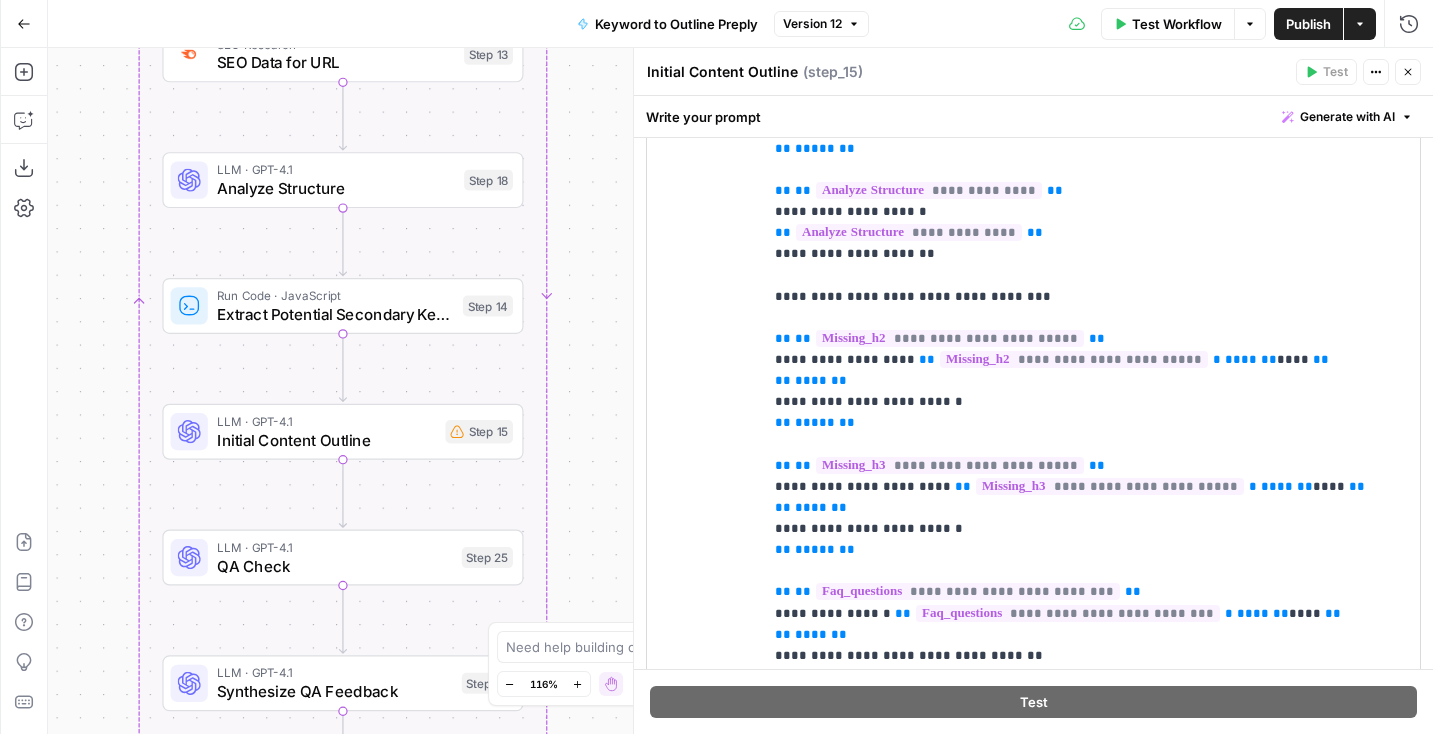 scroll, scrollTop: 915, scrollLeft: 0, axis: vertical 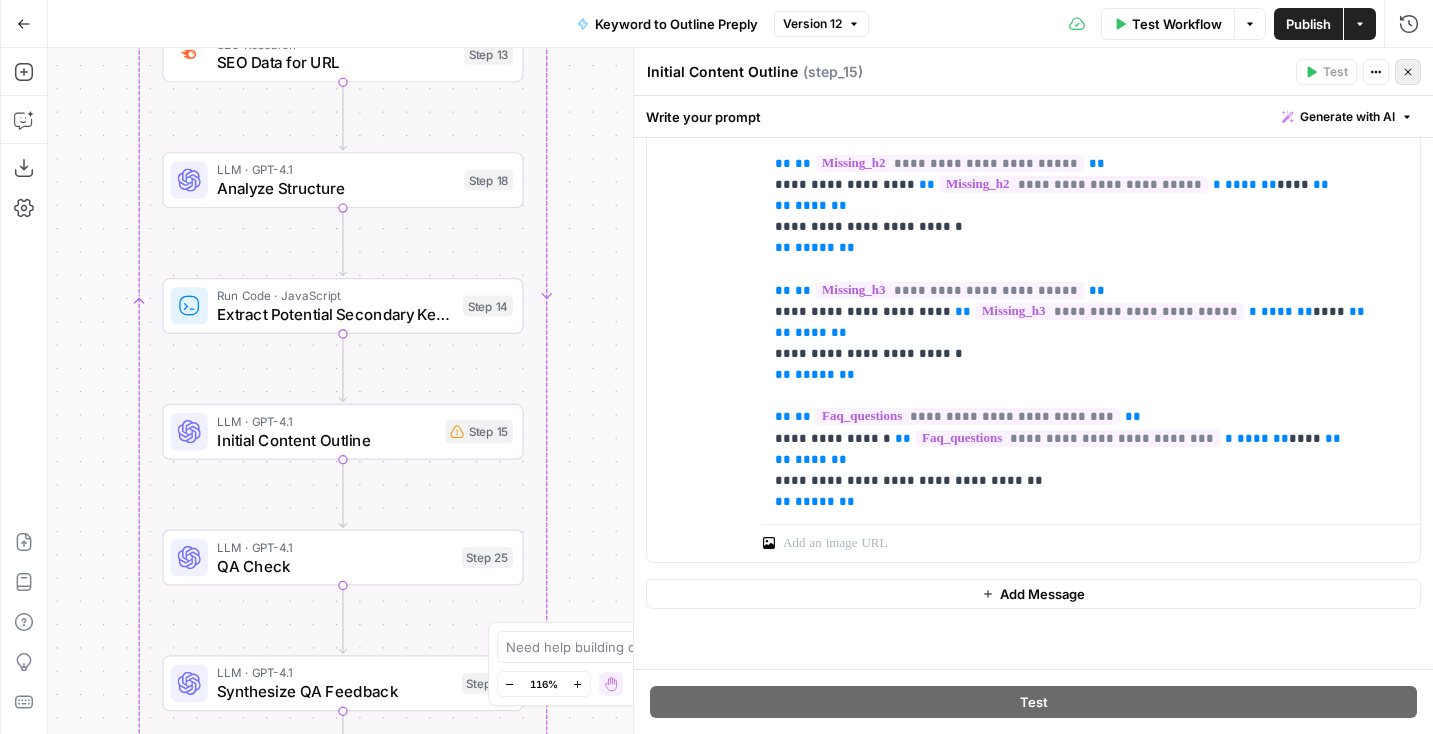 click 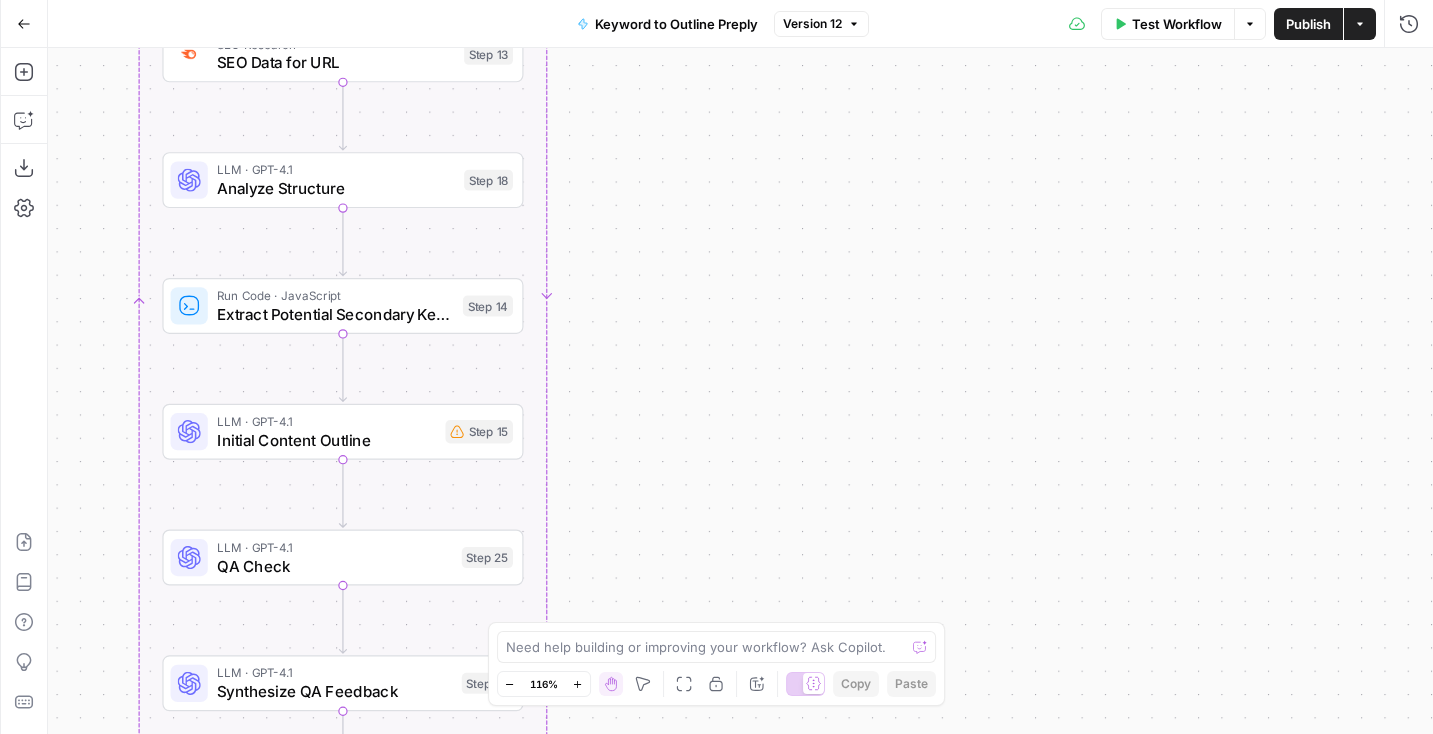 drag, startPoint x: 819, startPoint y: 422, endPoint x: 942, endPoint y: 208, distance: 246.8299 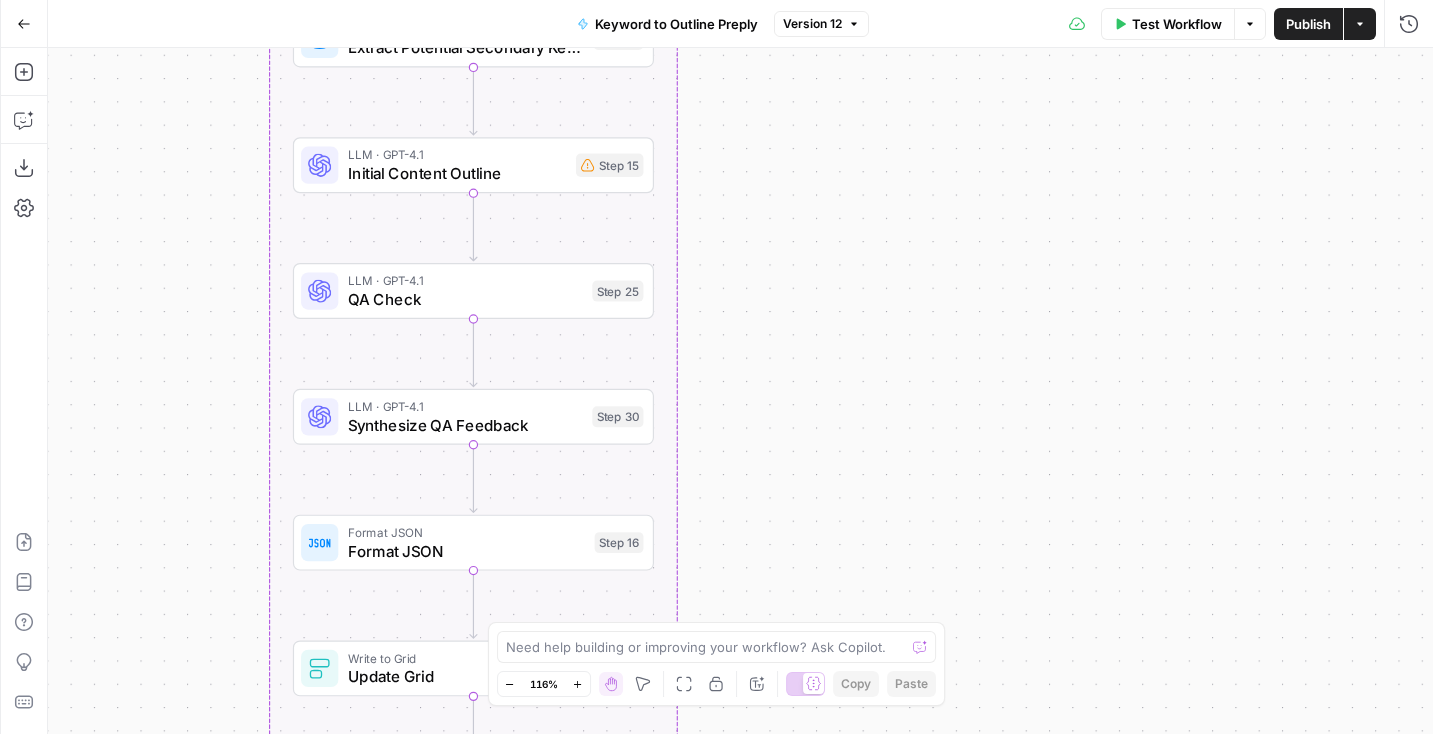 click on "Step 30" at bounding box center [617, 416] 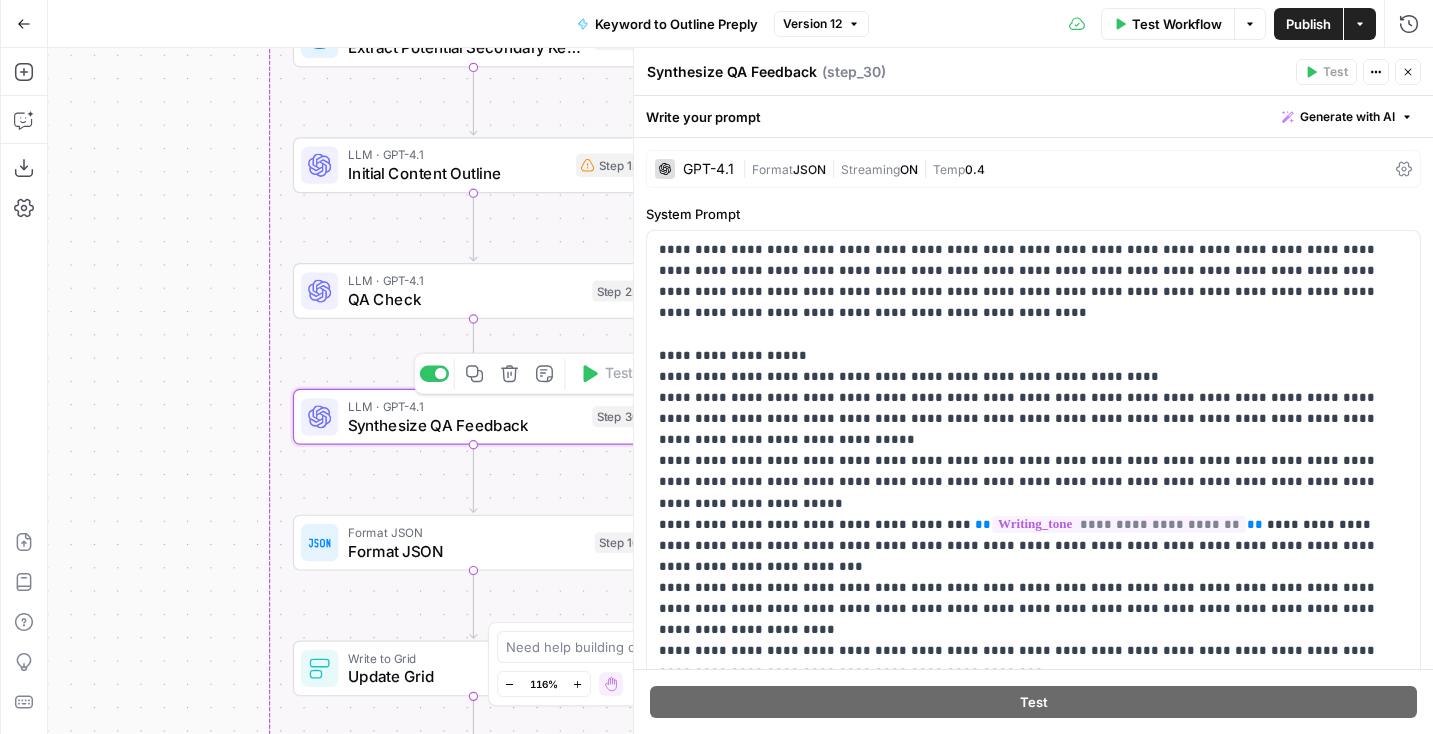 click on "LLM · GPT-4.1 QA Check Step 25" at bounding box center (473, 291) 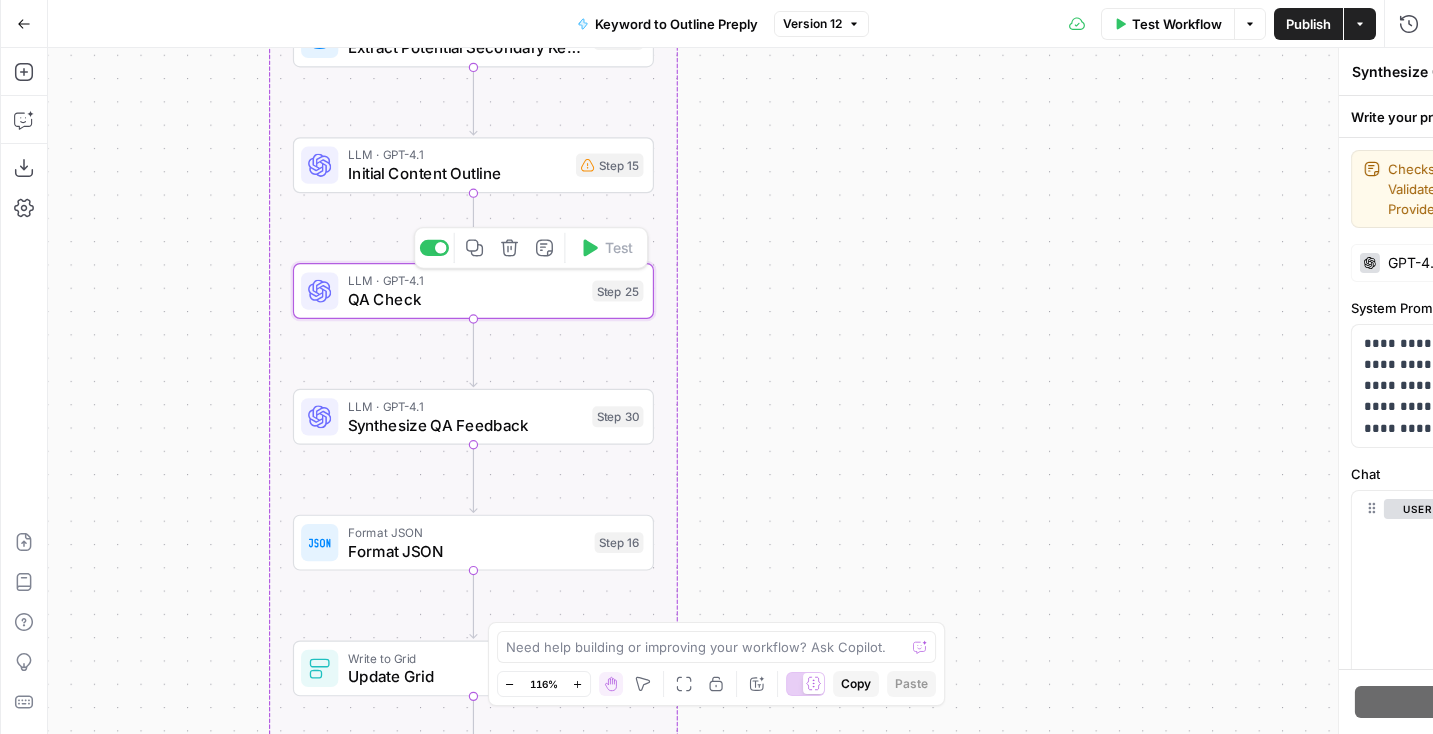 type on "QA Check" 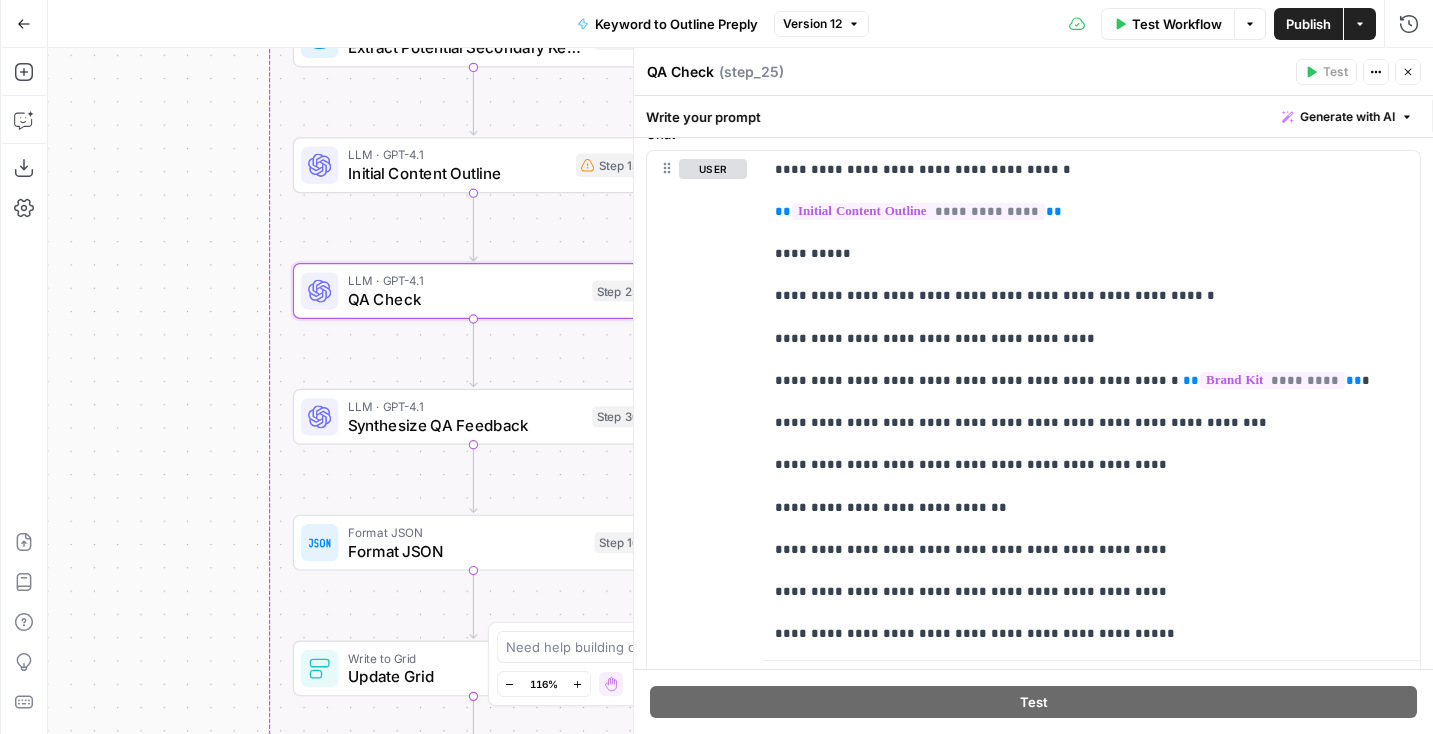 scroll, scrollTop: 423, scrollLeft: 0, axis: vertical 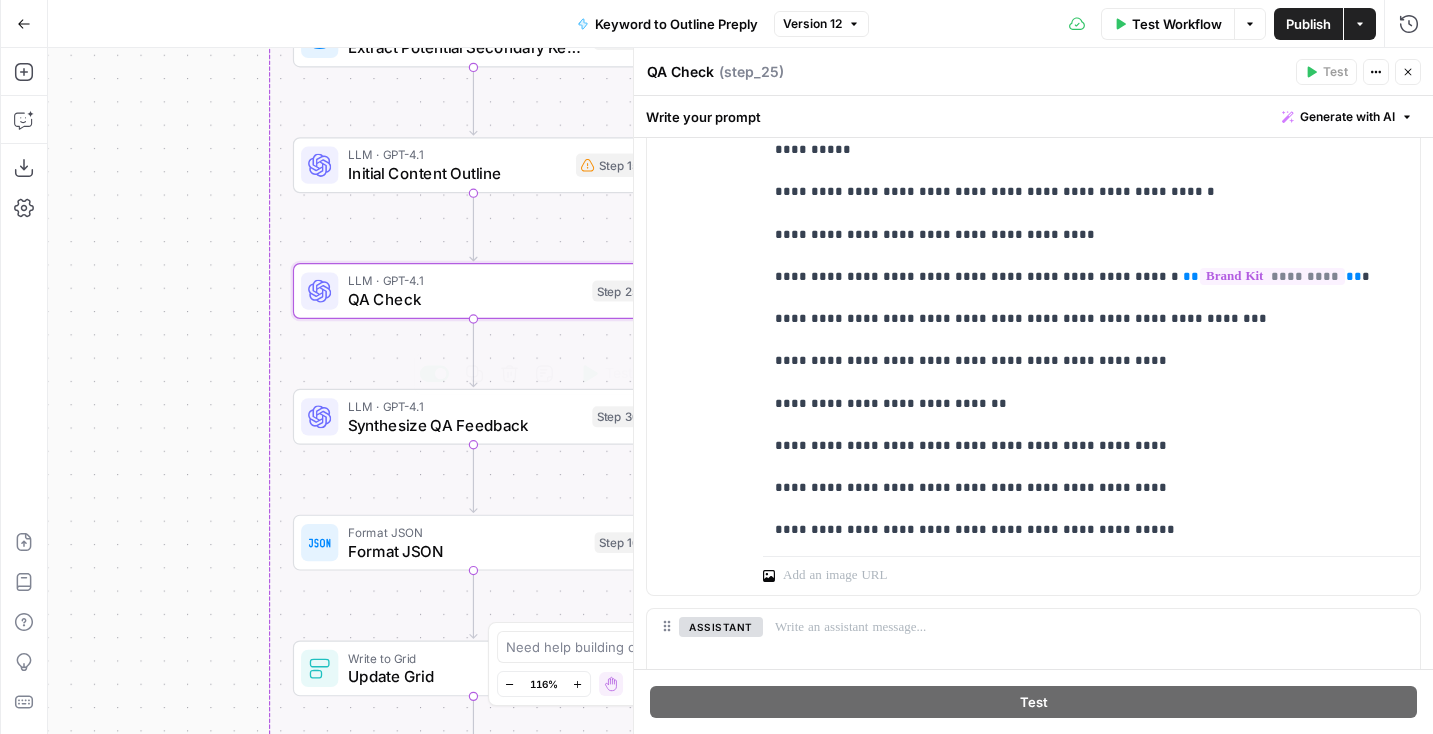 click on "LLM · GPT-4.1 Synthesize QA Feedback Step 30 Copy step Delete step Add Note Test" at bounding box center (473, 417) 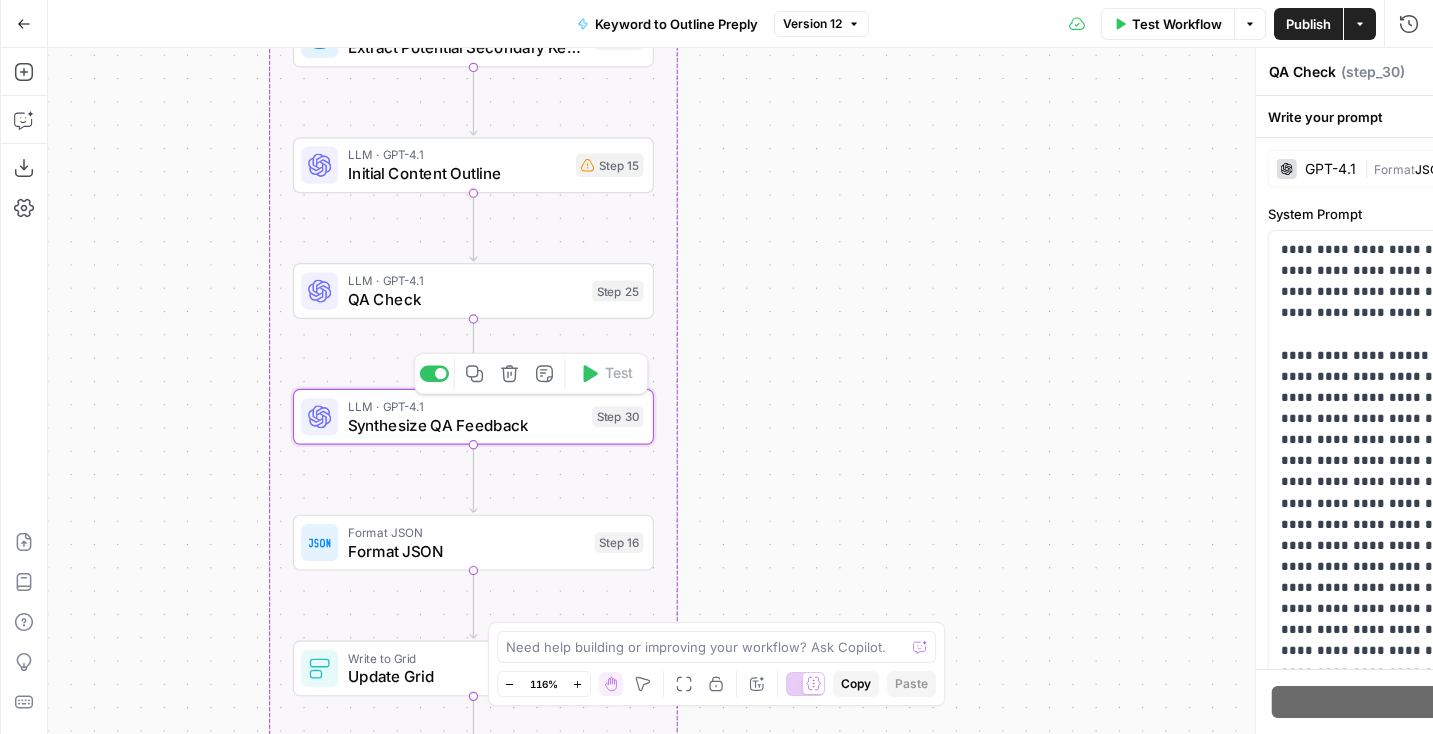 type on "Synthesize QA Feedback" 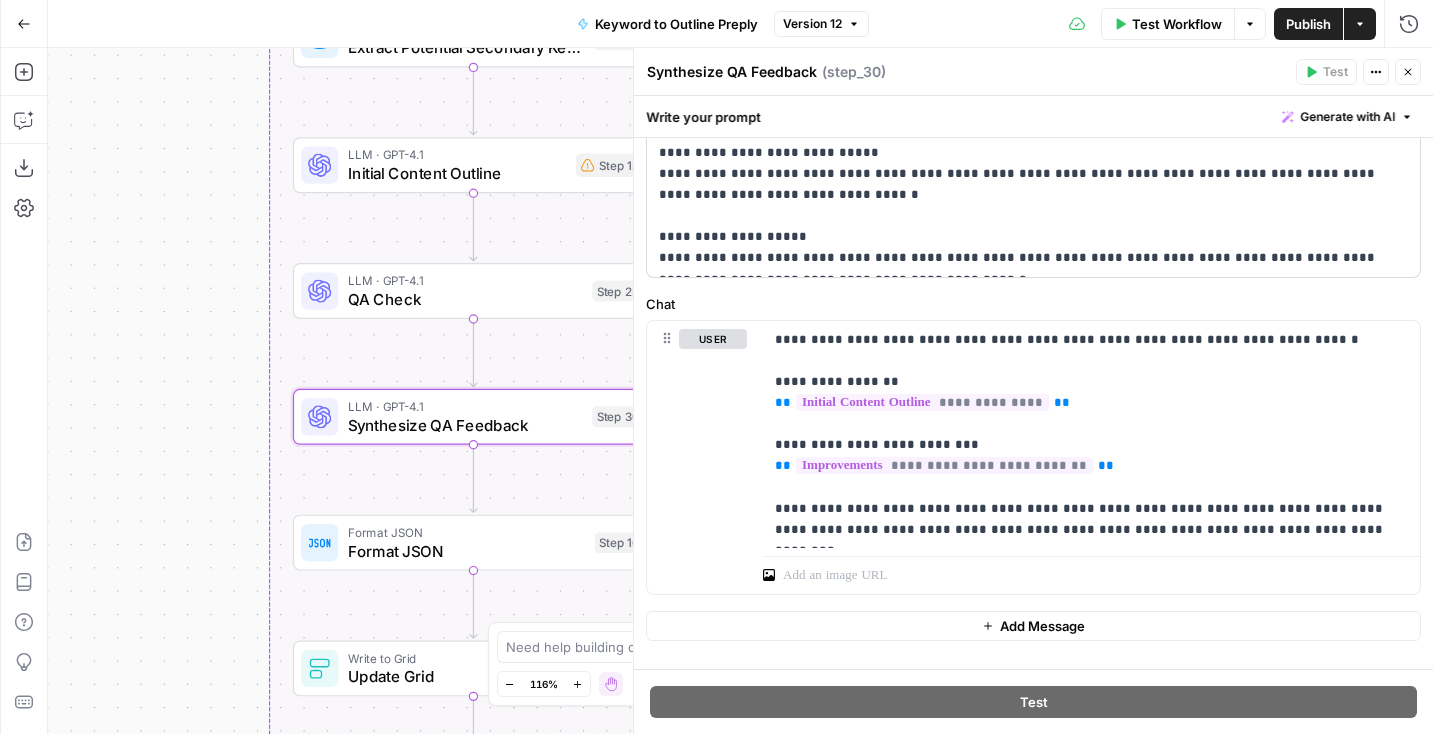scroll, scrollTop: 594, scrollLeft: 0, axis: vertical 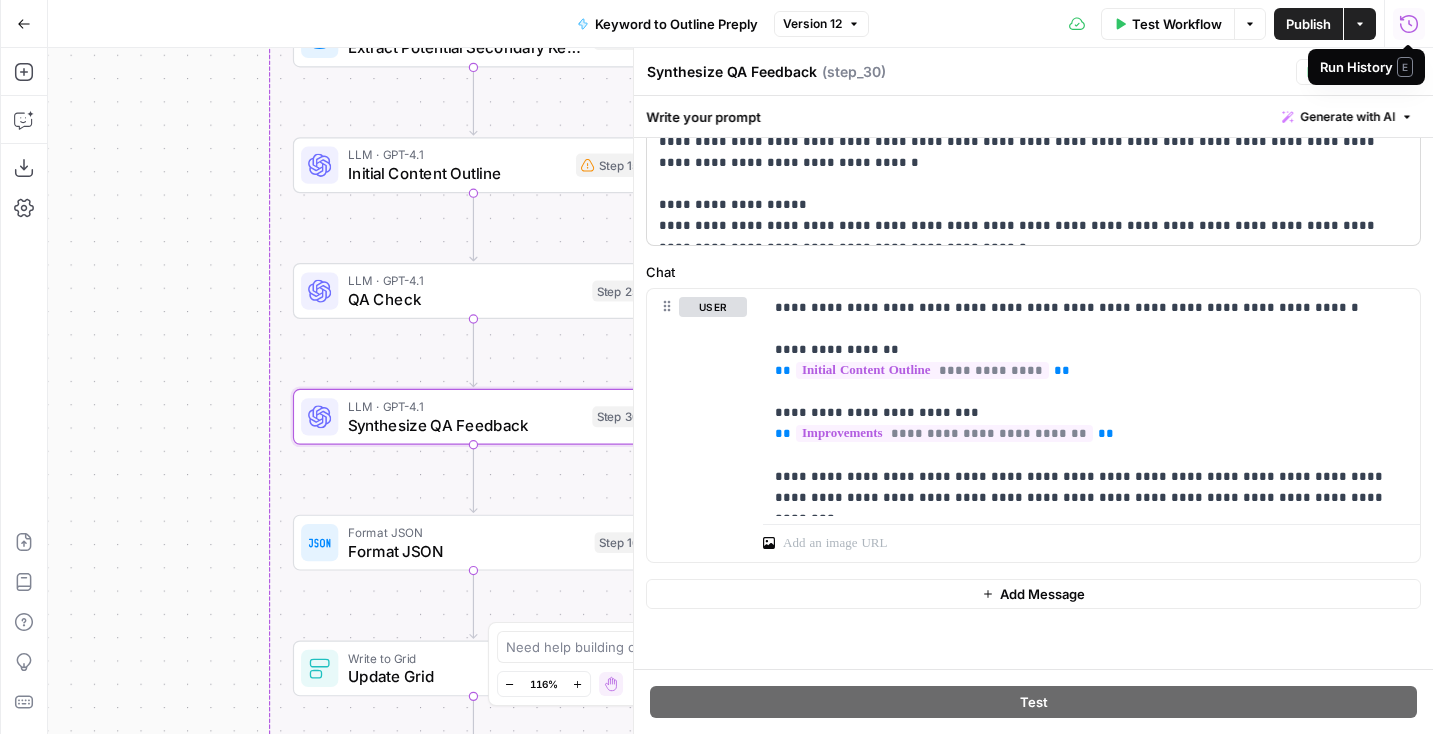 drag, startPoint x: 1399, startPoint y: 76, endPoint x: 1404, endPoint y: 168, distance: 92.13577 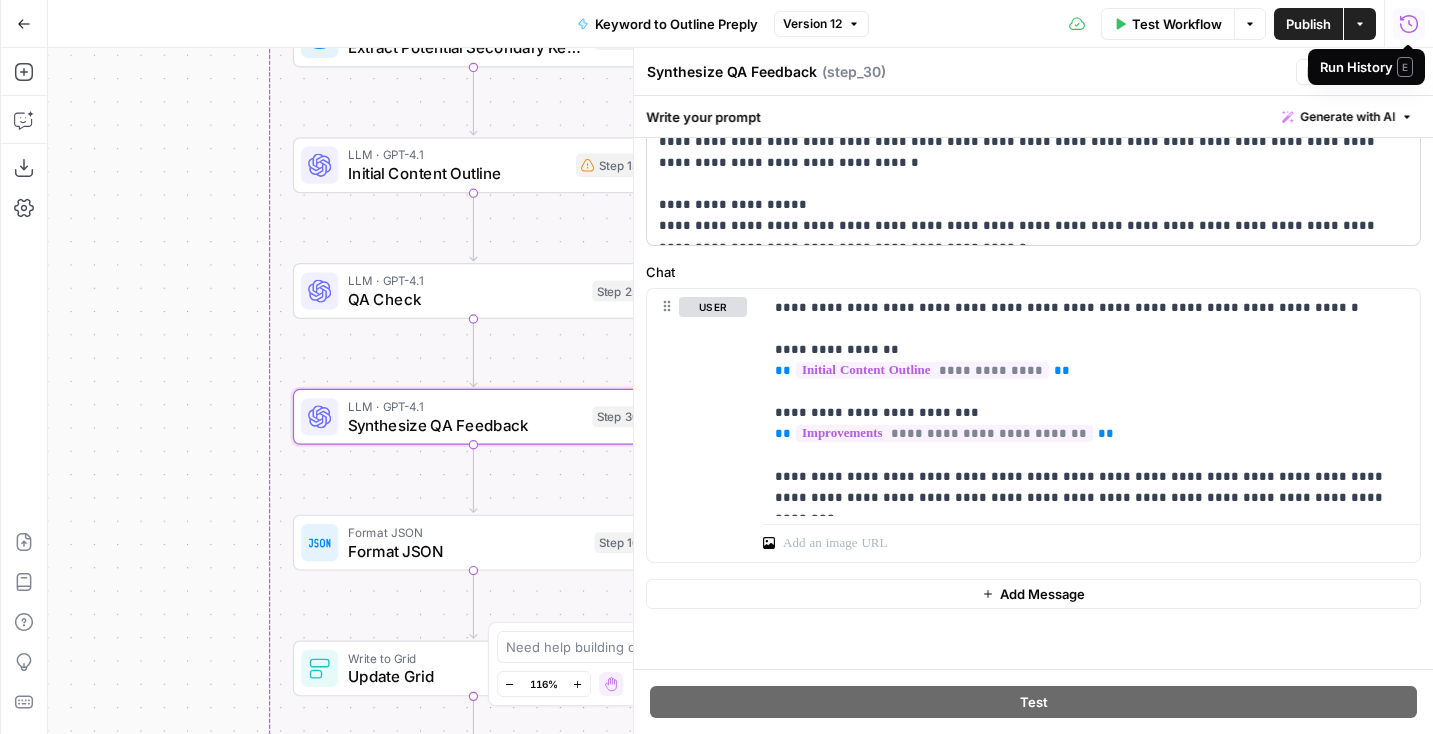 click on "N NidoOps New Home Browse Your Data Monitoring Settings Recent Grids New grid Preply Content Audit Results Preply SEO Audit Recent Workflows New Workflow Outline to Article Preply Keyword to Outline Preply SEO Audit AirOps Academy What's new? Help + Support Go Back Keyword to Outline Preply Version 12 Test Workflow Options Publish Actions Run History Add Steps Copilot Download as JSON Settings Import JSON AirOps Academy Help Give Feedback Shortcuts true false Workflow Set Inputs Inputs Read from Grid Read from Grid Step 59 Output Copy 1 2 3 4 5 6 7 8 [    {      "__id" :  "8007578" ,      "Keyword to Outline Preply" :  "Step 1/3:           step_59" ,      "keyword" :  "how to say bye in japanese" ,      "outline_json" :  "" ,      "Outline to Article Preply" :  "" ,      "final_article" :  "" ,     This output is too large & has been abbreviated for review.   Copy the output   to view the full content. Condition Condition Step 52 Output Copy 1 2 3 {    "rows_created" :  1 }     Step 1 Copy" at bounding box center [716, 367] 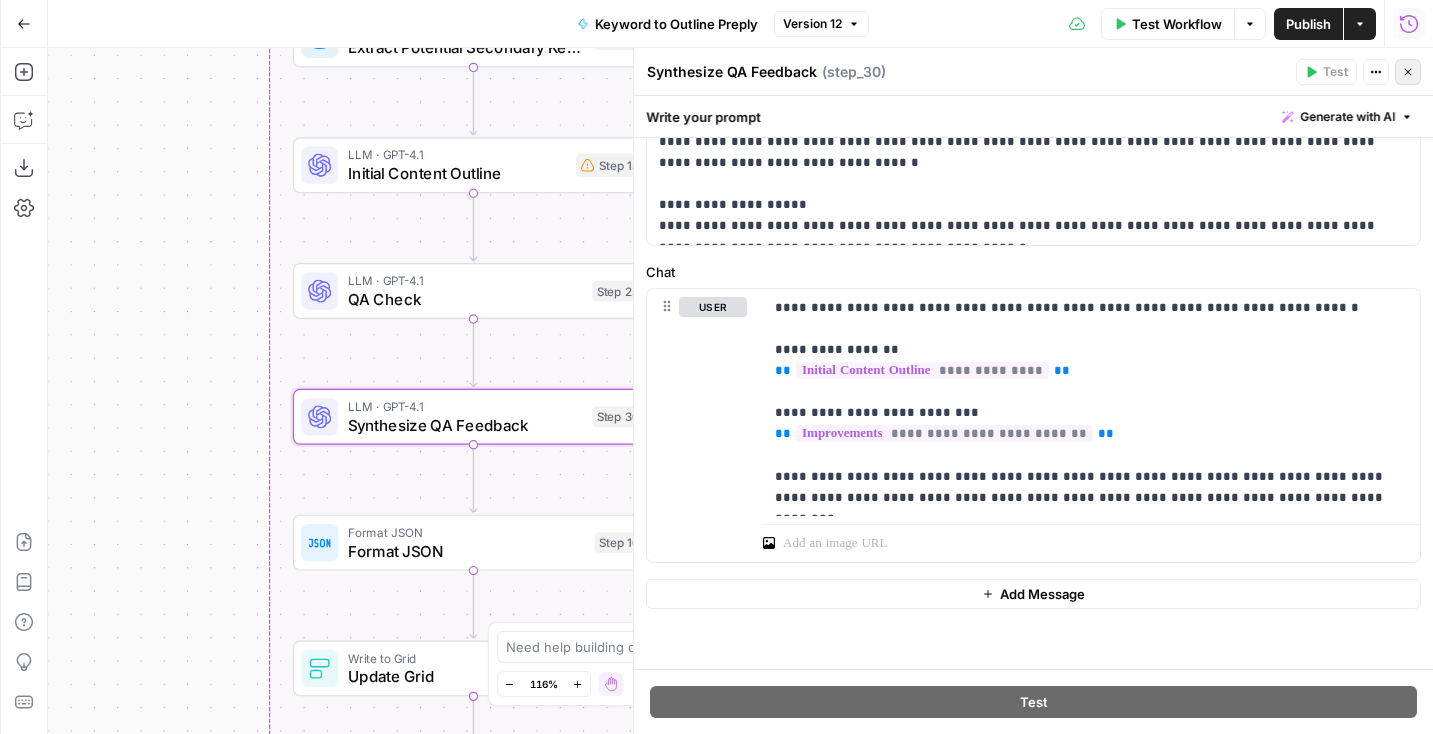 click on "Close" at bounding box center (1408, 72) 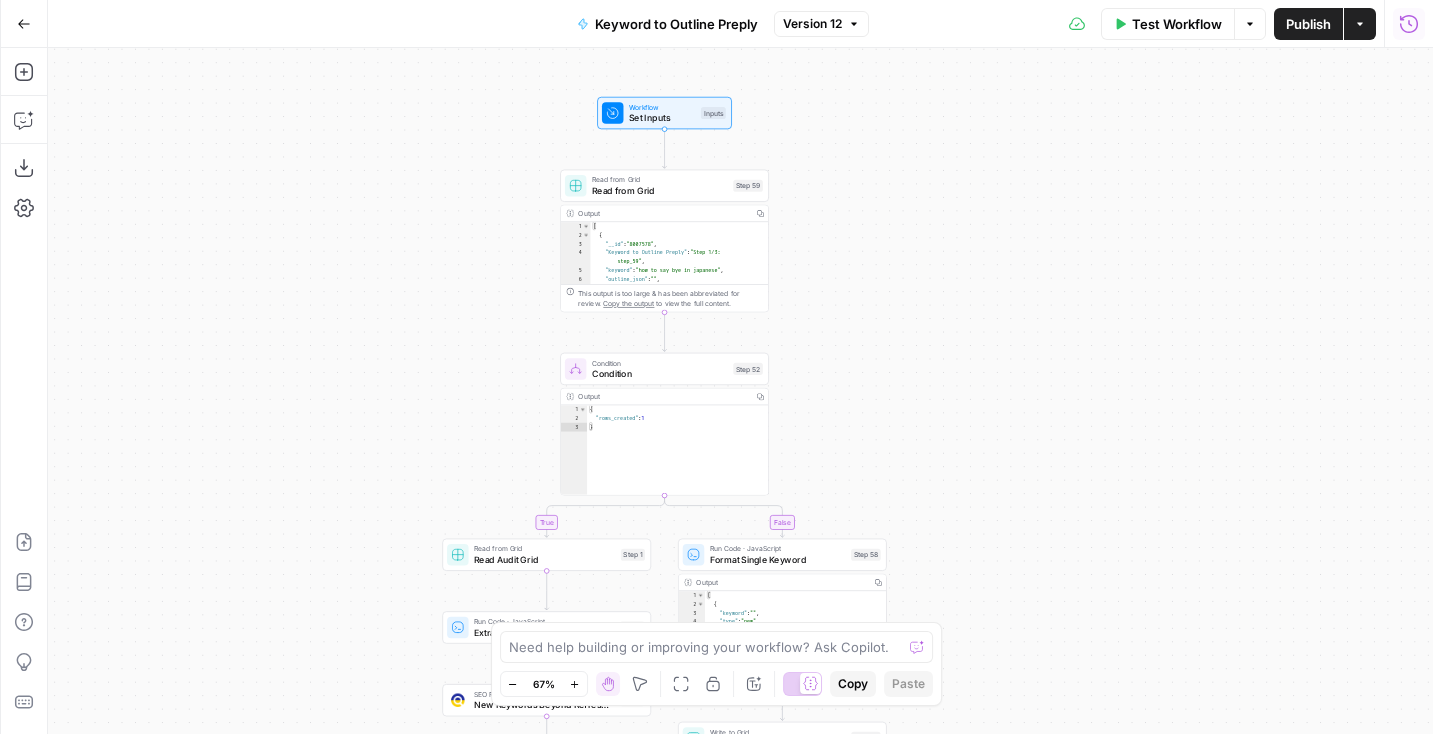 click on "Workflow Set Inputs Inputs Test Step" at bounding box center [664, 113] 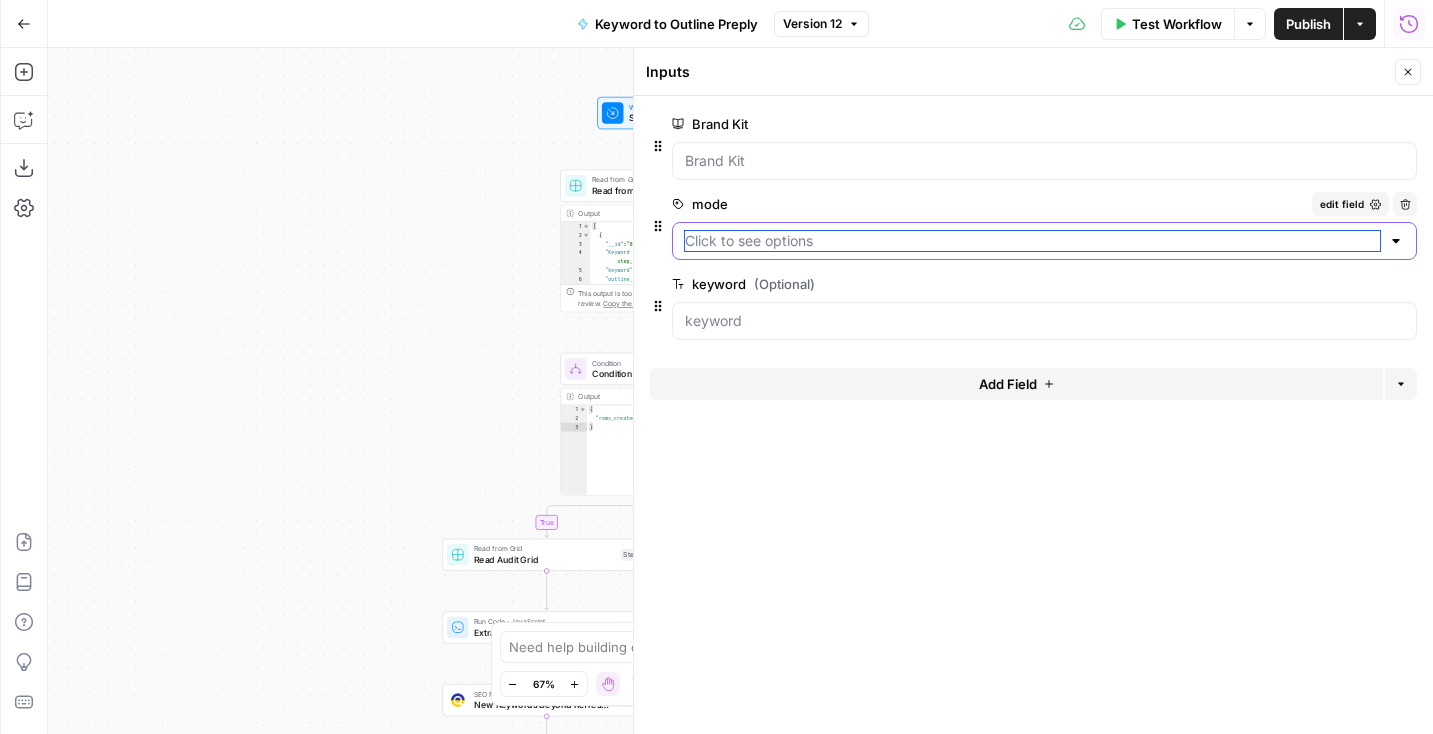 click on "mode" at bounding box center (1032, 241) 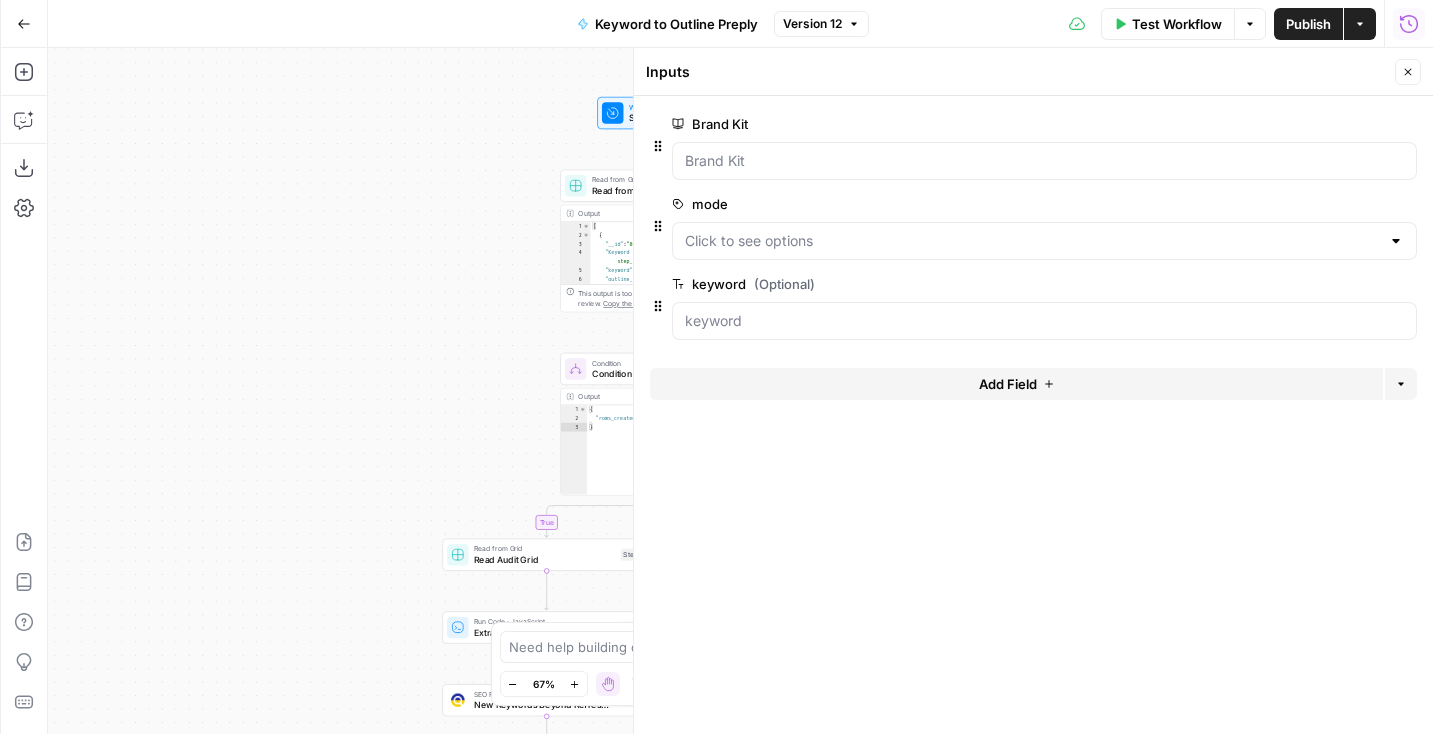 click on "true false Workflow Set Inputs Inputs Read from Grid Read from Grid Step 59 Output Copy 1 2 3 4 5 6 7 8 [    {      "__id" :  "8007578" ,      "Keyword to Outline Preply" :  "Step 1/3:           step_59" ,      "keyword" :  "how to say bye in japanese" ,      "outline_json" :  "" ,      "Outline to Article Preply" :  "" ,      "final_article" :  "" ,     XXXXXXXXXXXXXXXXXXXXXXXXXXXXXXXXXXXXXXXXXXXXXXXXXXXXXXXXXXXXXXXXXXXXXXXXXXXXXXXXXXXXXXXXXXXXXXXXXXXXXXXXXXXXXXXXXXXXXXXXXXXXXXXXXXXXXXXXXXXXXXXXXXXXXXXXXXXXXXXXXXXXXXXXXXXXXXXXXXXXXXXXXXXXXXXXXXXXXXXXXXXXXXXXXXXXXXXXXXXXXXXXXXXXXXXXXXXXXXXXXXXXXXXXXXXXXXXXXXXXXXXXXXXXXXXXXXXXXXXXXXXXXXXXXXXXXXXXXXXXXXXXXXXXXXXXXXXXXXXXXXXXXXXXXXXXXXXXXXXXXXXXXXXXXXXXXXXXXXXXXXXXXXXXXXXXXXXXXXXXXXXXXXXXXXXXXXXXXXXXXXXXXXXXXXXXXXXXXXXXXXXXXXXXXXXXXXXXXXXXXXXXXXXXXXXXXXXXXXXXXXXXXXXXXXXXXXXXXXXXXXXXXXXXXXXXXXXXXXXXXXXXXXXXXXXX This output is too large & has been abbreviated for review.   Copy the output   to view the full content. Condition Condition Step 52 Output 1 2" at bounding box center [740, 391] 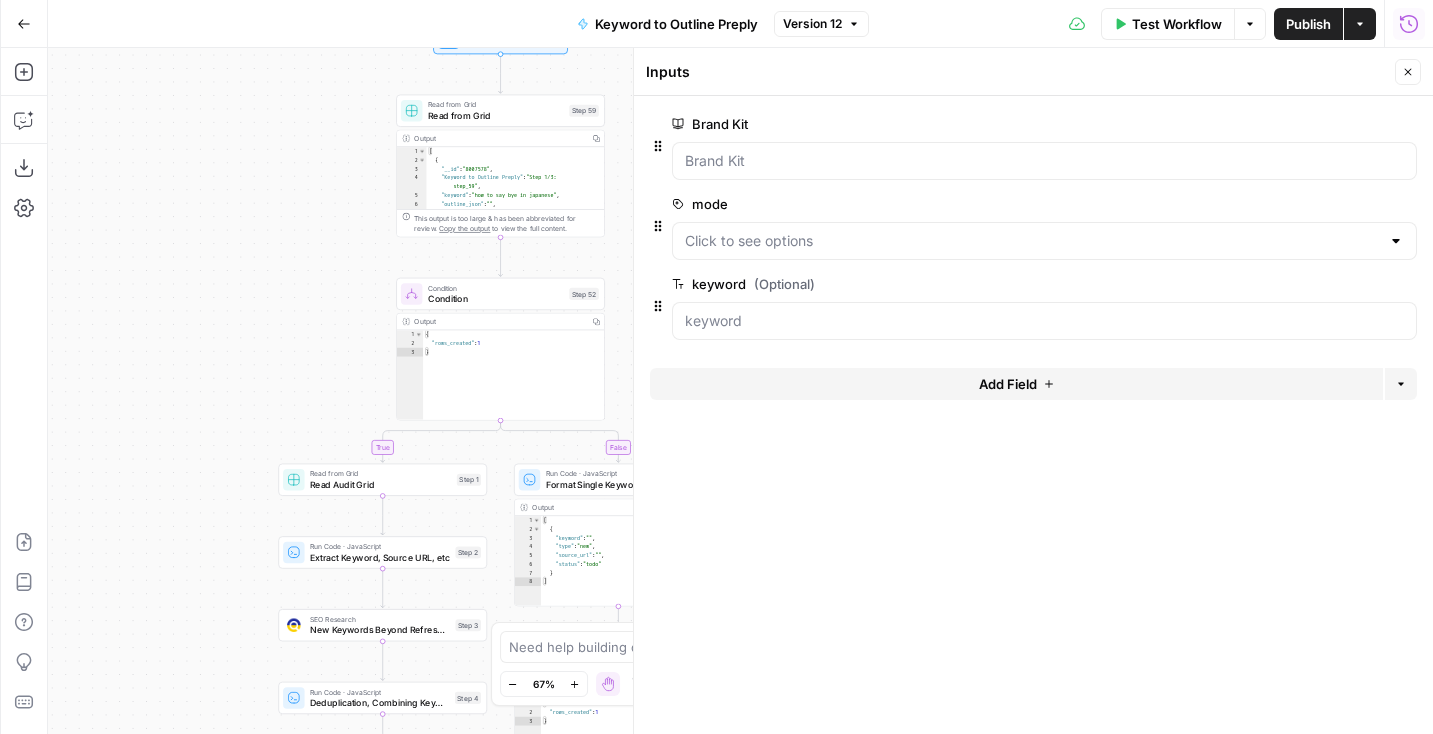 drag, startPoint x: 481, startPoint y: 313, endPoint x: 314, endPoint y: 235, distance: 184.31766 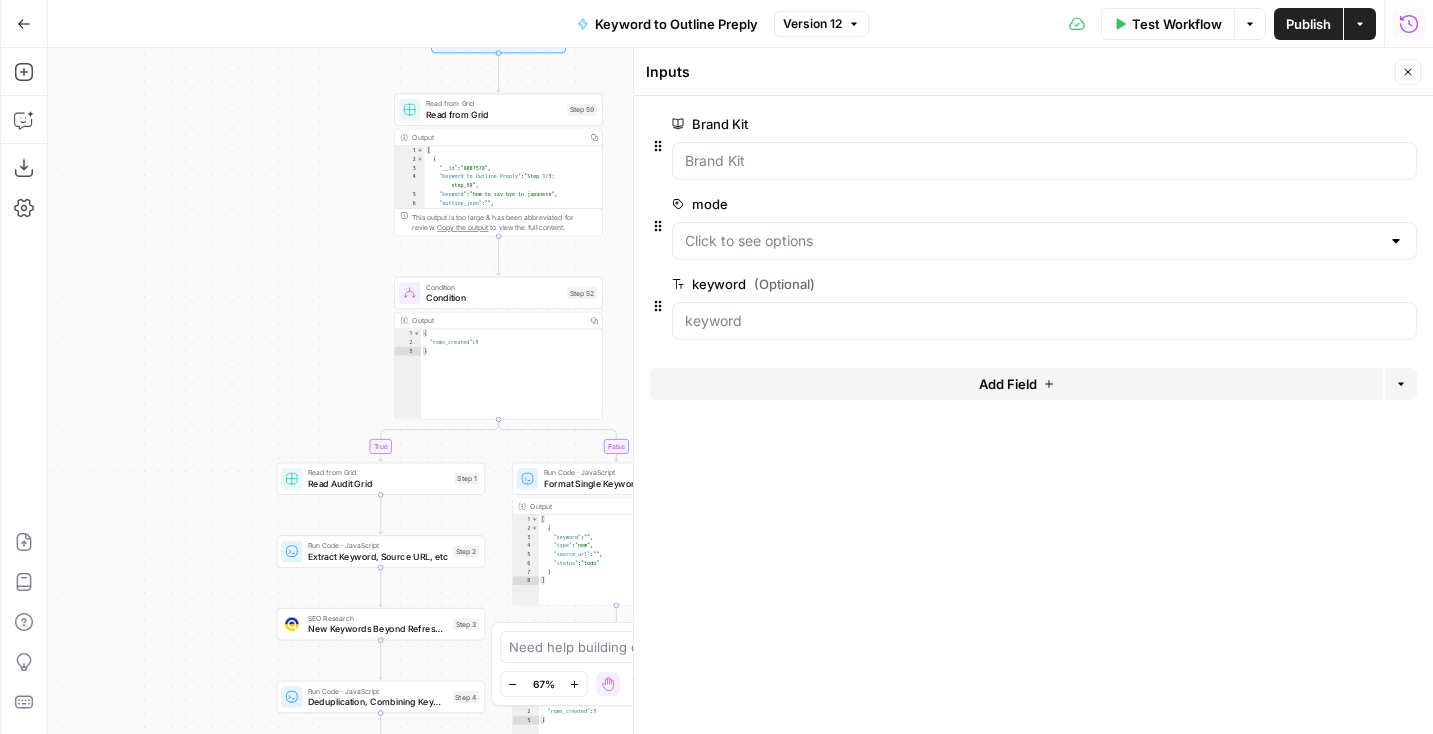 drag, startPoint x: 320, startPoint y: 355, endPoint x: 251, endPoint y: 345, distance: 69.72087 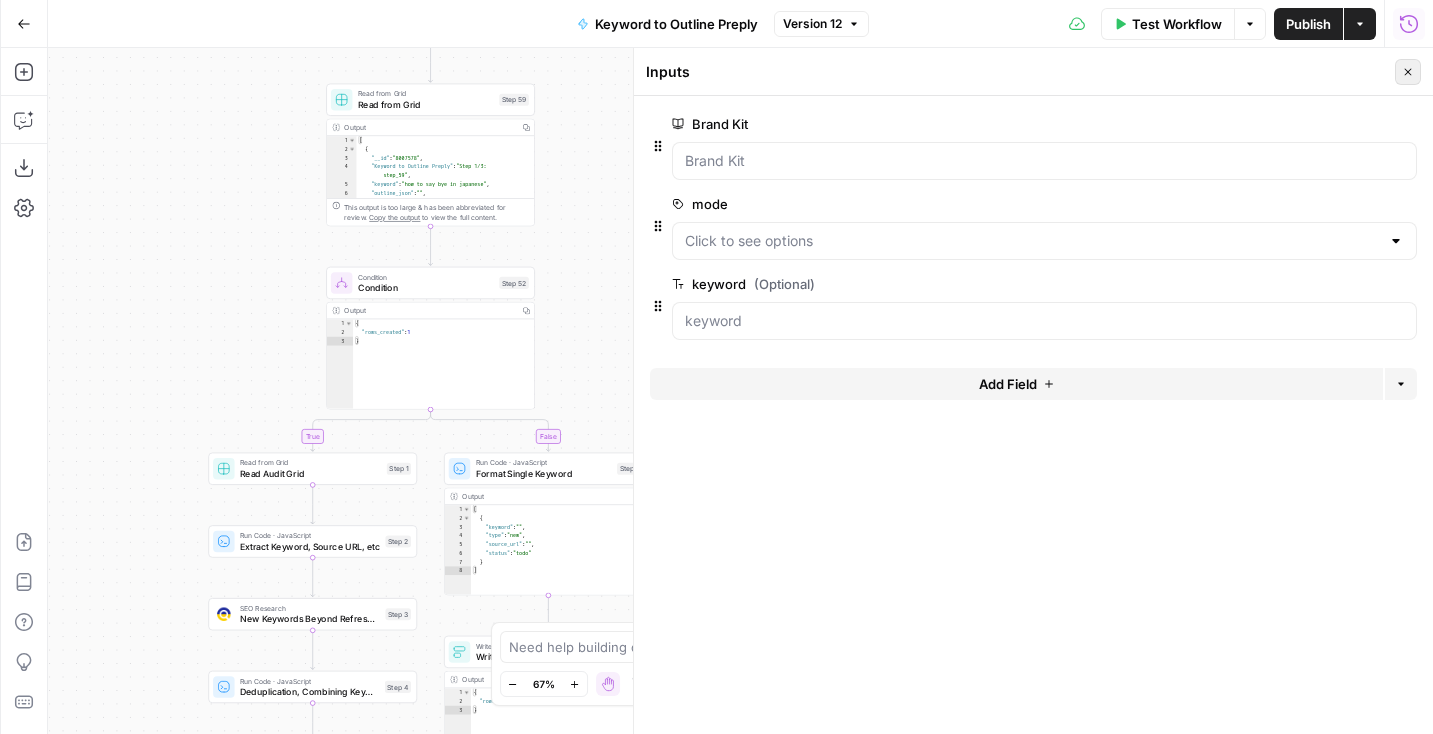 click on "Close" at bounding box center (1408, 72) 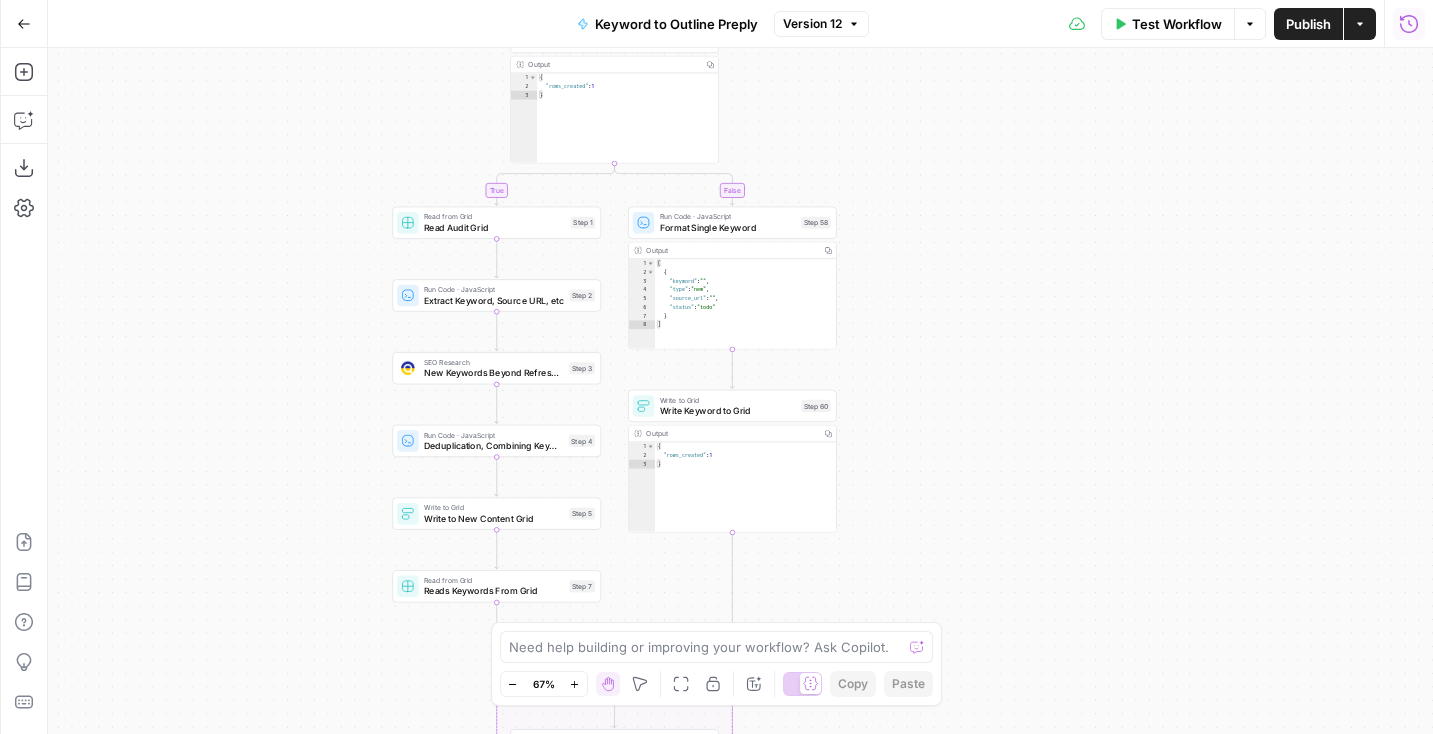 drag, startPoint x: 710, startPoint y: 436, endPoint x: 893, endPoint y: 182, distance: 313.0575 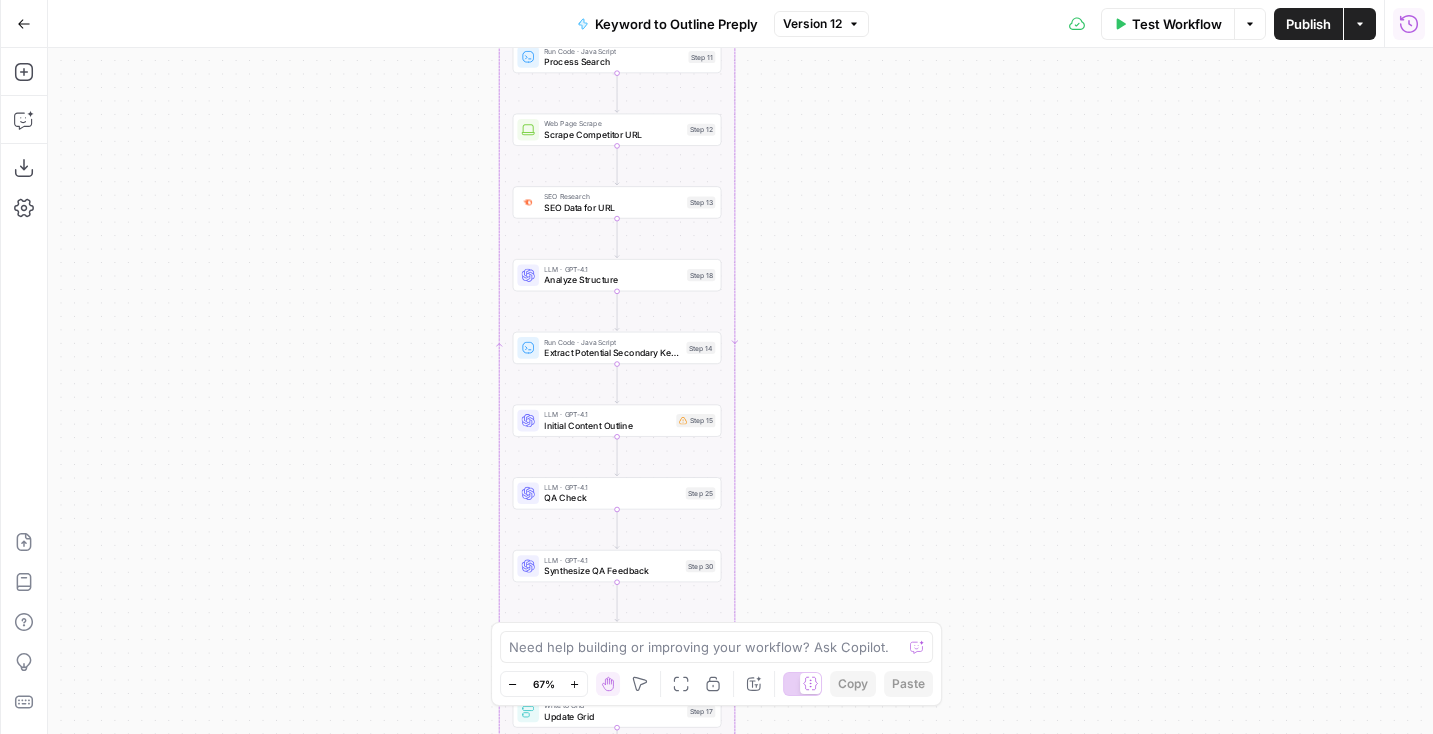 click 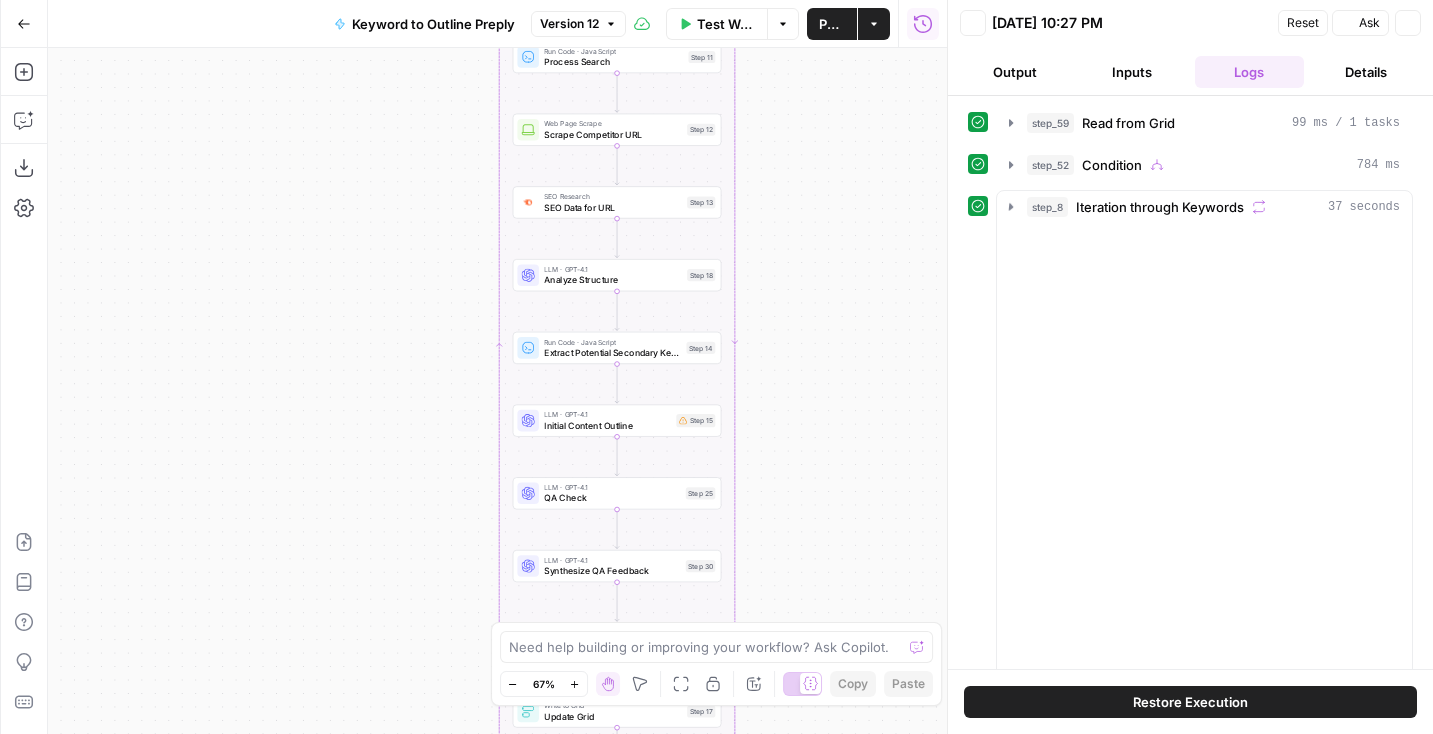 click on "Close" at bounding box center (1408, 23) 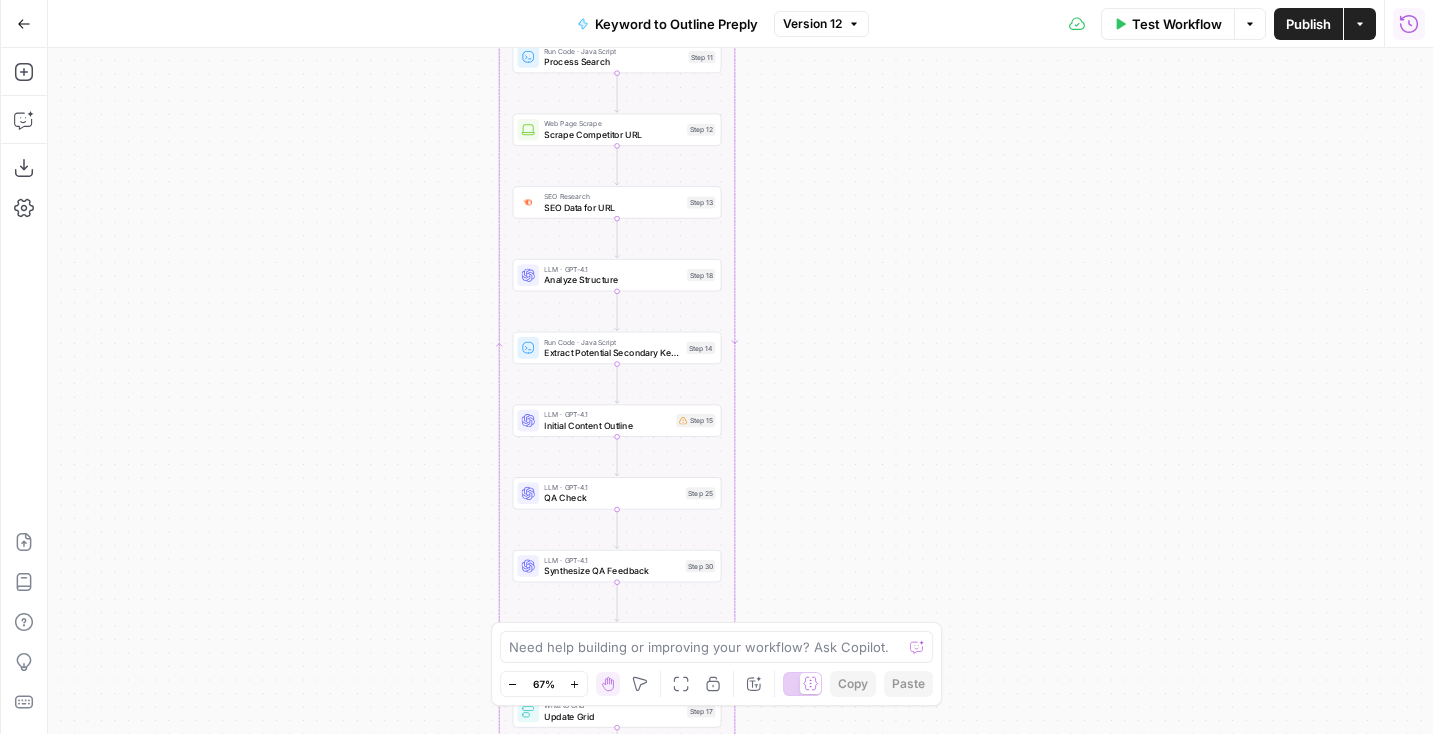 click 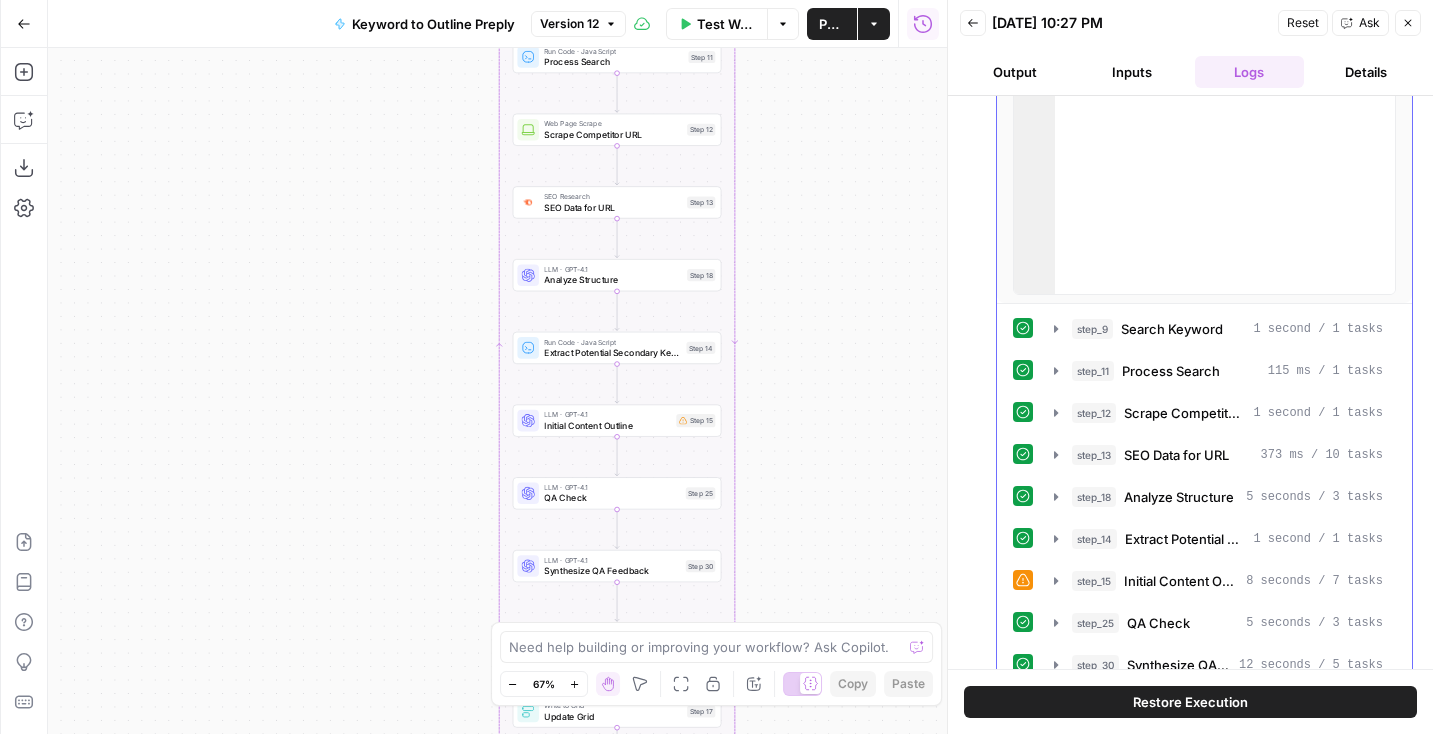scroll, scrollTop: 414, scrollLeft: 0, axis: vertical 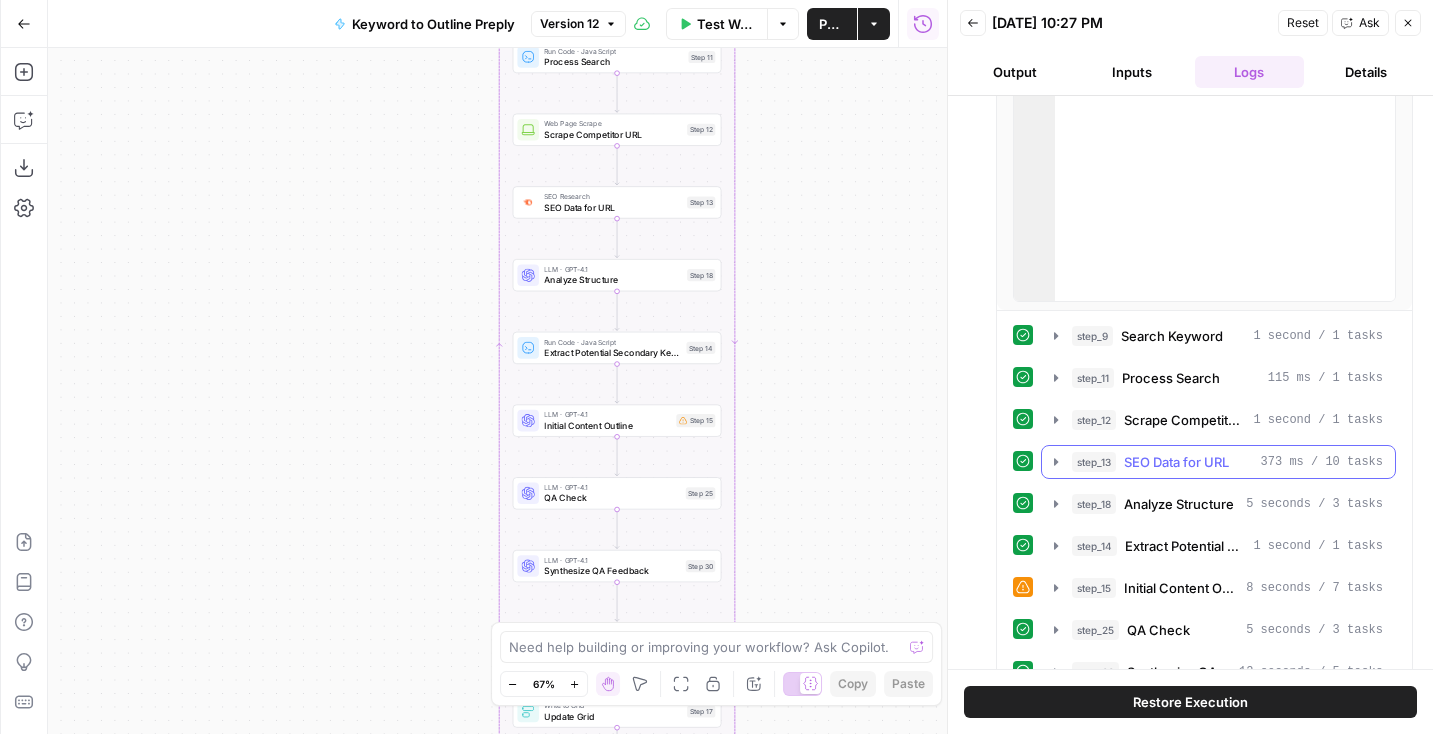 click on "step_13 SEO Data for URL 373 ms / 10 tasks" at bounding box center (1218, 462) 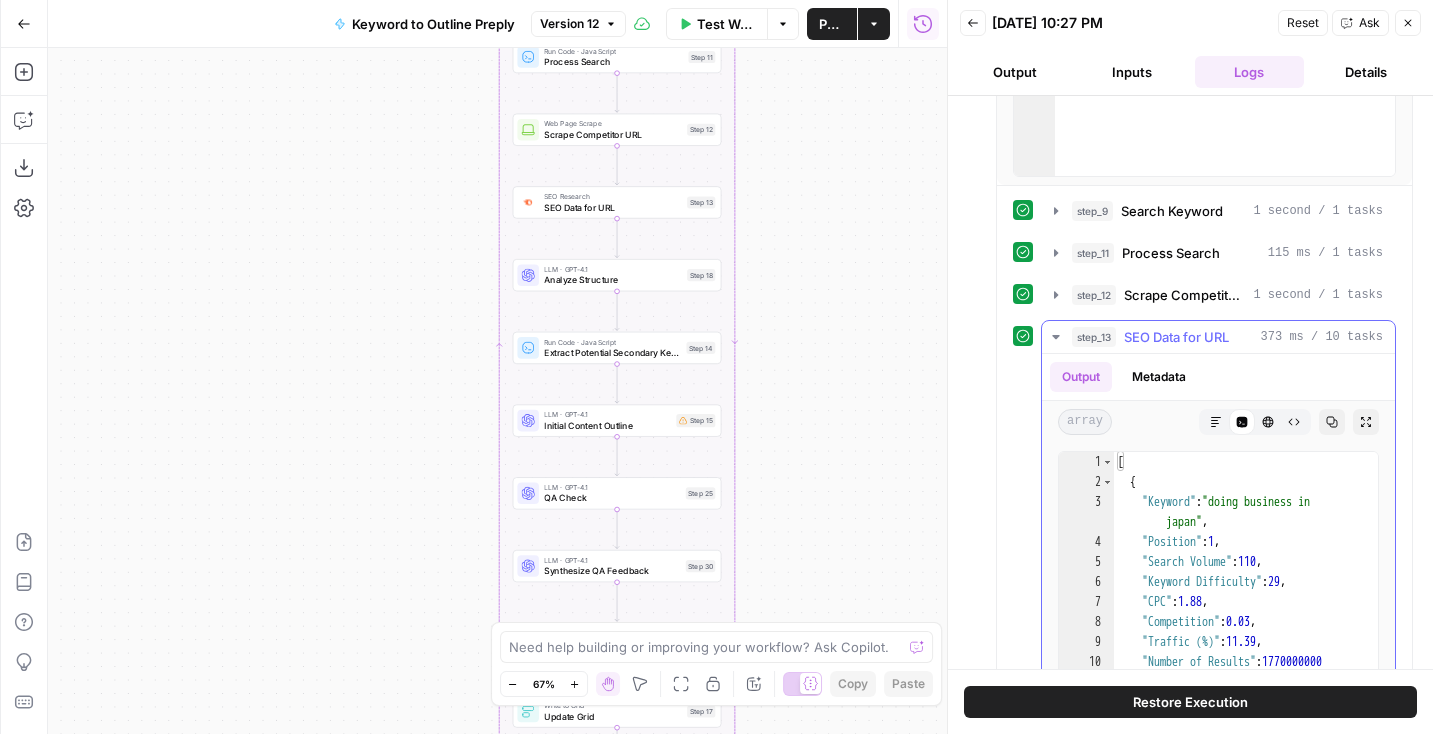 scroll, scrollTop: 552, scrollLeft: 0, axis: vertical 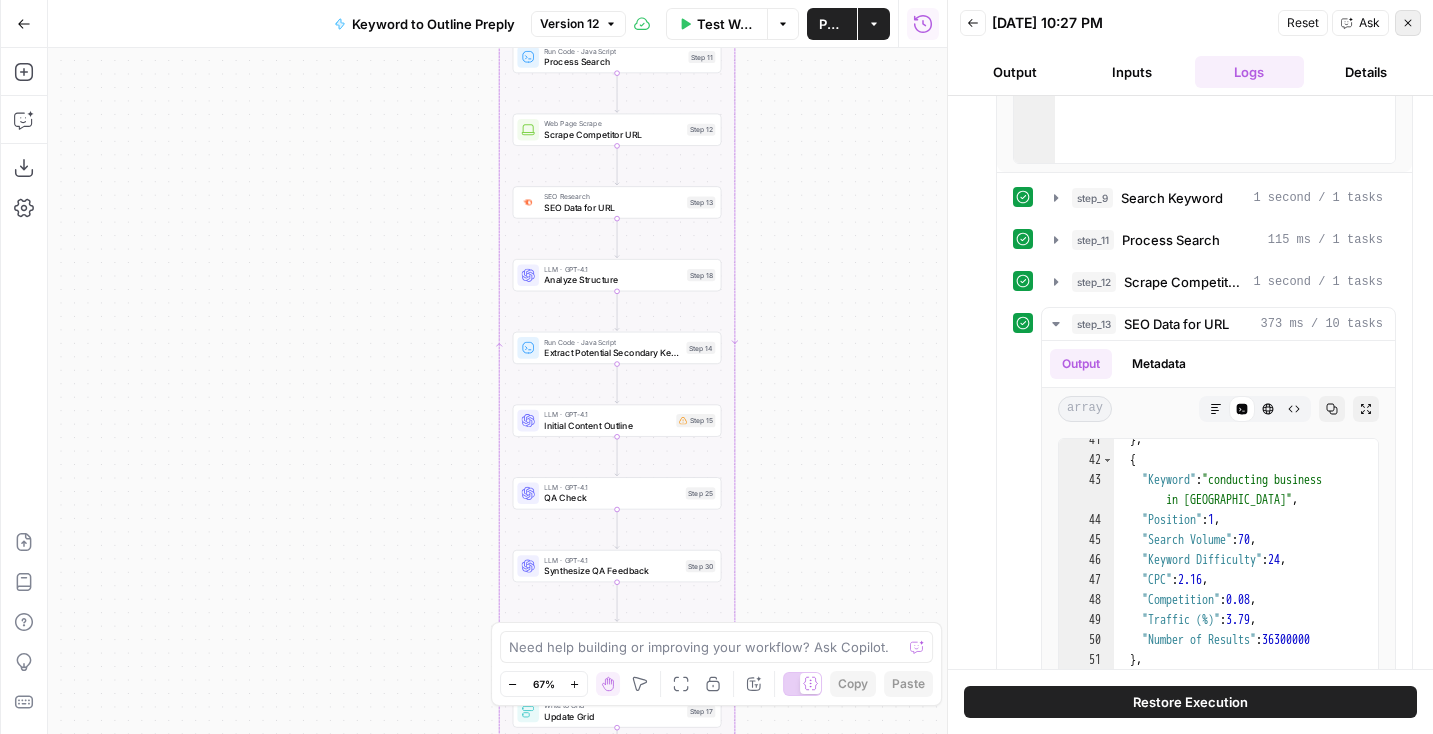 click 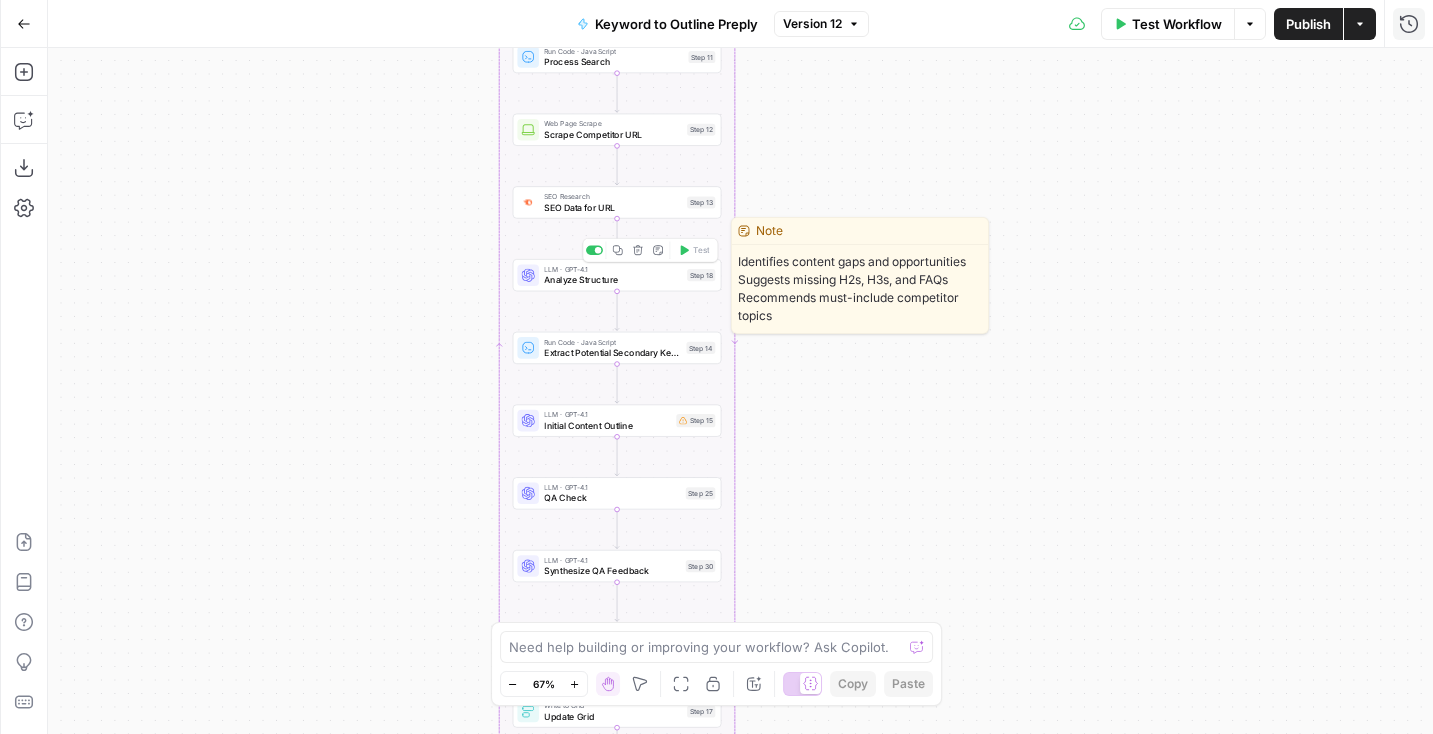 click on "Analyze Structure" at bounding box center [612, 279] 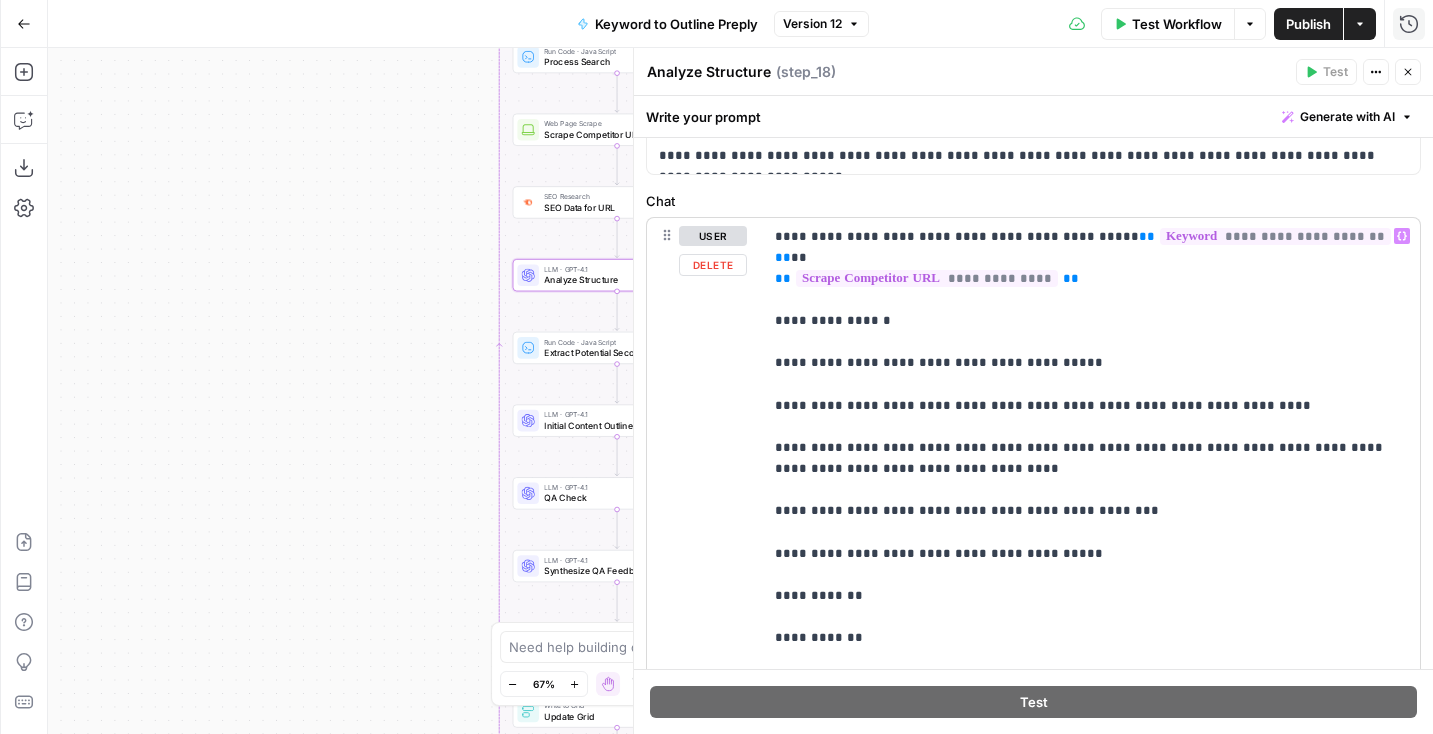 scroll, scrollTop: 399, scrollLeft: 0, axis: vertical 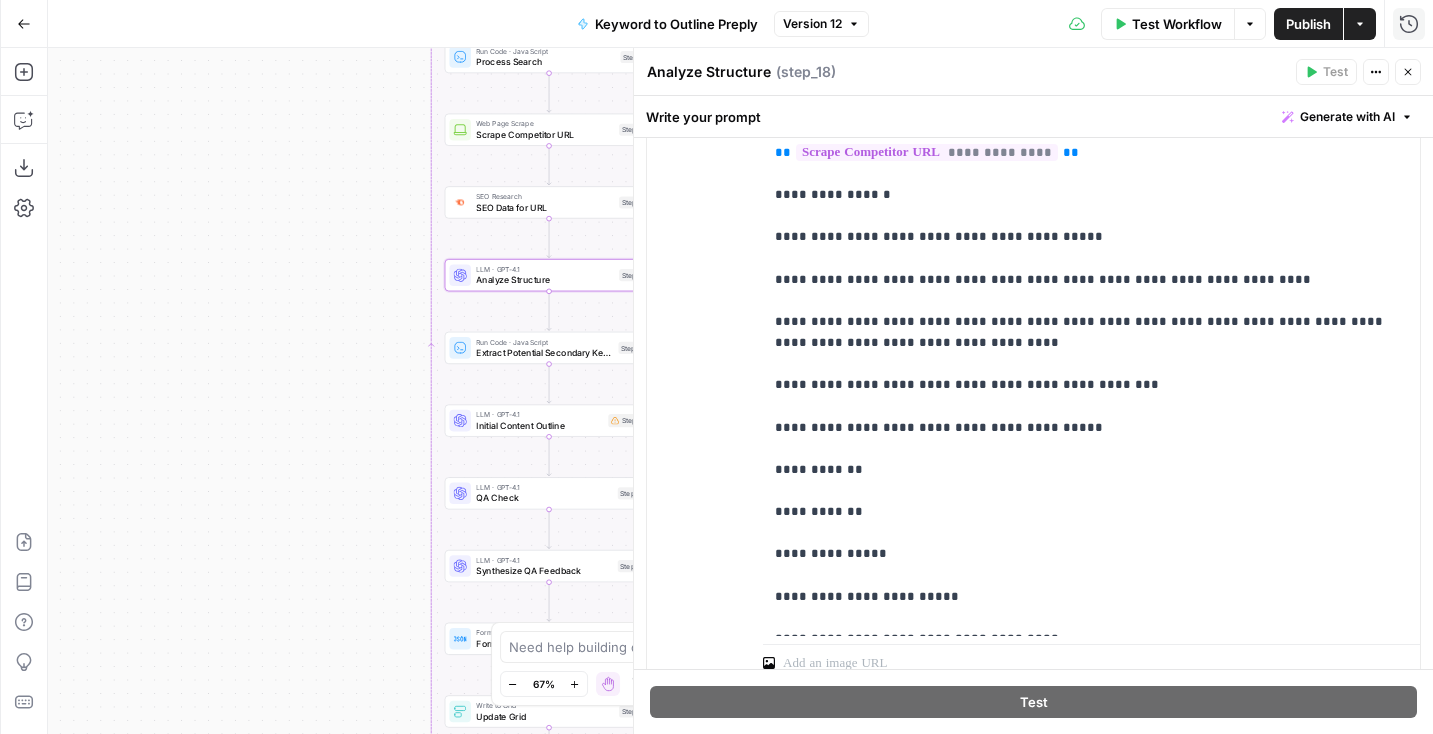 drag, startPoint x: 406, startPoint y: 317, endPoint x: 294, endPoint y: 317, distance: 112 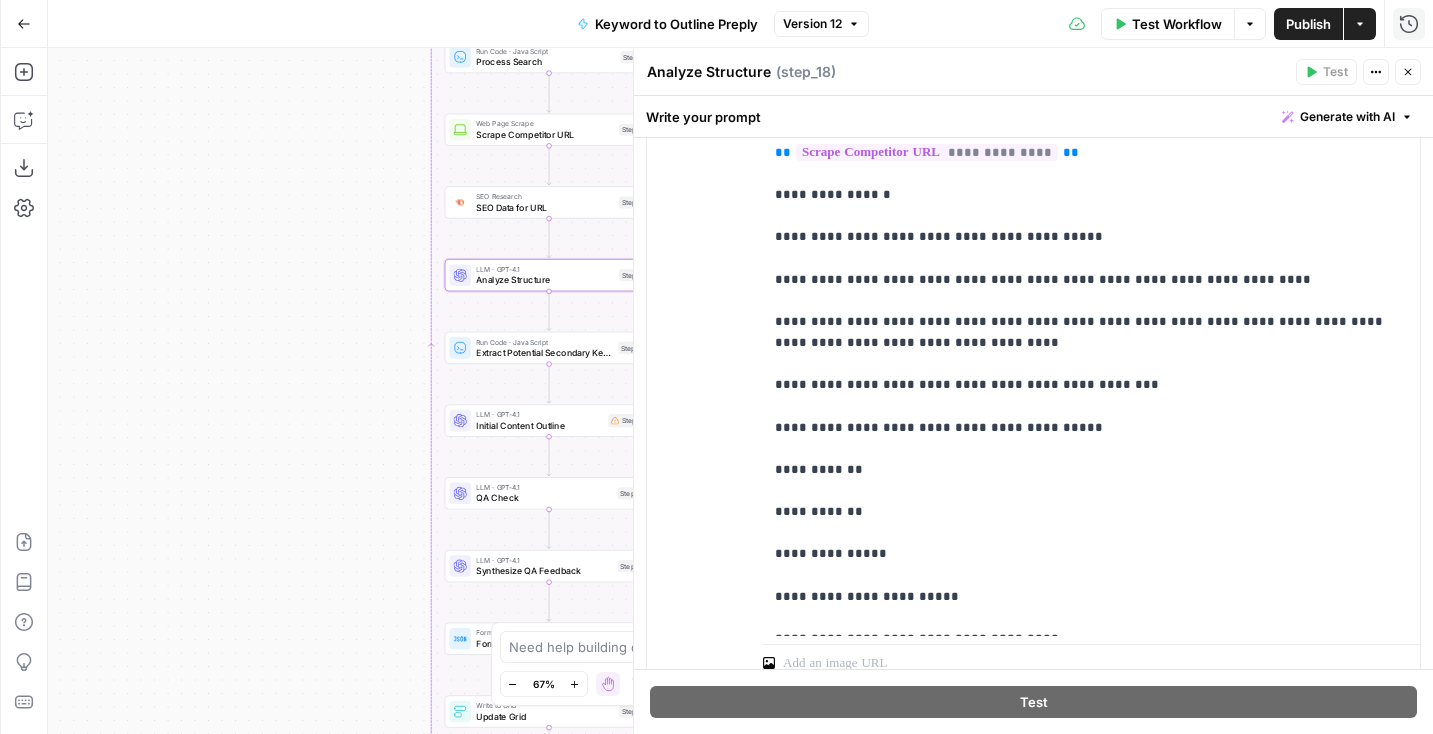 click on "true false Workflow Set Inputs Inputs Read from Grid Read from Grid Step 59 Output Copy 1 2 3 4 5 6 7 8 [    {      "__id" :  "8007578" ,      "Keyword to Outline Preply" :  "Step 1/3:           step_59" ,      "keyword" :  "how to say bye in japanese" ,      "outline_json" :  "" ,      "Outline to Article Preply" :  "" ,      "final_article" :  "" ,     XXXXXXXXXXXXXXXXXXXXXXXXXXXXXXXXXXXXXXXXXXXXXXXXXXXXXXXXXXXXXXXXXXXXXXXXXXXXXXXXXXXXXXXXXXXXXXXXXXXXXXXXXXXXXXXXXXXXXXXXXXXXXXXXXXXXXXXXXXXXXXXXXXXXXXXXXXXXXXXXXXXXXXXXXXXXXXXXXXXXXXXXXXXXXXXXXXXXXXXXXXXXXXXXXXXXXXXXXXXXXXXXXXXXXXXXXXXXXXXXXXXXXXXXXXXXXXXXXXXXXXXXXXXXXXXXXXXXXXXXXXXXXXXXXXXXXXXXXXXXXXXXXXXXXXXXXXXXXXXXXXXXXXXXXXXXXXXXXXXXXXXXXXXXXXXXXXXXXXXXXXXXXXXXXXXXXXXXXXXXXXXXXXXXXXXXXXXXXXXXXXXXXXXXXXXXXXXXXXXXXXXXXXXXXXXXXXXXXXXXXXXXXXXXXXXXXXXXXXXXXXXXXXXXXXXXXXXXXXXXXXXXXXXXXXXXXXXXXXXXXXXXXXXXXXXX This output is too large & has been abbreviated for review.   Copy the output   to view the full content. Condition Condition Step 52 Output 1 2" at bounding box center (740, 391) 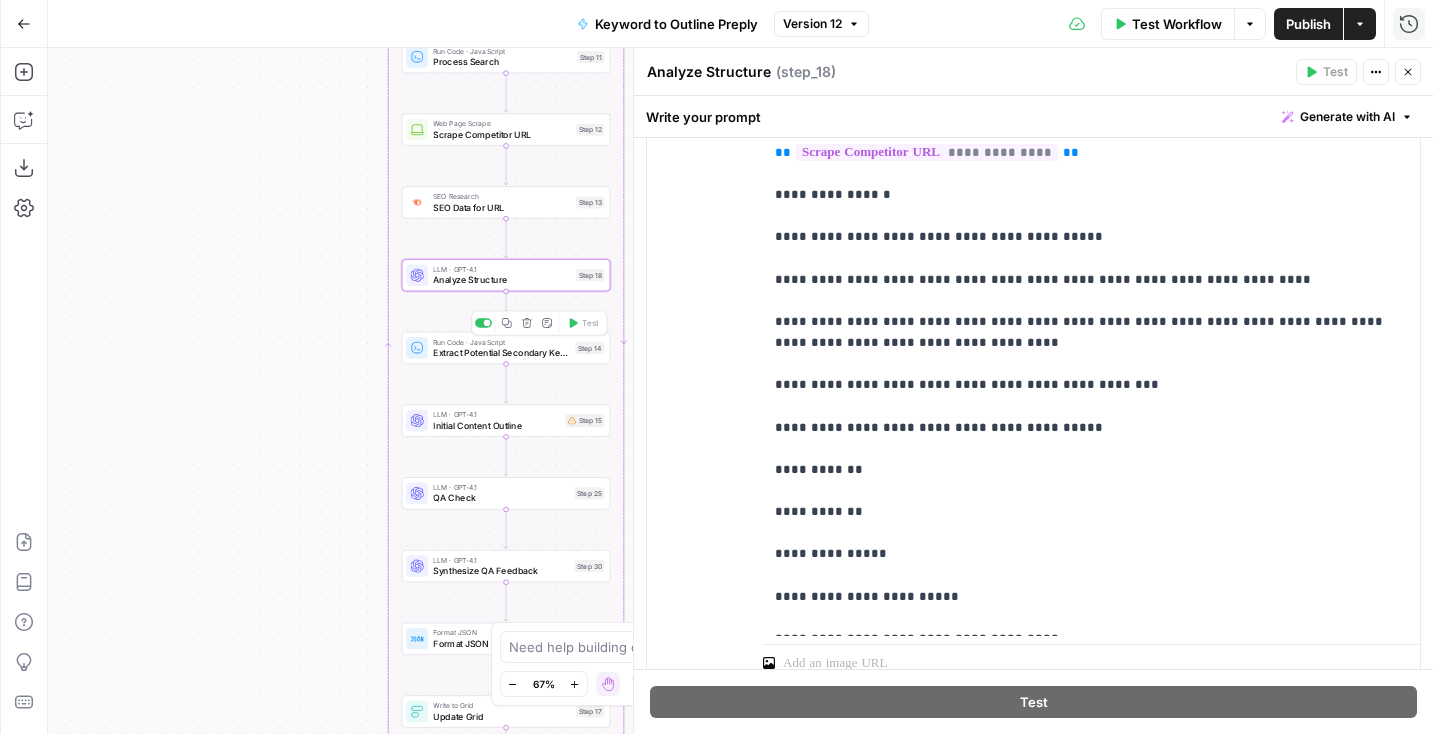 click on "Run Code · JavaScript Extract Potential Secondary Keywords + Deduplicate Step 14 Copy step Delete step Add Note Test" at bounding box center (505, 347) 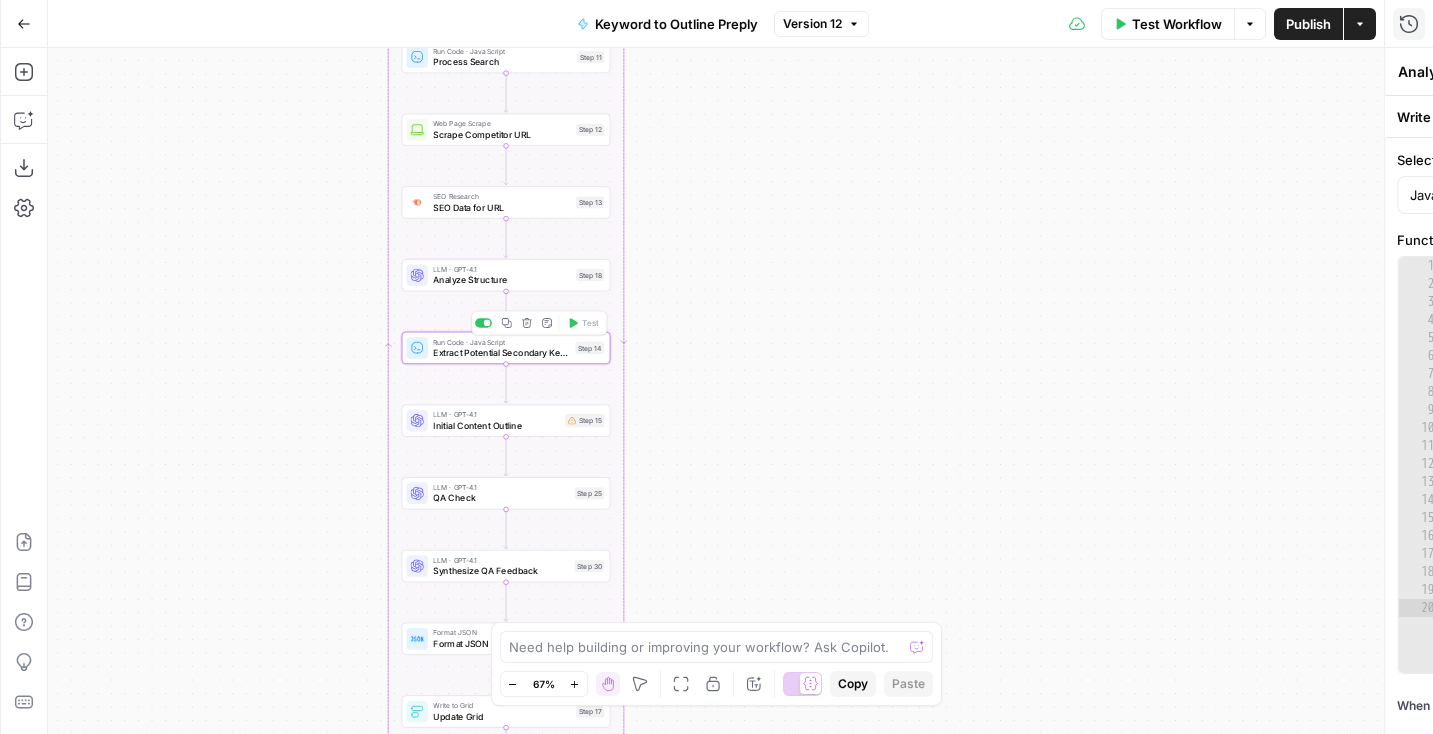 type on "Extract Potential Secondary Keywords + Deduplicate" 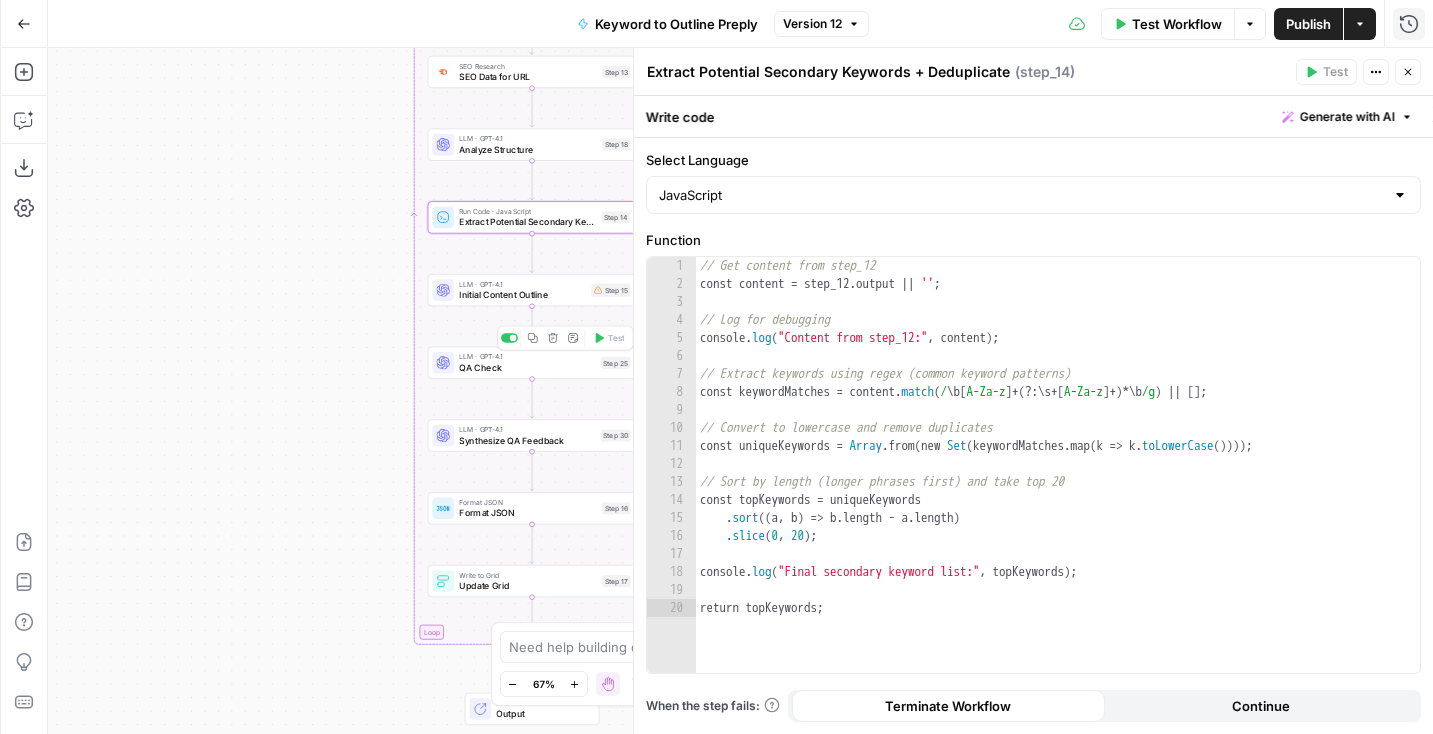 click on "QA Check" at bounding box center [527, 367] 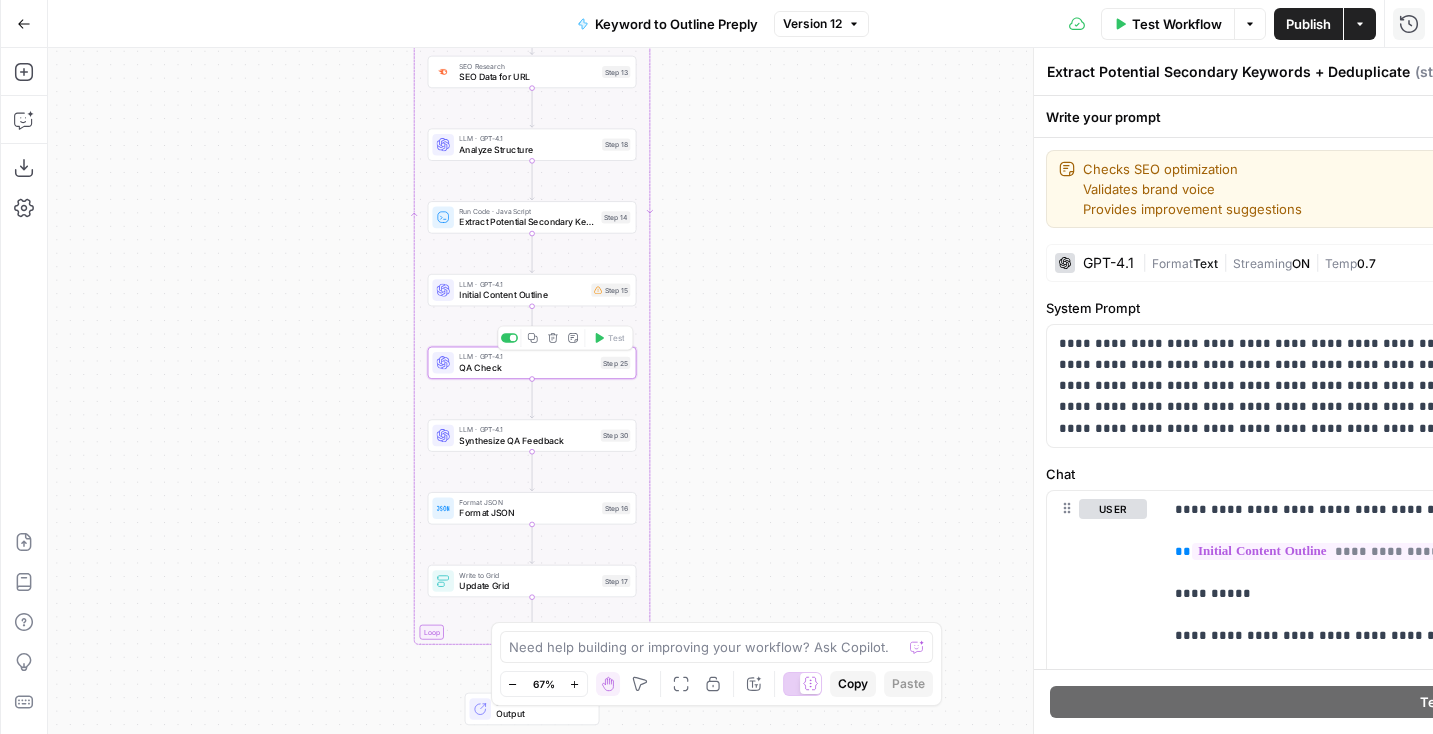 type on "QA Check" 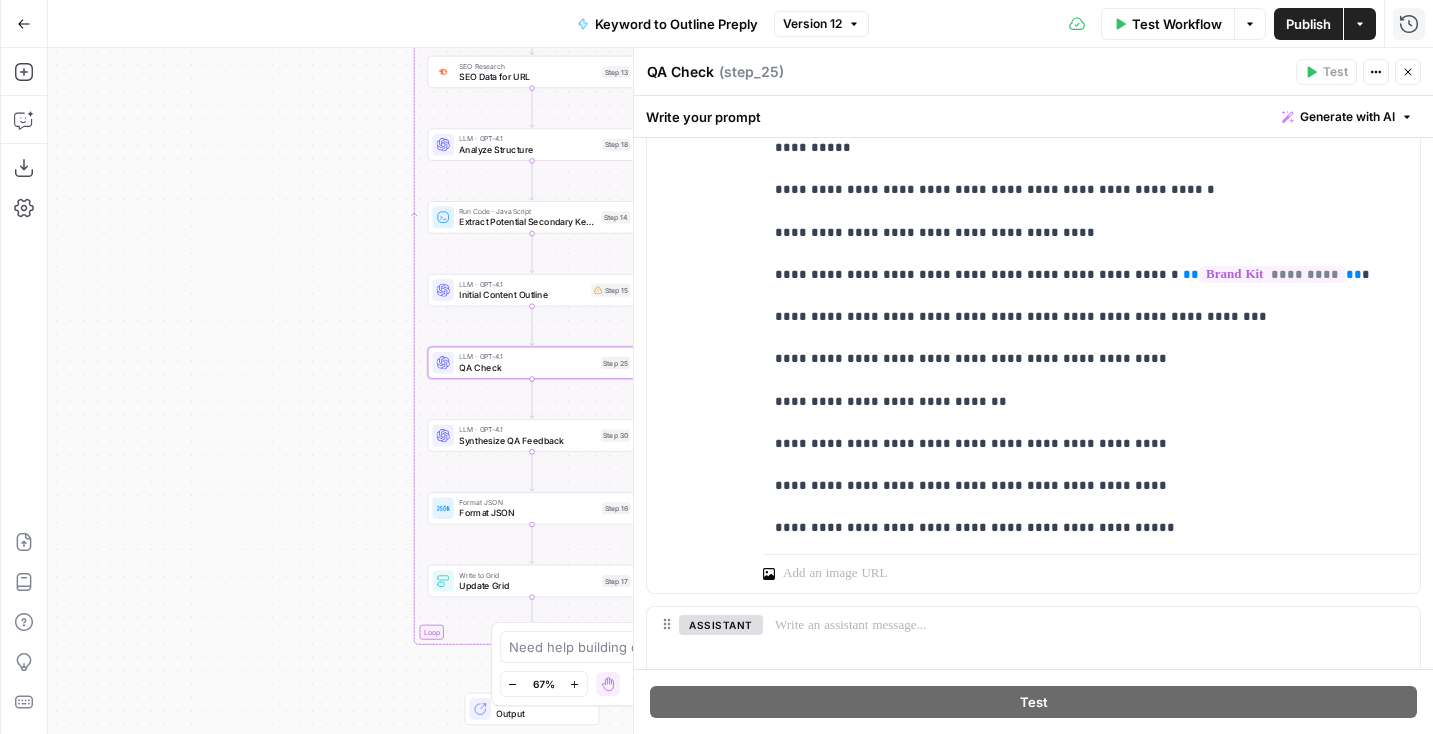 scroll, scrollTop: 432, scrollLeft: 0, axis: vertical 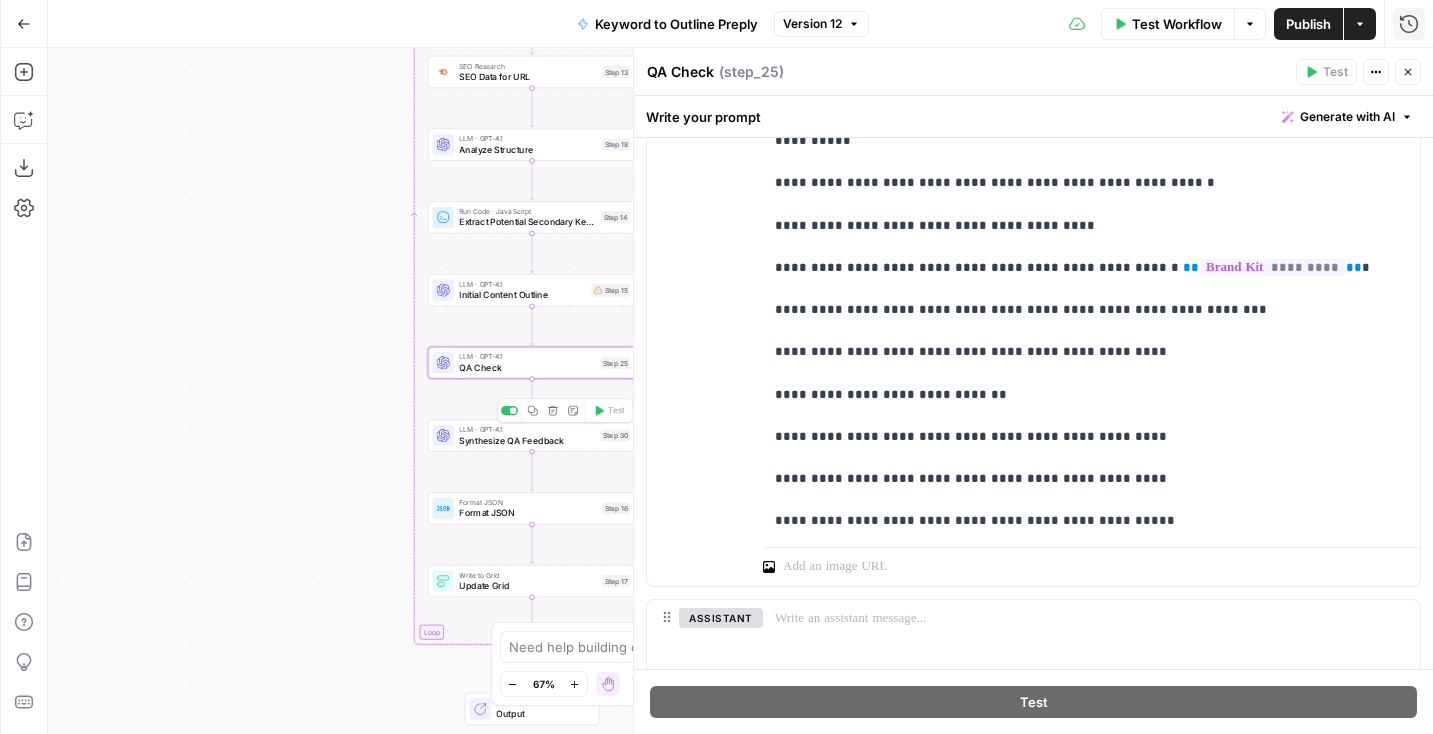 click on "LLM · GPT-4.1 Synthesize QA Feedback Step 30 Copy step Delete step Add Note Test" at bounding box center [531, 435] 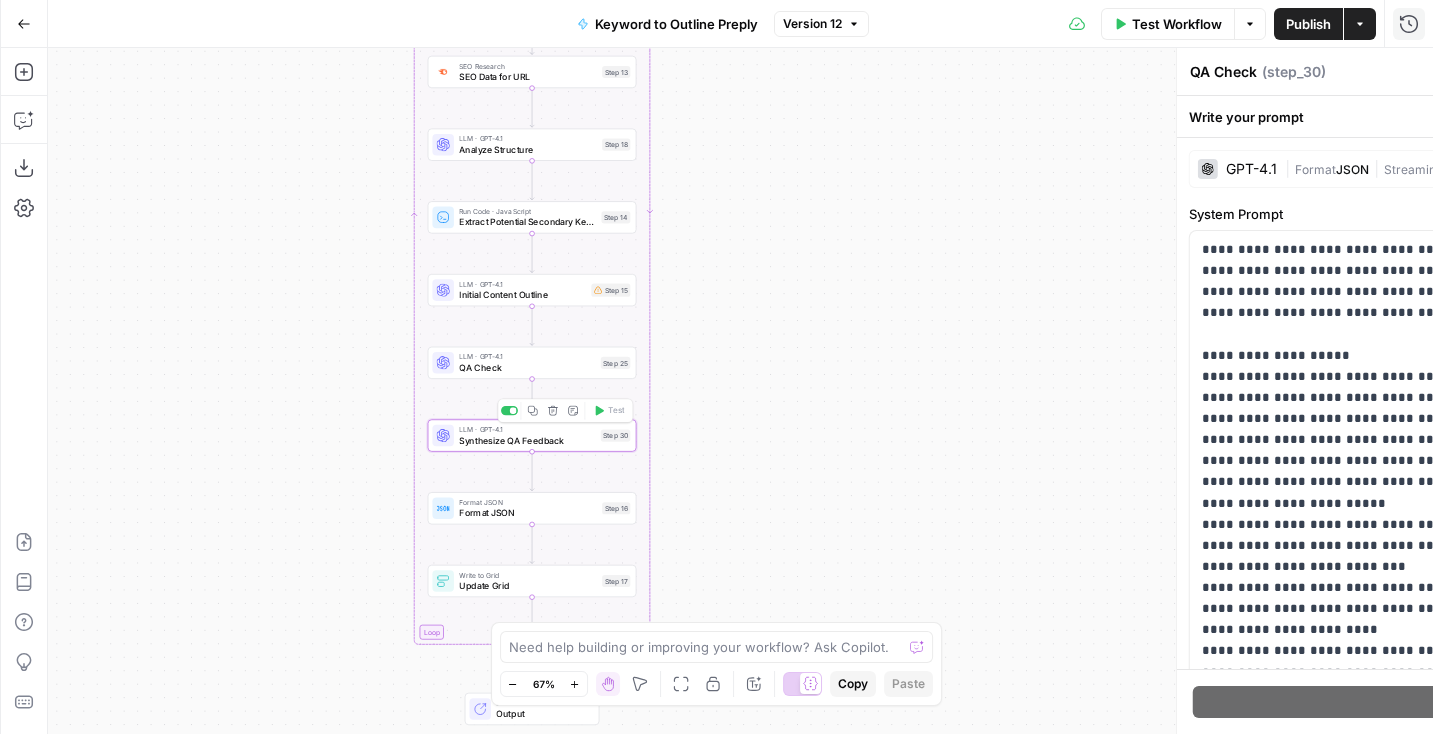 type on "Synthesize QA Feedback" 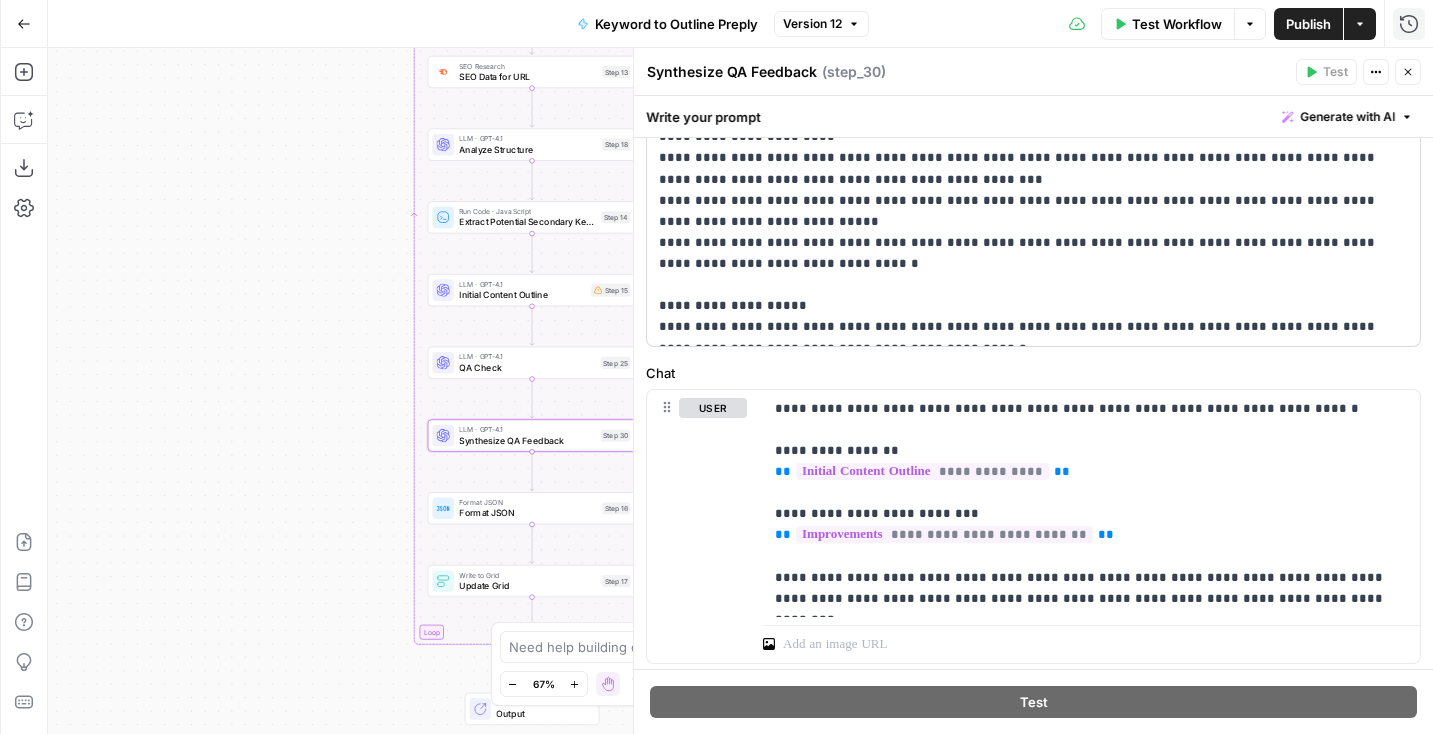 scroll, scrollTop: 594, scrollLeft: 0, axis: vertical 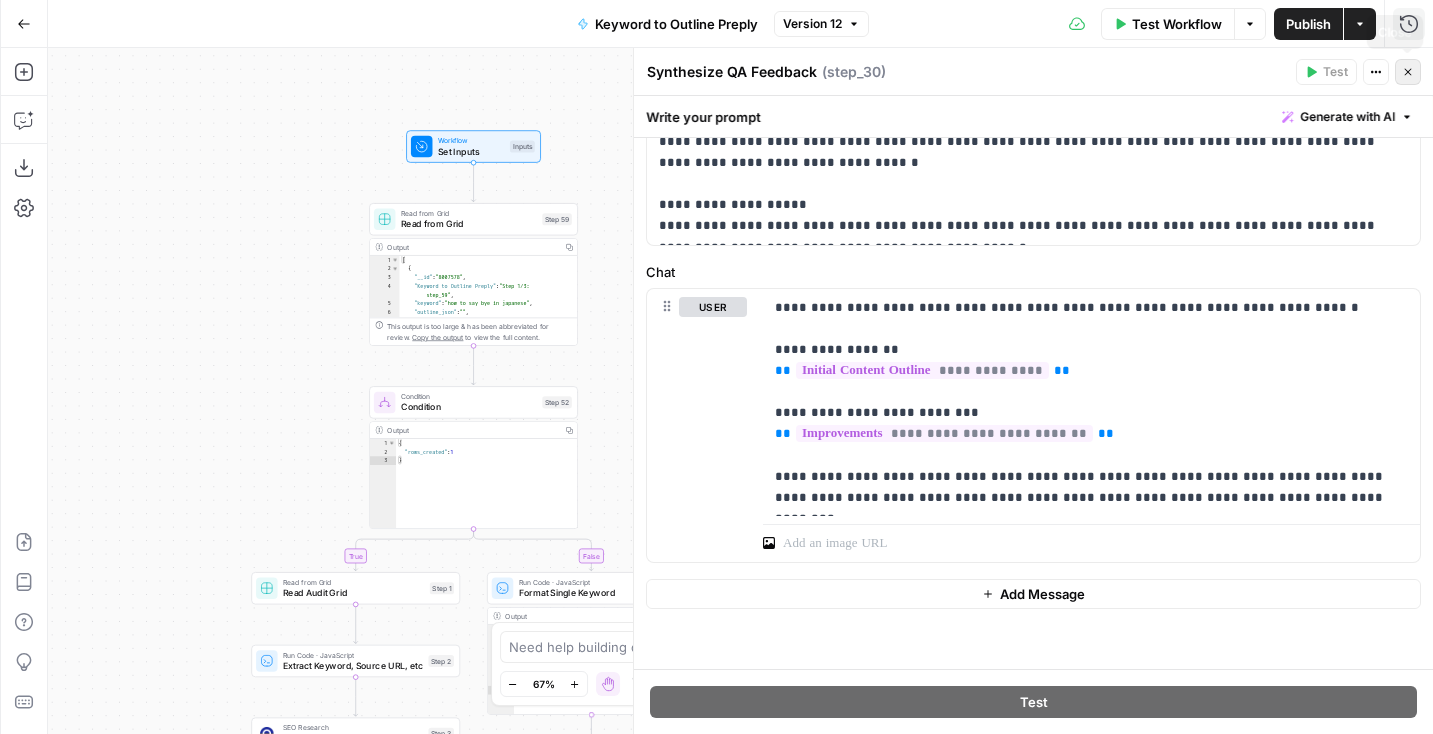 click on "Close" at bounding box center [1408, 72] 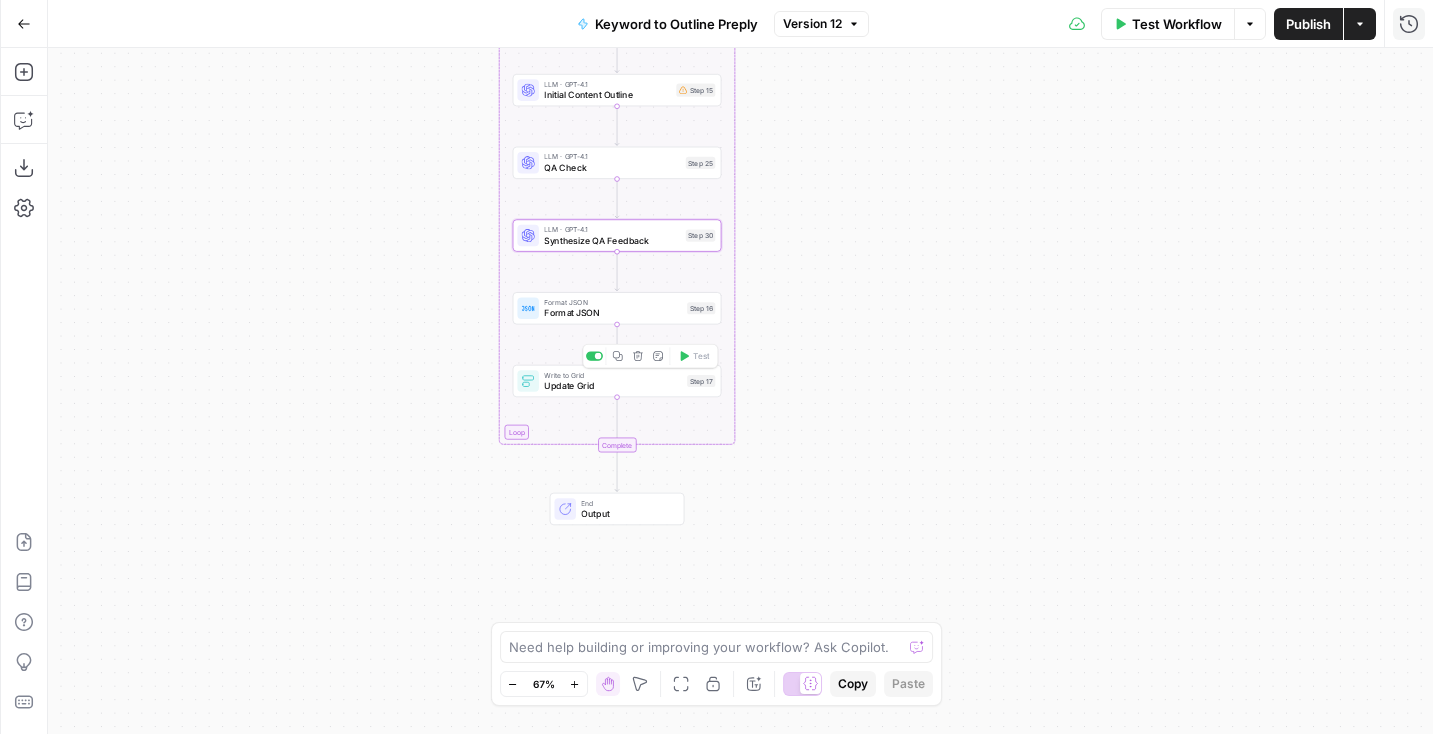 click on "Write to Grid Update Grid Step 17 Copy step Delete step Add Note Test" at bounding box center (616, 381) 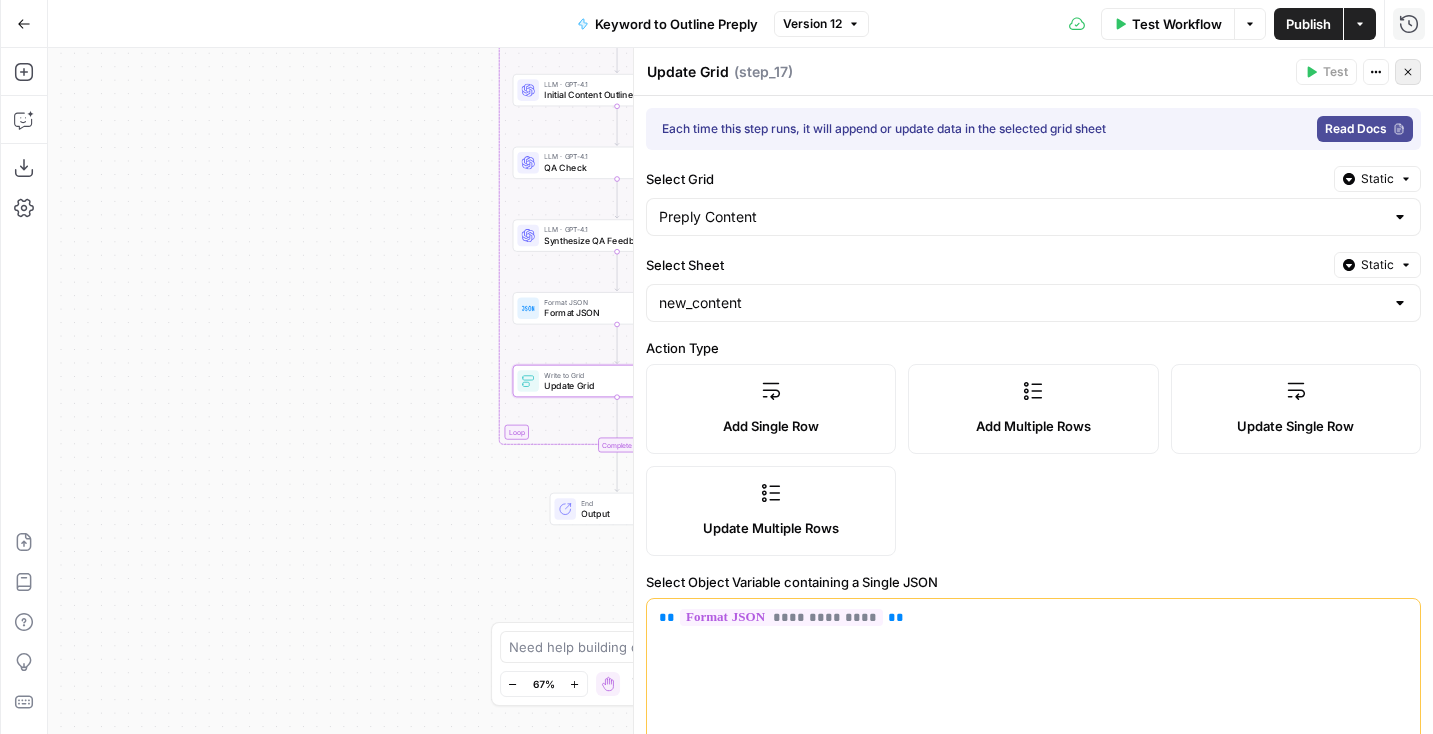 click on "Close" at bounding box center (1408, 72) 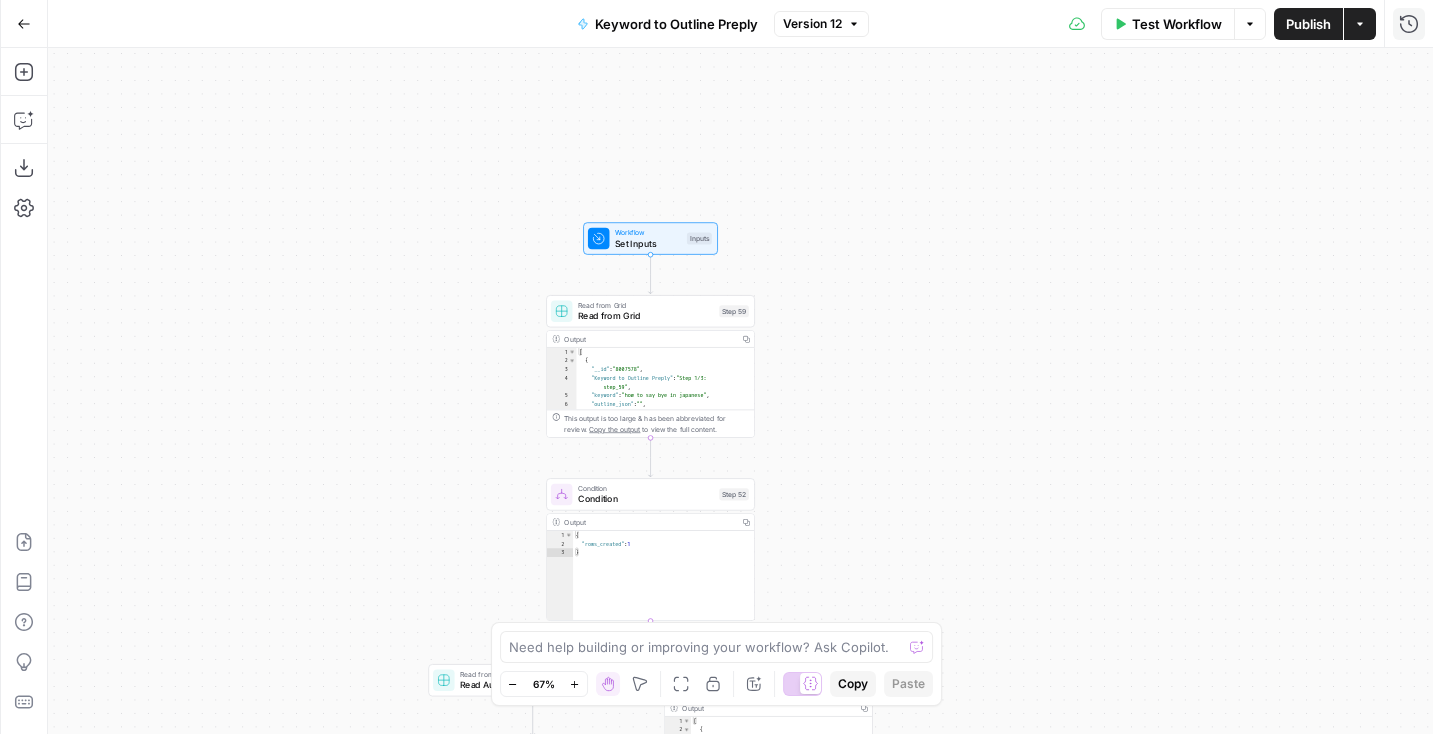 click on "Workflow Set Inputs Inputs" at bounding box center [650, 238] 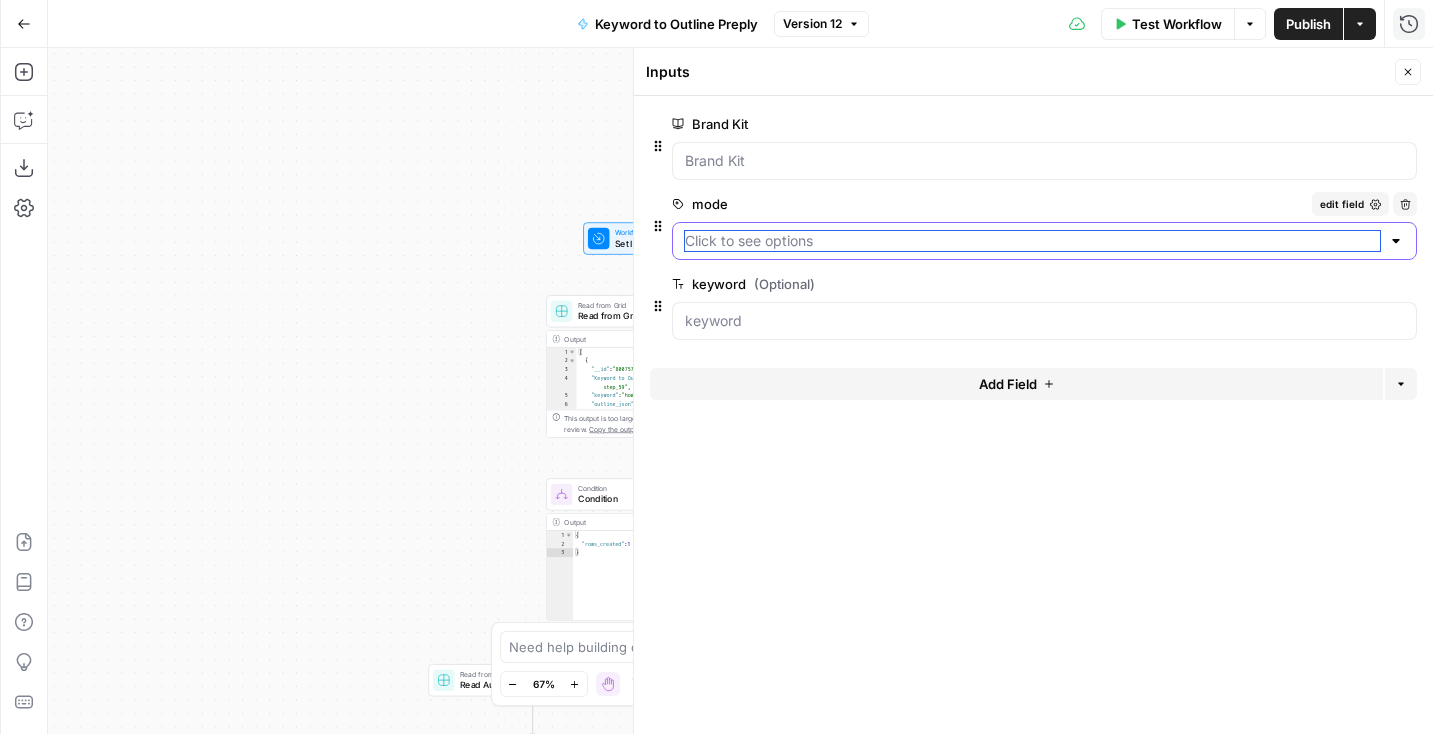 click on "mode" at bounding box center (1032, 241) 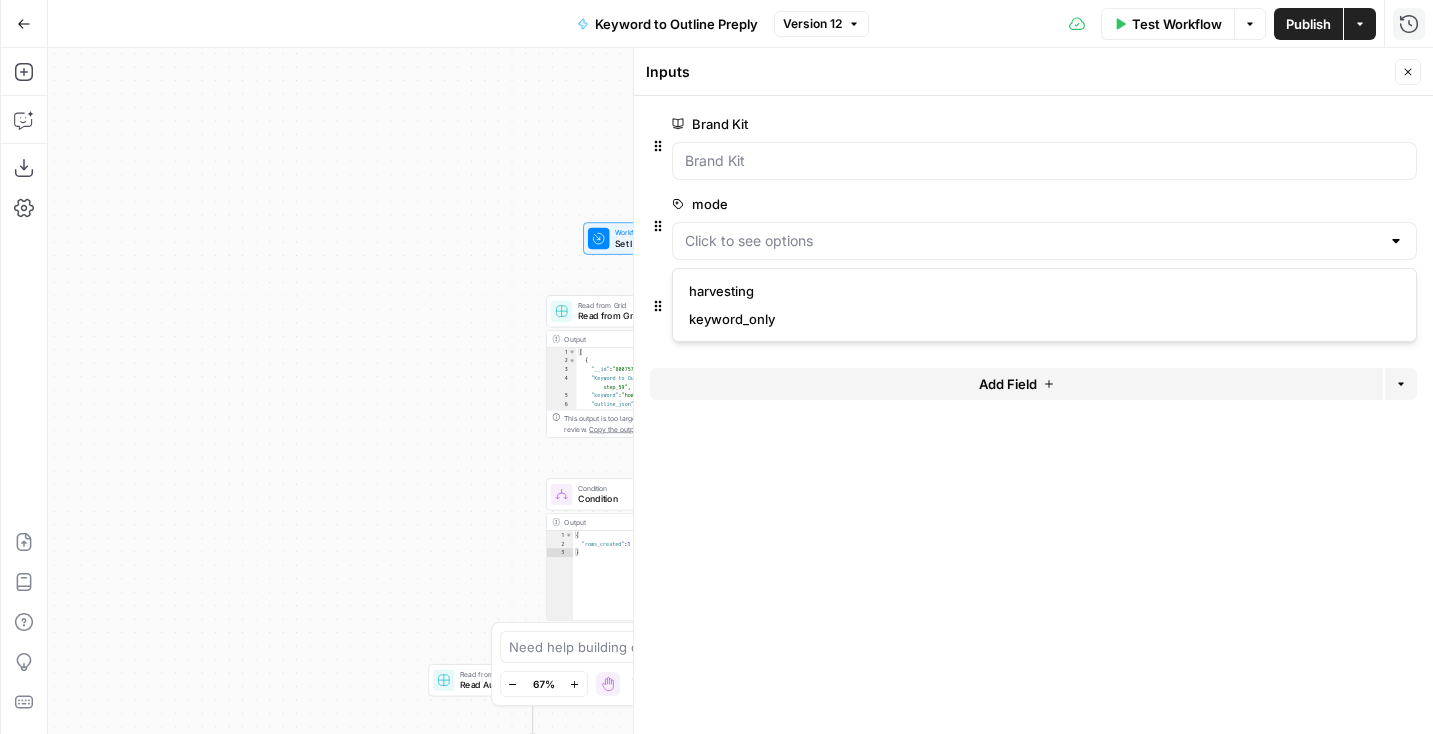 click on "true false Workflow Set Inputs Inputs Read from Grid Read from Grid Step 59 Output Copy 1 2 3 4 5 6 7 8 [    {      "__id" :  "8007578" ,      "Keyword to Outline Preply" :  "Step 1/3:           step_59" ,      "keyword" :  "how to say bye in japanese" ,      "outline_json" :  "" ,      "Outline to Article Preply" :  "" ,      "final_article" :  "" ,     XXXXXXXXXXXXXXXXXXXXXXXXXXXXXXXXXXXXXXXXXXXXXXXXXXXXXXXXXXXXXXXXXXXXXXXXXXXXXXXXXXXXXXXXXXXXXXXXXXXXXXXXXXXXXXXXXXXXXXXXXXXXXXXXXXXXXXXXXXXXXXXXXXXXXXXXXXXXXXXXXXXXXXXXXXXXXXXXXXXXXXXXXXXXXXXXXXXXXXXXXXXXXXXXXXXXXXXXXXXXXXXXXXXXXXXXXXXXXXXXXXXXXXXXXXXXXXXXXXXXXXXXXXXXXXXXXXXXXXXXXXXXXXXXXXXXXXXXXXXXXXXXXXXXXXXXXXXXXXXXXXXXXXXXXXXXXXXXXXXXXXXXXXXXXXXXXXXXXXXXXXXXXXXXXXXXXXXXXXXXXXXXXXXXXXXXXXXXXXXXXXXXXXXXXXXXXXXXXXXXXXXXXXXXXXXXXXXXXXXXXXXXXXXXXXXXXXXXXXXXXXXXXXXXXXXXXXXXXXXXXXXXXXXXXXXXXXXXXXXXXXXXXXXXXXXX This output is too large & has been abbreviated for review.   Copy the output   to view the full content. Condition Condition Step 52 Output 1 2" at bounding box center [740, 391] 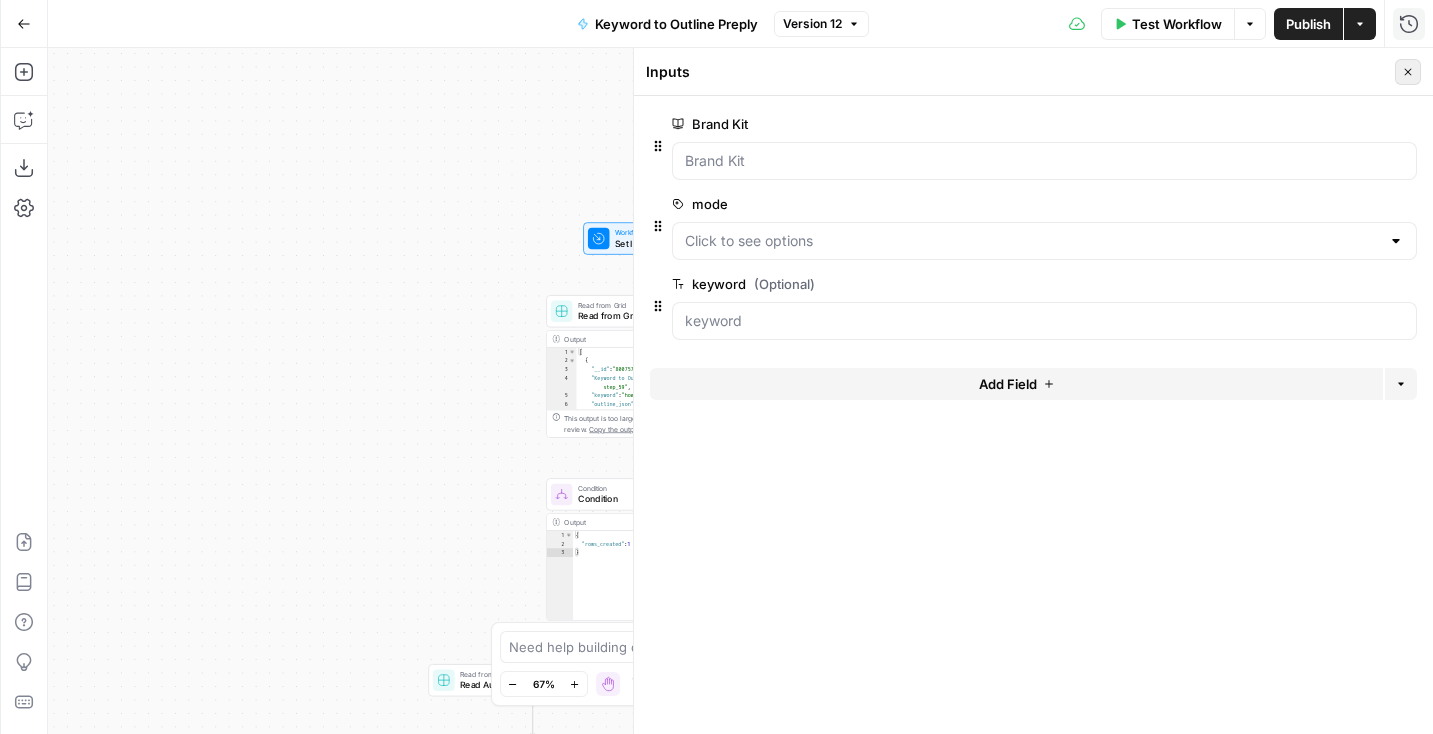 click on "Close" at bounding box center [1408, 72] 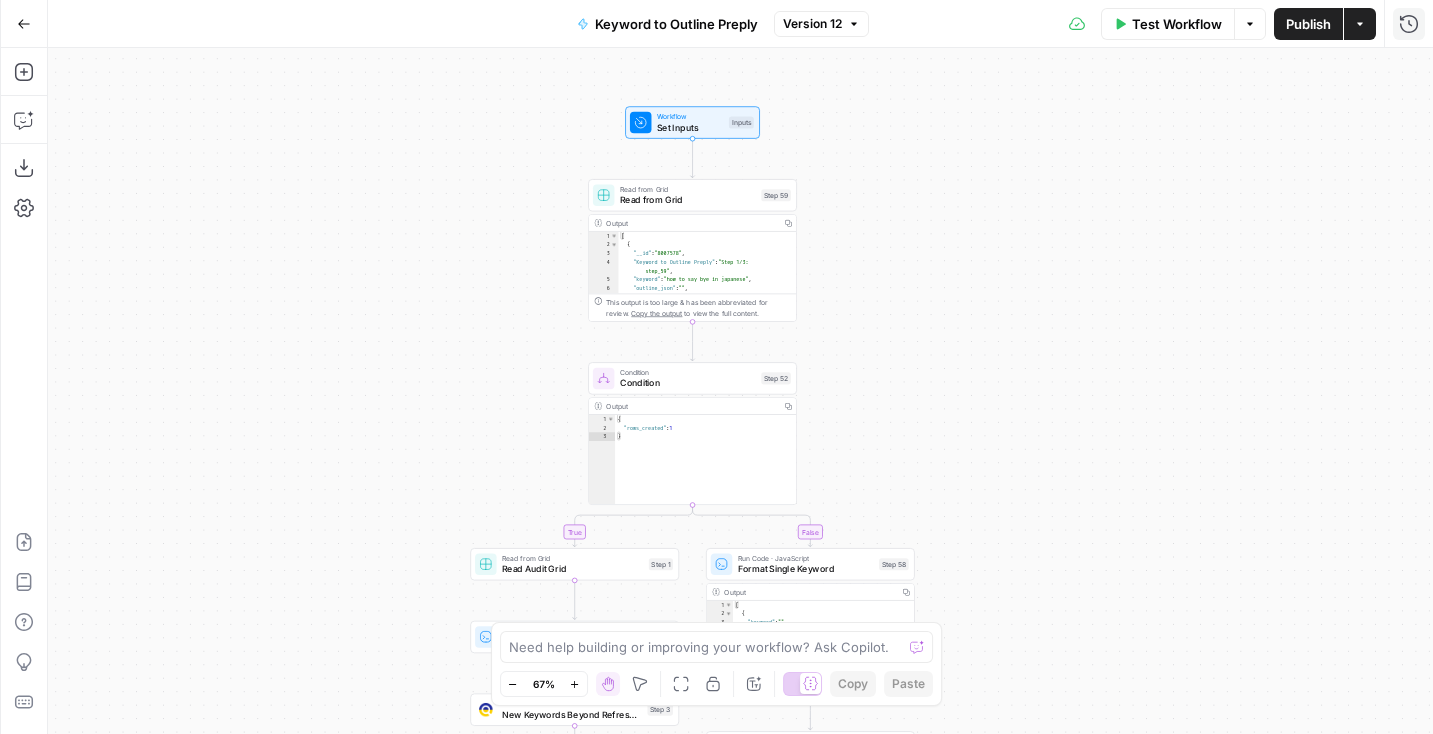 drag, startPoint x: 1057, startPoint y: 462, endPoint x: 1106, endPoint y: 284, distance: 184.62123 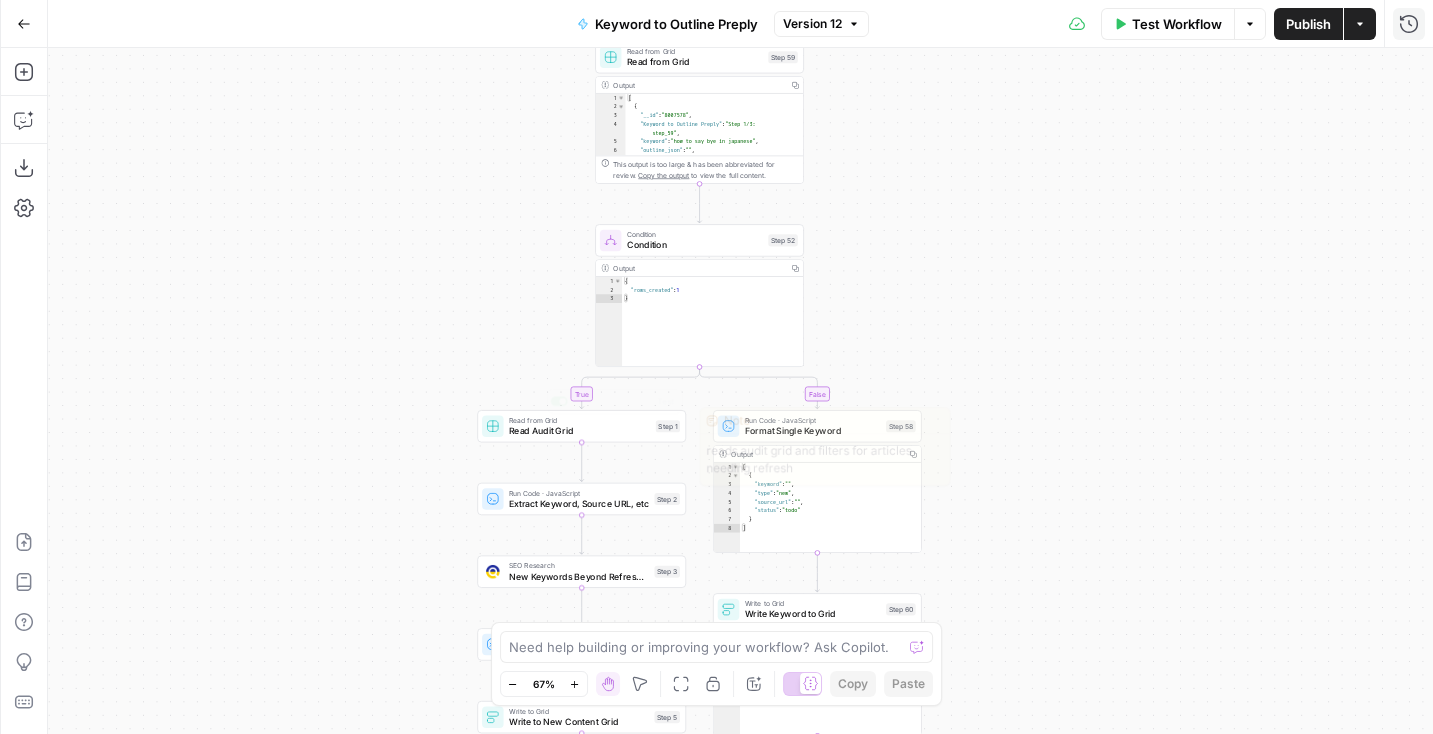 drag, startPoint x: 630, startPoint y: 541, endPoint x: 650, endPoint y: 430, distance: 112.78741 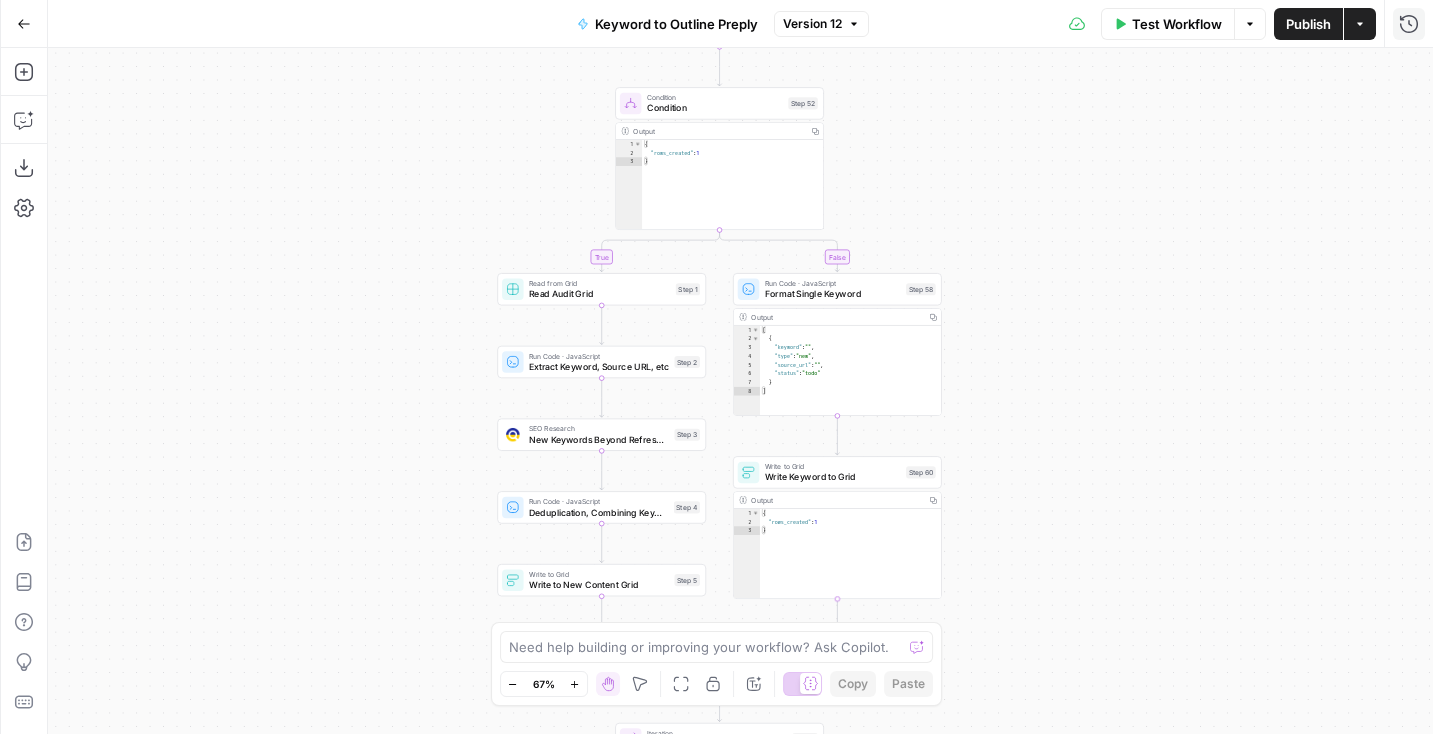 drag, startPoint x: 721, startPoint y: 507, endPoint x: 721, endPoint y: 400, distance: 107 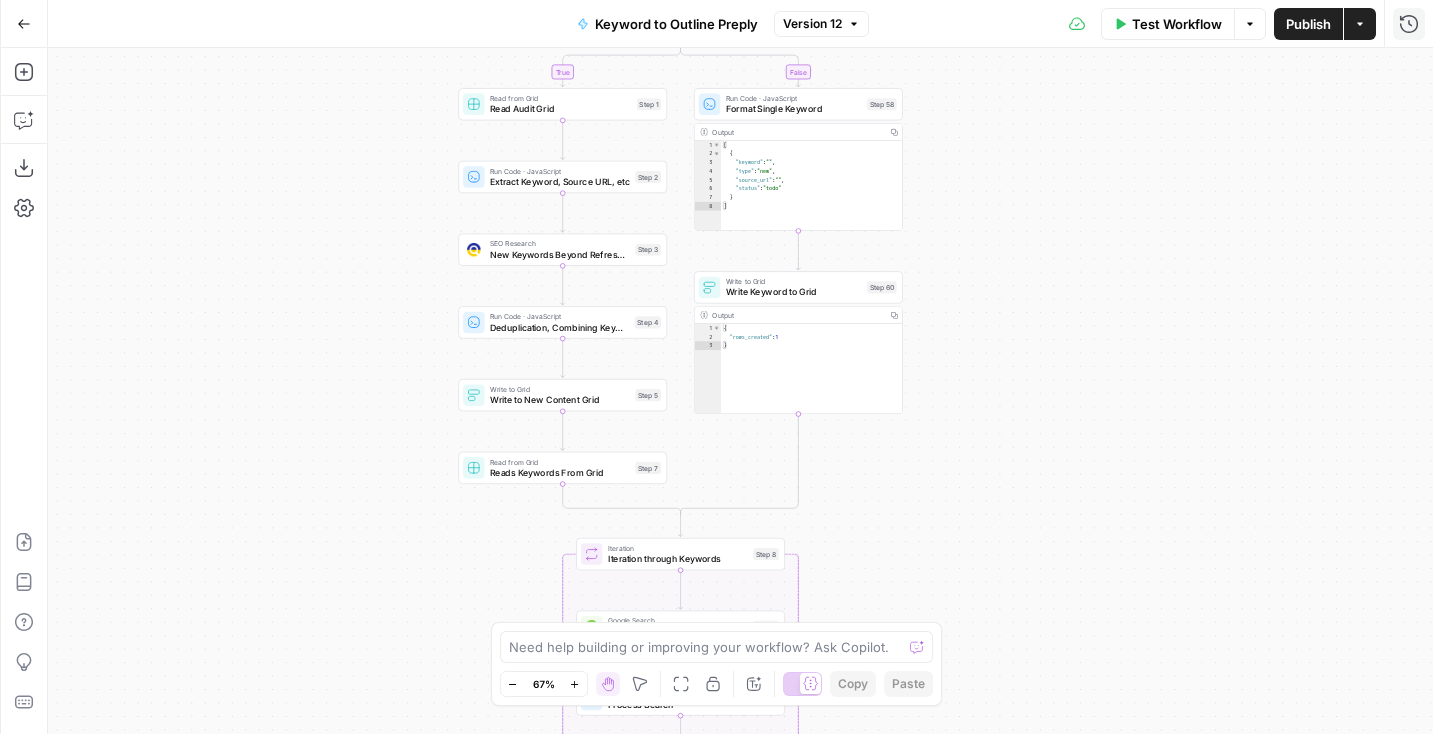drag, startPoint x: 716, startPoint y: 556, endPoint x: 677, endPoint y: 376, distance: 184.17654 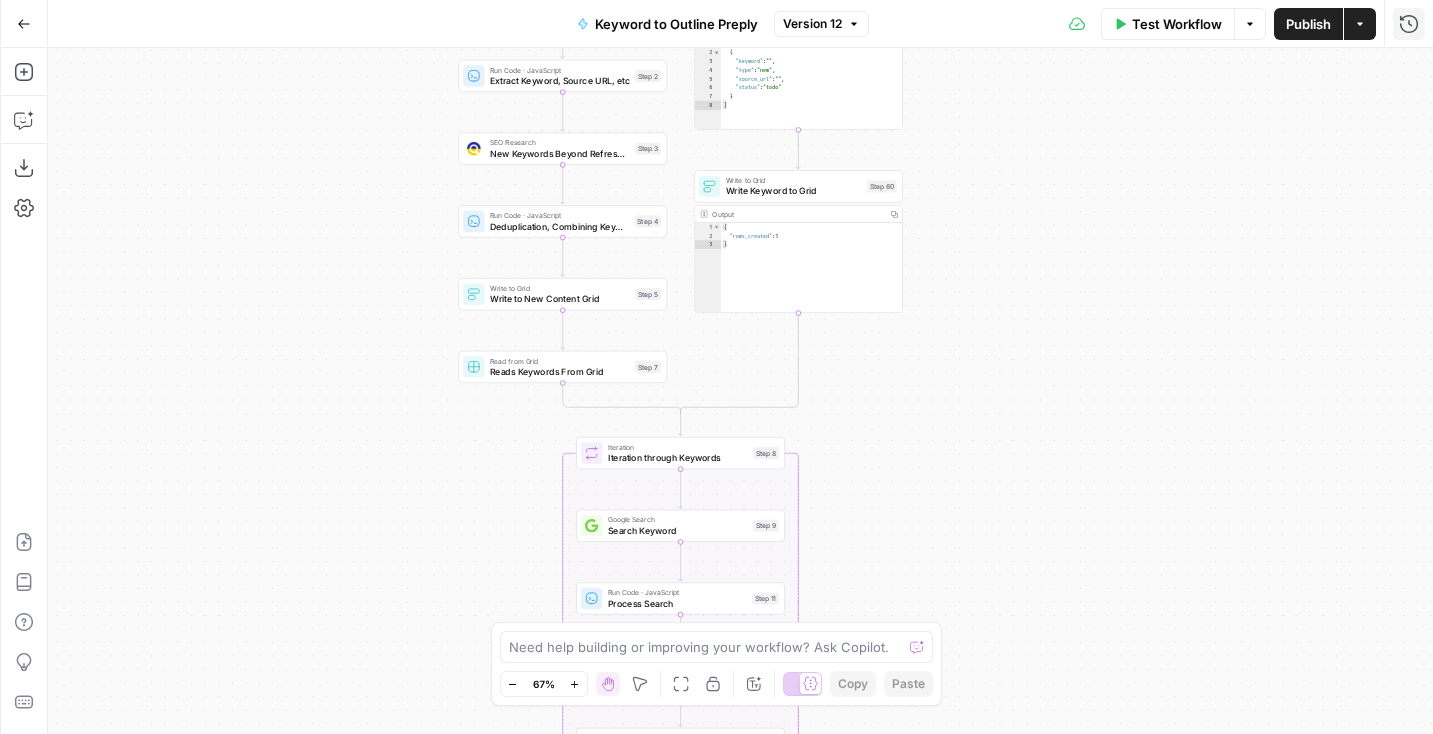 drag, startPoint x: 897, startPoint y: 480, endPoint x: 897, endPoint y: 379, distance: 101 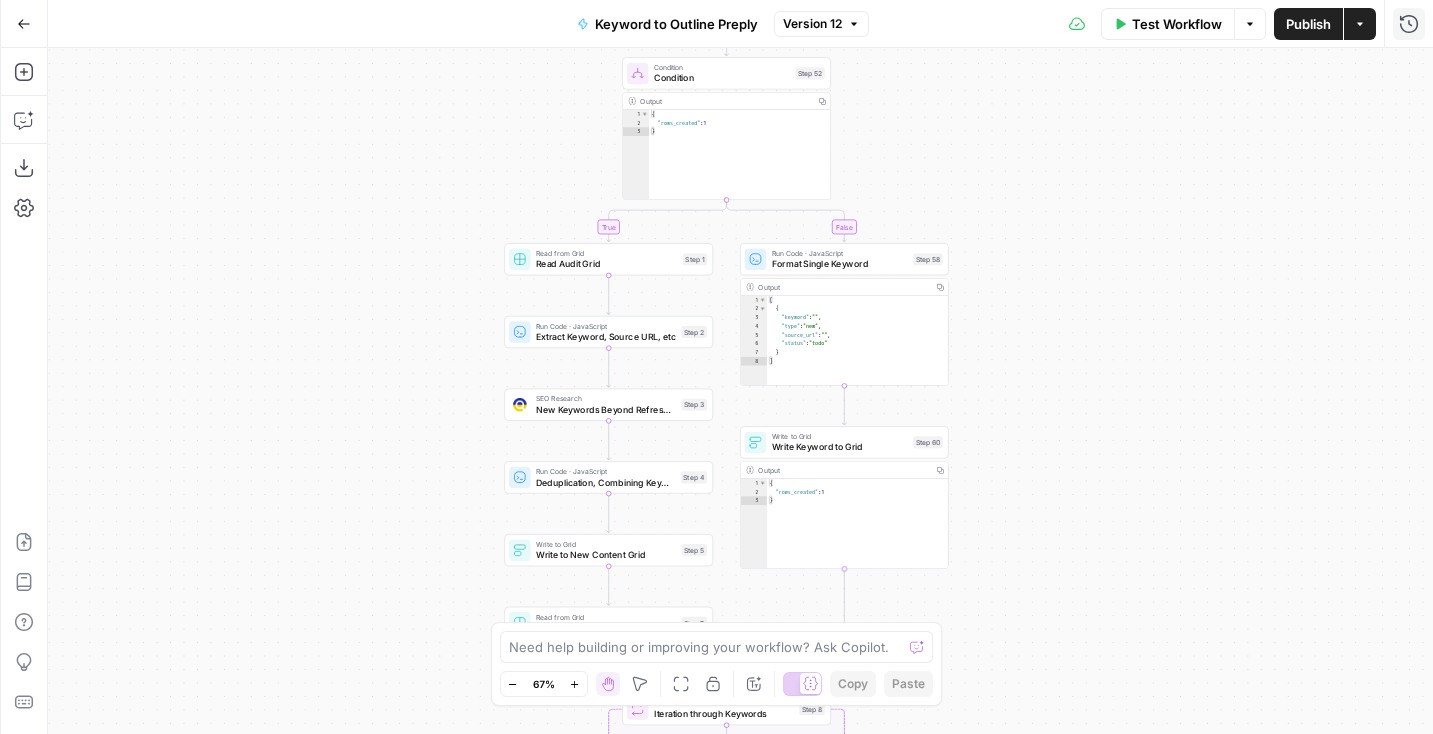 drag, startPoint x: 1065, startPoint y: 188, endPoint x: 1111, endPoint y: 444, distance: 260.09998 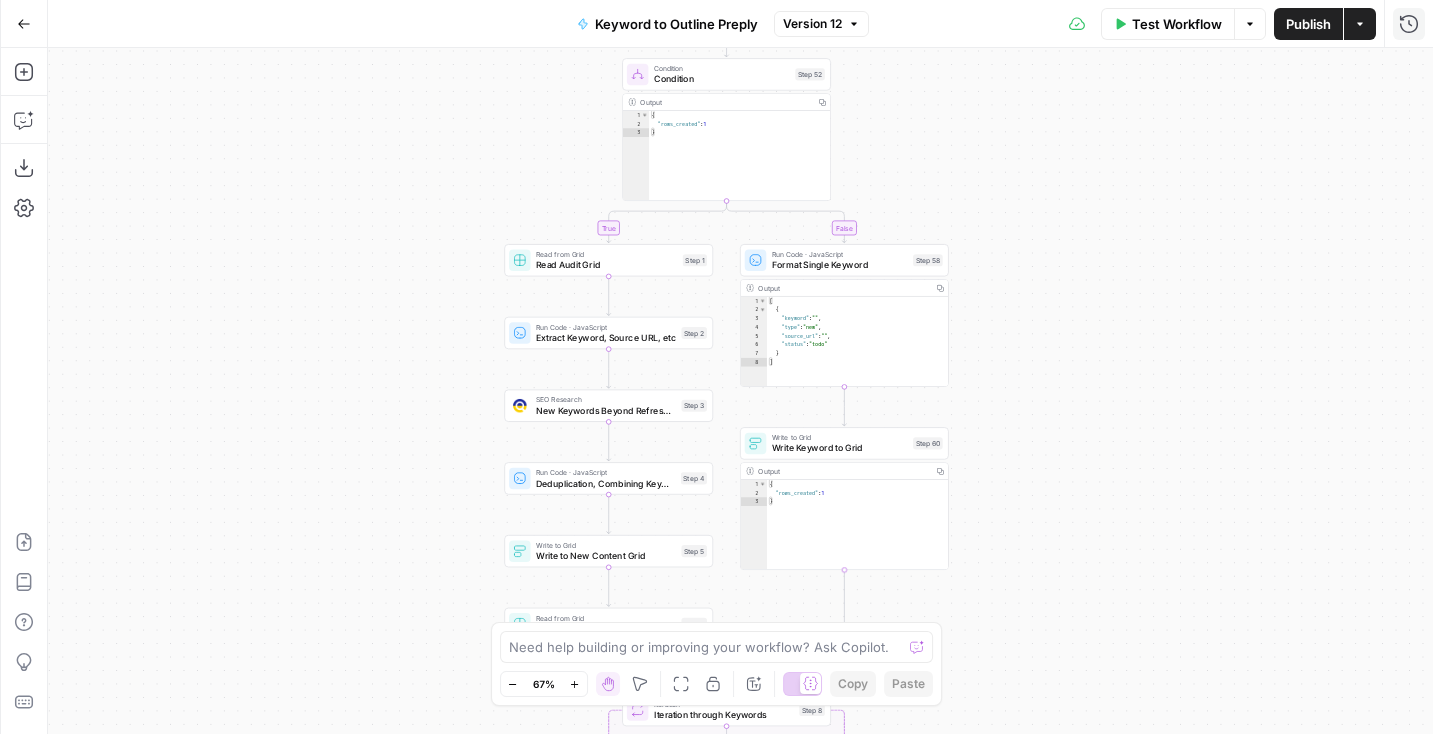click on "true false Workflow Set Inputs Inputs Read from Grid Read from Grid Step 59 Output Copy 1 2 3 4 5 6 7 8 [    {      "__id" :  "8007578" ,      "Keyword to Outline Preply" :  "Step 1/3:           step_59" ,      "keyword" :  "how to say bye in japanese" ,      "outline_json" :  "" ,      "Outline to Article Preply" :  "" ,      "final_article" :  "" ,     XXXXXXXXXXXXXXXXXXXXXXXXXXXXXXXXXXXXXXXXXXXXXXXXXXXXXXXXXXXXXXXXXXXXXXXXXXXXXXXXXXXXXXXXXXXXXXXXXXXXXXXXXXXXXXXXXXXXXXXXXXXXXXXXXXXXXXXXXXXXXXXXXXXXXXXXXXXXXXXXXXXXXXXXXXXXXXXXXXXXXXXXXXXXXXXXXXXXXXXXXXXXXXXXXXXXXXXXXXXXXXXXXXXXXXXXXXXXXXXXXXXXXXXXXXXXXXXXXXXXXXXXXXXXXXXXXXXXXXXXXXXXXXXXXXXXXXXXXXXXXXXXXXXXXXXXXXXXXXXXXXXXXXXXXXXXXXXXXXXXXXXXXXXXXXXXXXXXXXXXXXXXXXXXXXXXXXXXXXXXXXXXXXXXXXXXXXXXXXXXXXXXXXXXXXXXXXXXXXXXXXXXXXXXXXXXXXXXXXXXXXXXXXXXXXXXXXXXXXXXXXXXXXXXXXXXXXXXXXXXXXXXXXXXXXXXXXXXXXXXXXXXXXXXXXXX This output is too large & has been abbreviated for review.   Copy the output   to view the full content. Condition Condition Step 52 Output 1 2" at bounding box center [740, 391] 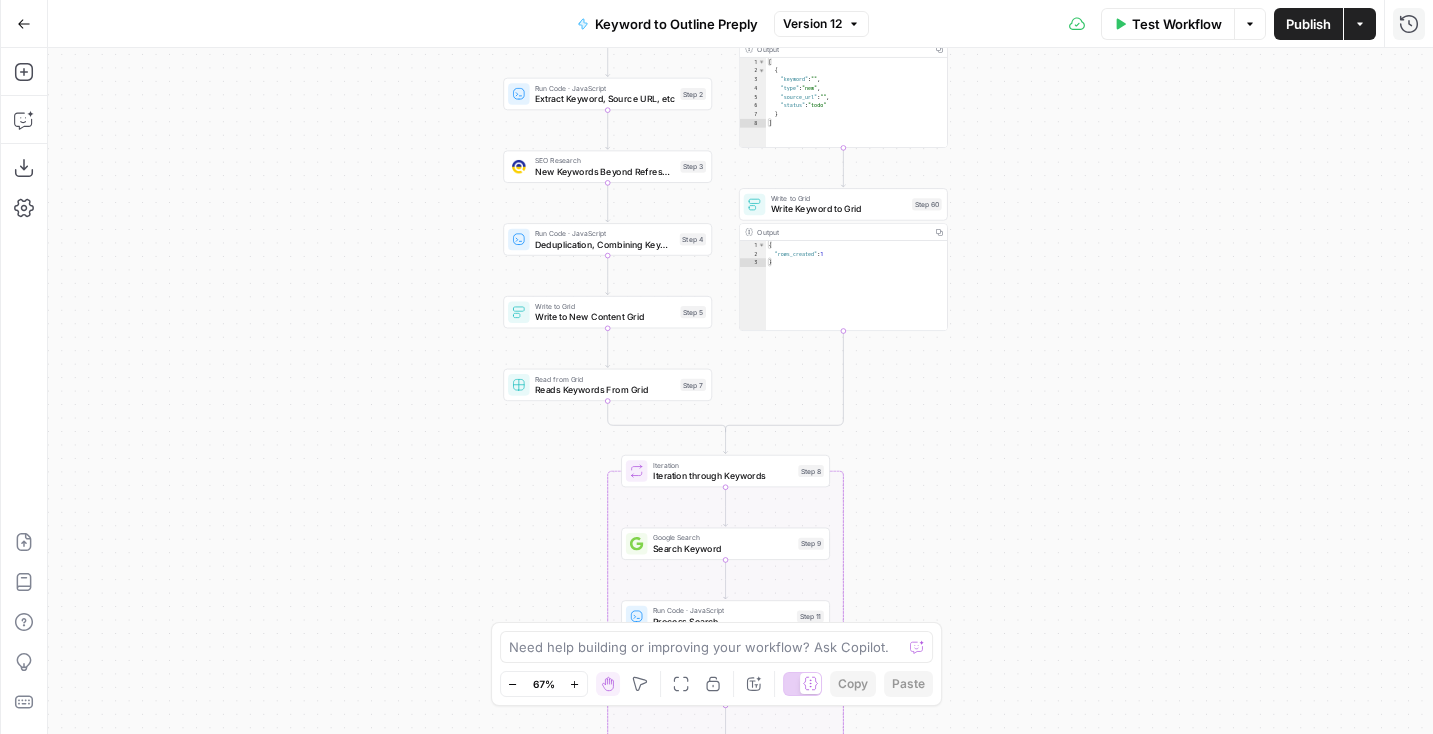 drag, startPoint x: 1023, startPoint y: 565, endPoint x: 1022, endPoint y: 284, distance: 281.00177 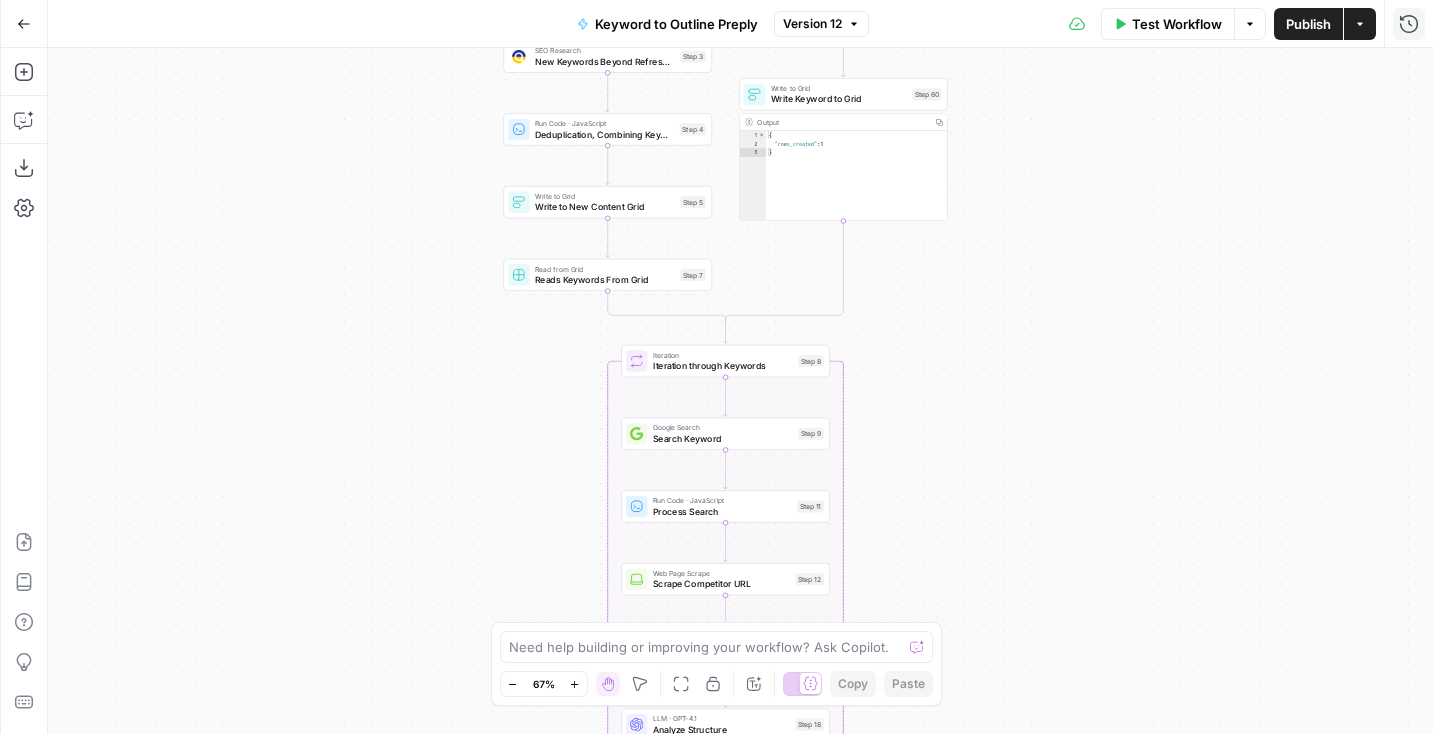 drag, startPoint x: 987, startPoint y: 443, endPoint x: 987, endPoint y: 375, distance: 68 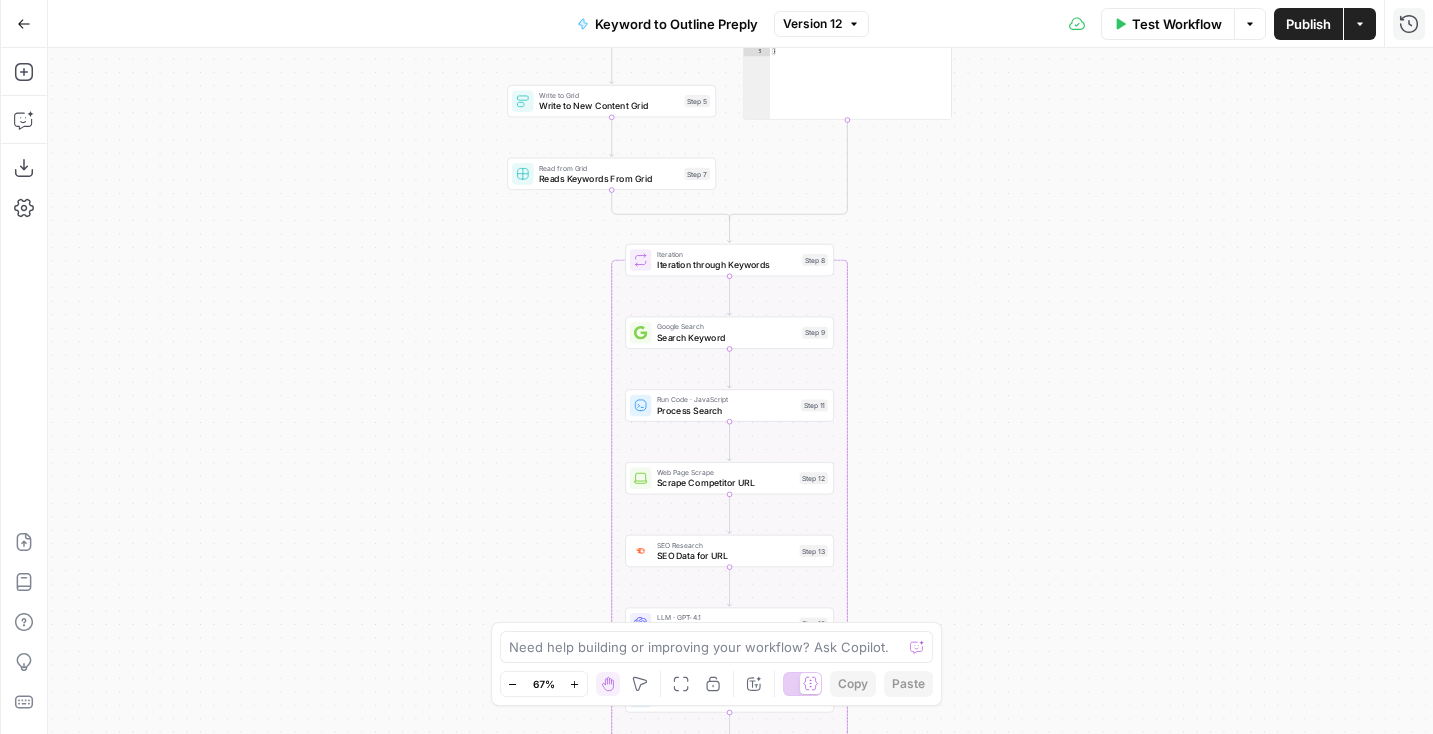 drag, startPoint x: 946, startPoint y: 380, endPoint x: 969, endPoint y: 213, distance: 168.57639 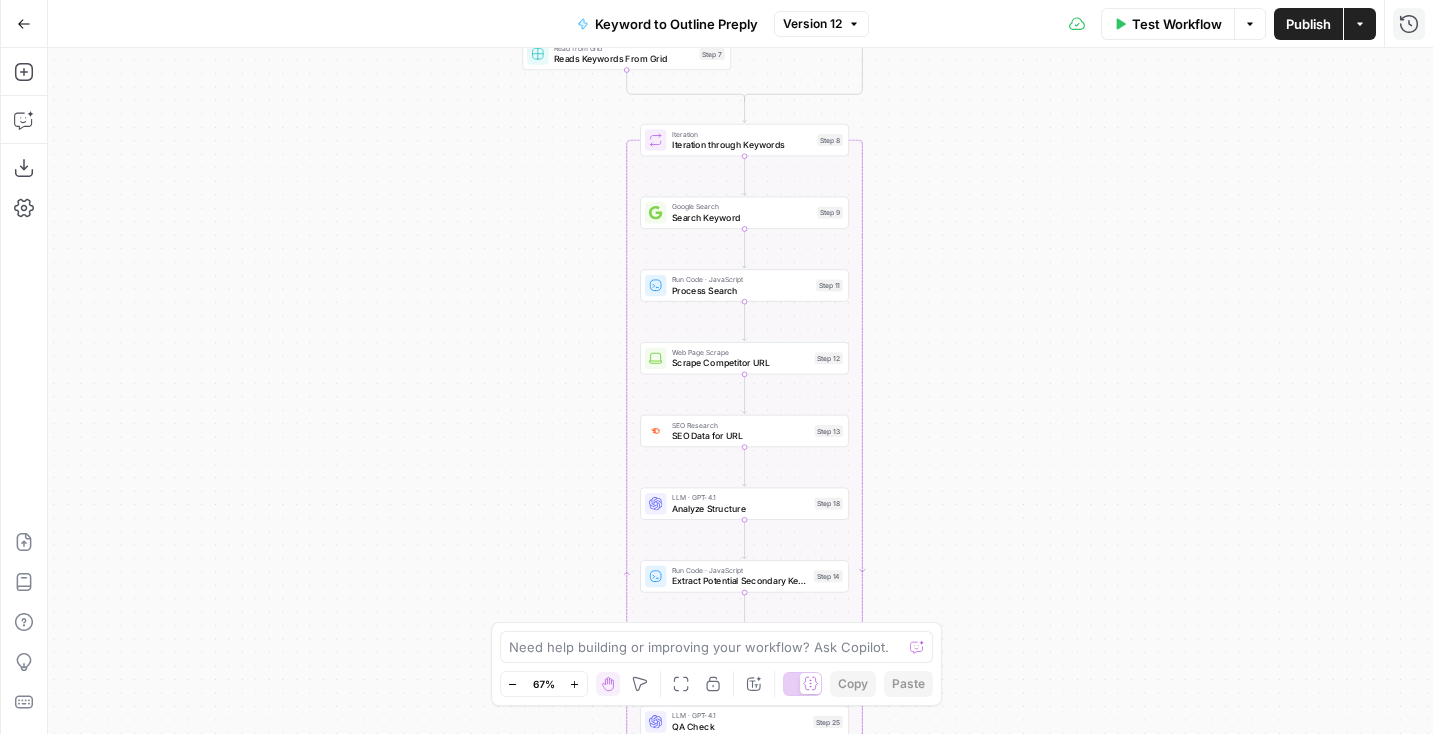 drag, startPoint x: 930, startPoint y: 354, endPoint x: 927, endPoint y: 300, distance: 54.08327 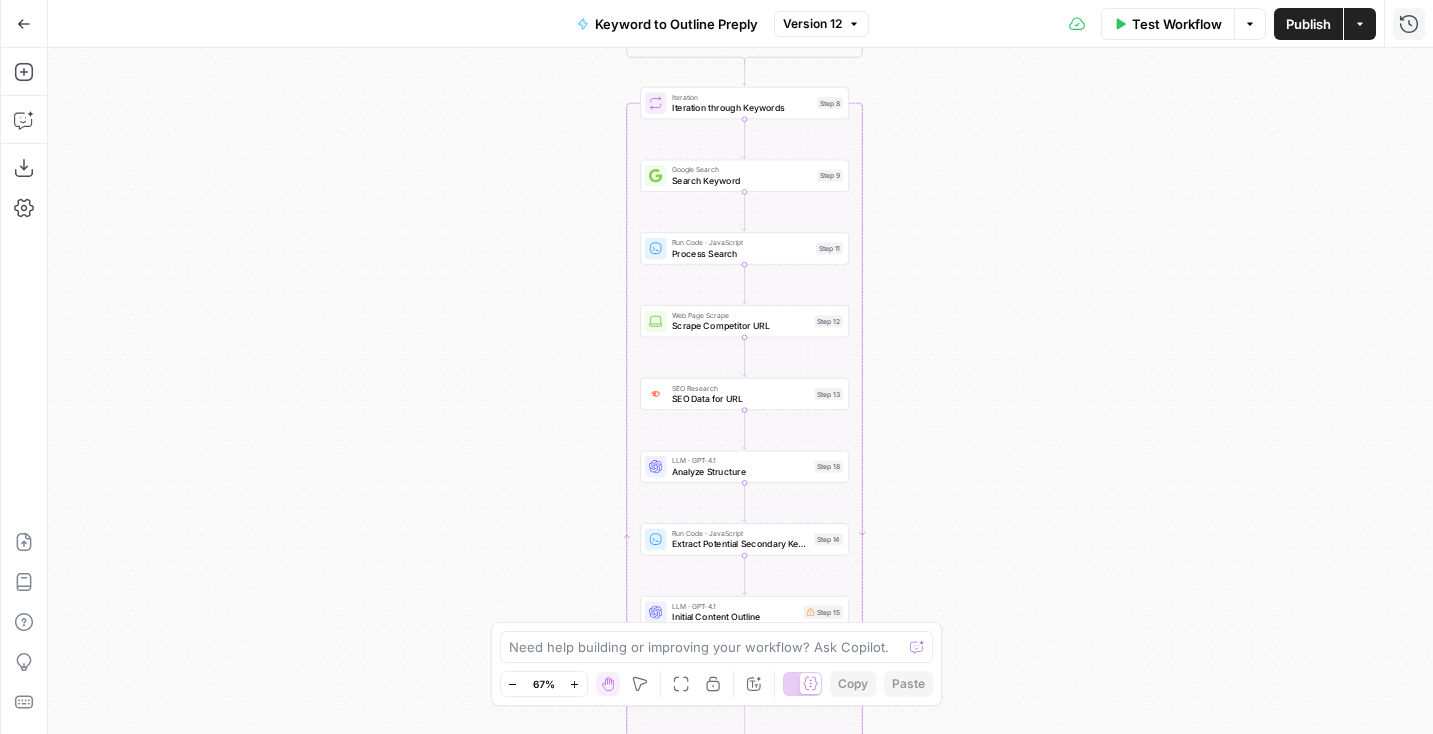 drag, startPoint x: 904, startPoint y: 375, endPoint x: 904, endPoint y: 288, distance: 87 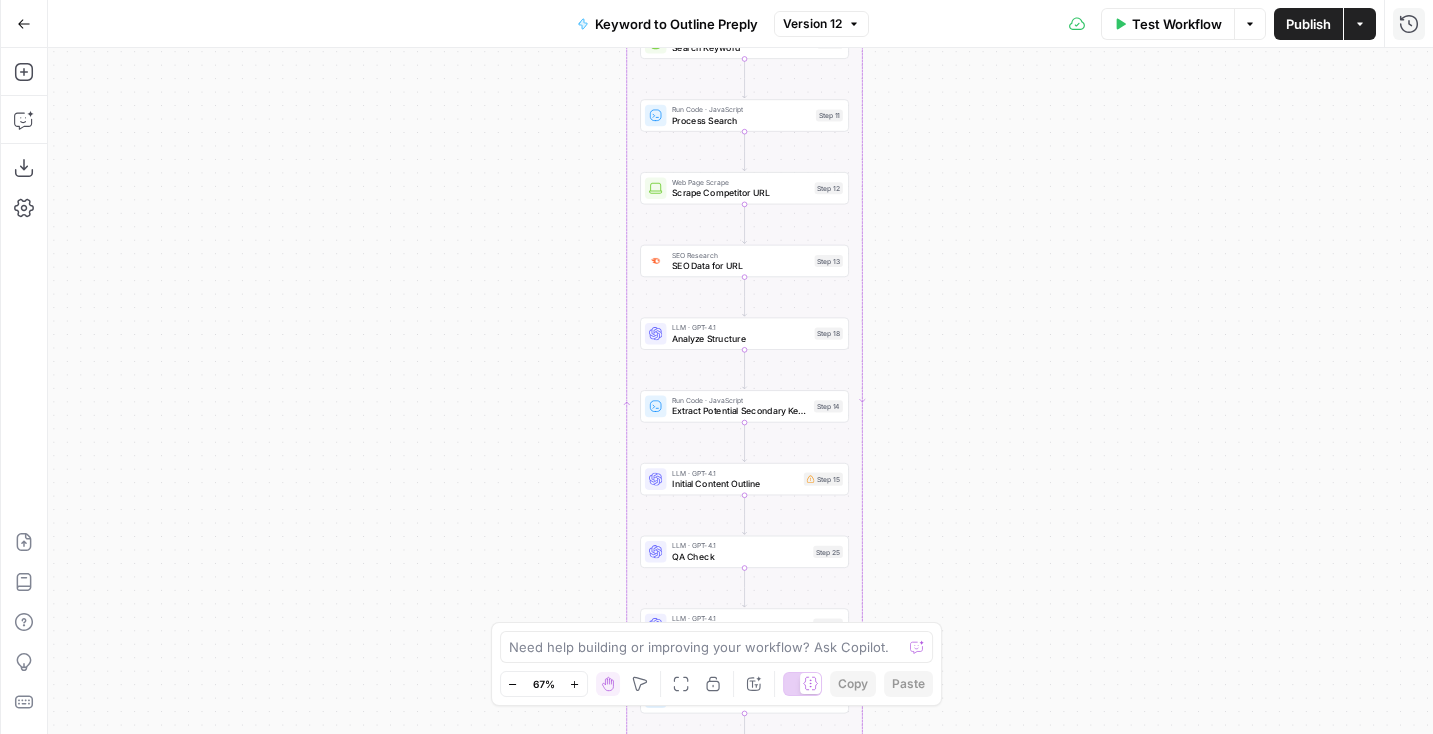 drag, startPoint x: 1027, startPoint y: 418, endPoint x: 1025, endPoint y: 327, distance: 91.02197 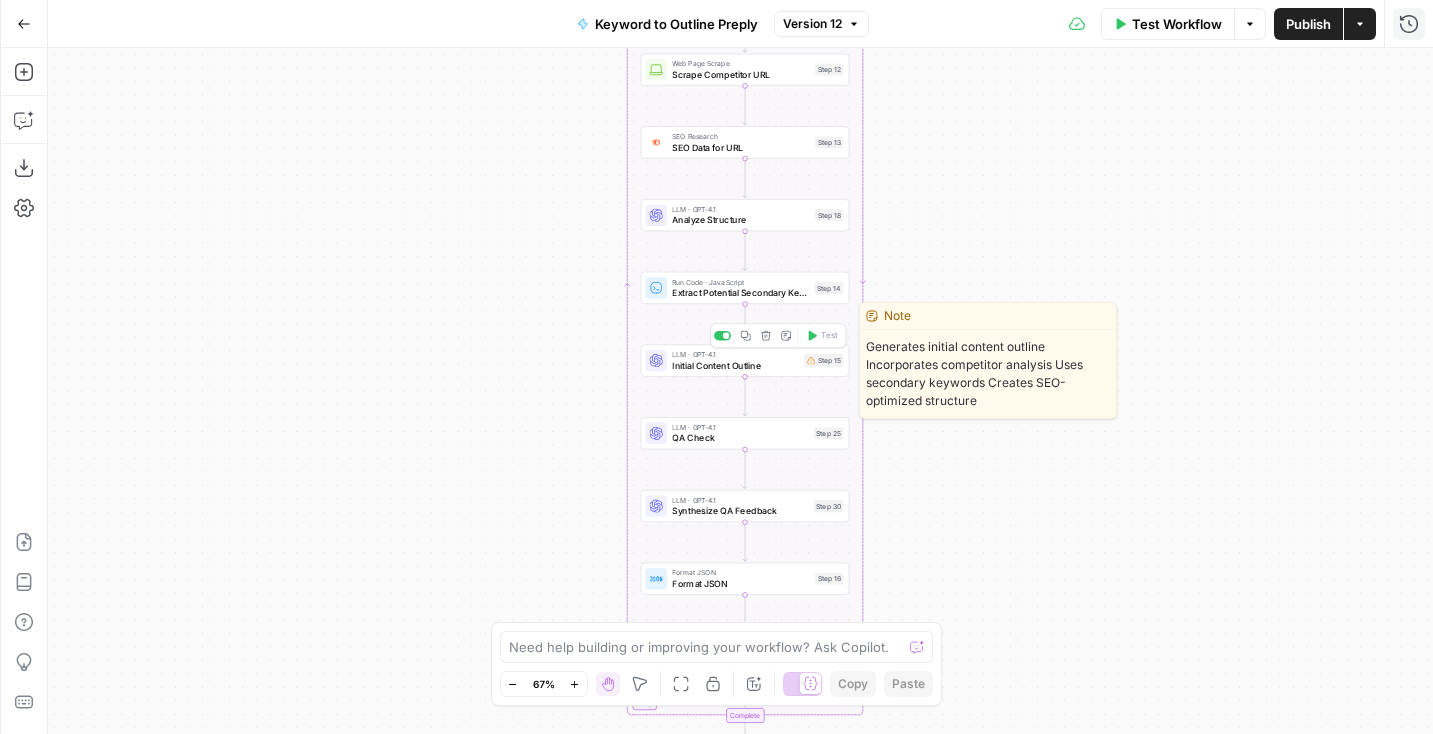 click on "LLM · GPT-4.1 Initial Content Outline Step 15 Copy step Delete step Edit Note Test" at bounding box center [745, 360] 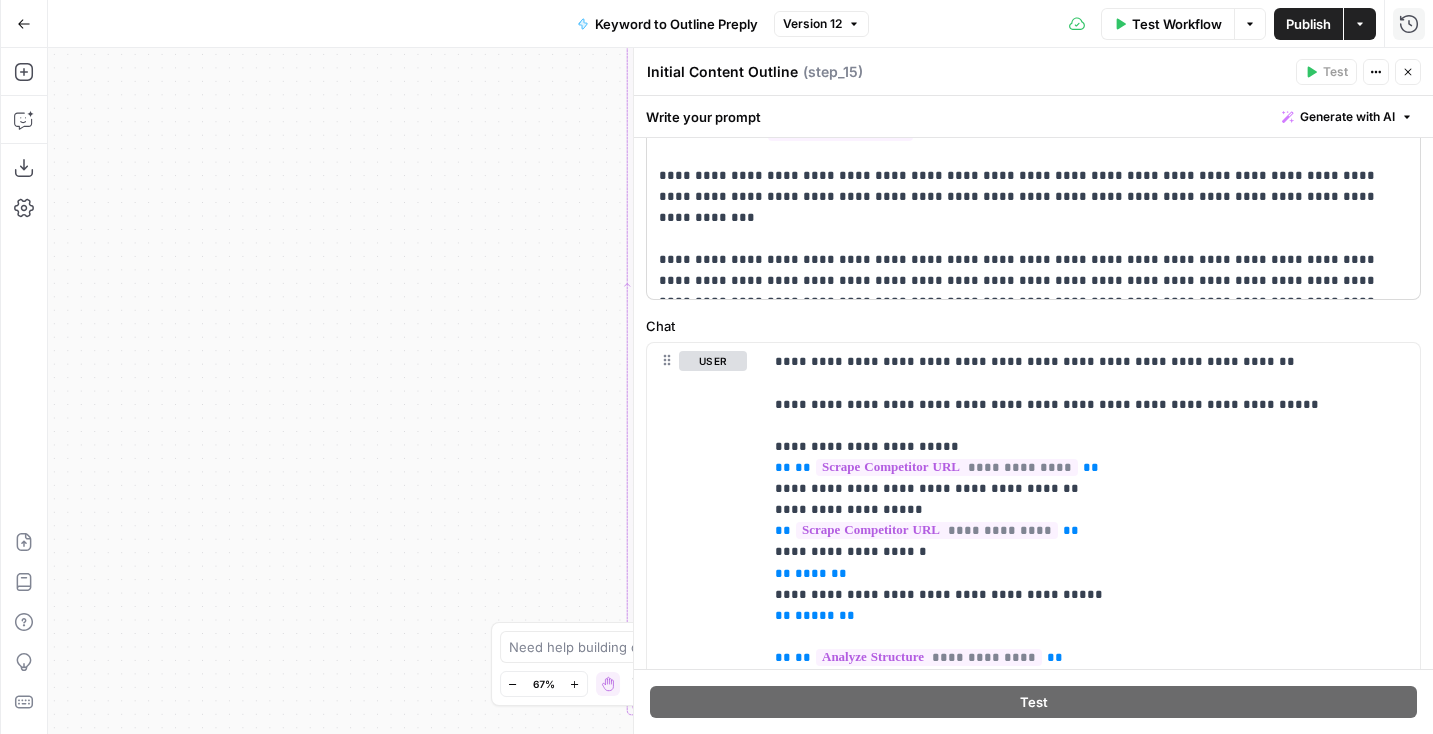 scroll, scrollTop: 292, scrollLeft: 0, axis: vertical 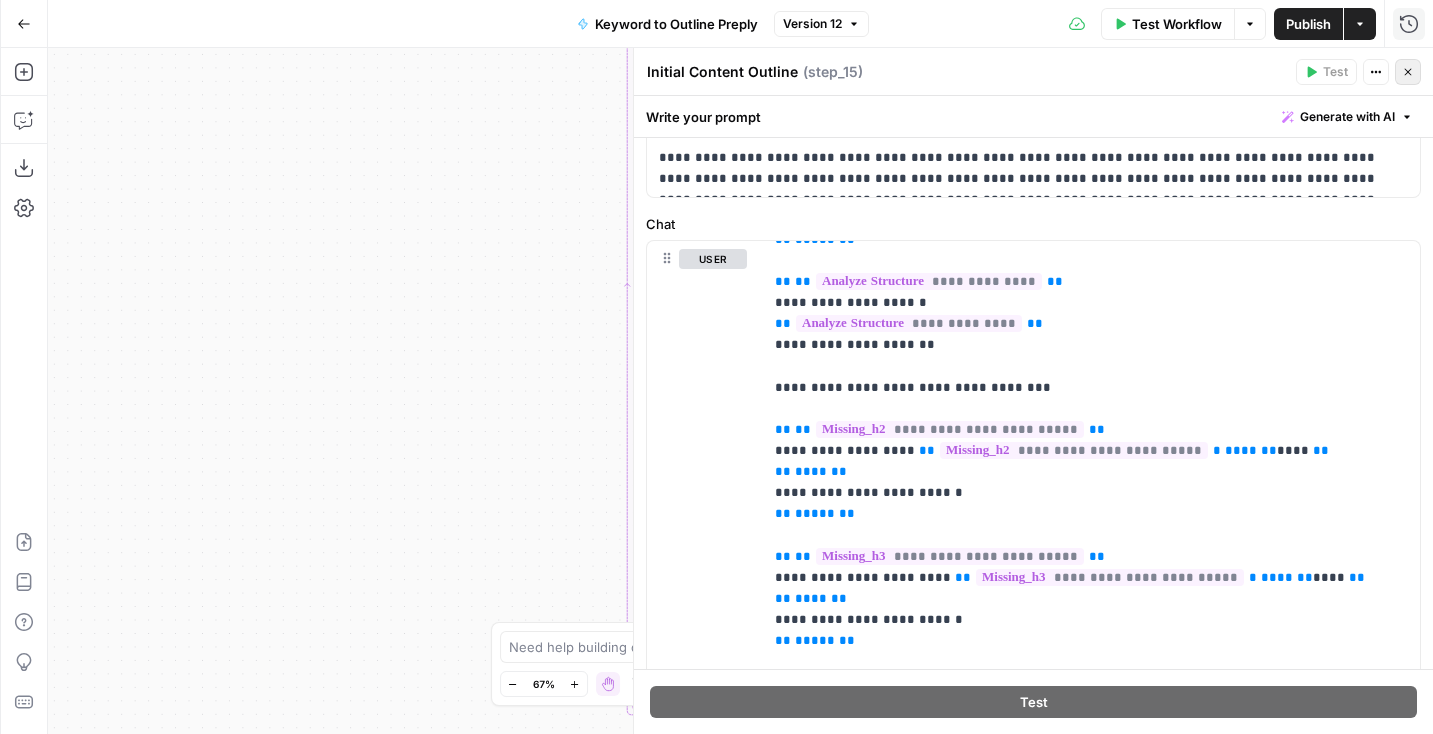 click 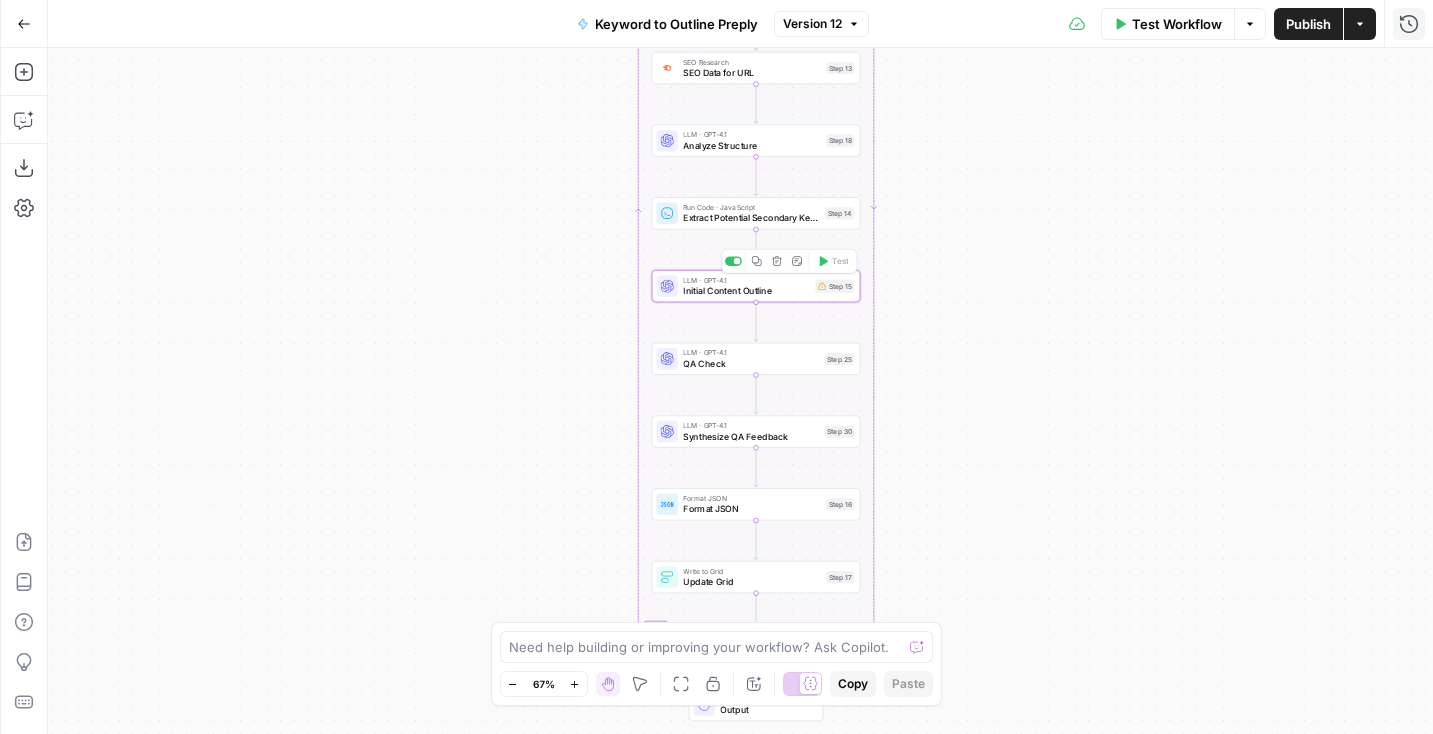 drag, startPoint x: 899, startPoint y: 463, endPoint x: 899, endPoint y: 363, distance: 100 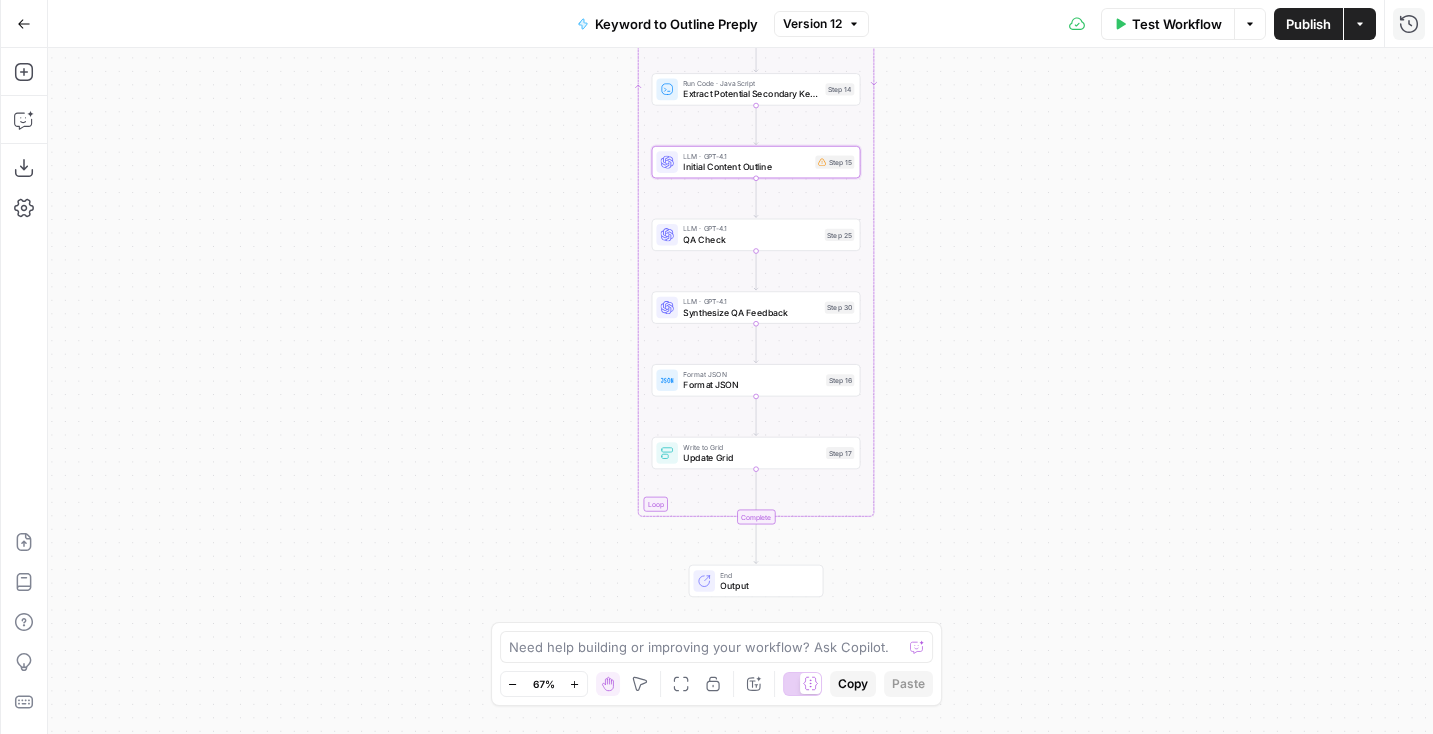 drag, startPoint x: 974, startPoint y: 396, endPoint x: 974, endPoint y: 358, distance: 38 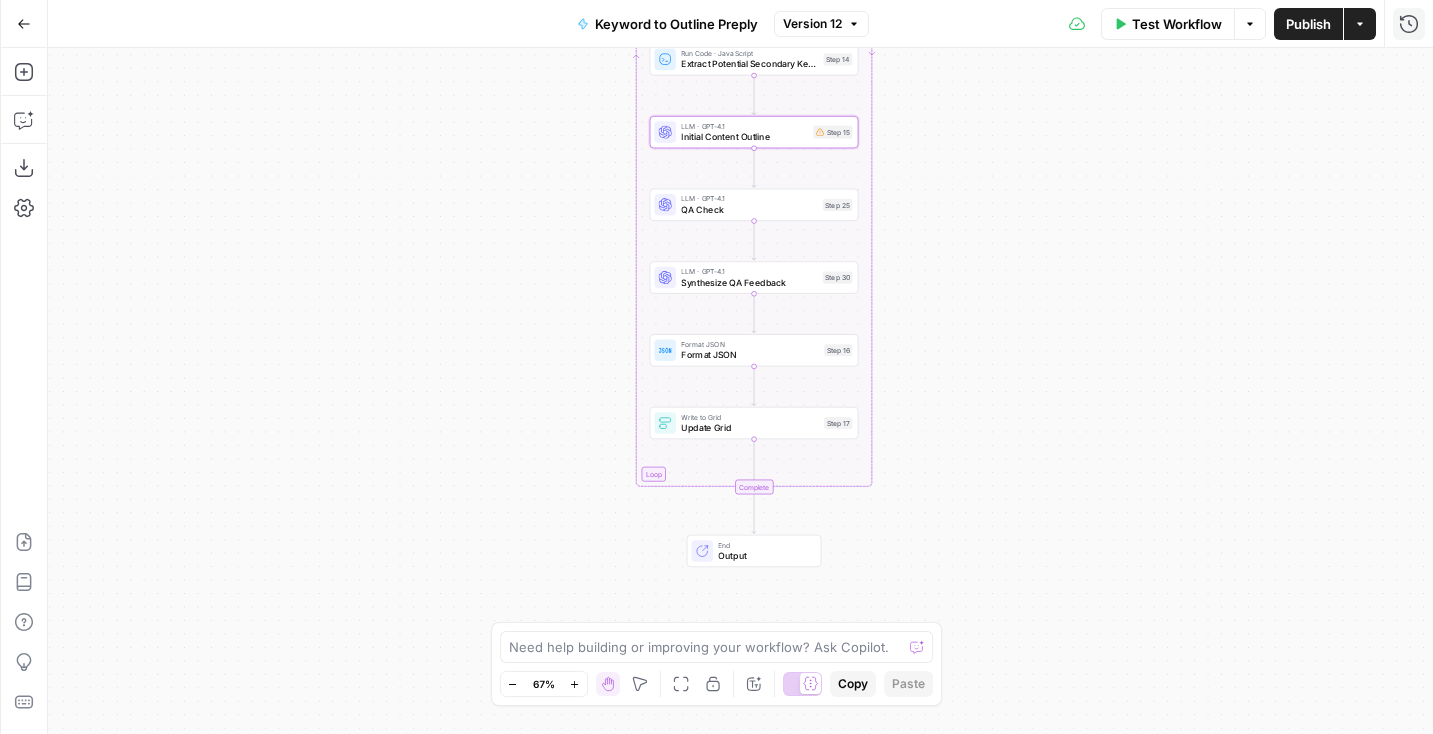 drag, startPoint x: 963, startPoint y: 384, endPoint x: 950, endPoint y: 307, distance: 78.08969 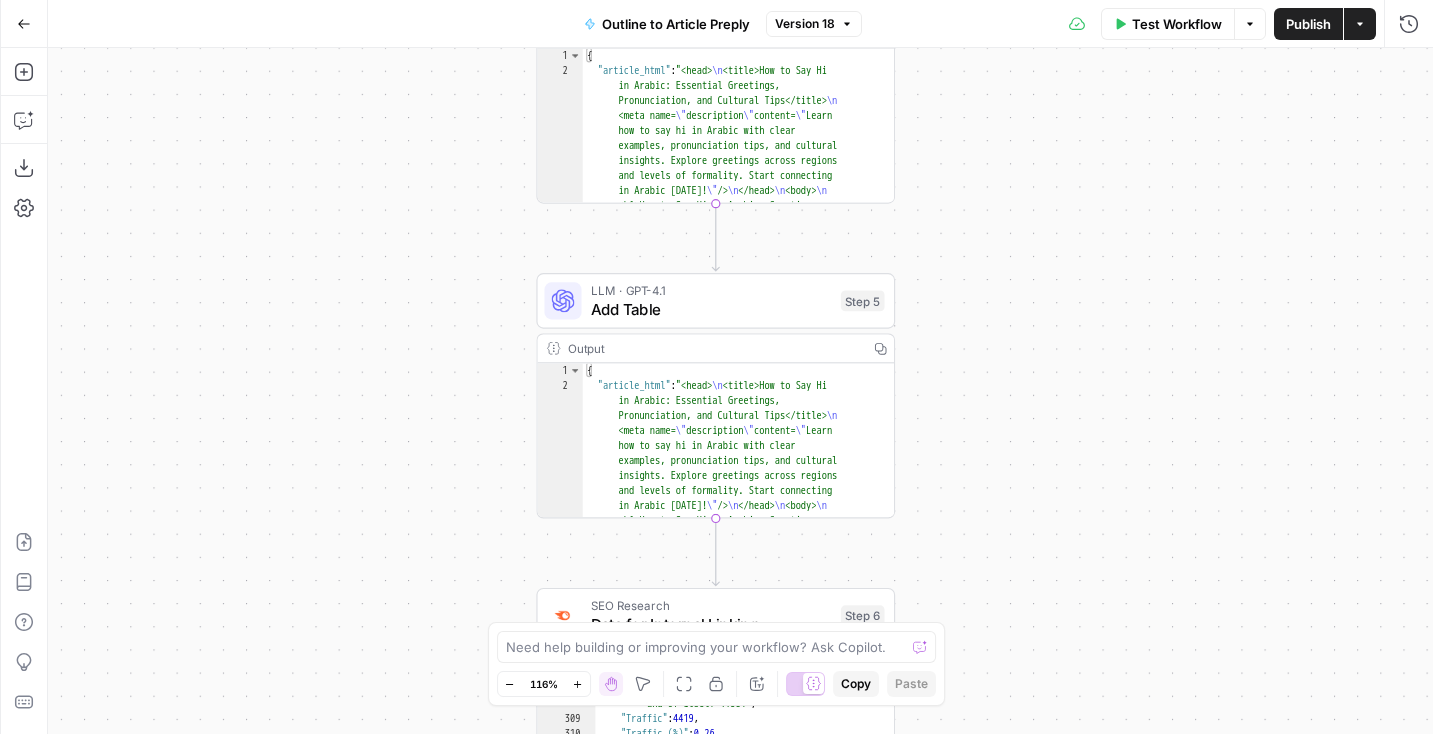 scroll, scrollTop: 0, scrollLeft: 0, axis: both 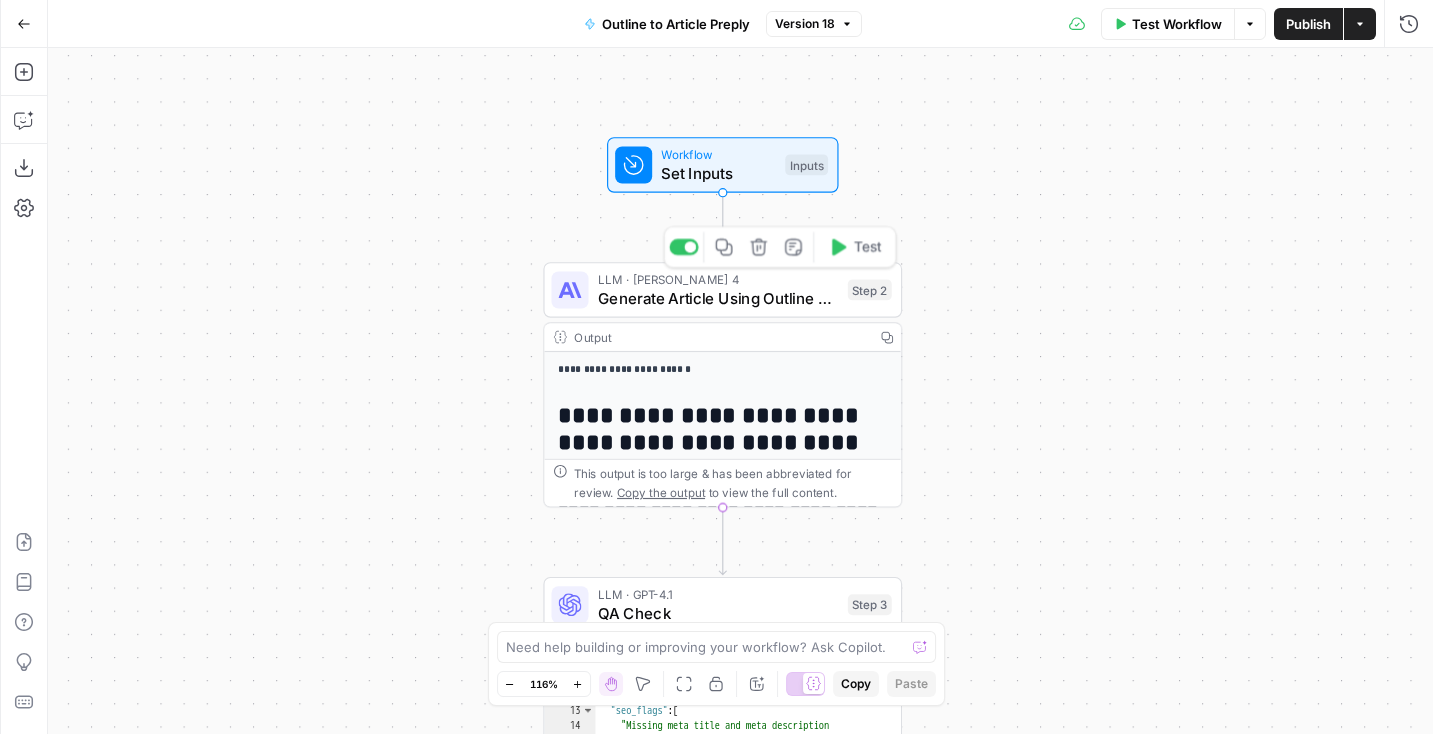 click on "Generate Article Using Outline and Keyword" at bounding box center [718, 297] 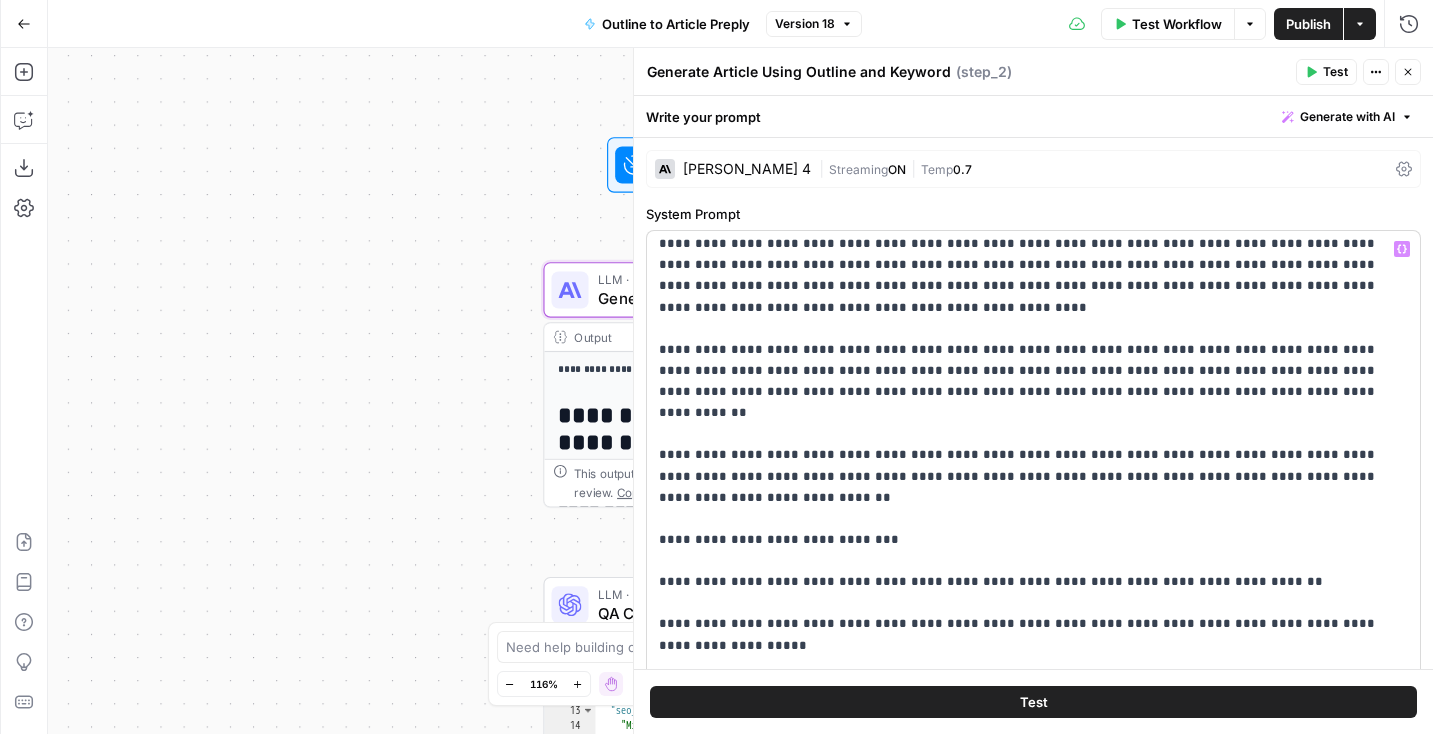 scroll, scrollTop: 849, scrollLeft: 0, axis: vertical 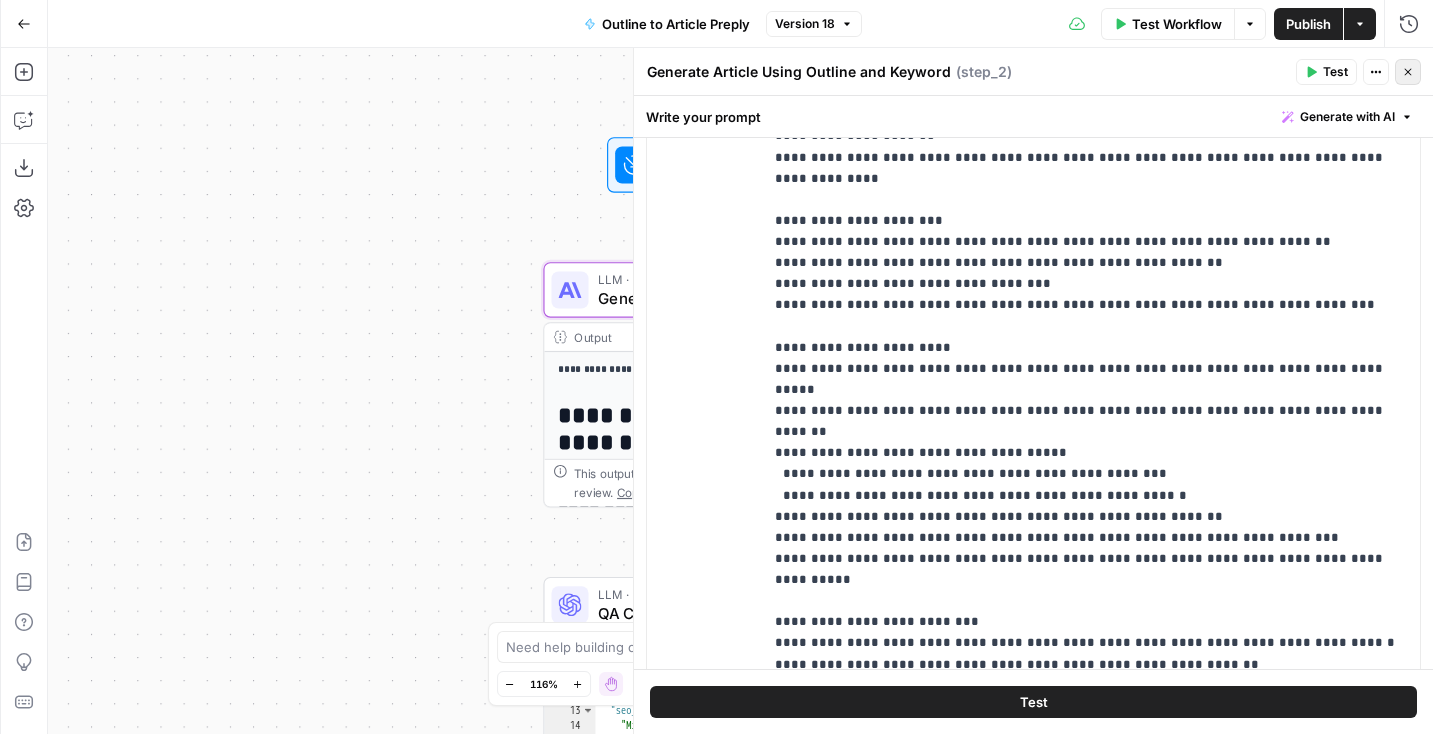 click on "Close" at bounding box center [1408, 72] 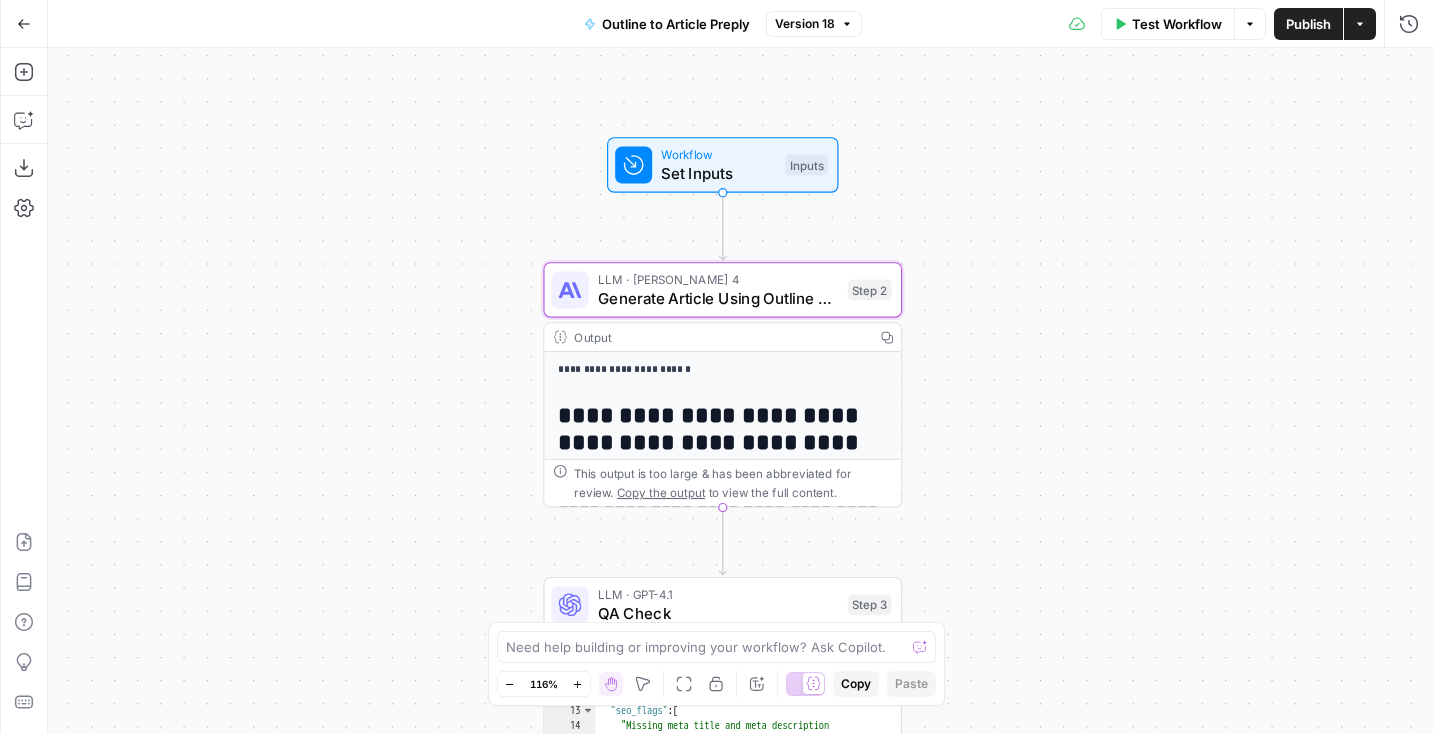 click on "**********" at bounding box center (740, 391) 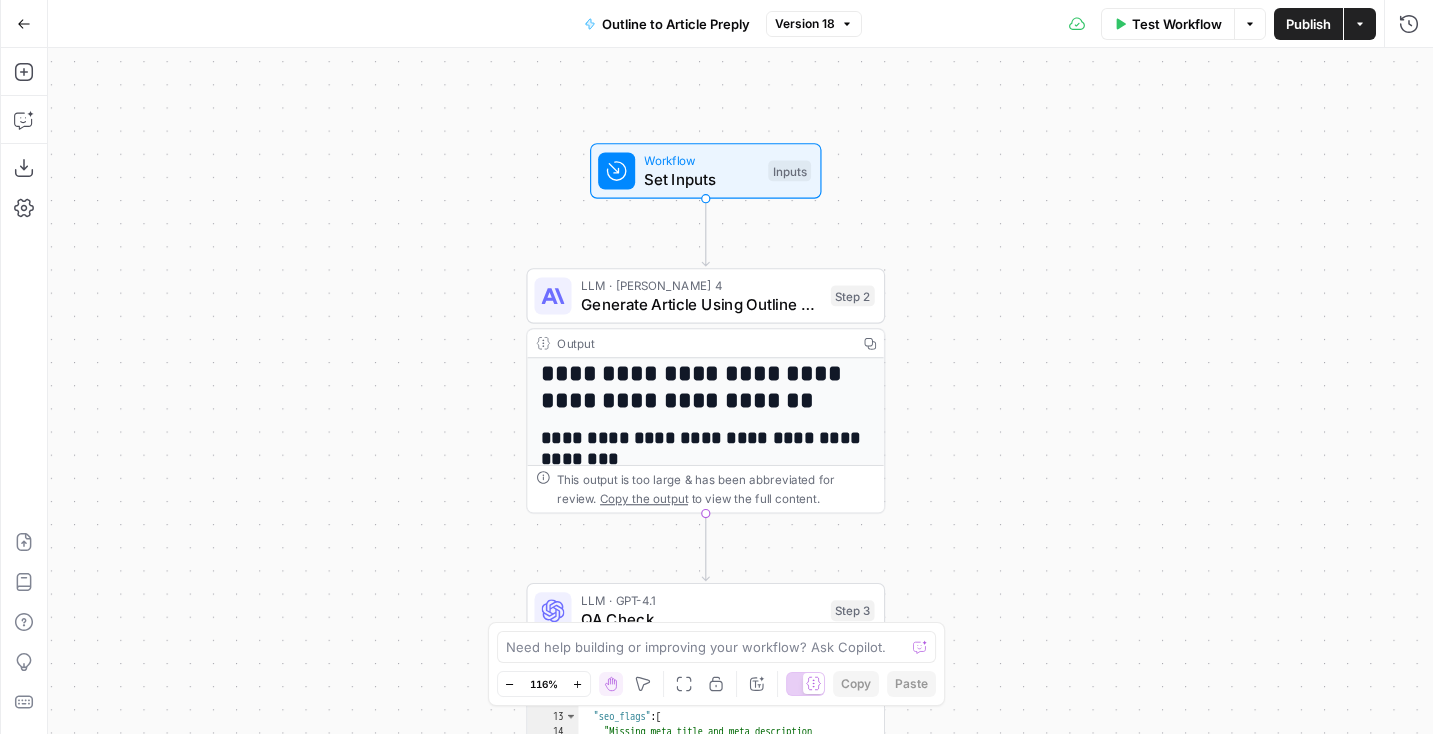 scroll, scrollTop: 0, scrollLeft: 0, axis: both 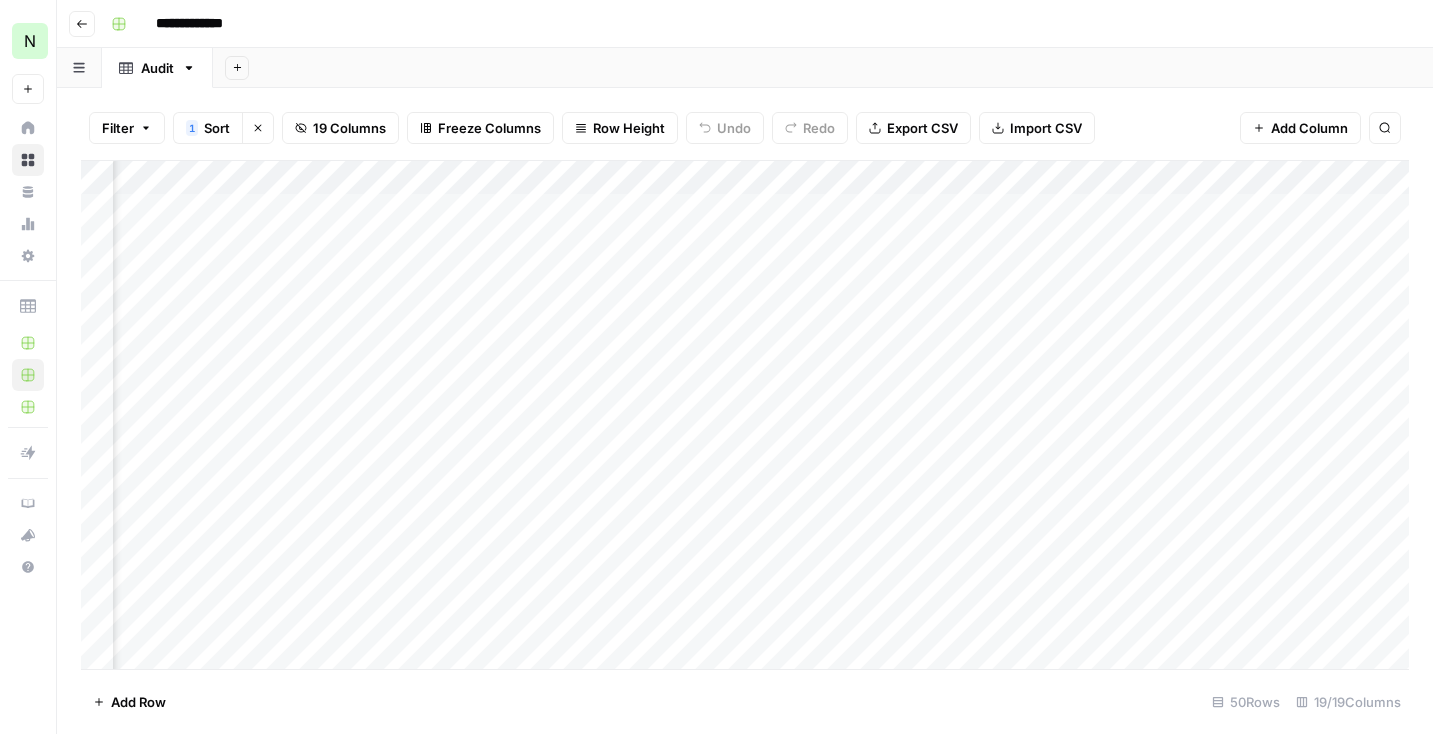 click on "Add Column" at bounding box center [745, 415] 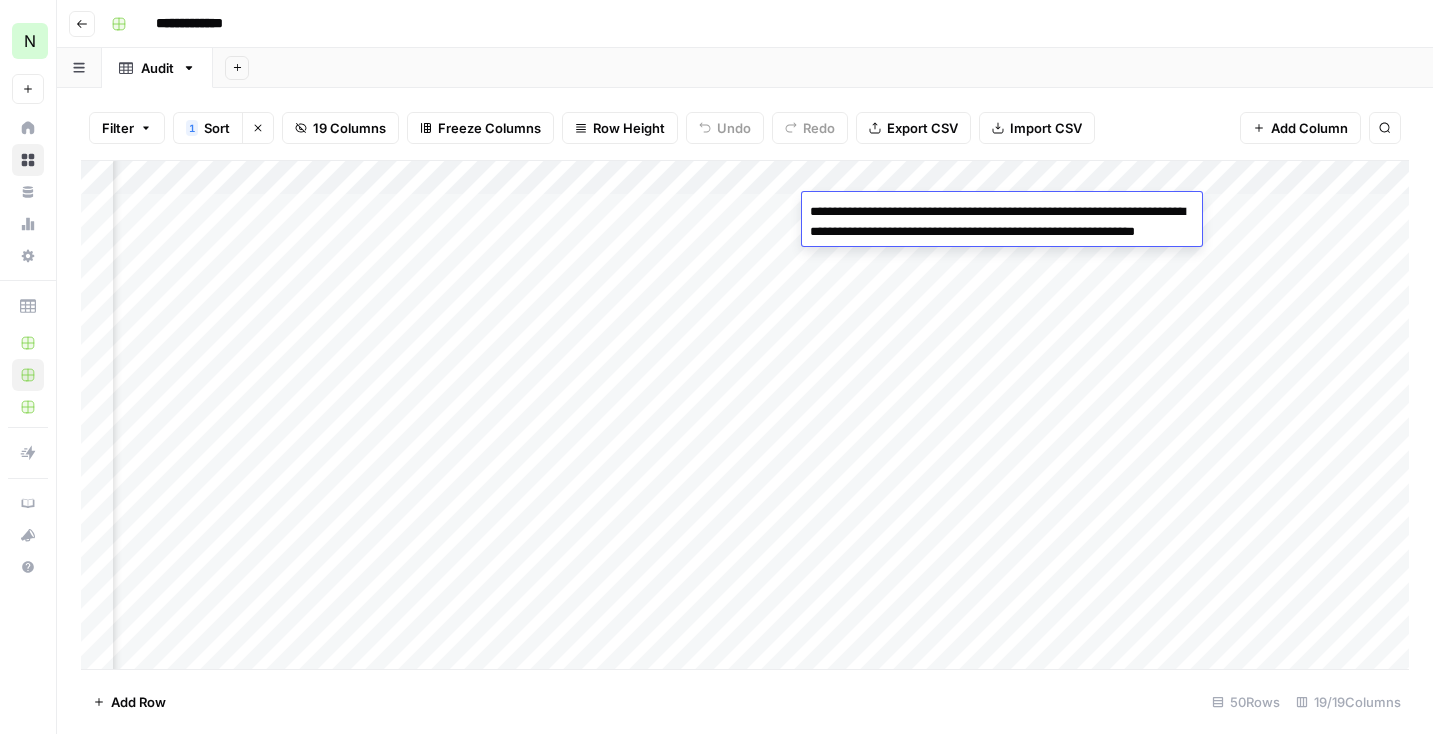 click on "Add Column" at bounding box center [745, 415] 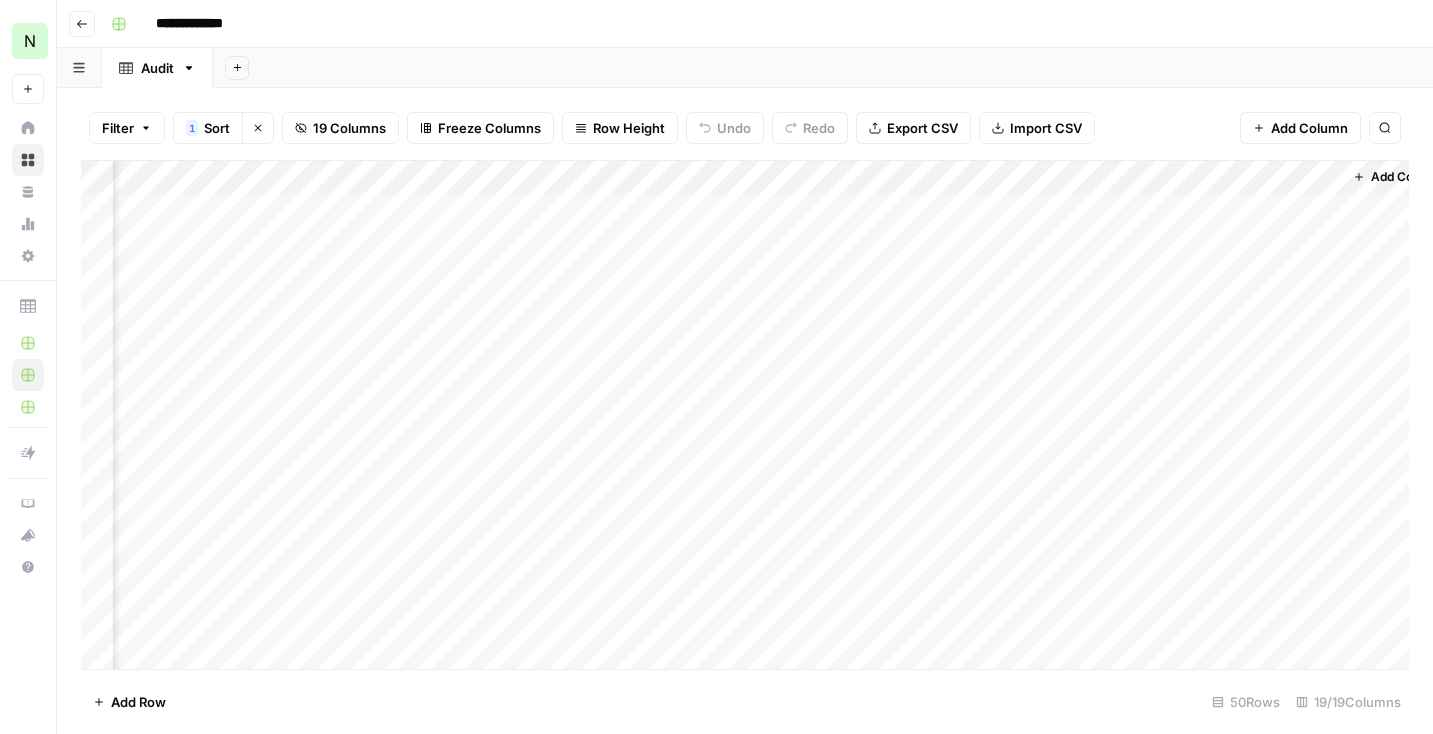 scroll, scrollTop: 0, scrollLeft: 2236, axis: horizontal 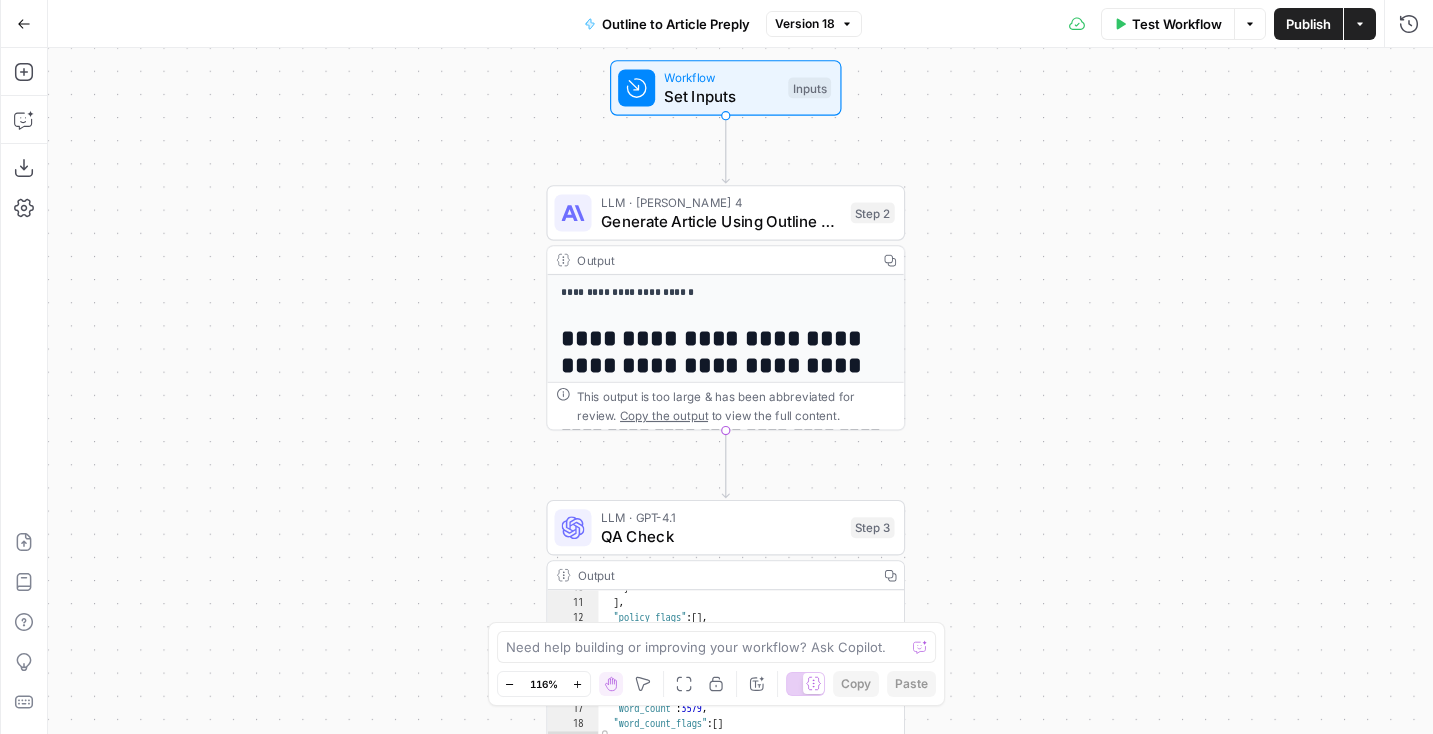drag, startPoint x: 1052, startPoint y: 275, endPoint x: 1080, endPoint y: 316, distance: 49.648766 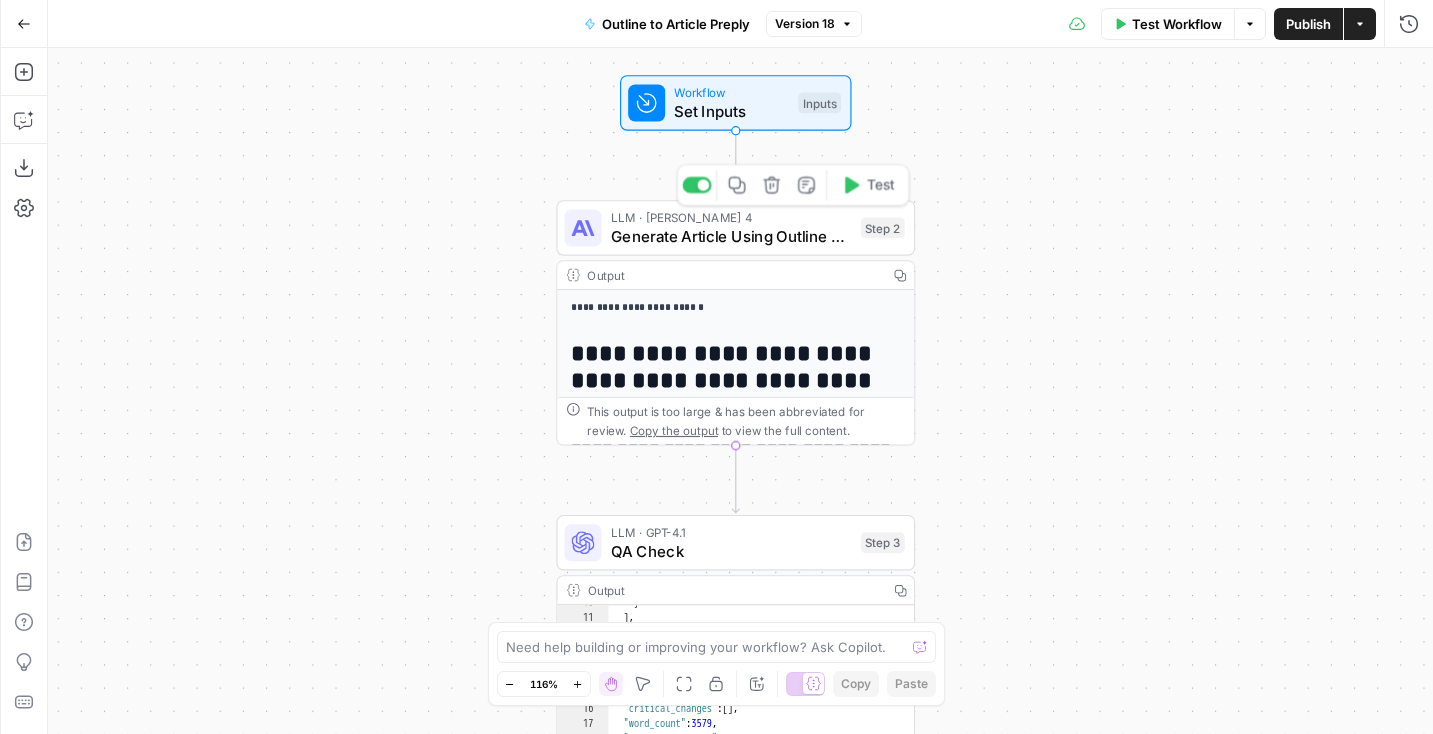 click on "LLM · [PERSON_NAME] 4" at bounding box center (731, 217) 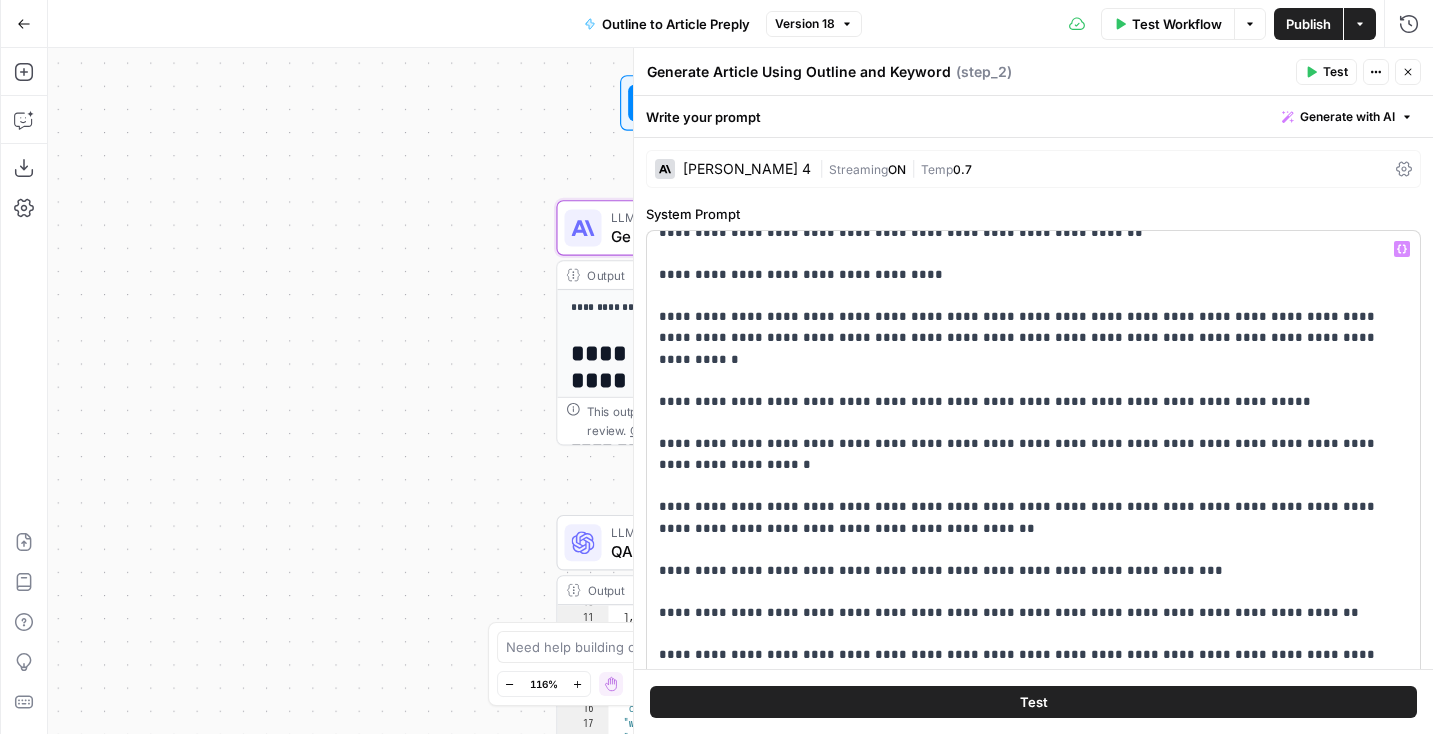 scroll, scrollTop: 849, scrollLeft: 0, axis: vertical 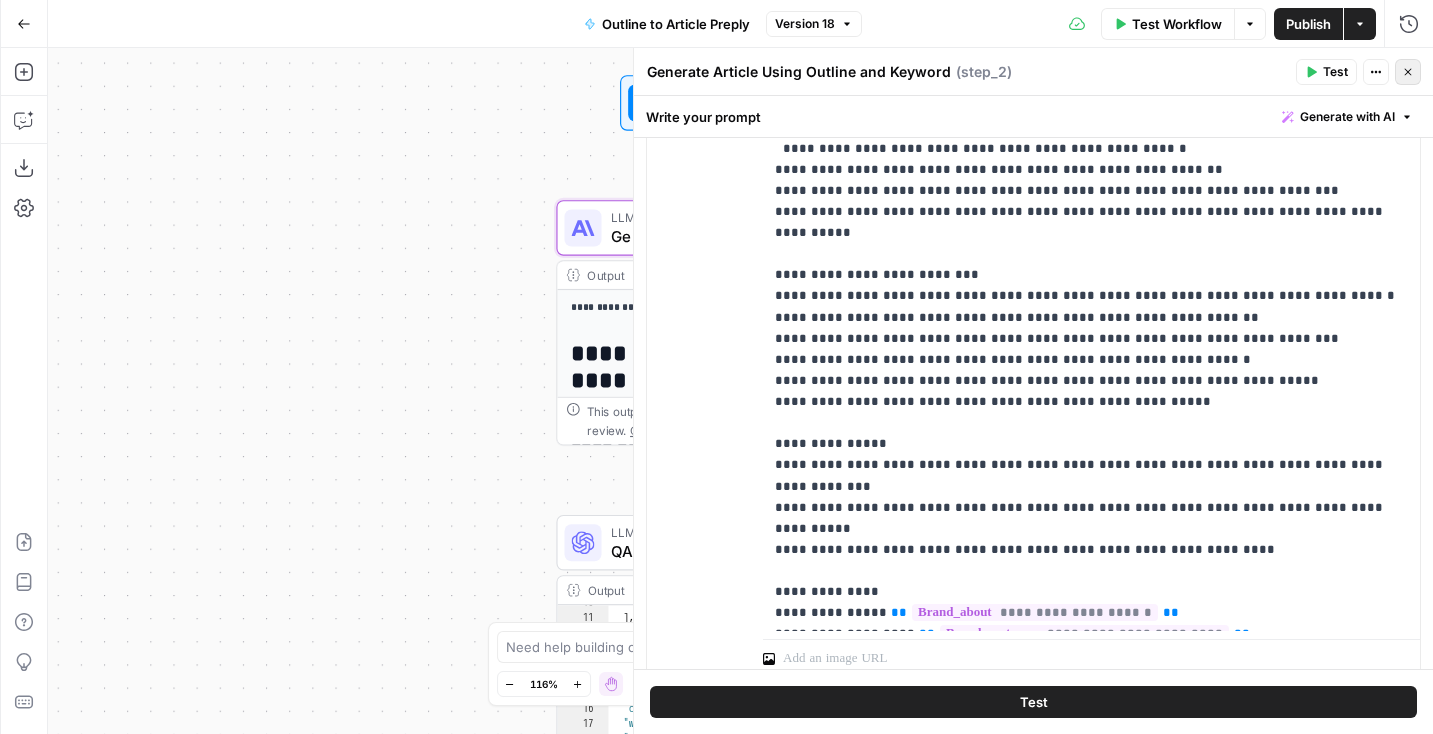 click on "Close" at bounding box center (1408, 72) 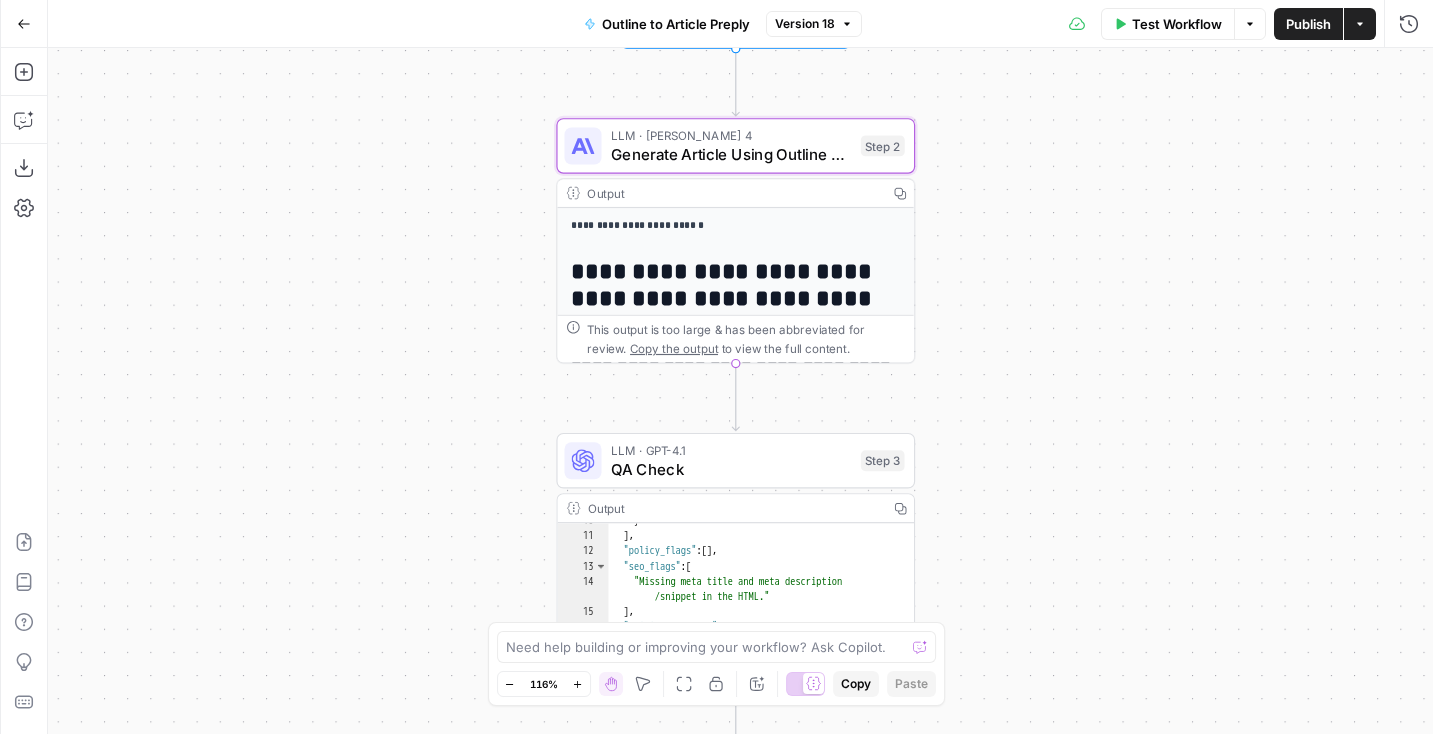 drag, startPoint x: 1124, startPoint y: 486, endPoint x: 1126, endPoint y: 293, distance: 193.01036 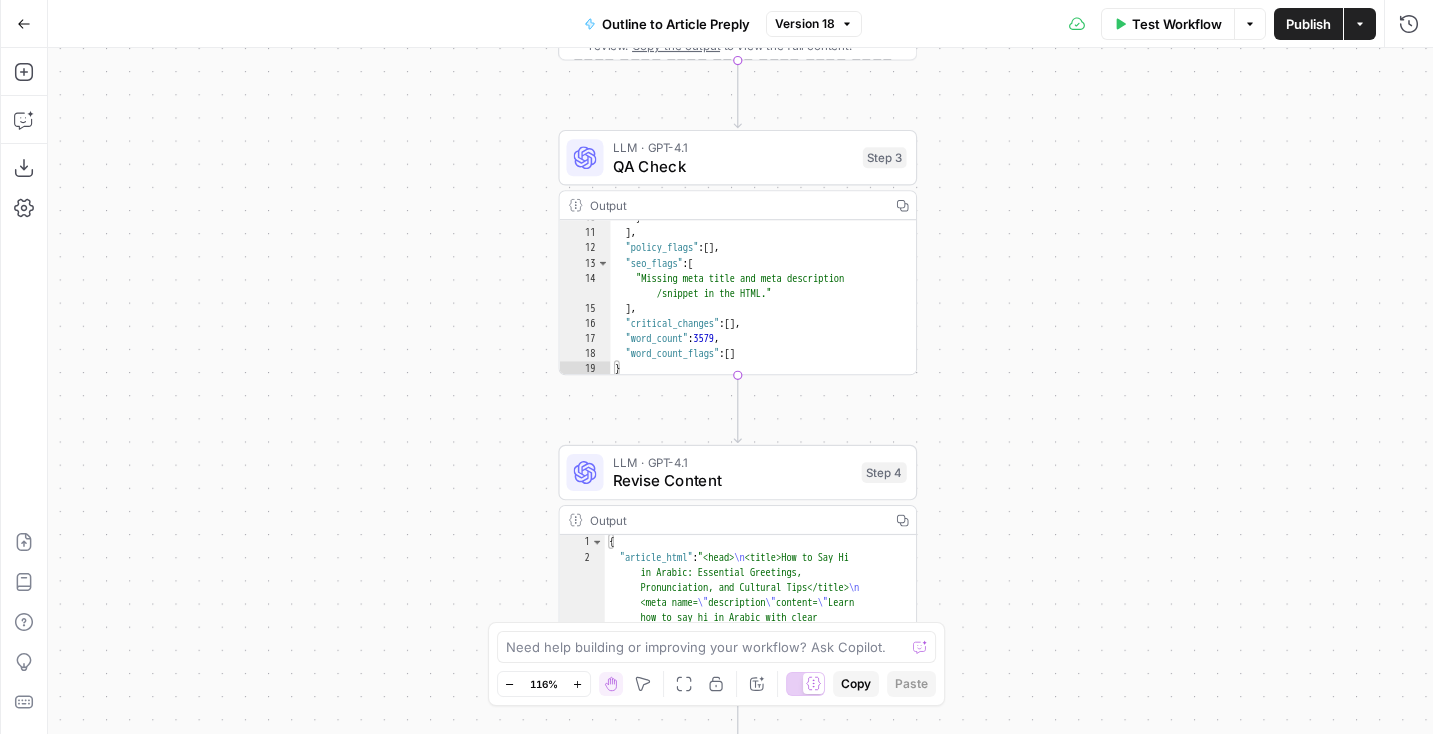 drag, startPoint x: 991, startPoint y: 472, endPoint x: 990, endPoint y: 279, distance: 193.0026 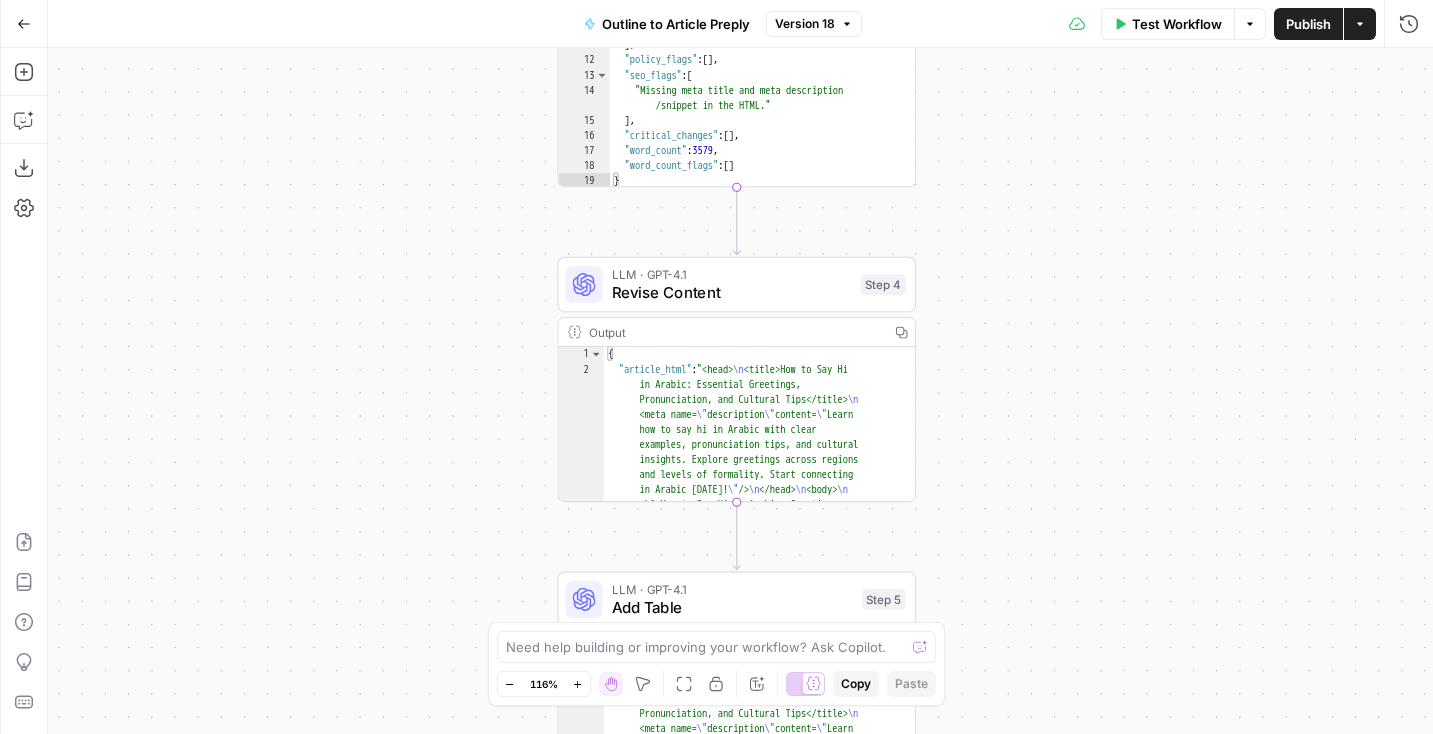 drag, startPoint x: 1034, startPoint y: 505, endPoint x: 1030, endPoint y: 258, distance: 247.03238 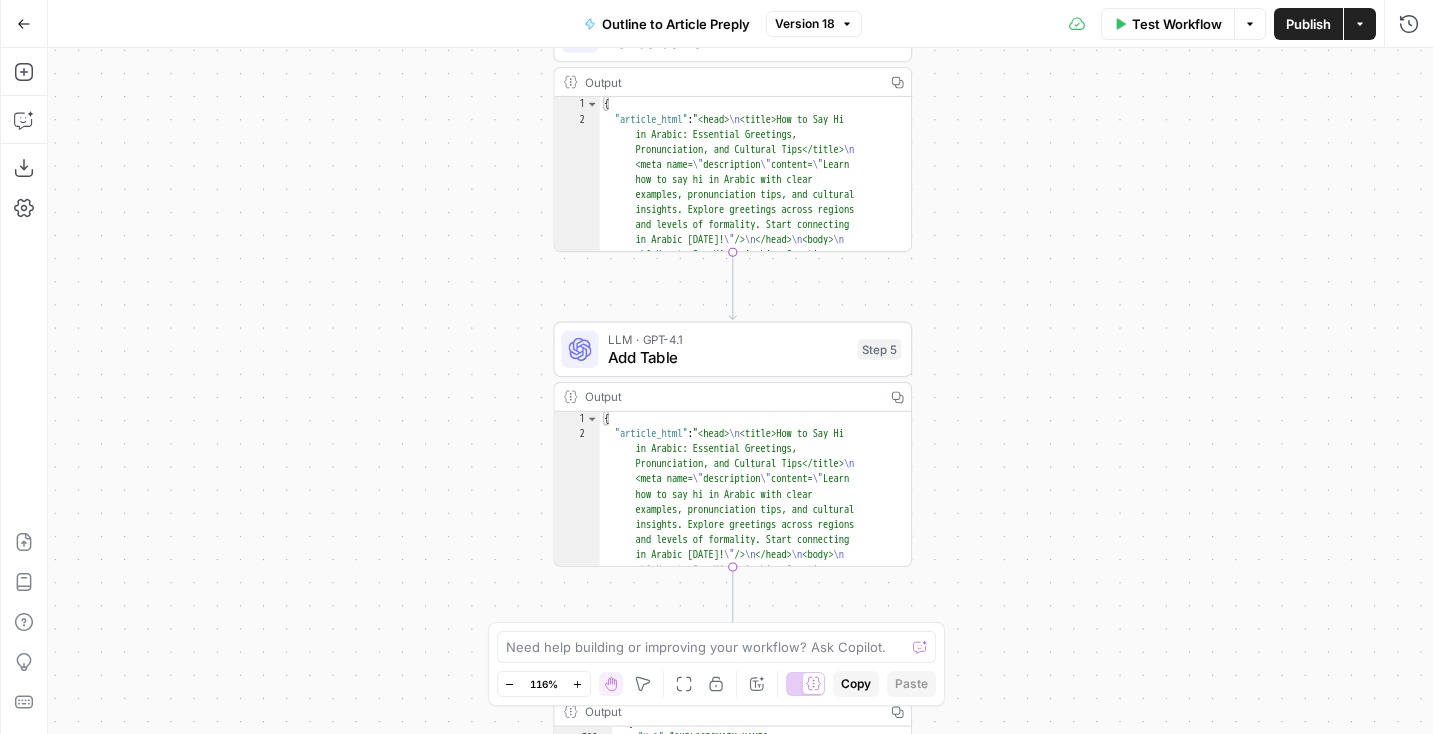 drag, startPoint x: 1018, startPoint y: 510, endPoint x: 1018, endPoint y: 305, distance: 205 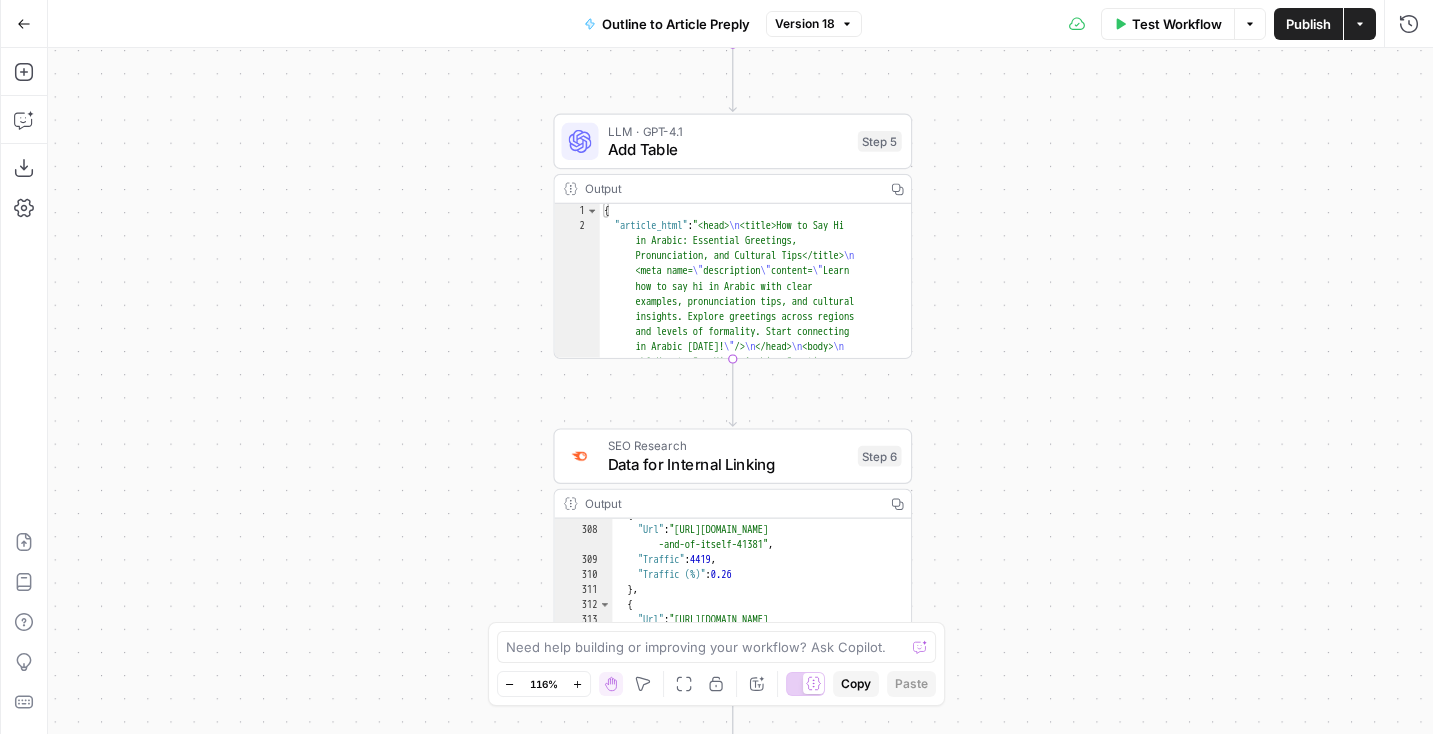 drag, startPoint x: 1035, startPoint y: 531, endPoint x: 1027, endPoint y: 245, distance: 286.11188 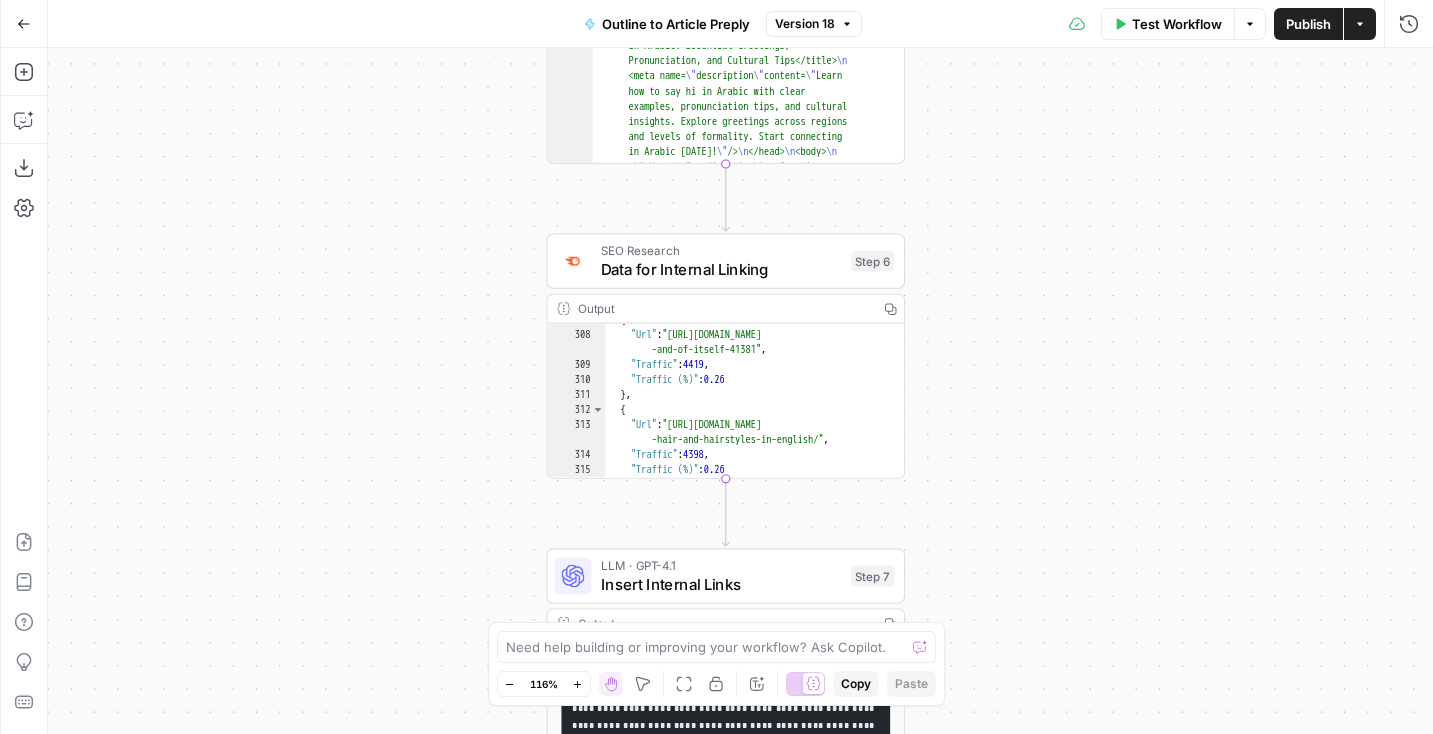drag, startPoint x: 1027, startPoint y: 252, endPoint x: 1027, endPoint y: 149, distance: 103 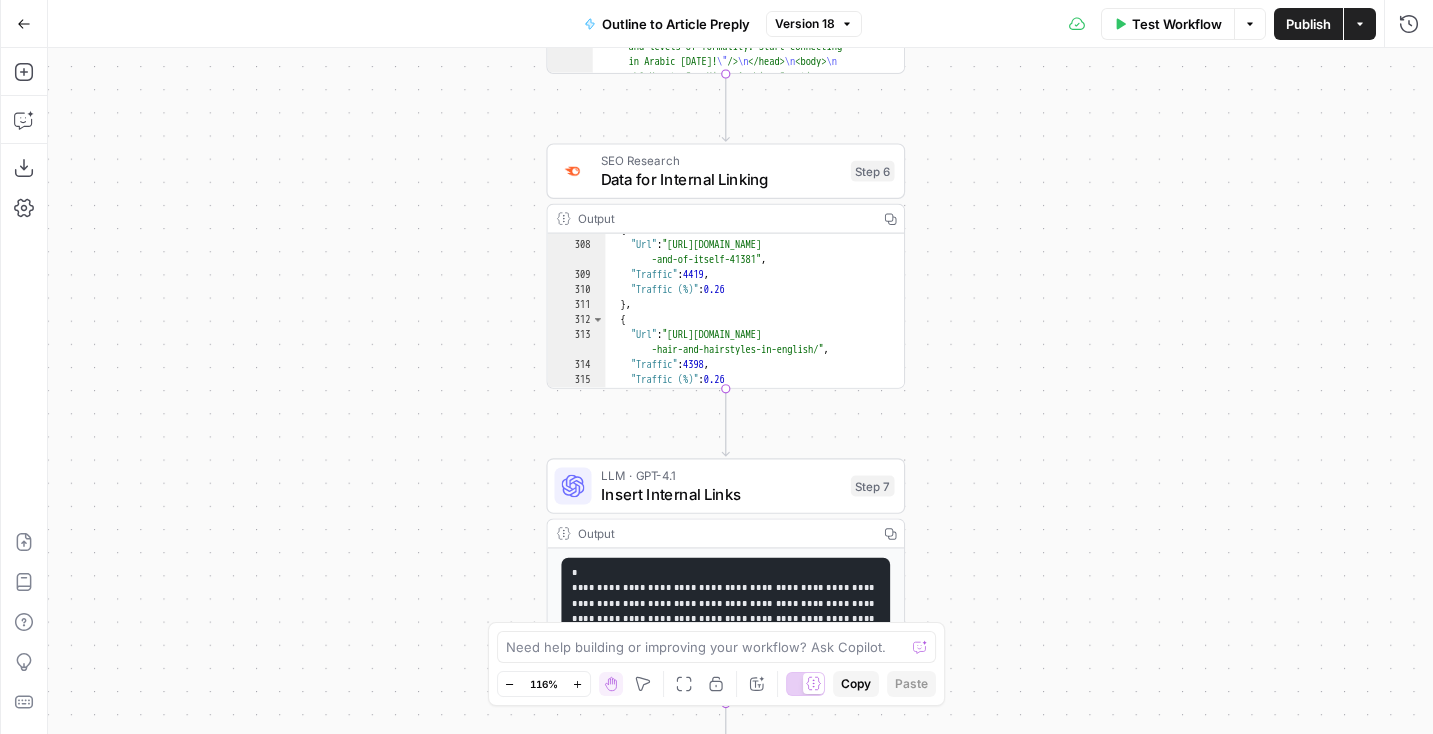 drag, startPoint x: 1049, startPoint y: 491, endPoint x: 1049, endPoint y: 401, distance: 90 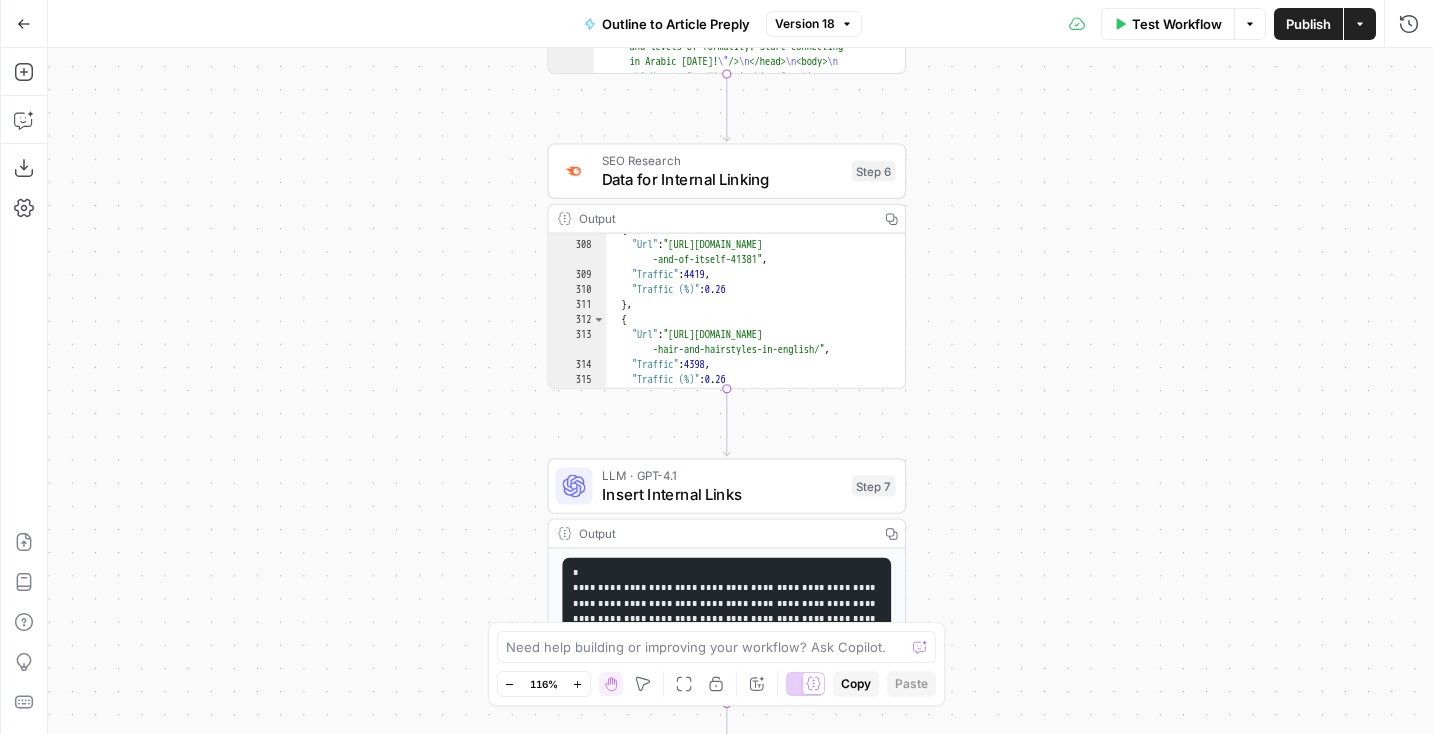 drag, startPoint x: 1034, startPoint y: 438, endPoint x: 1063, endPoint y: 458, distance: 35.22783 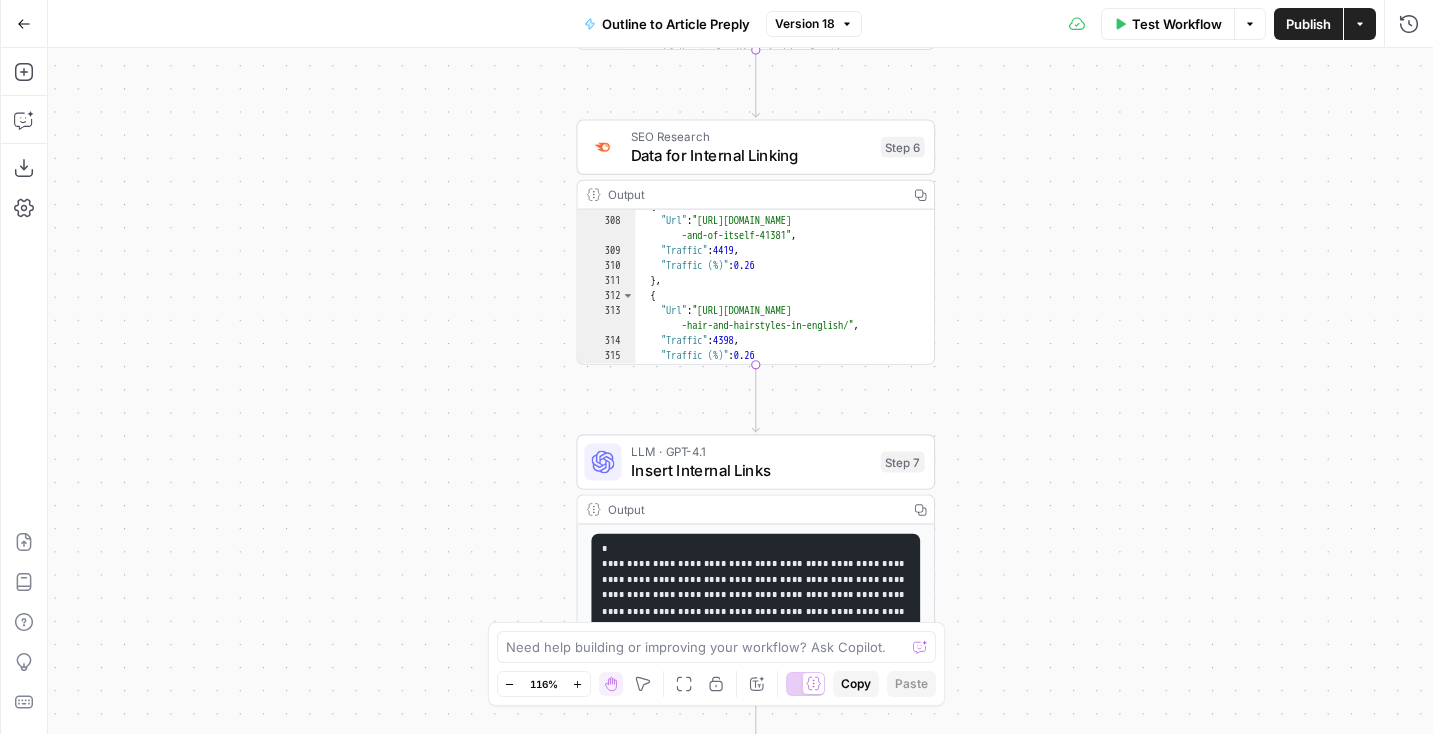 drag, startPoint x: 971, startPoint y: 313, endPoint x: 972, endPoint y: 268, distance: 45.01111 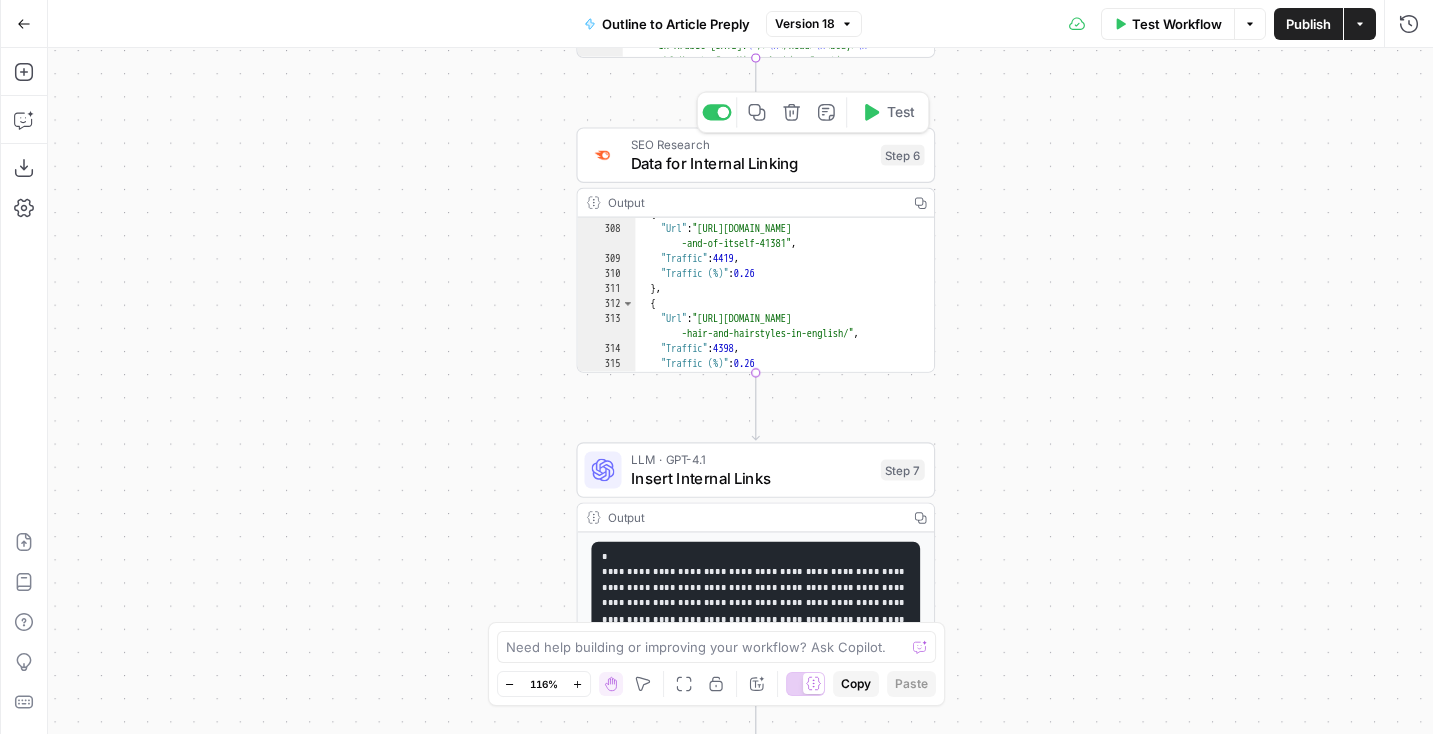 drag, startPoint x: 990, startPoint y: 168, endPoint x: 990, endPoint y: 280, distance: 112 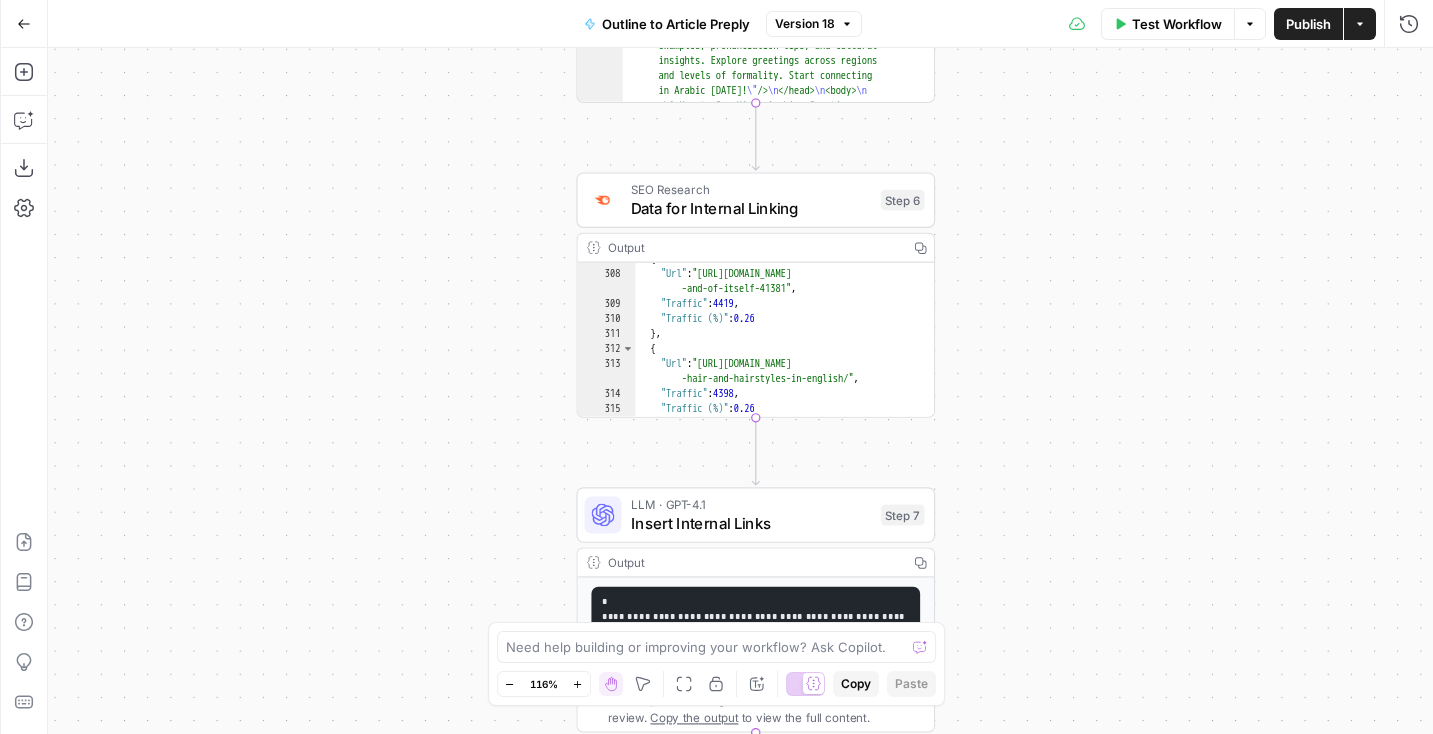 drag, startPoint x: 1044, startPoint y: 437, endPoint x: 1044, endPoint y: 377, distance: 60 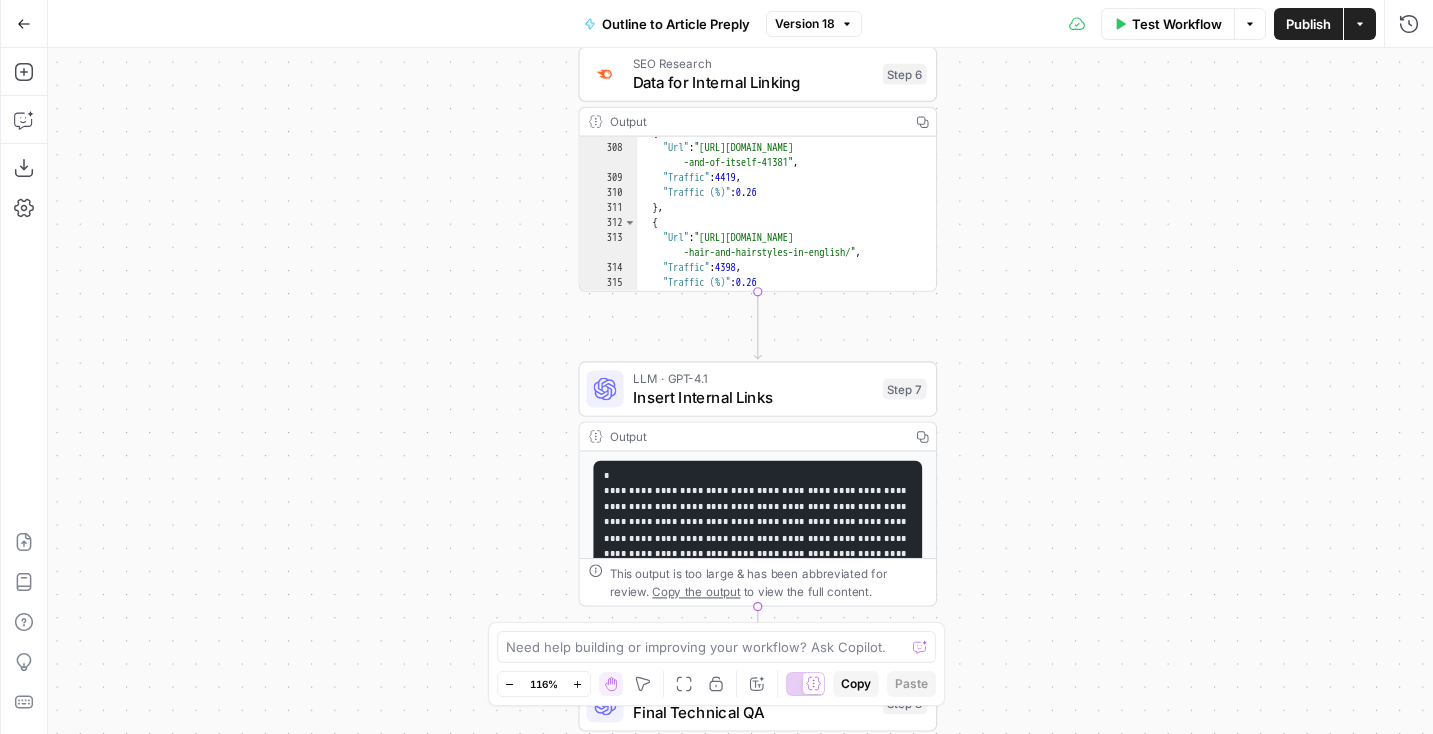 drag, startPoint x: 1020, startPoint y: 449, endPoint x: 1022, endPoint y: 318, distance: 131.01526 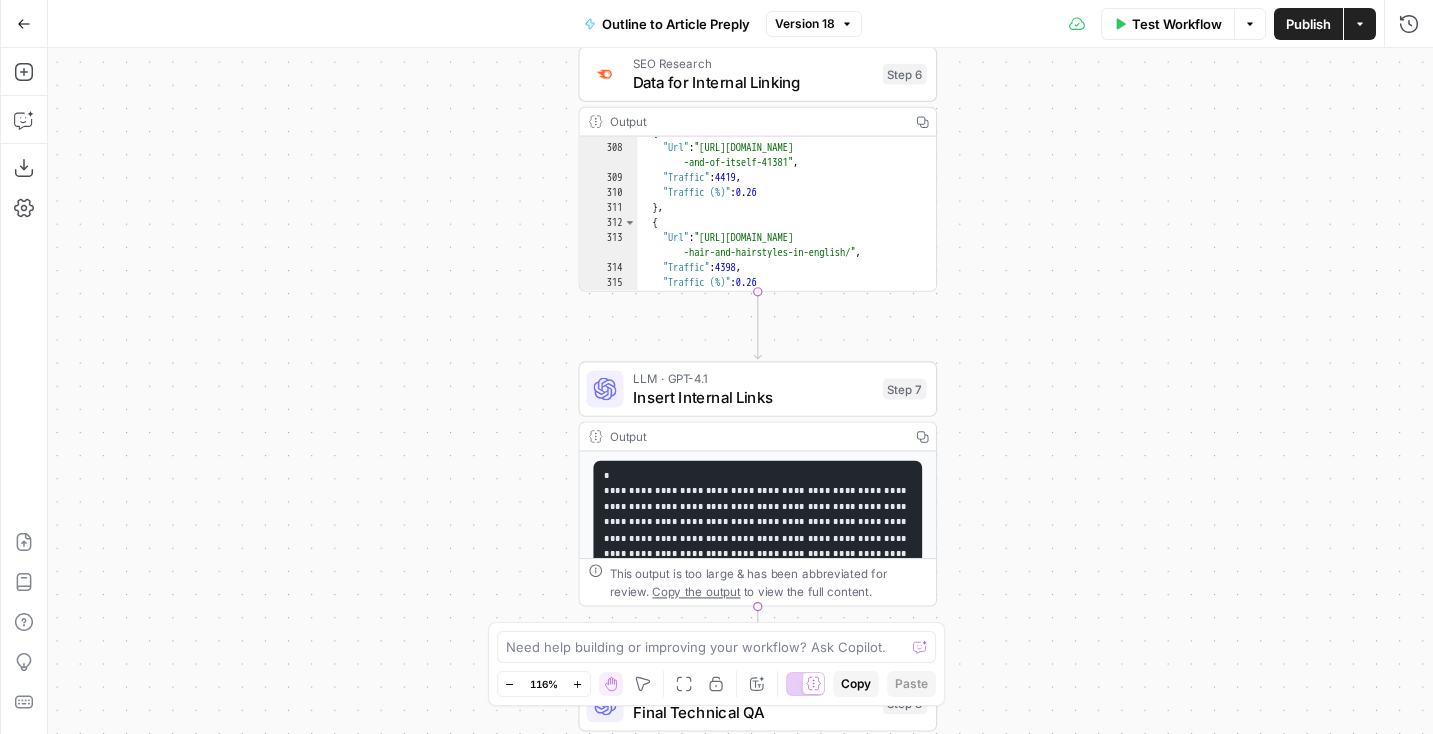 click on "**********" at bounding box center [740, 391] 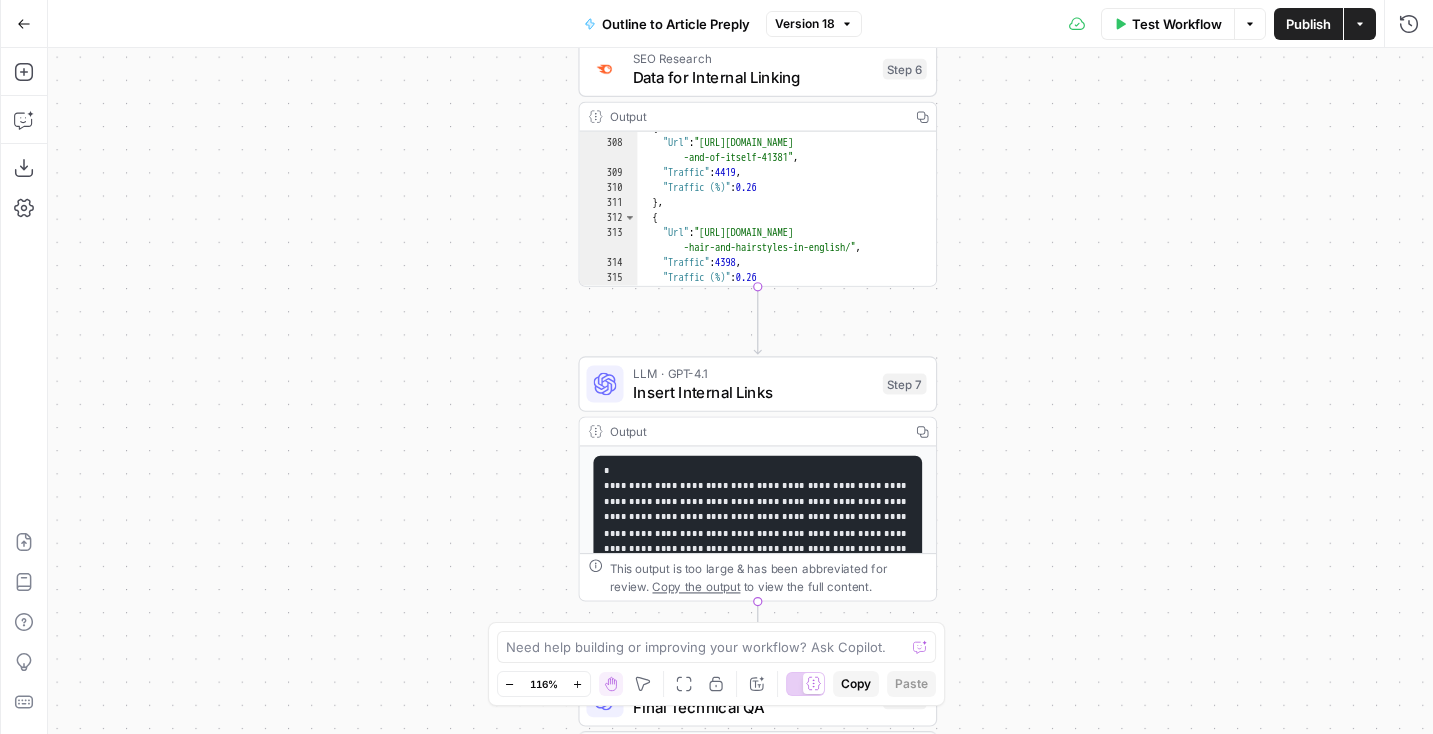 scroll, scrollTop: 34, scrollLeft: 0, axis: vertical 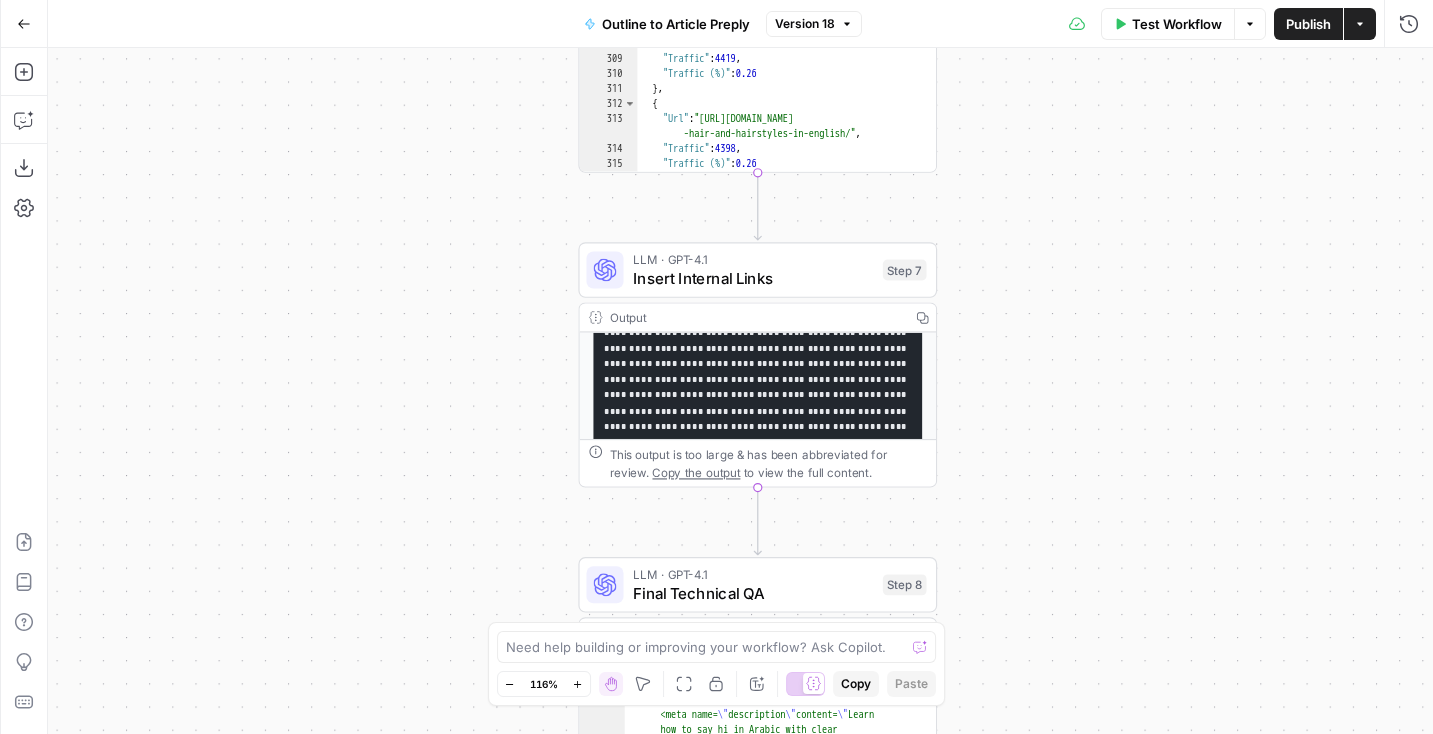 drag, startPoint x: 1026, startPoint y: 523, endPoint x: 1026, endPoint y: 367, distance: 156 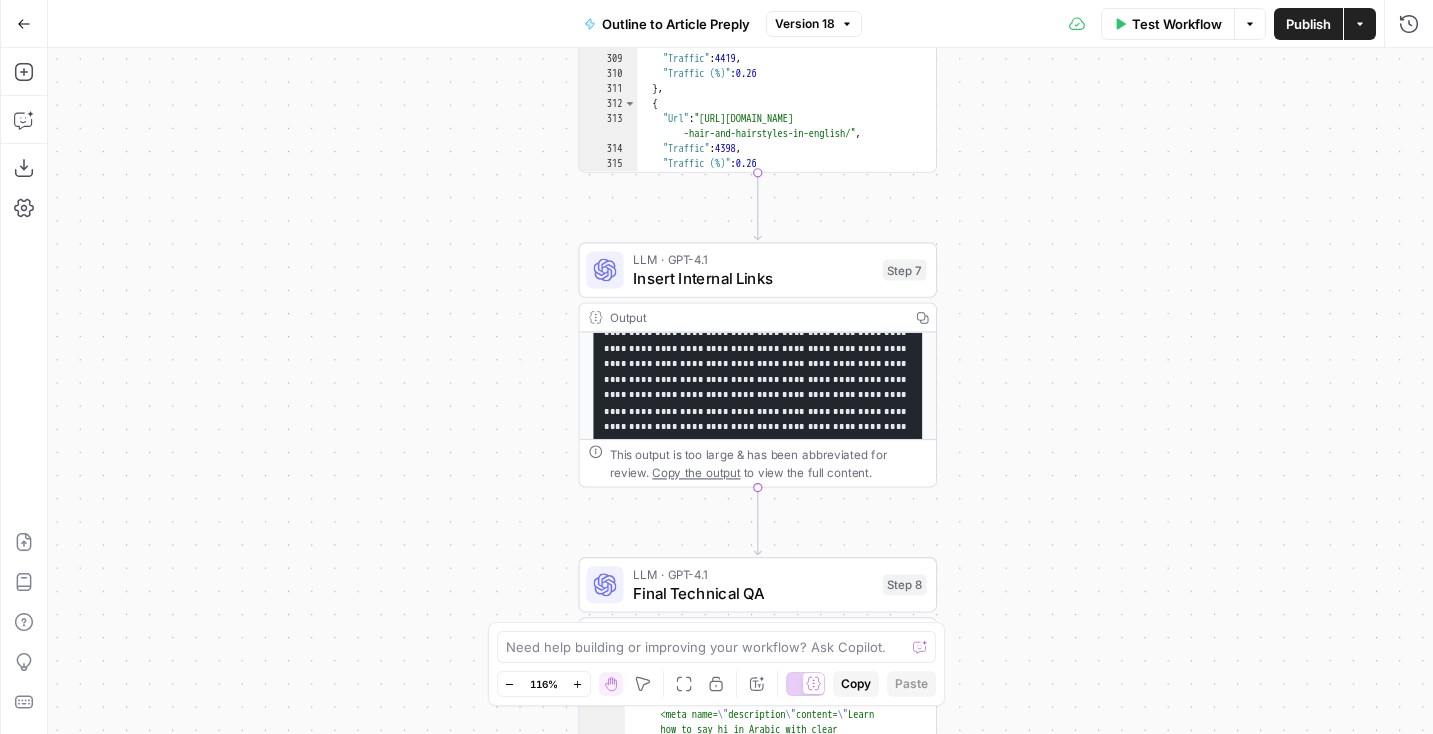 click on "**********" at bounding box center (740, 391) 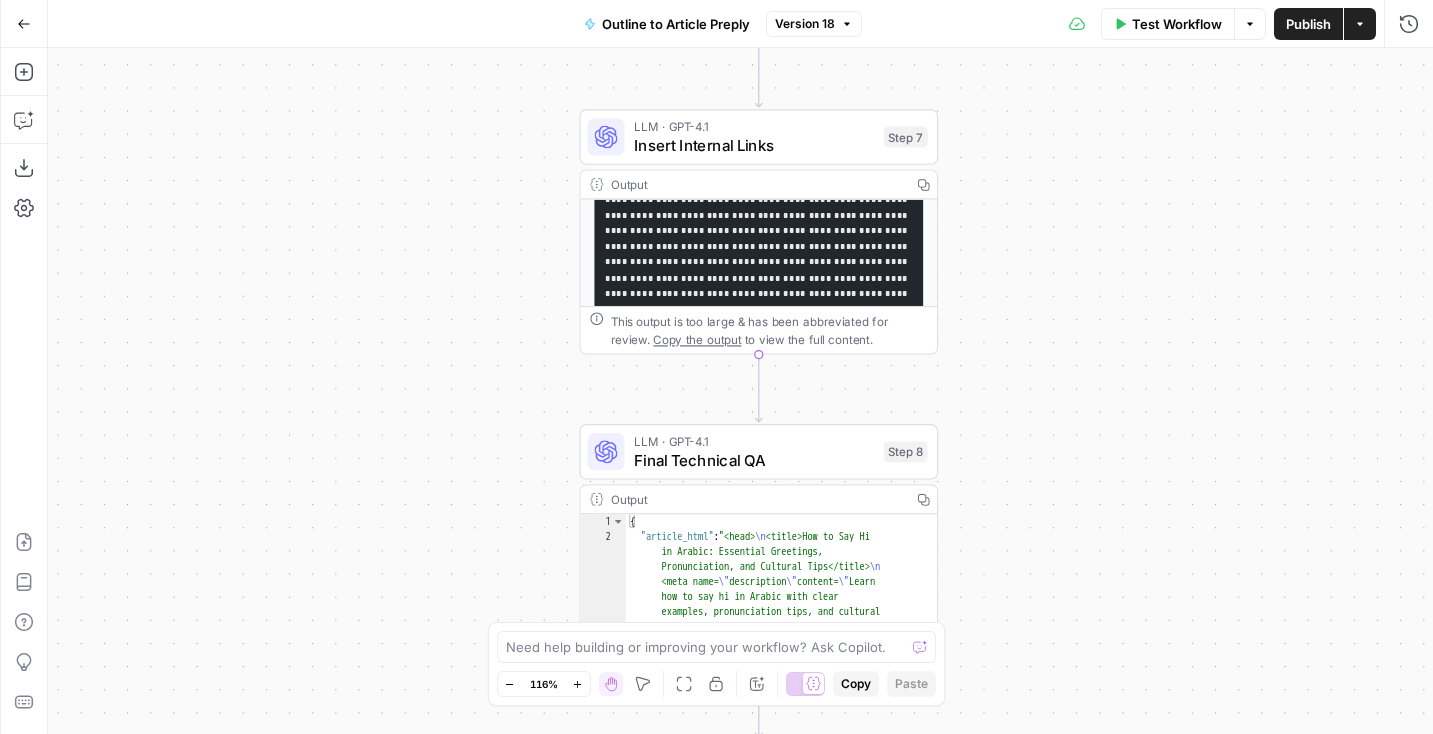 drag, startPoint x: 1026, startPoint y: 367, endPoint x: 1030, endPoint y: 264, distance: 103.077644 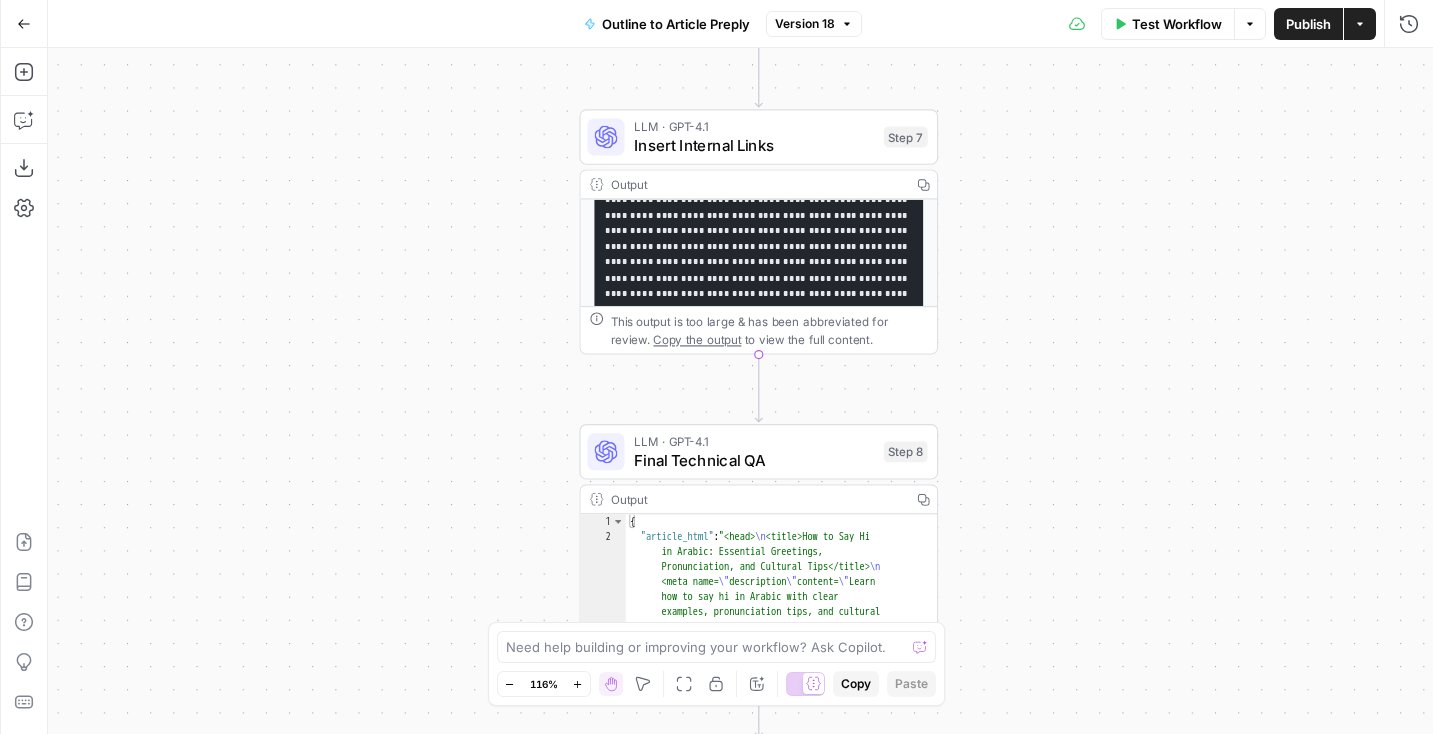 click on "**********" at bounding box center [740, 391] 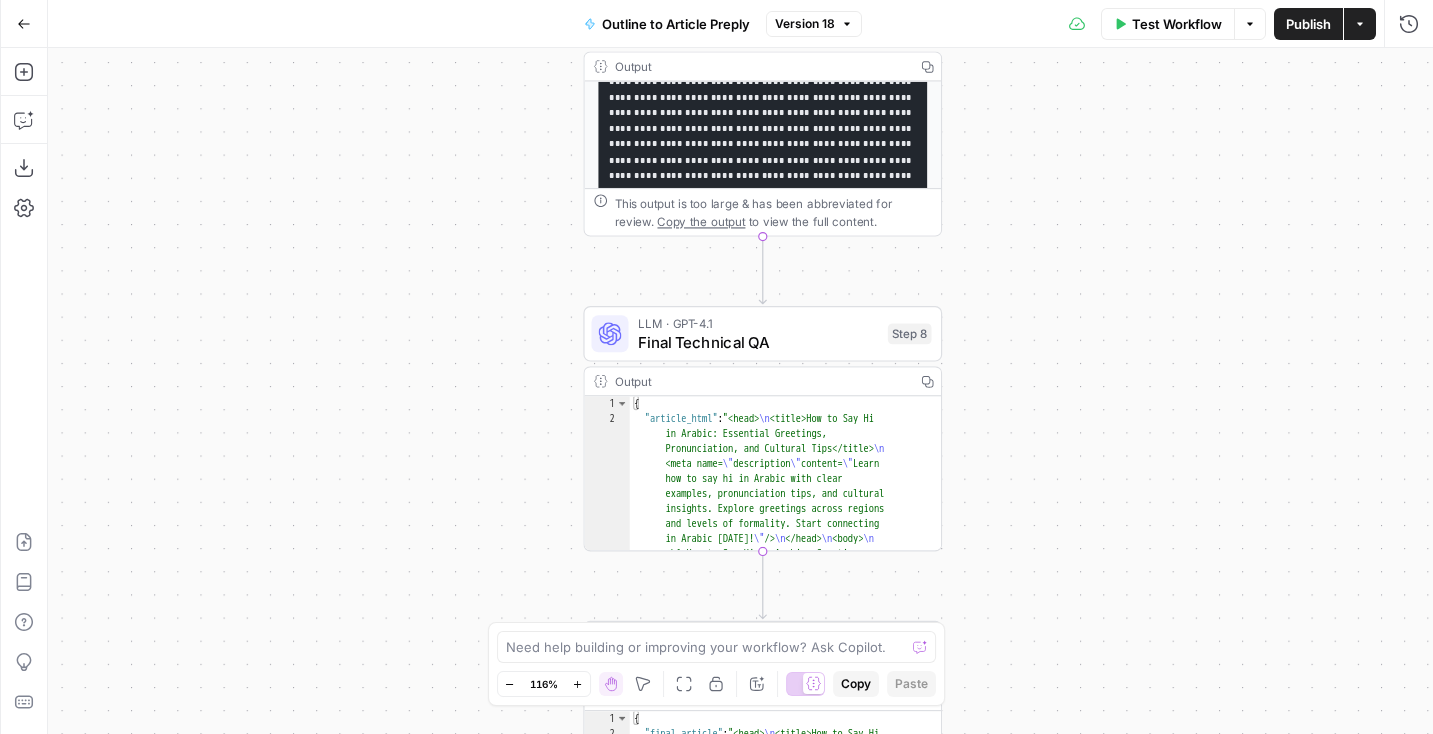 drag, startPoint x: 1035, startPoint y: 311, endPoint x: 1037, endPoint y: 195, distance: 116.01724 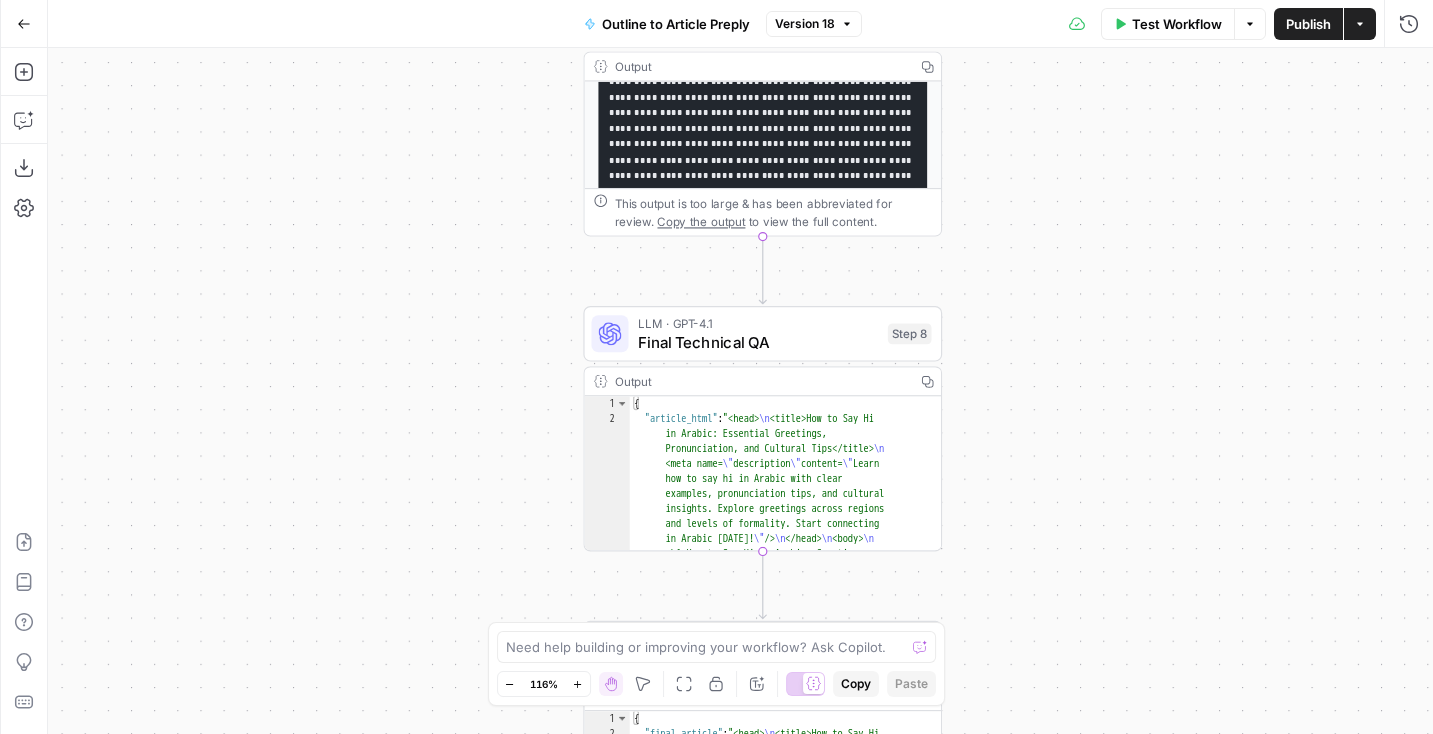 click on "**********" at bounding box center (740, 391) 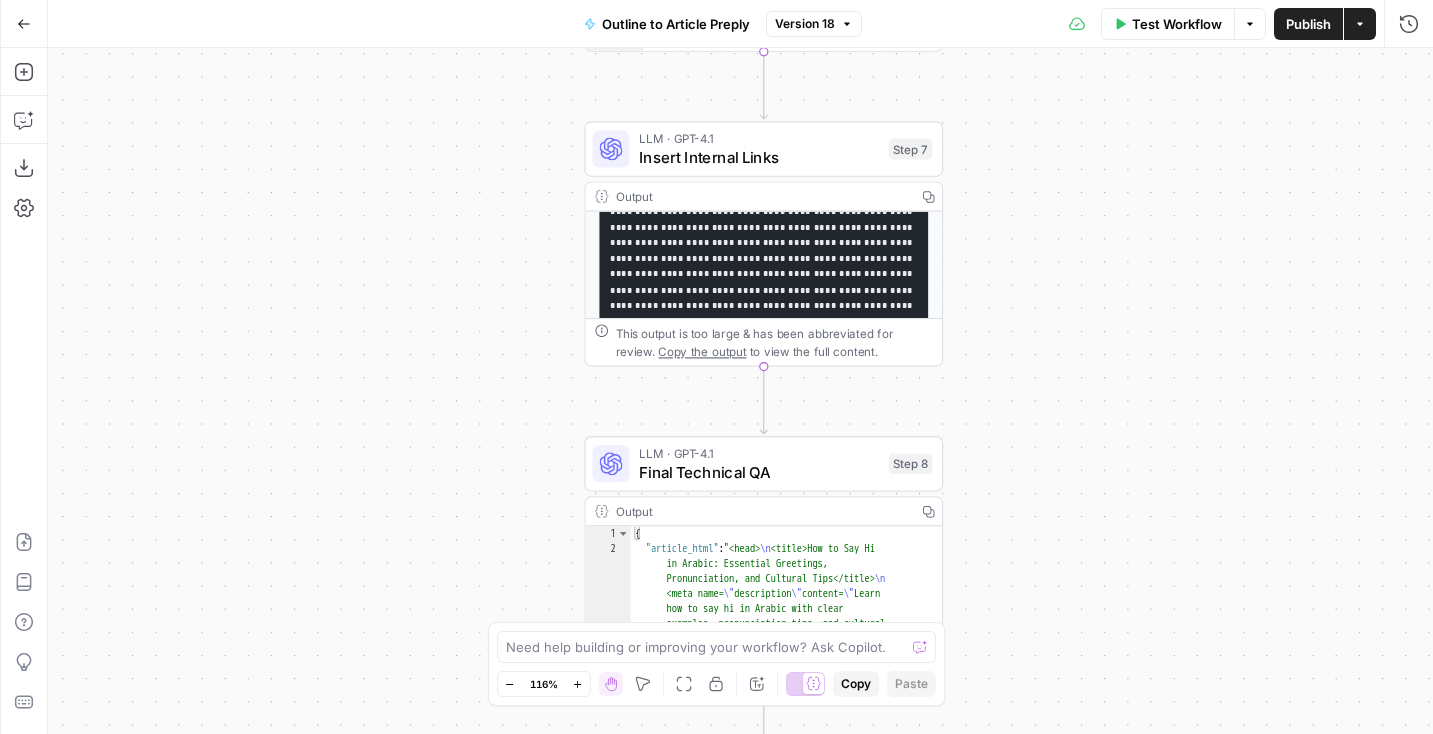 drag, startPoint x: 1002, startPoint y: 302, endPoint x: 1002, endPoint y: 442, distance: 140 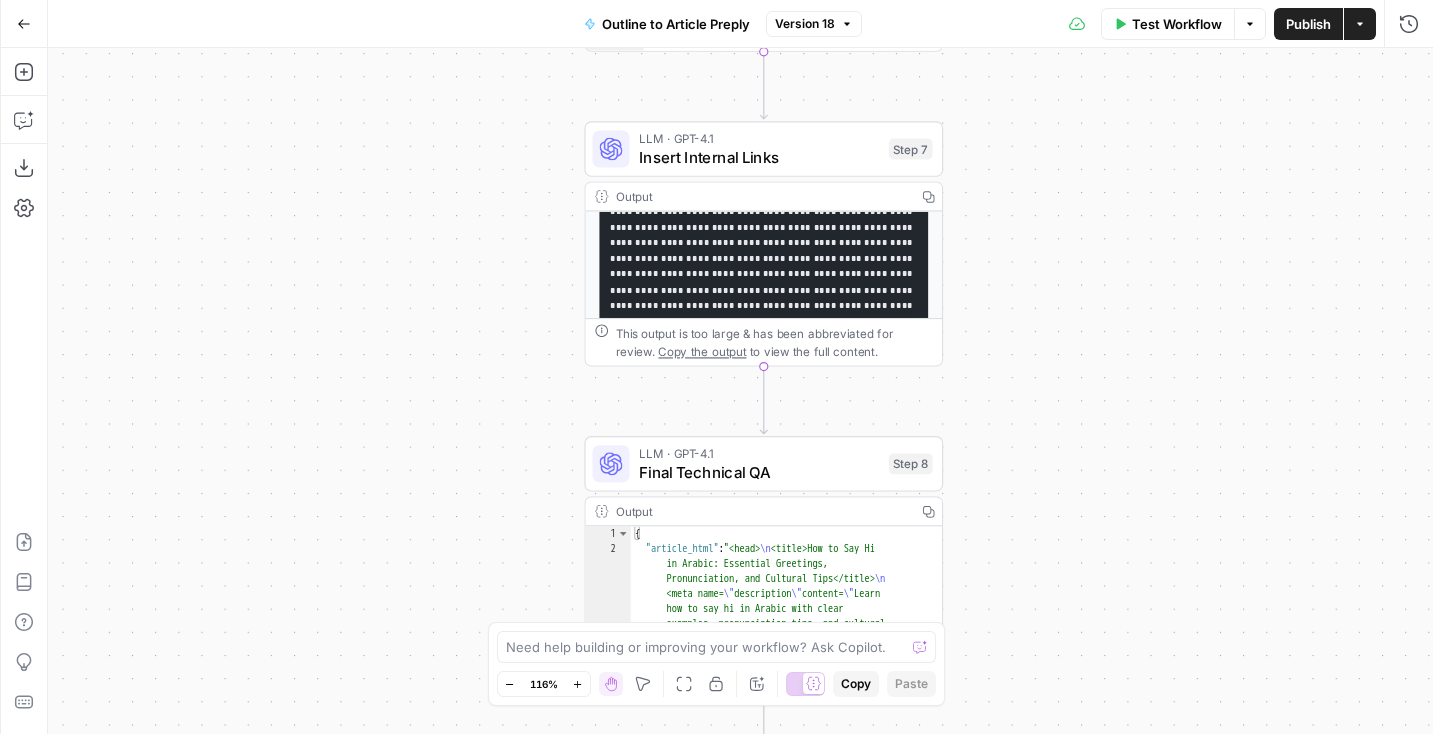 click on "**********" at bounding box center [740, 391] 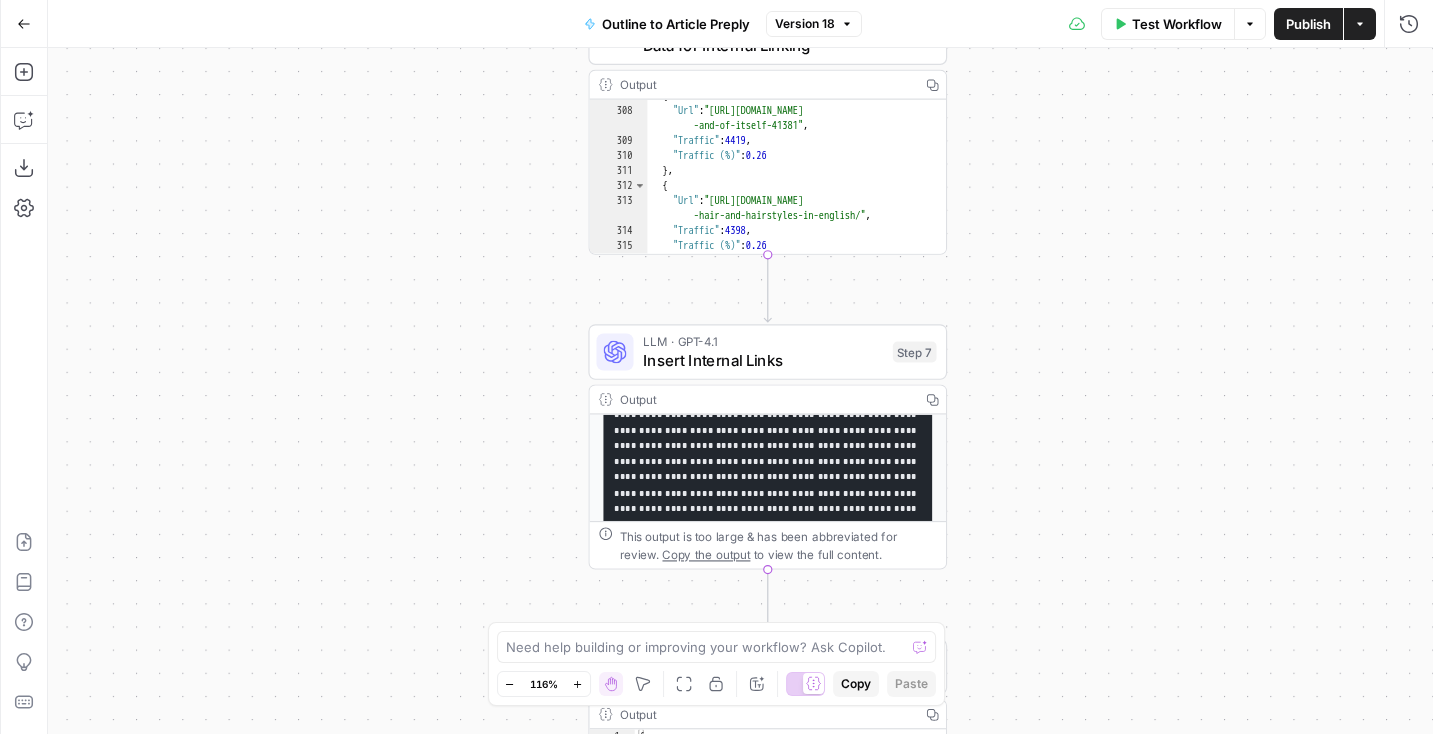 drag, startPoint x: 1028, startPoint y: 294, endPoint x: 1032, endPoint y: 496, distance: 202.0396 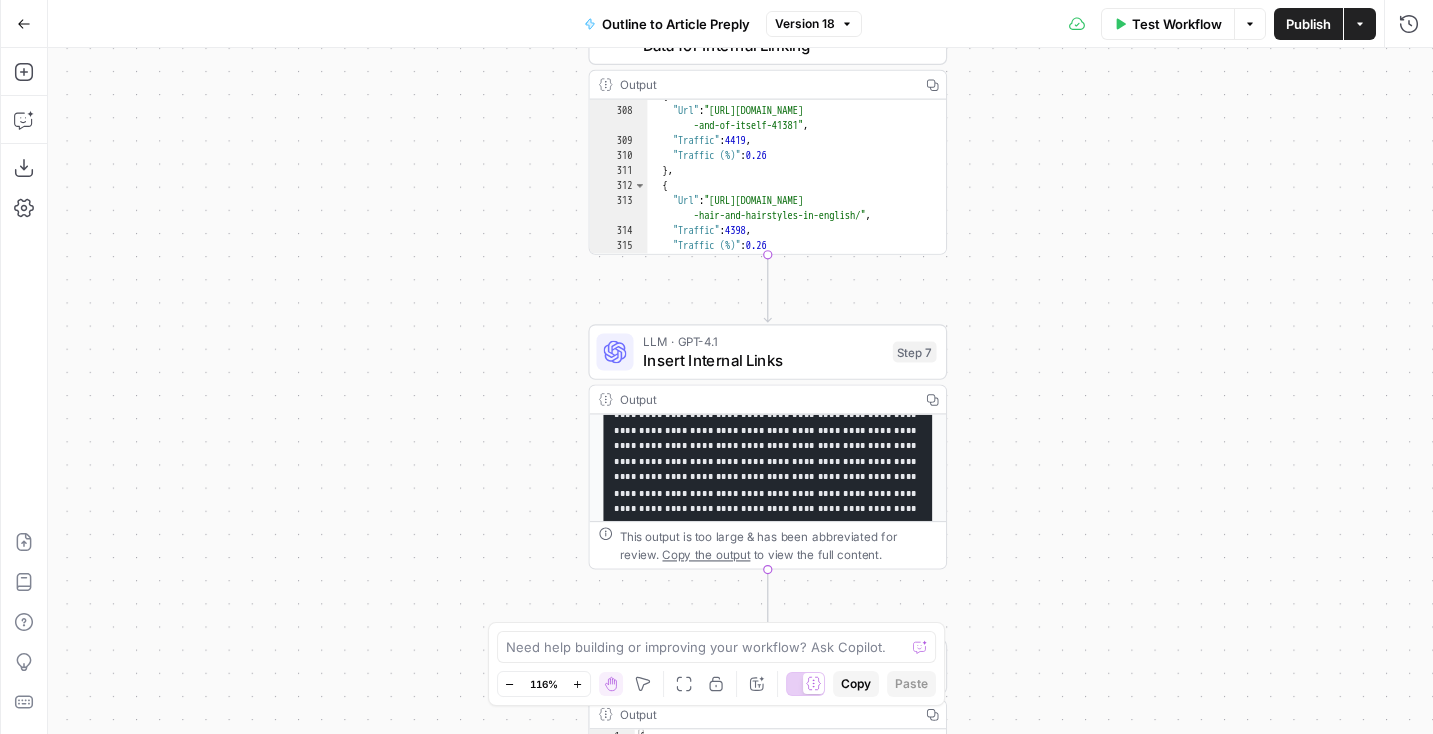 click on "**********" at bounding box center [740, 391] 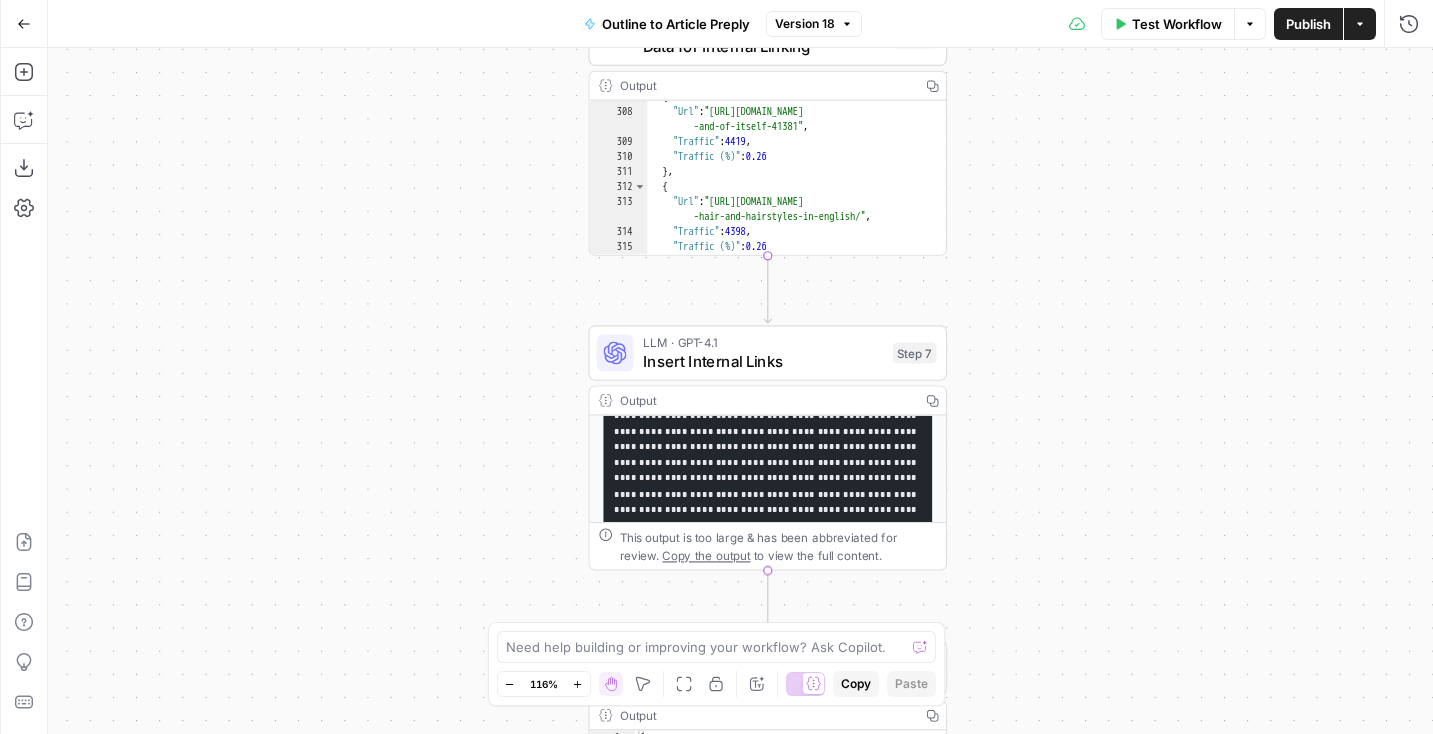 click on "Insert Internal Links" at bounding box center [763, 361] 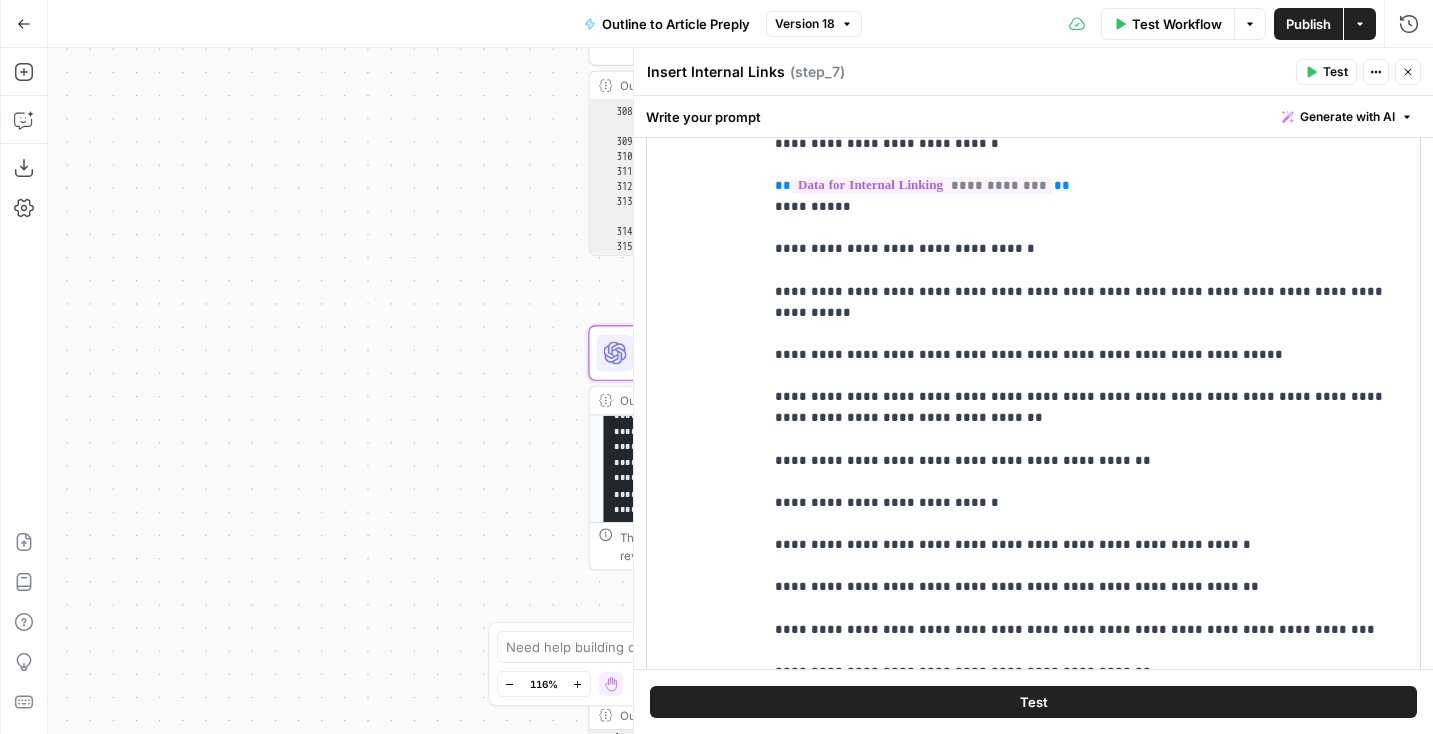scroll, scrollTop: 428, scrollLeft: 0, axis: vertical 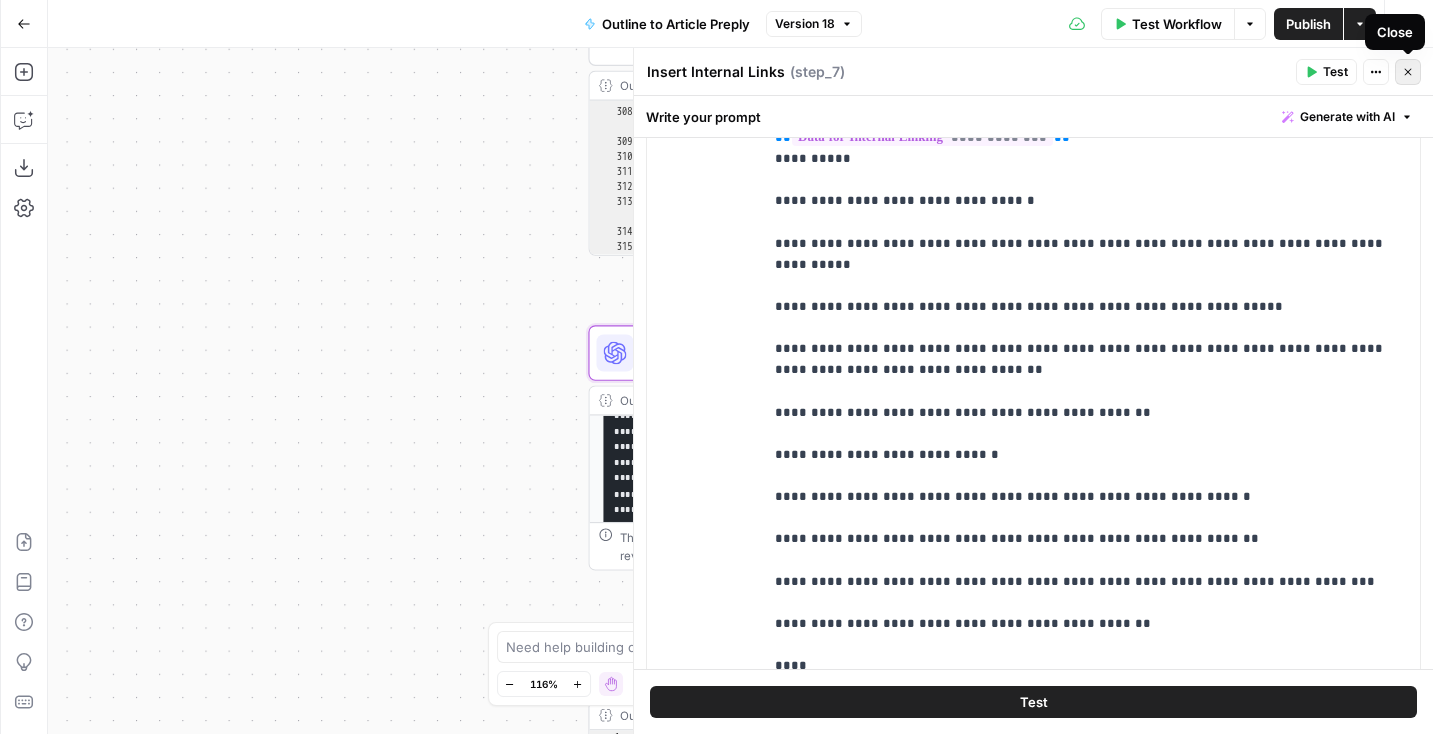 click on "Close" at bounding box center (1408, 72) 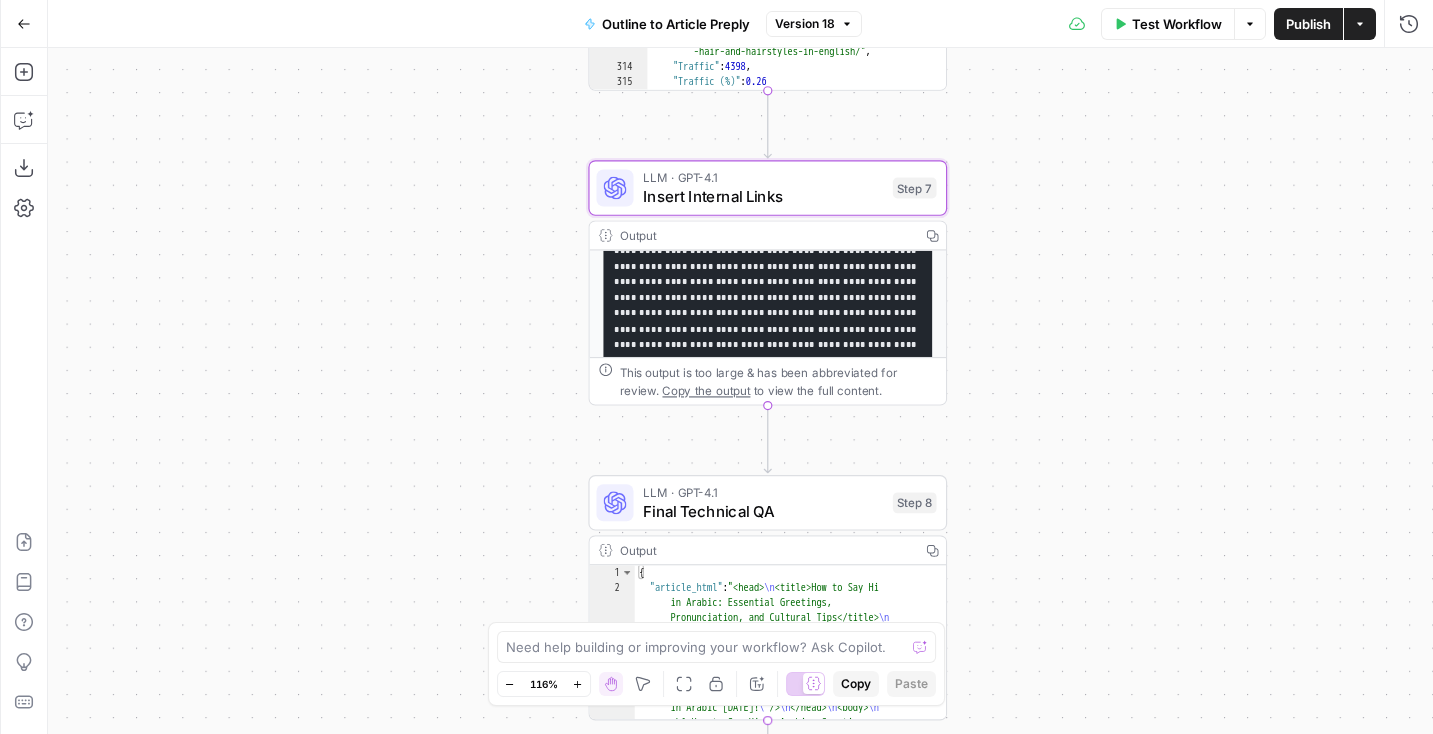 drag, startPoint x: 1175, startPoint y: 326, endPoint x: 1175, endPoint y: 148, distance: 178 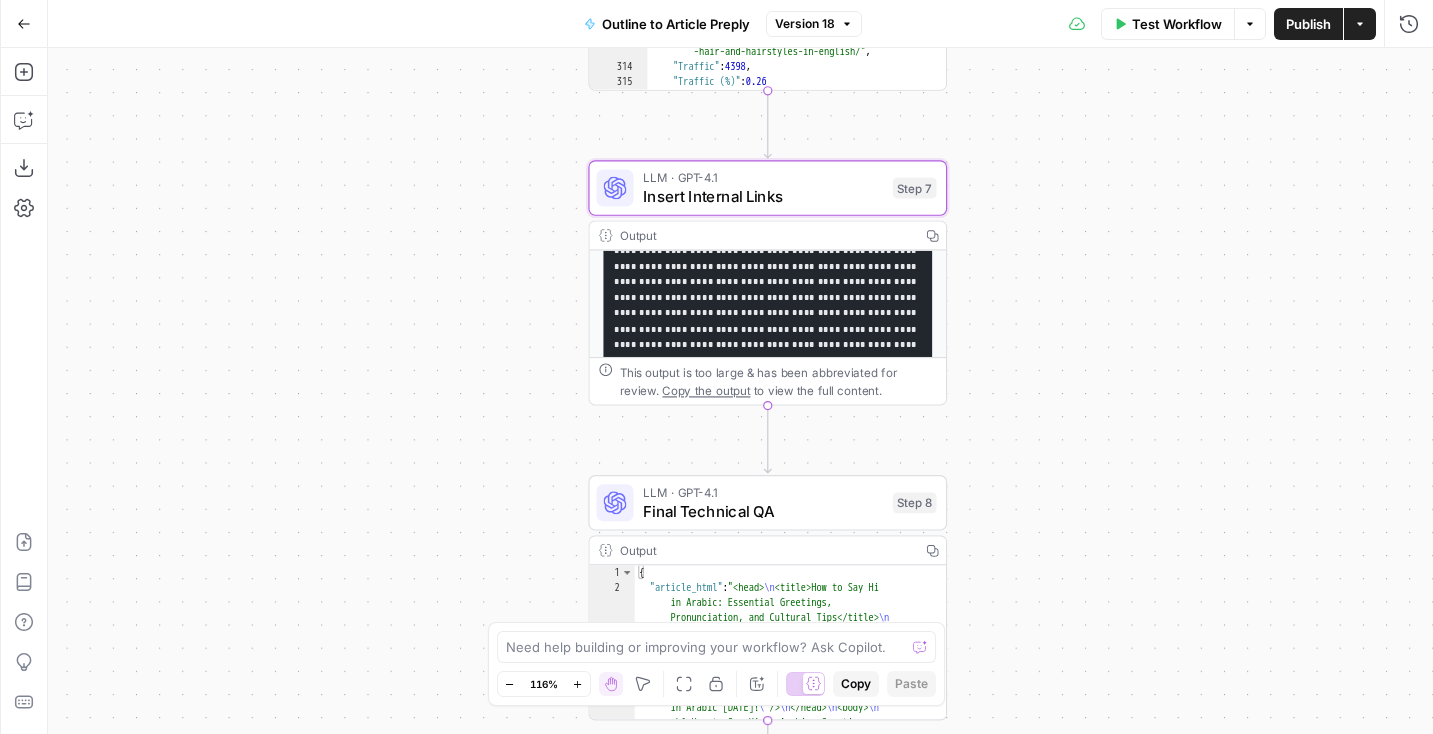 click on "**********" at bounding box center [740, 391] 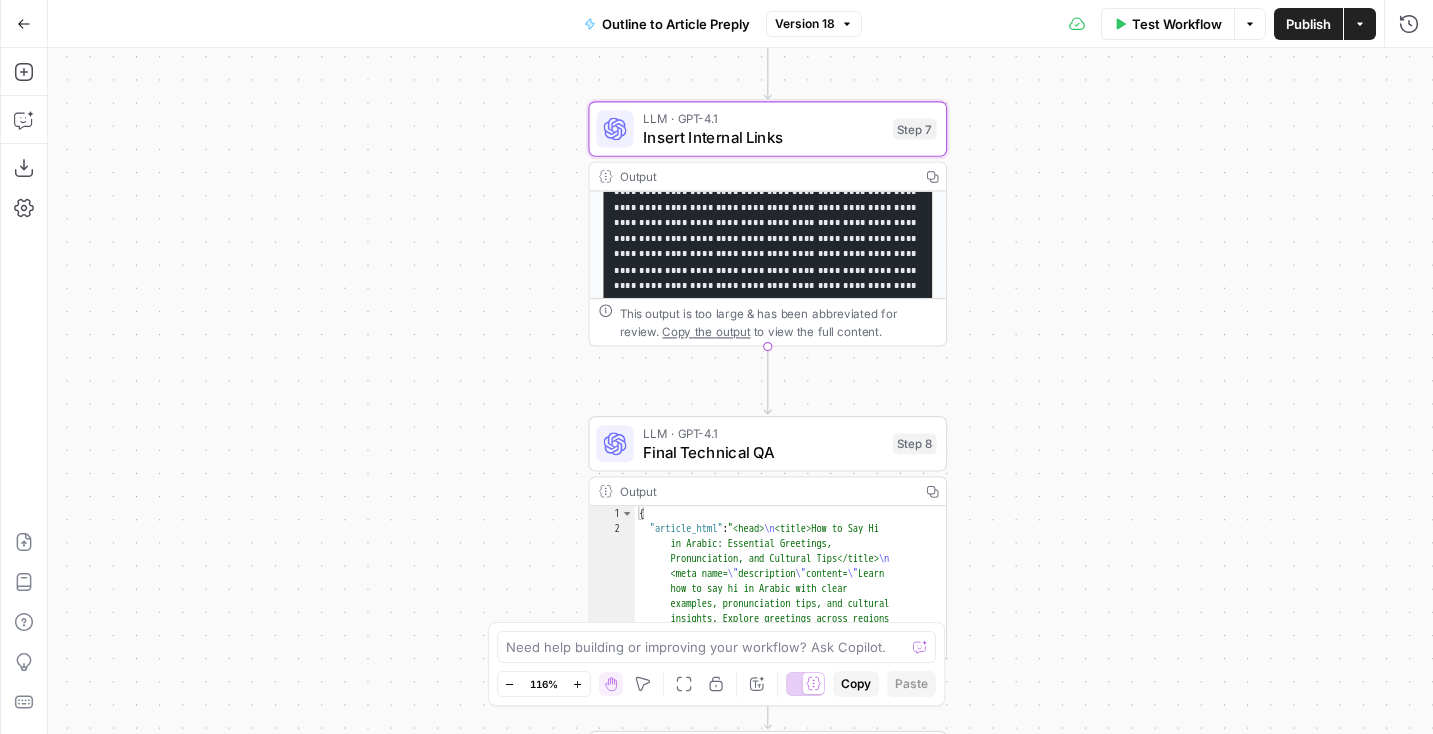 drag, startPoint x: 1050, startPoint y: 486, endPoint x: 1050, endPoint y: 381, distance: 105 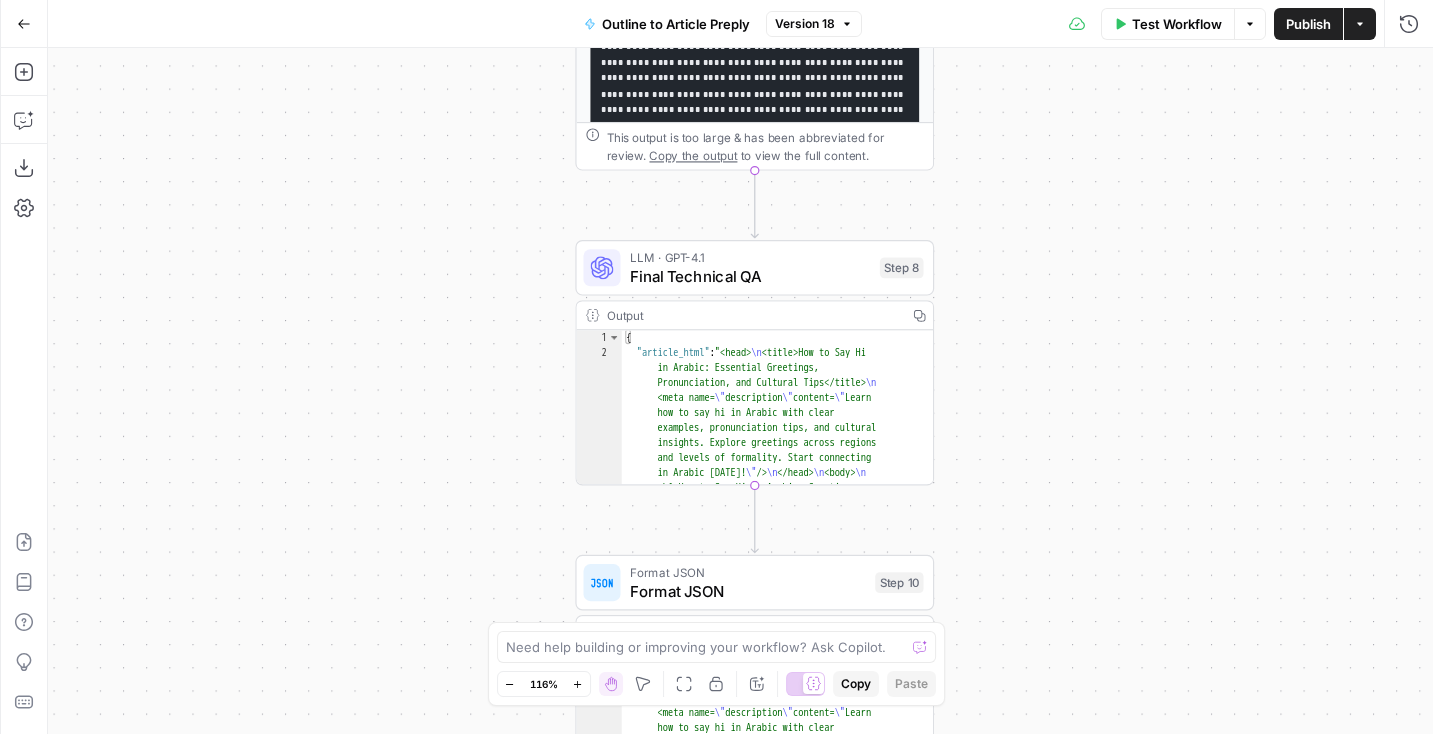 drag, startPoint x: 1078, startPoint y: 598, endPoint x: 1063, endPoint y: 482, distance: 116.965805 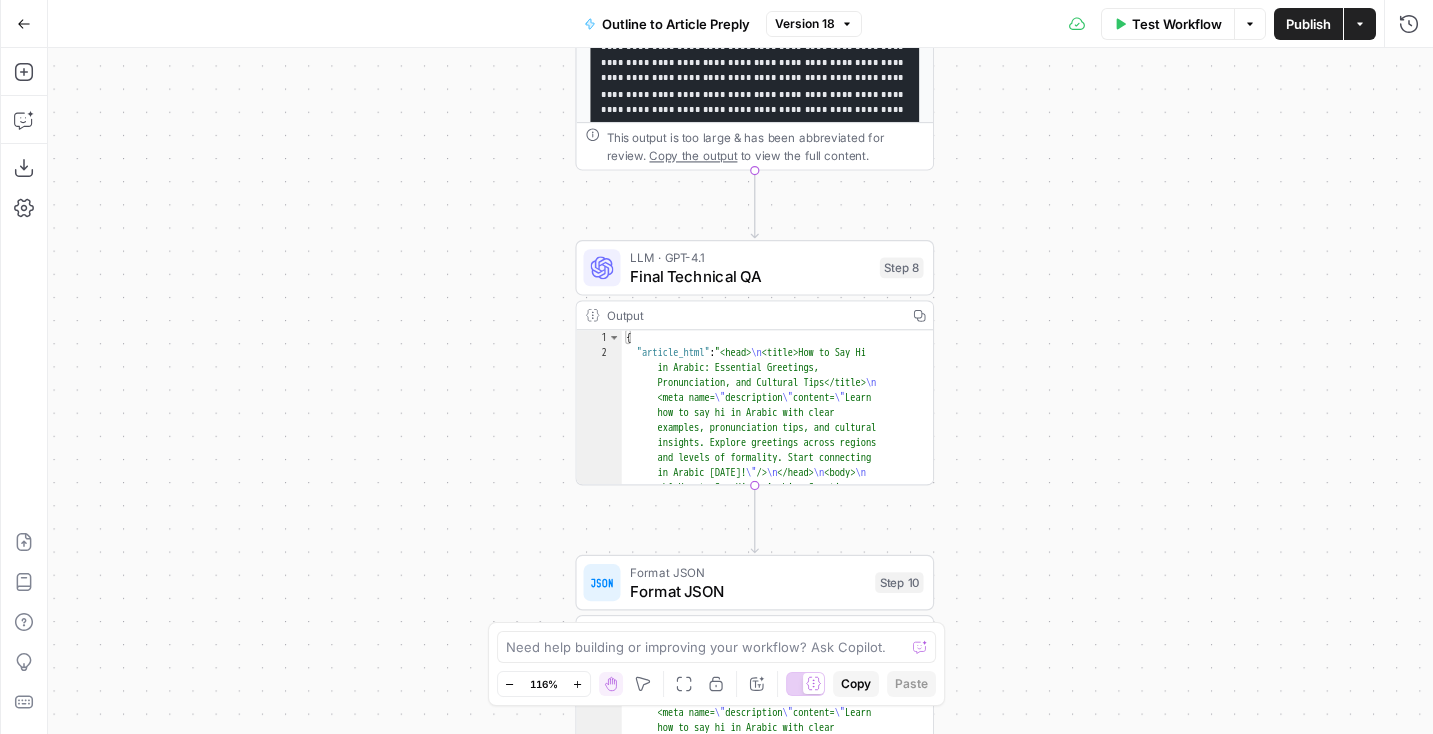 click on "**********" at bounding box center [740, 391] 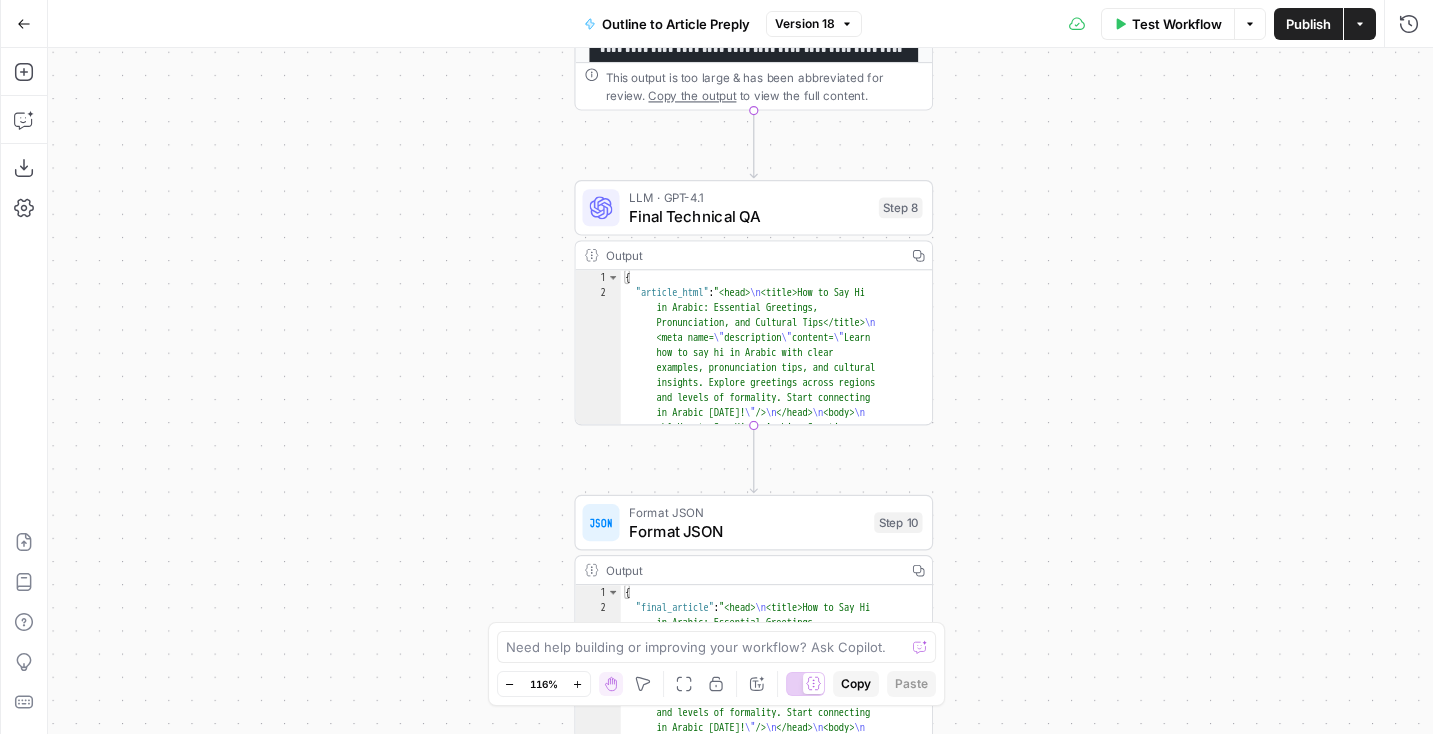 drag, startPoint x: 1063, startPoint y: 482, endPoint x: 1062, endPoint y: 286, distance: 196.00255 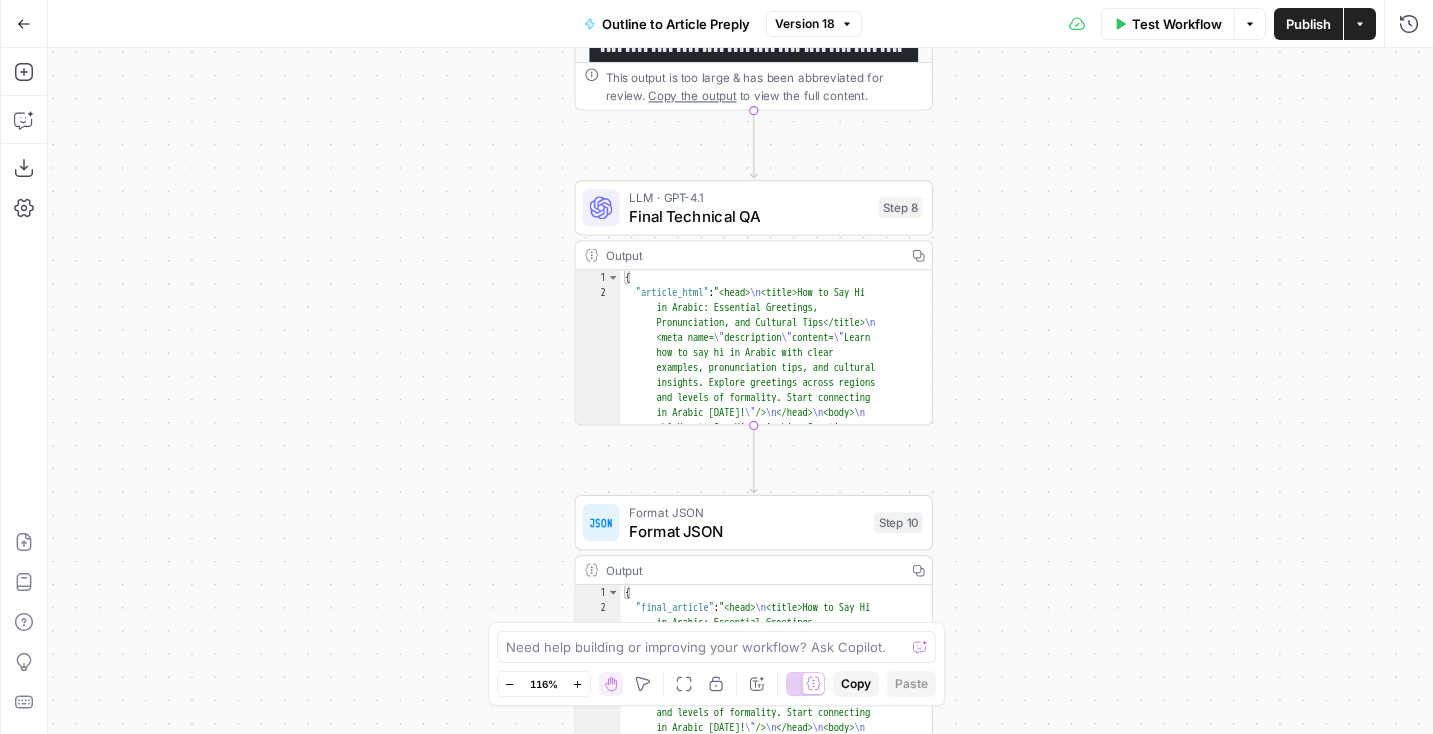 click on "**********" at bounding box center (740, 391) 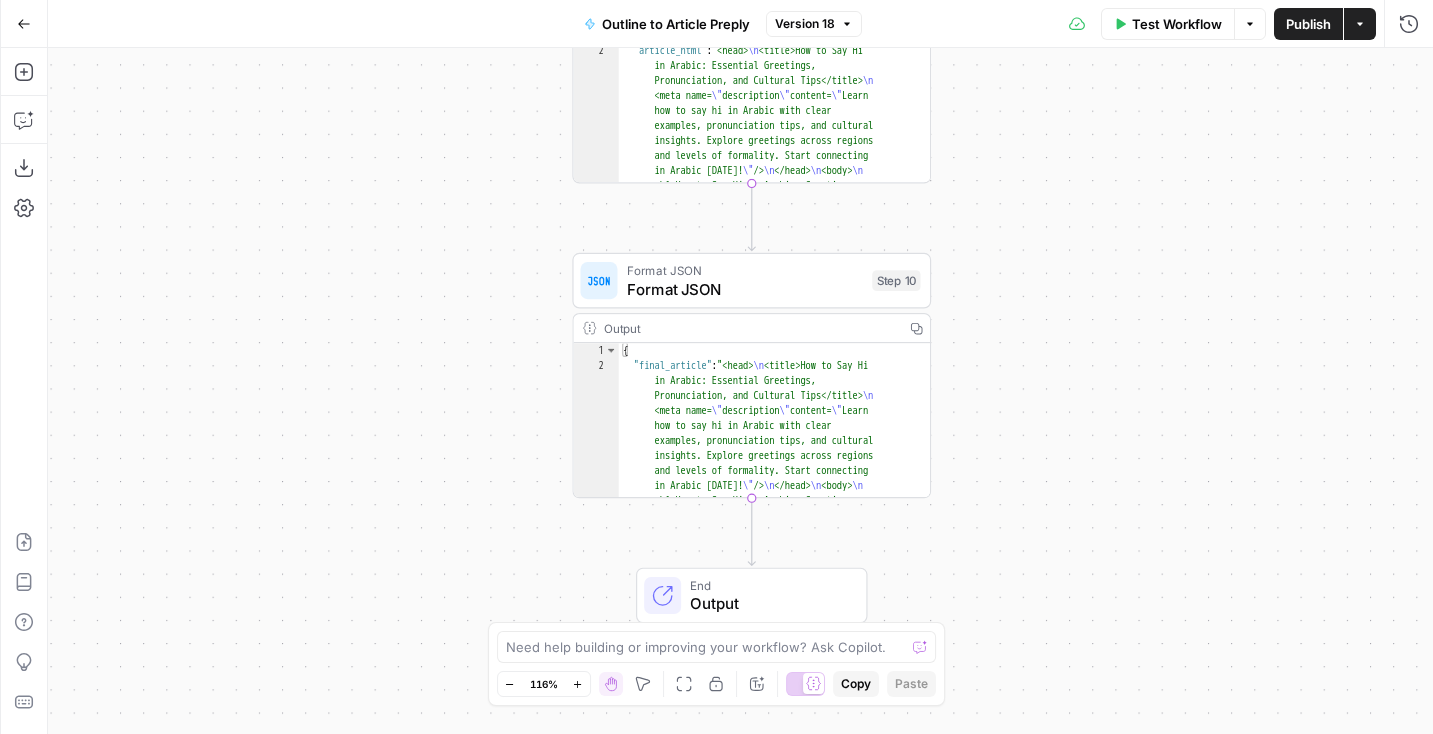 drag, startPoint x: 1143, startPoint y: 549, endPoint x: 1141, endPoint y: 341, distance: 208.00961 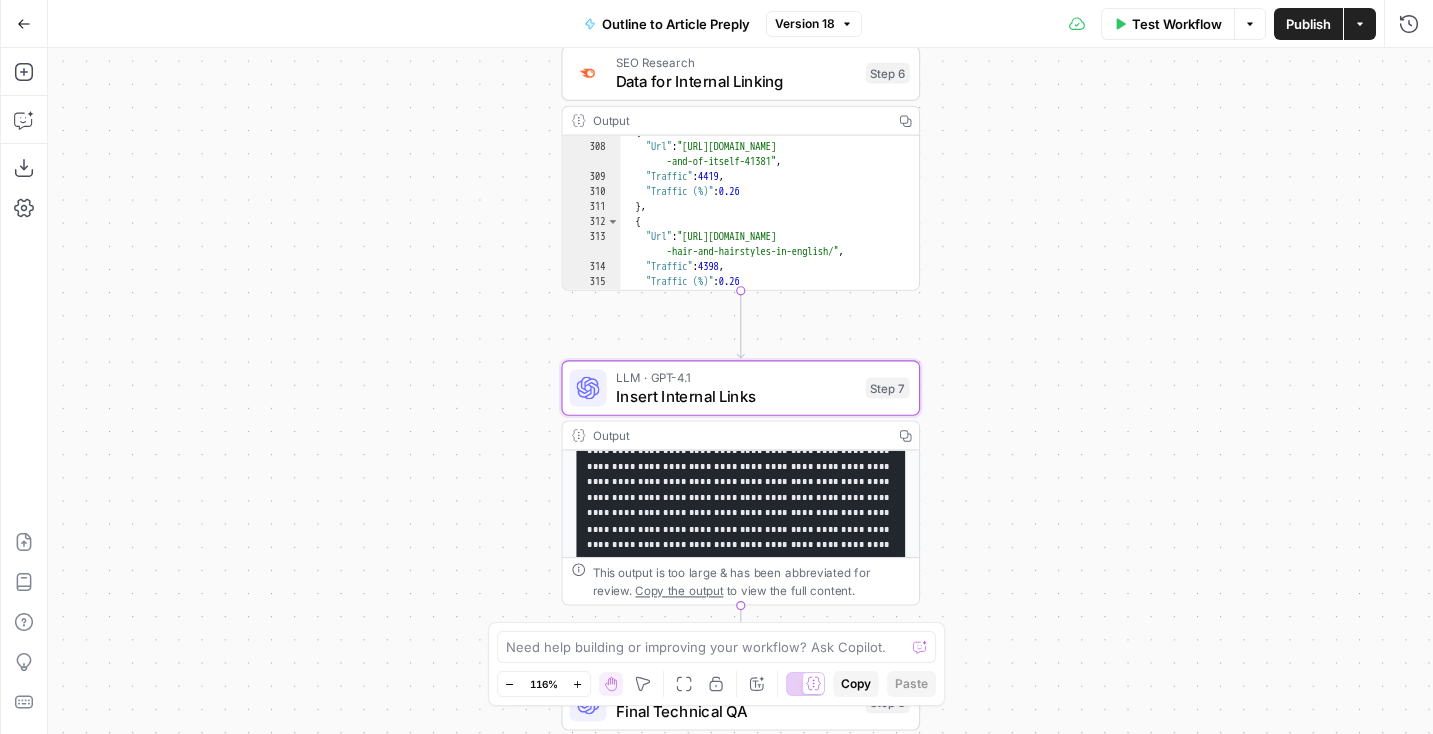 drag, startPoint x: 995, startPoint y: 139, endPoint x: 978, endPoint y: 166, distance: 31.906113 